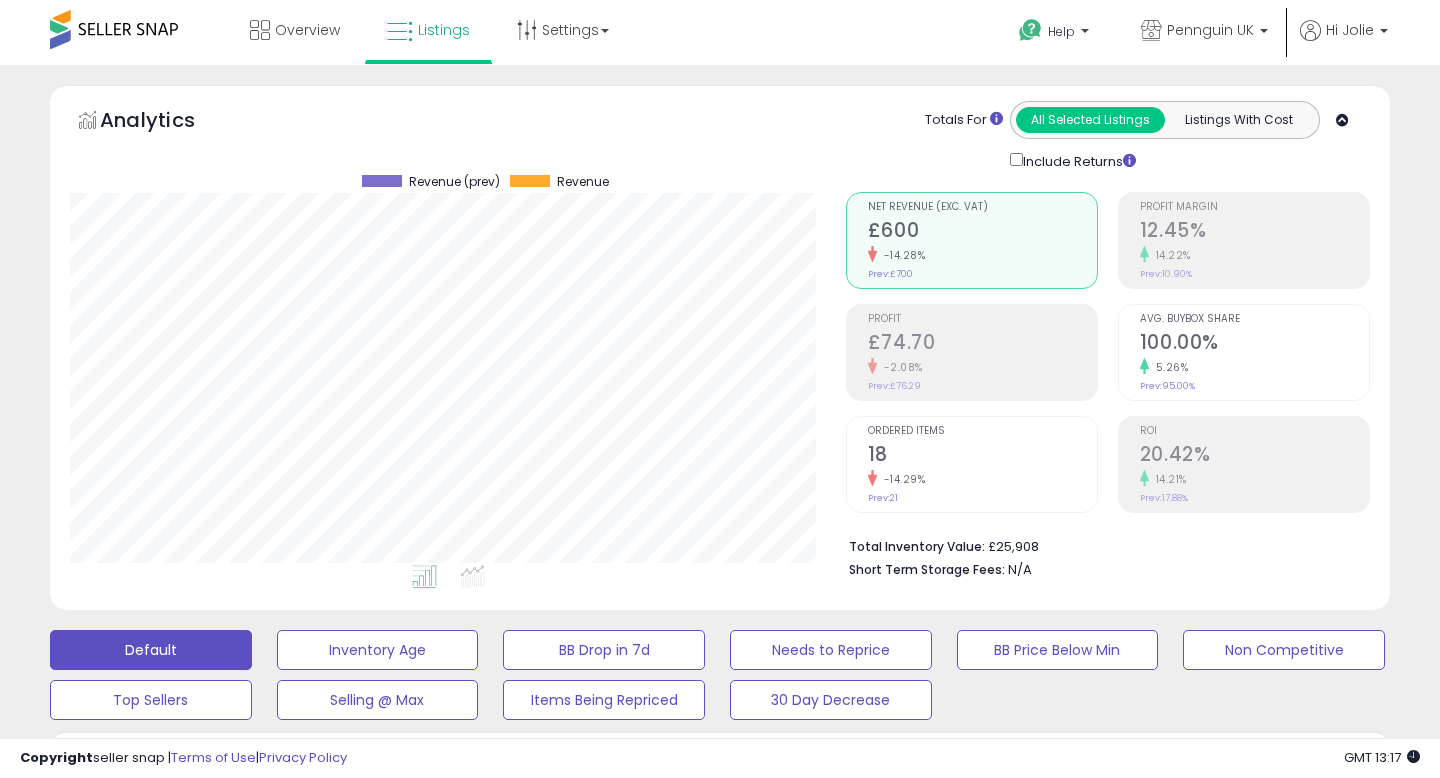 scroll, scrollTop: 581, scrollLeft: 0, axis: vertical 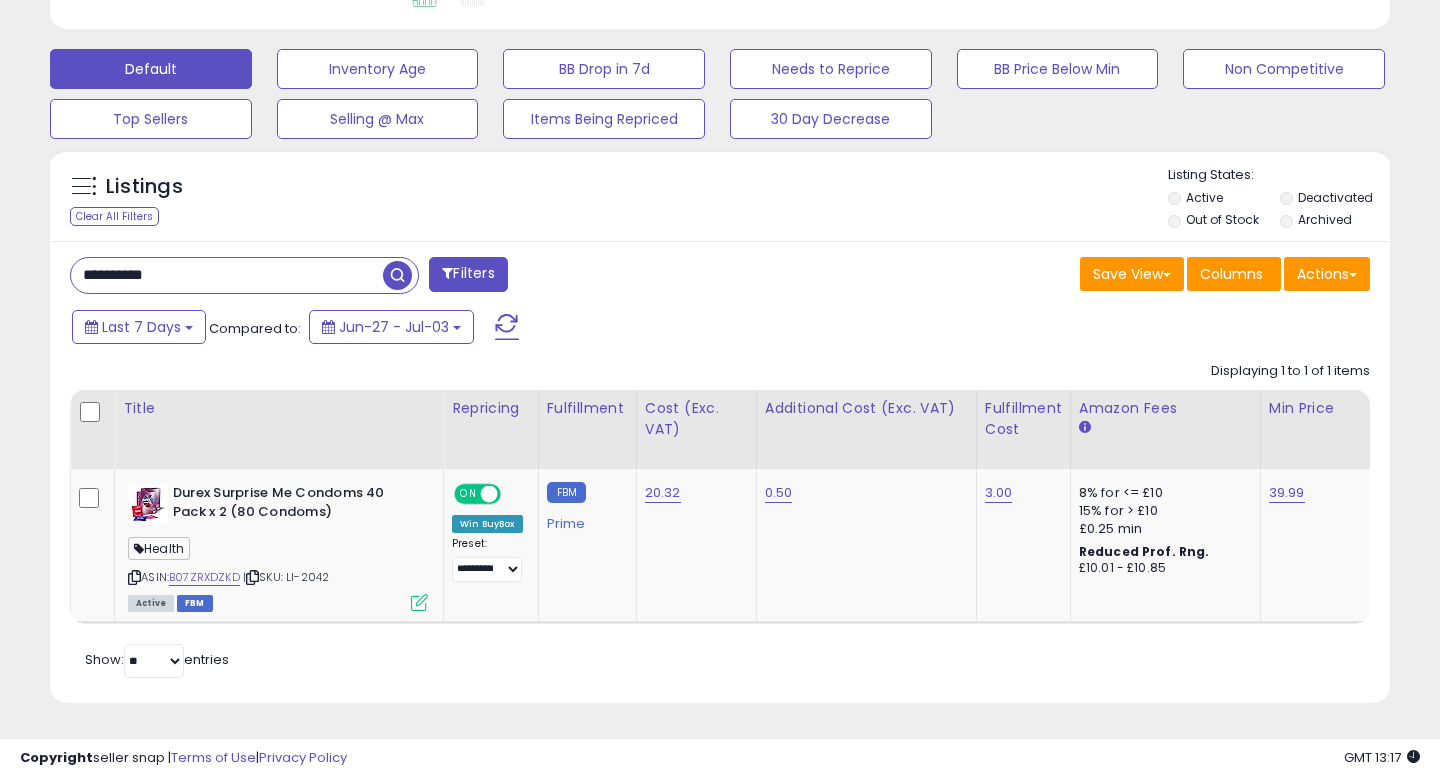 click on "**********" at bounding box center (227, 275) 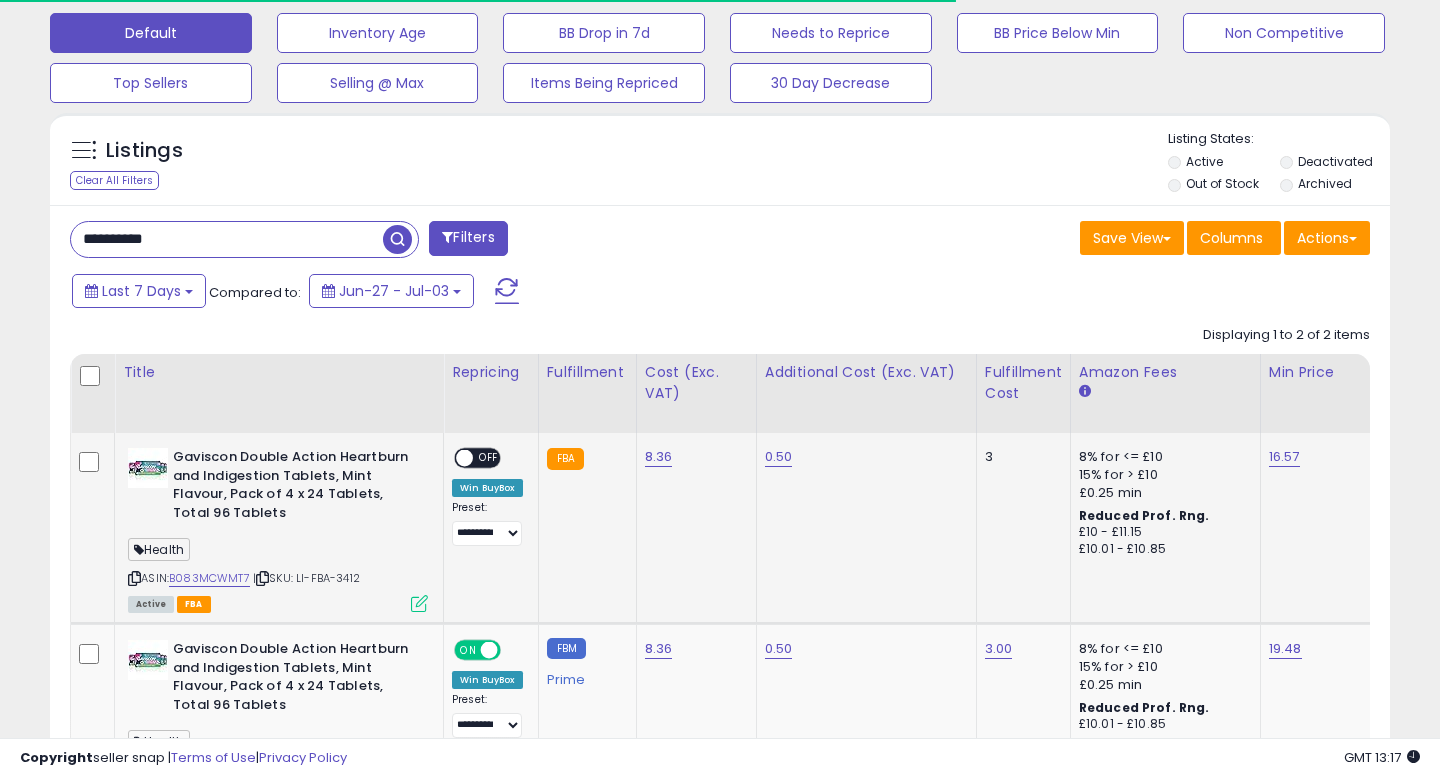 scroll, scrollTop: 771, scrollLeft: 0, axis: vertical 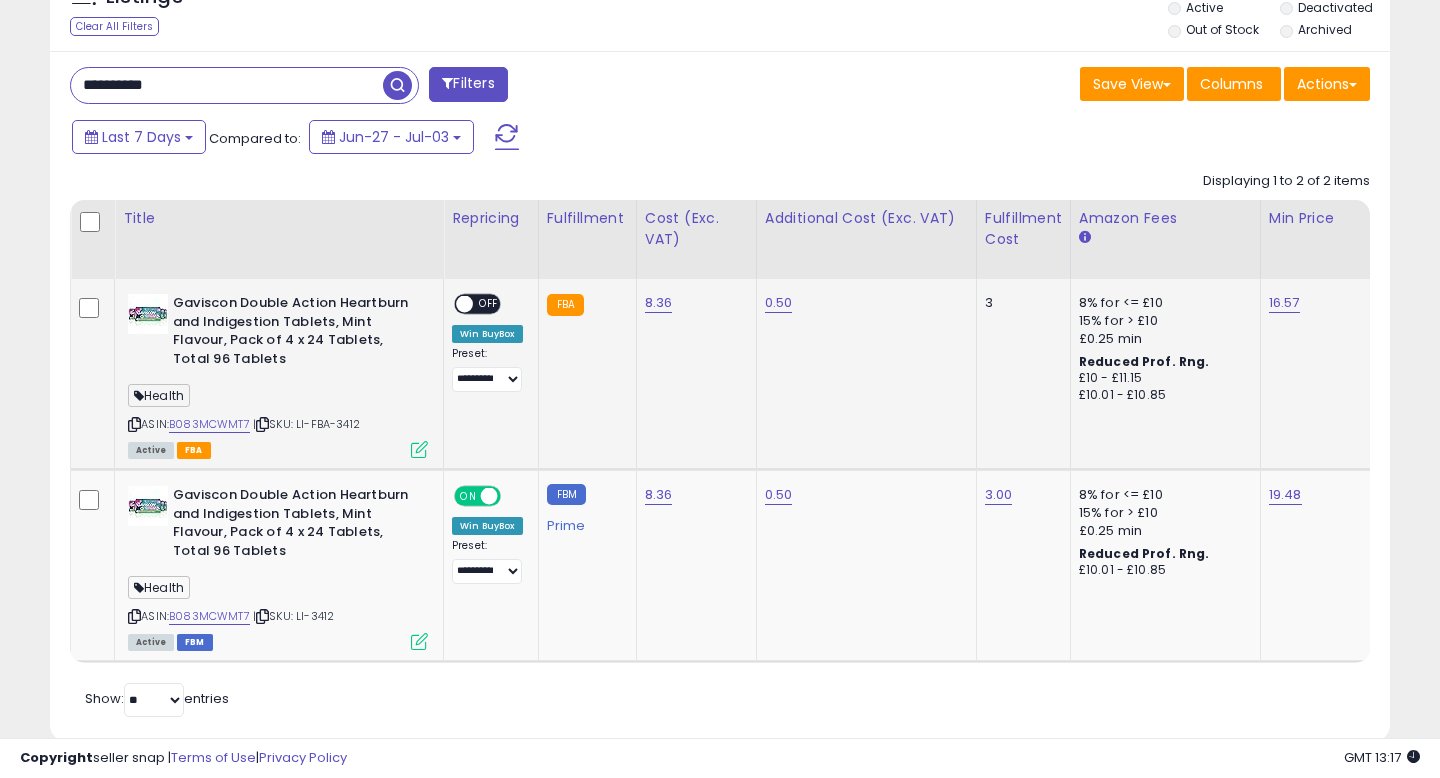 click on "**********" 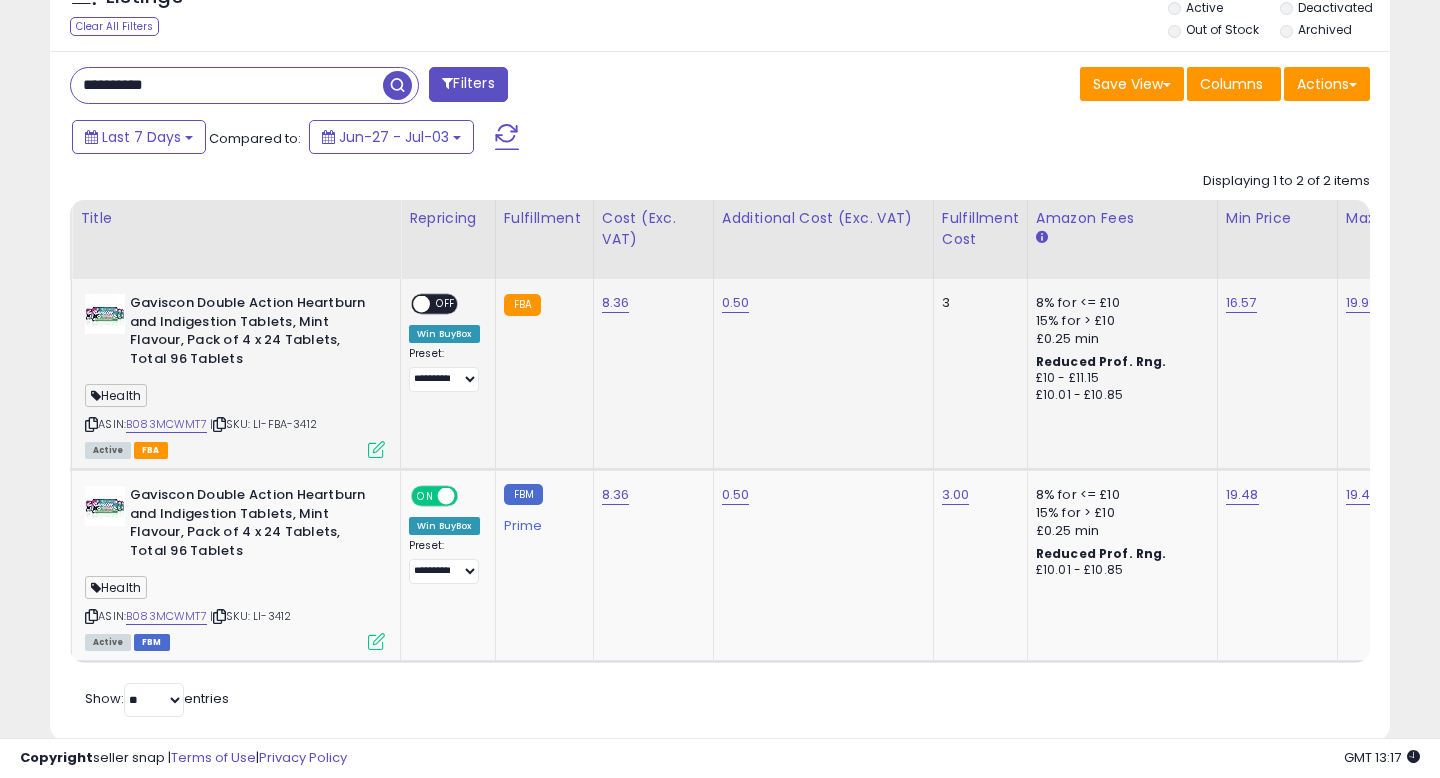scroll, scrollTop: 0, scrollLeft: 73, axis: horizontal 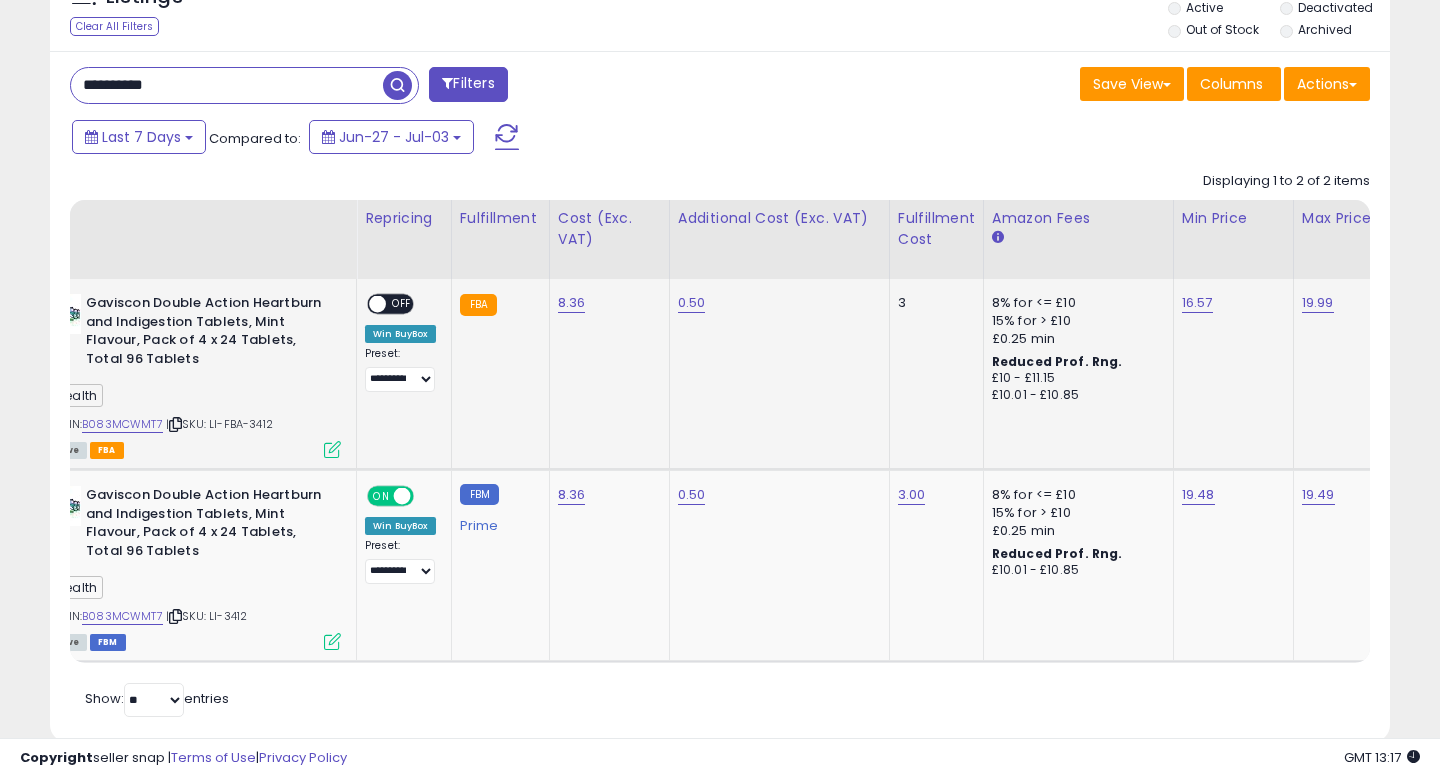 click at bounding box center (332, 449) 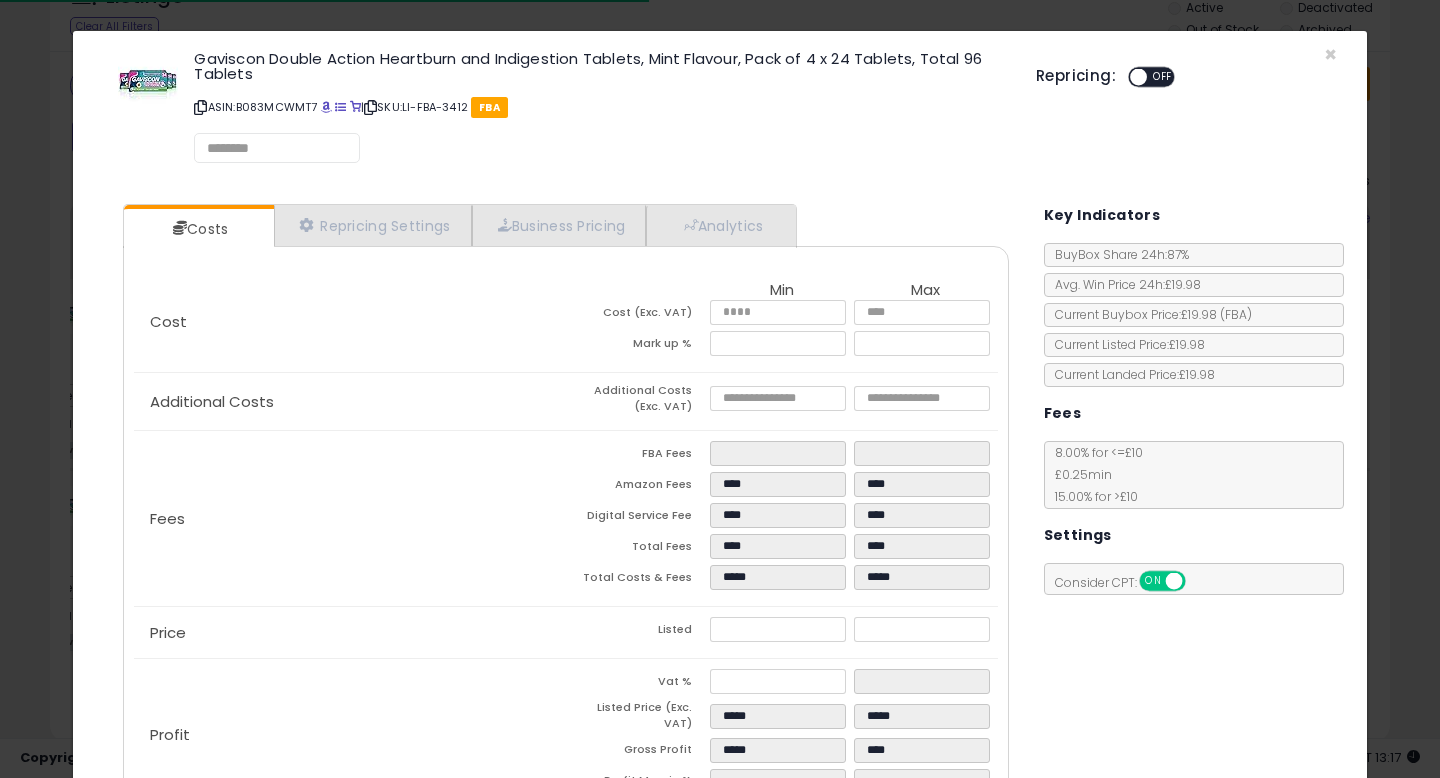 scroll, scrollTop: 131, scrollLeft: 0, axis: vertical 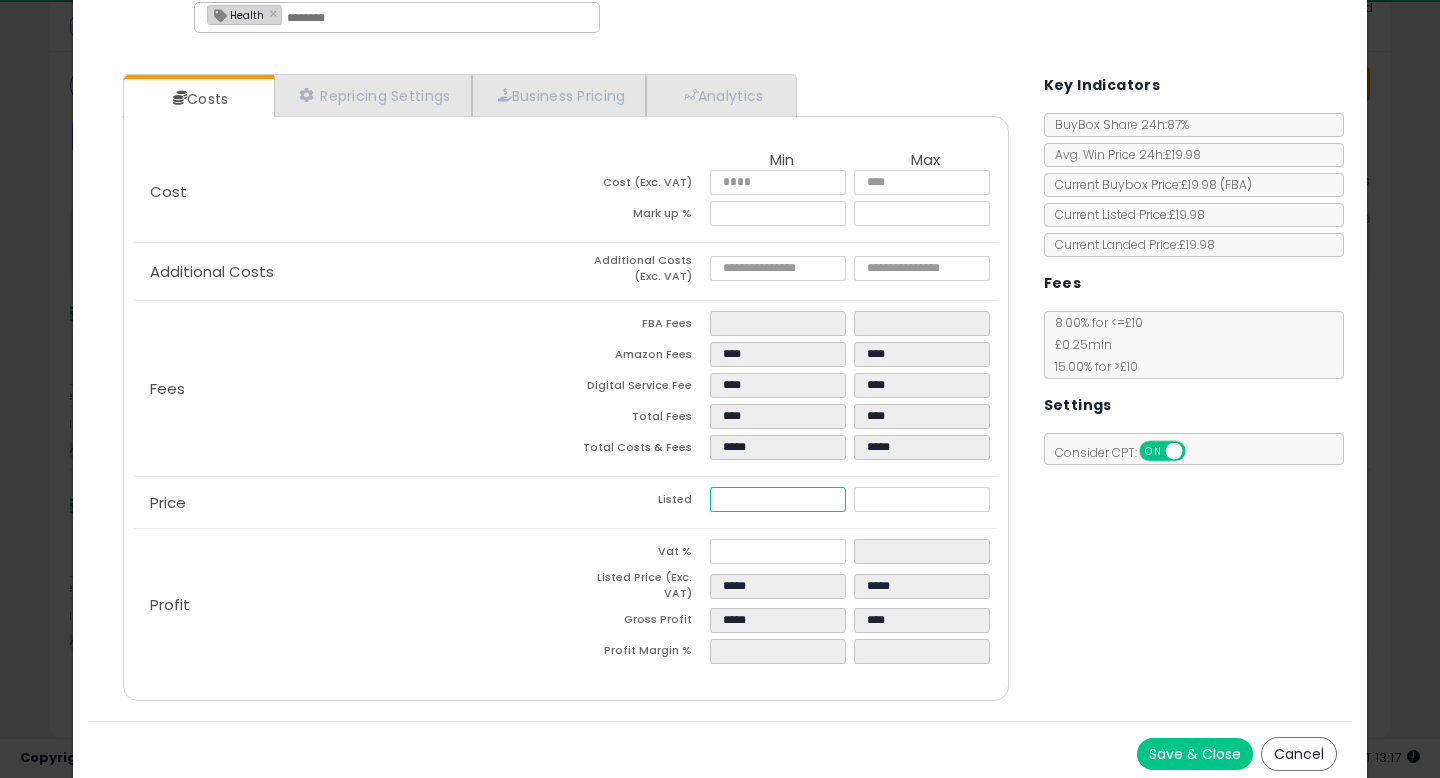 drag, startPoint x: 764, startPoint y: 499, endPoint x: 653, endPoint y: 496, distance: 111.040535 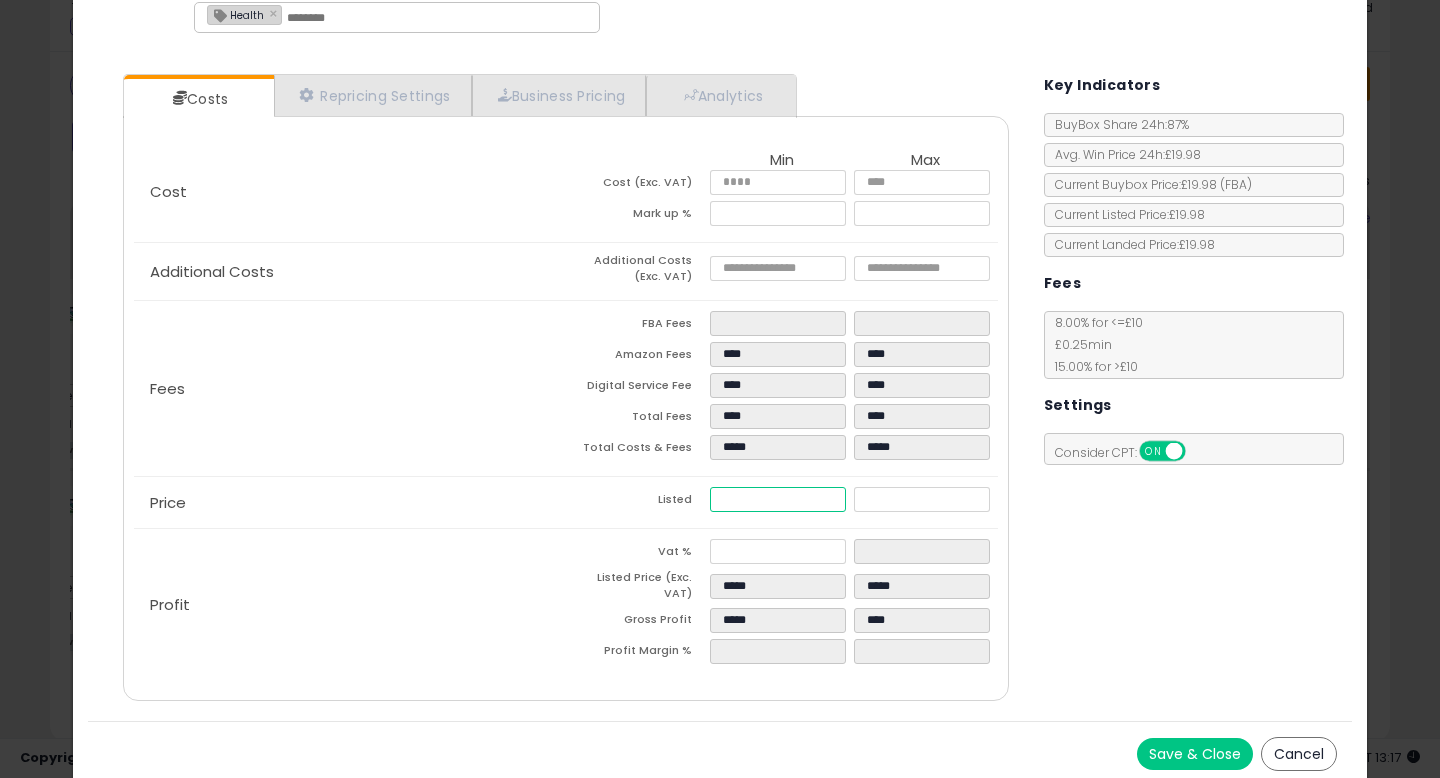 type on "****" 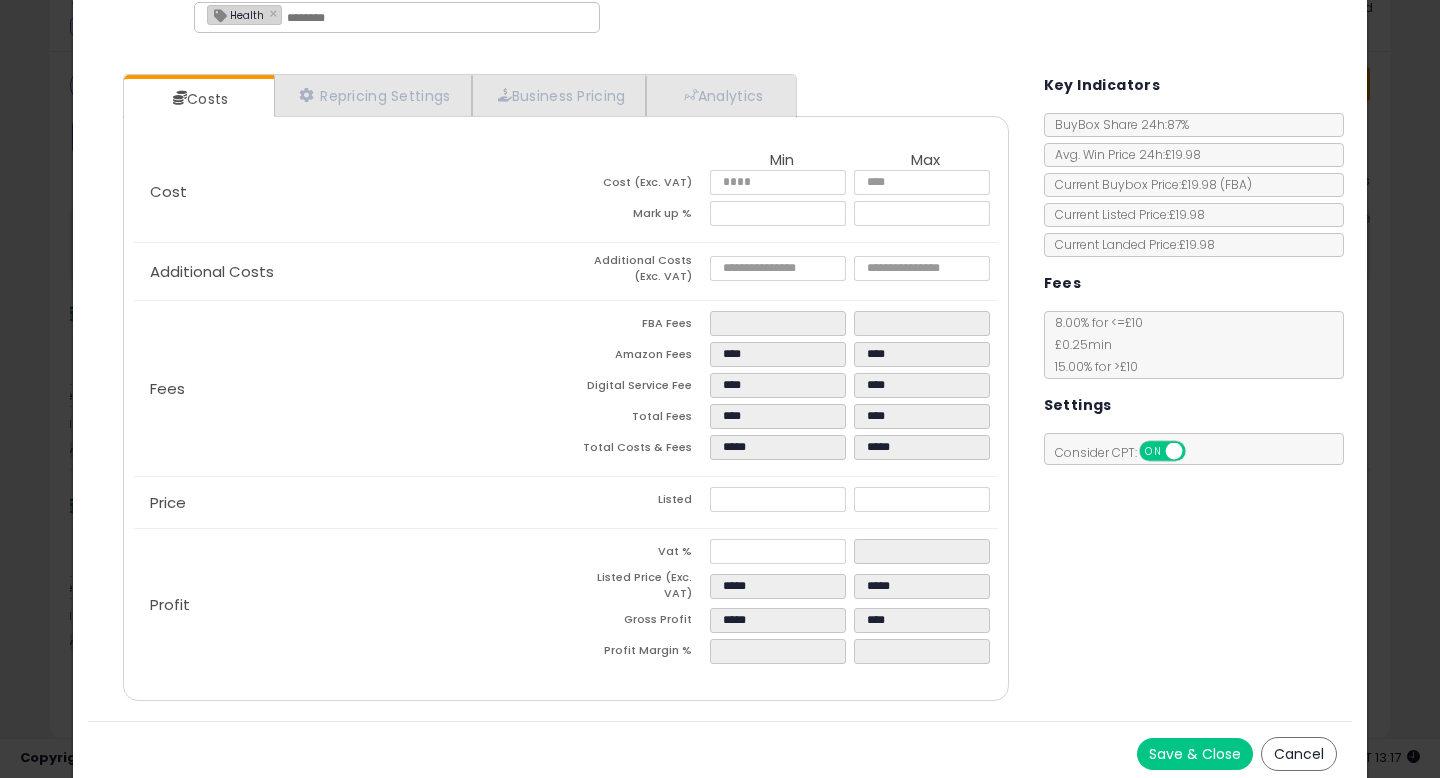 type on "****" 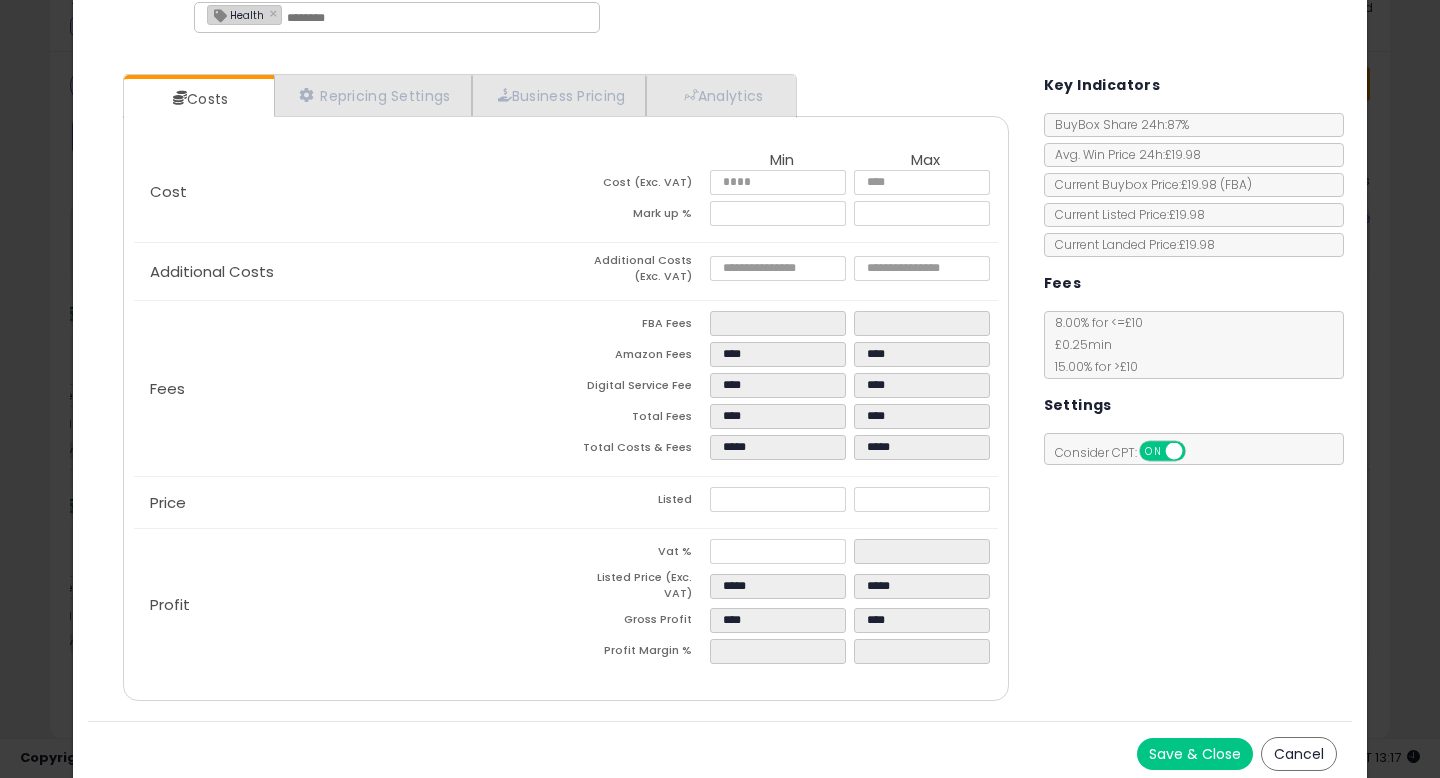 click on "Price" at bounding box center (350, 503) 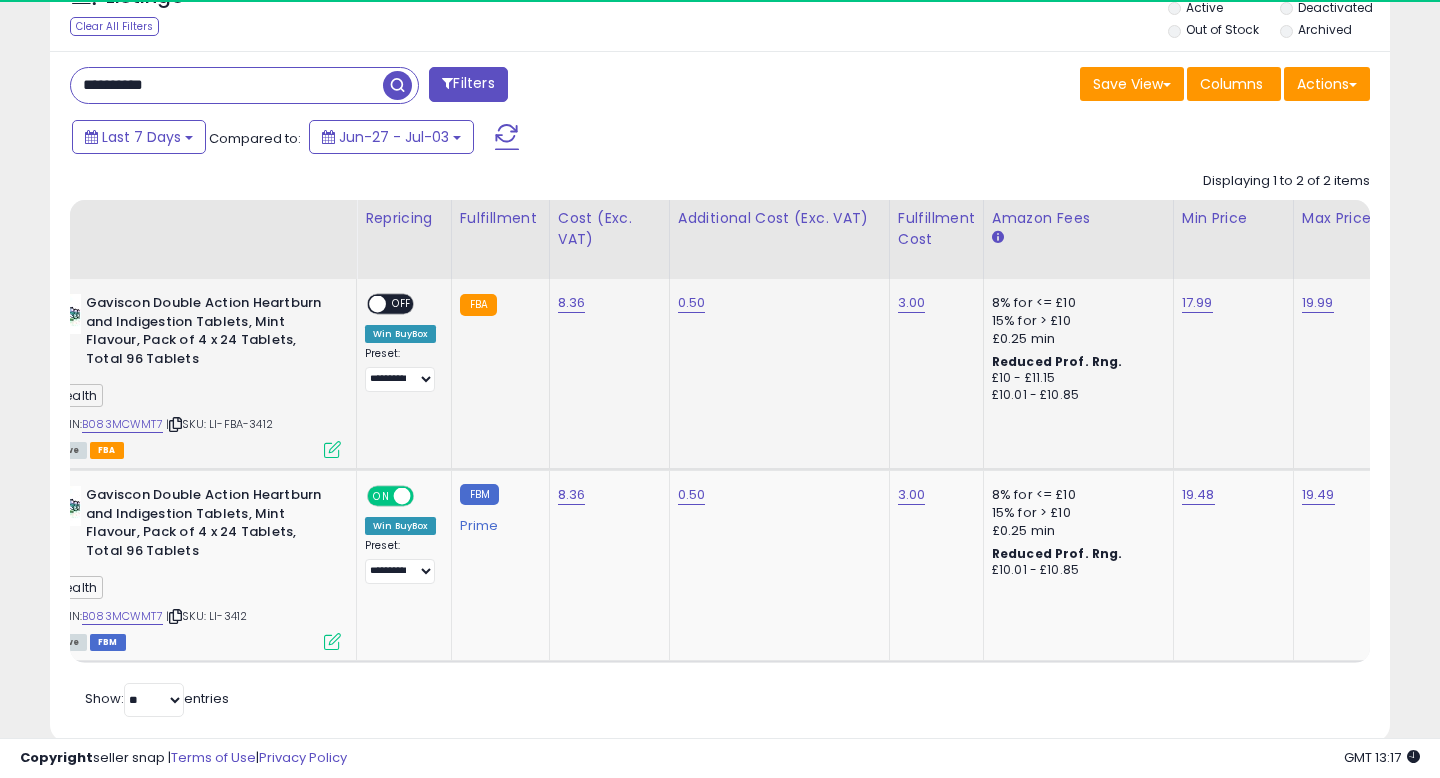 click on "**********" at bounding box center [400, 343] 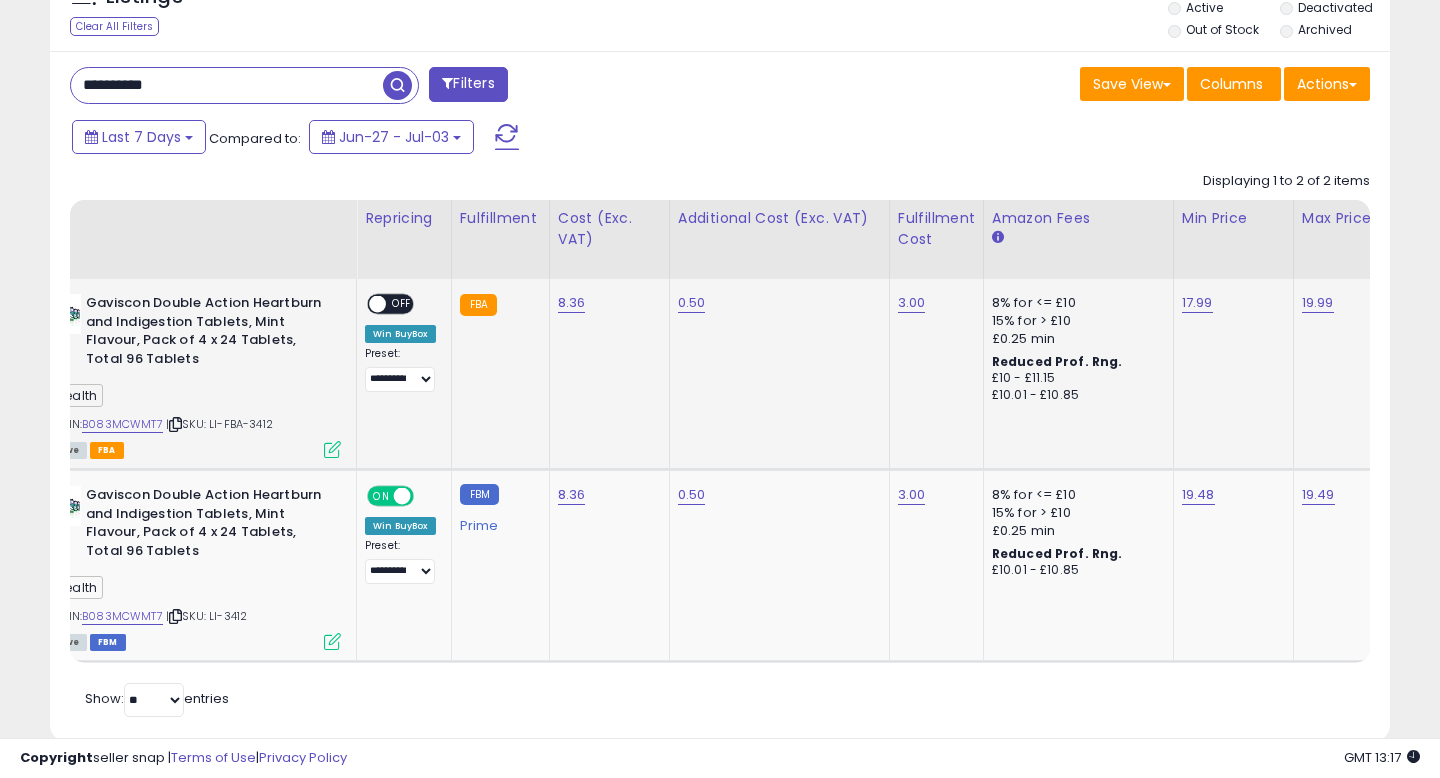 click at bounding box center [377, 304] 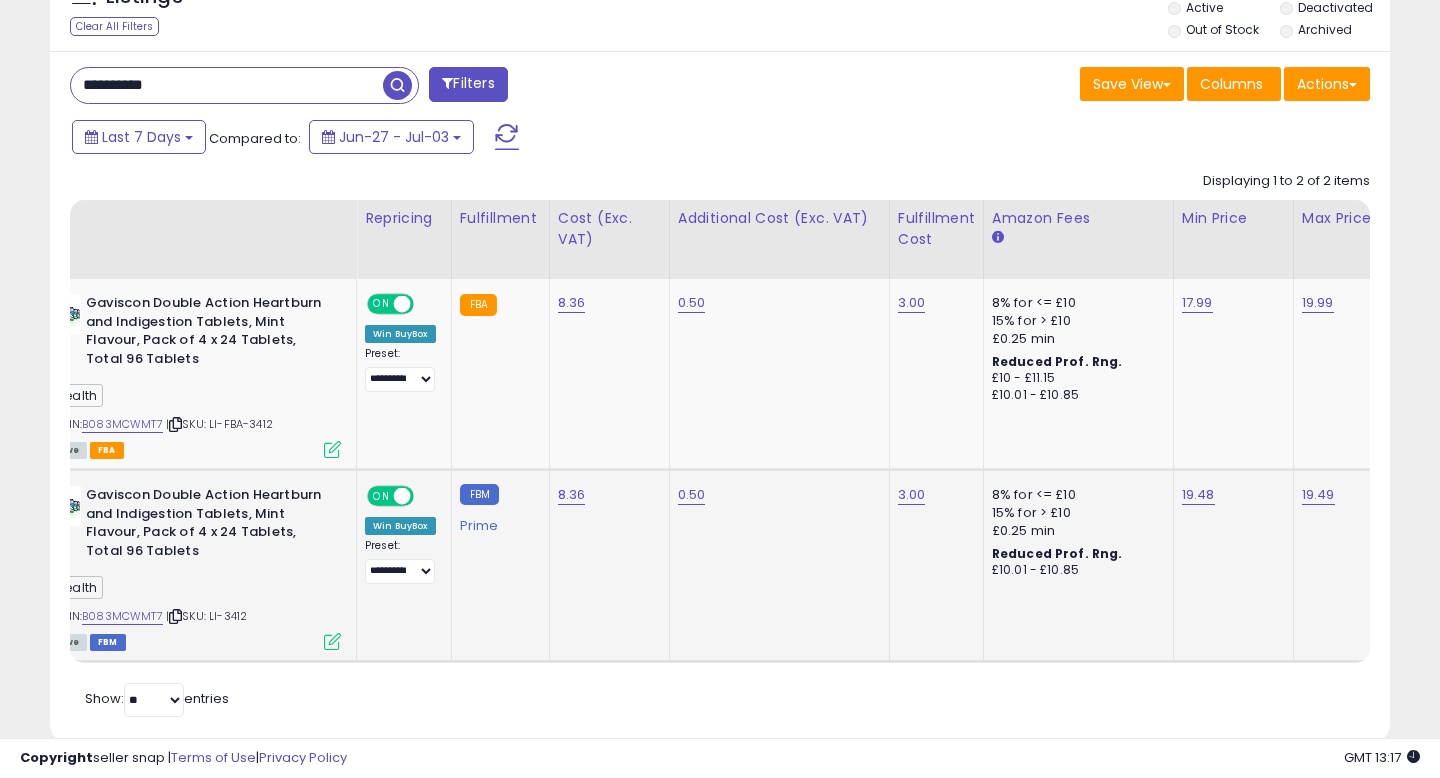 click at bounding box center (332, 641) 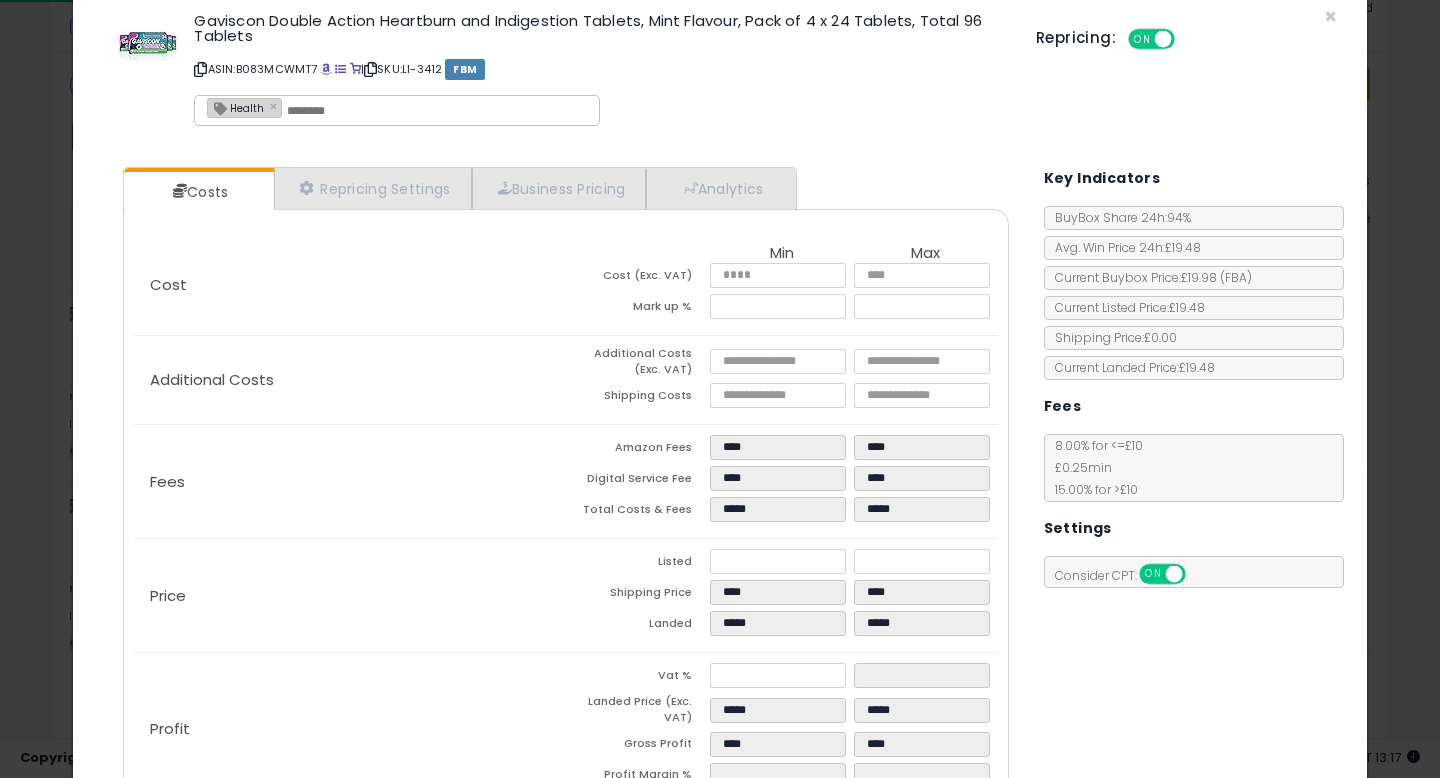 scroll, scrollTop: 43, scrollLeft: 0, axis: vertical 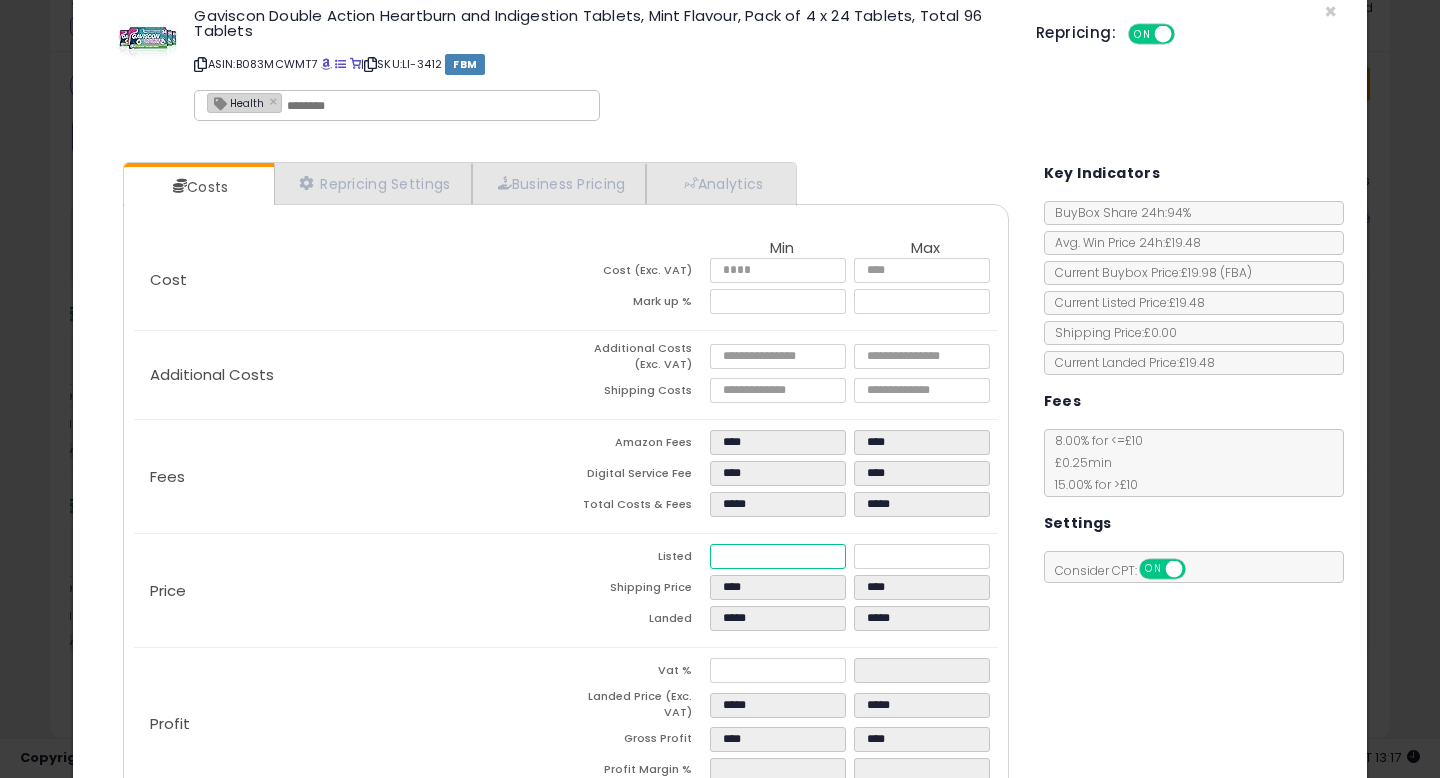 drag, startPoint x: 764, startPoint y: 558, endPoint x: 697, endPoint y: 557, distance: 67.00746 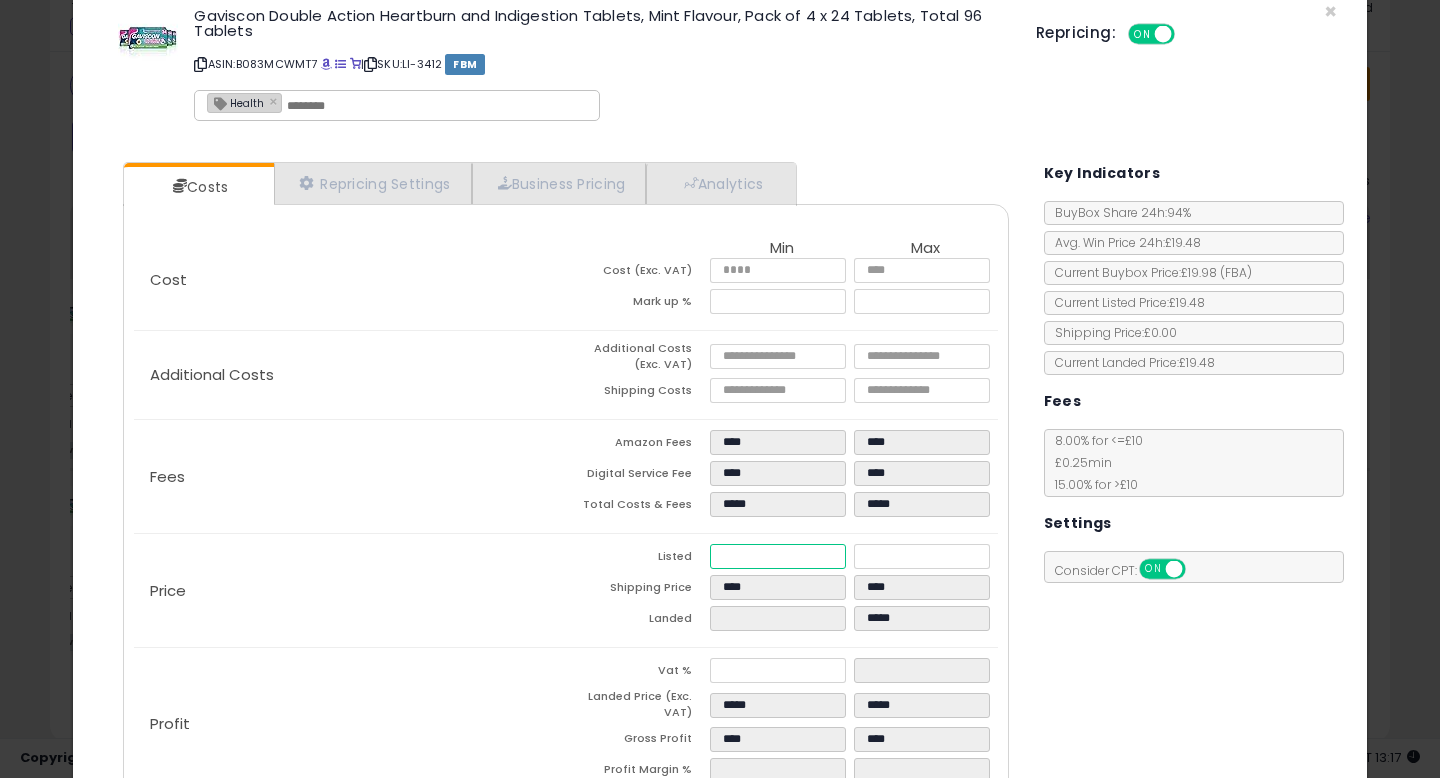 type on "****" 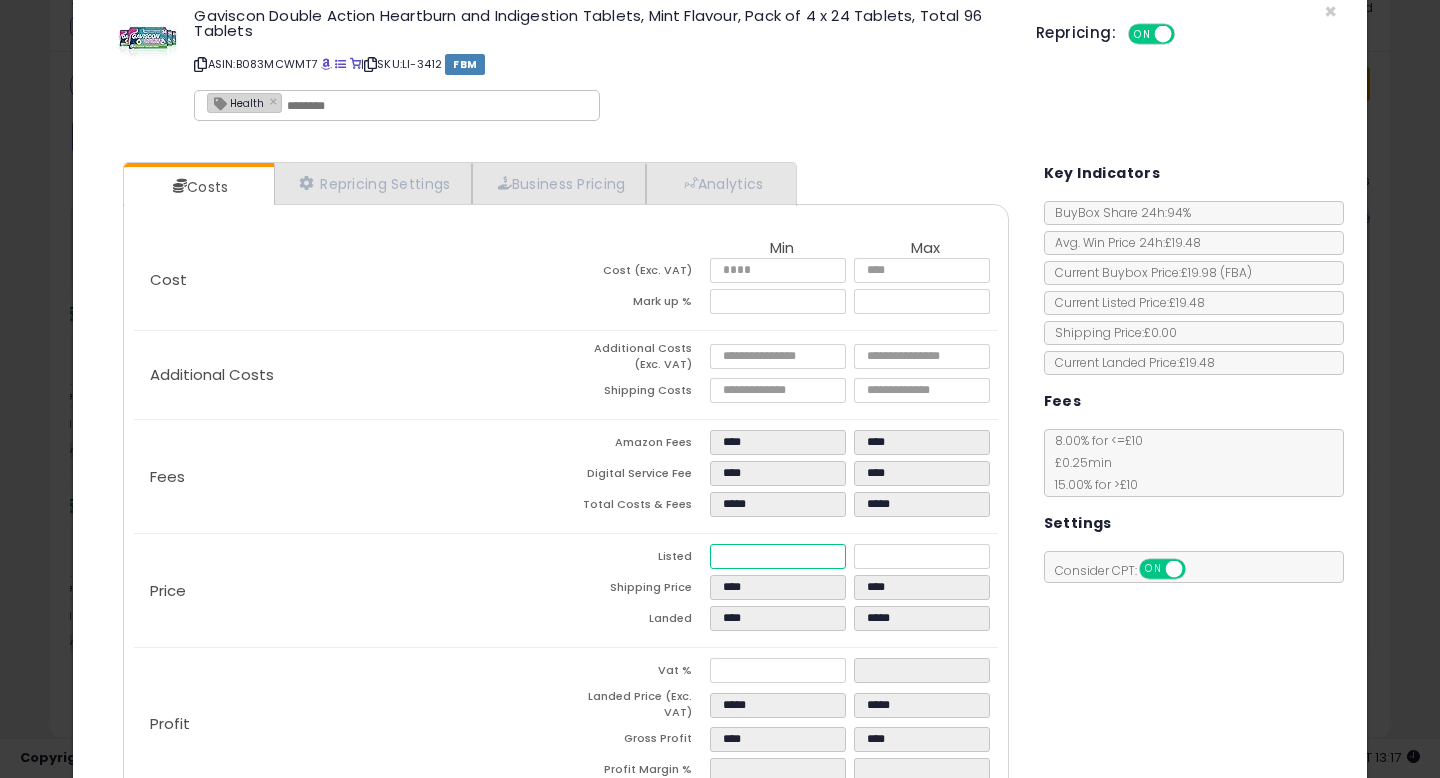 type on "****" 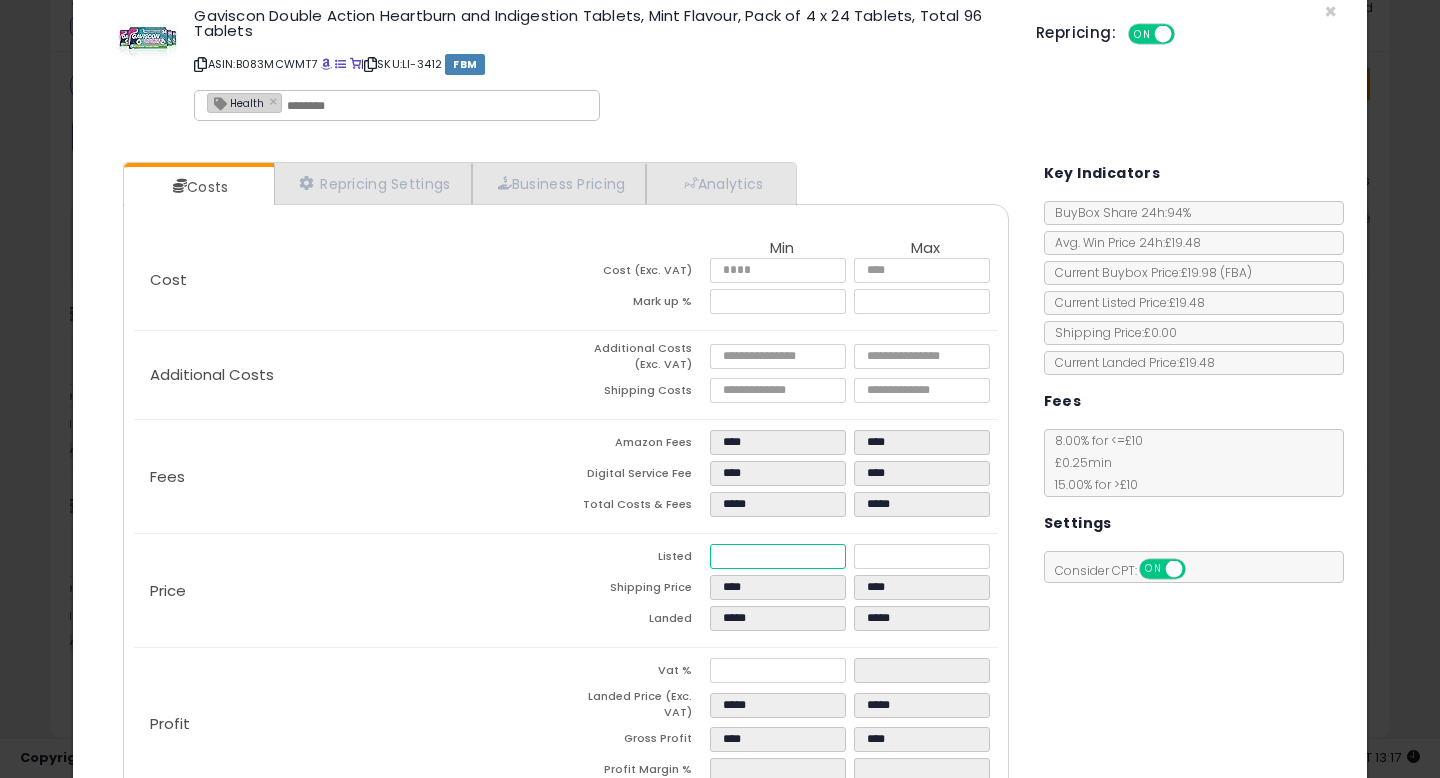 type on "****" 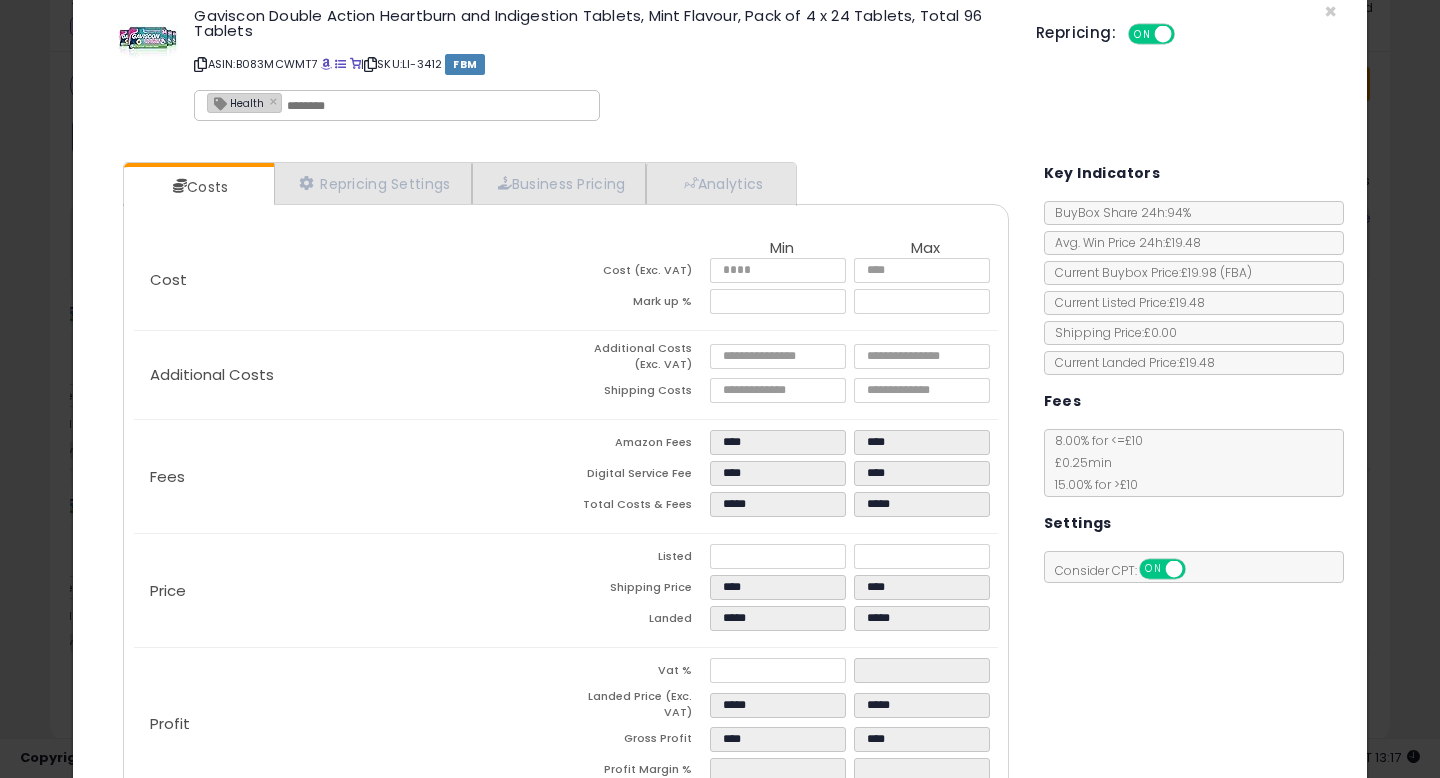 type on "*****" 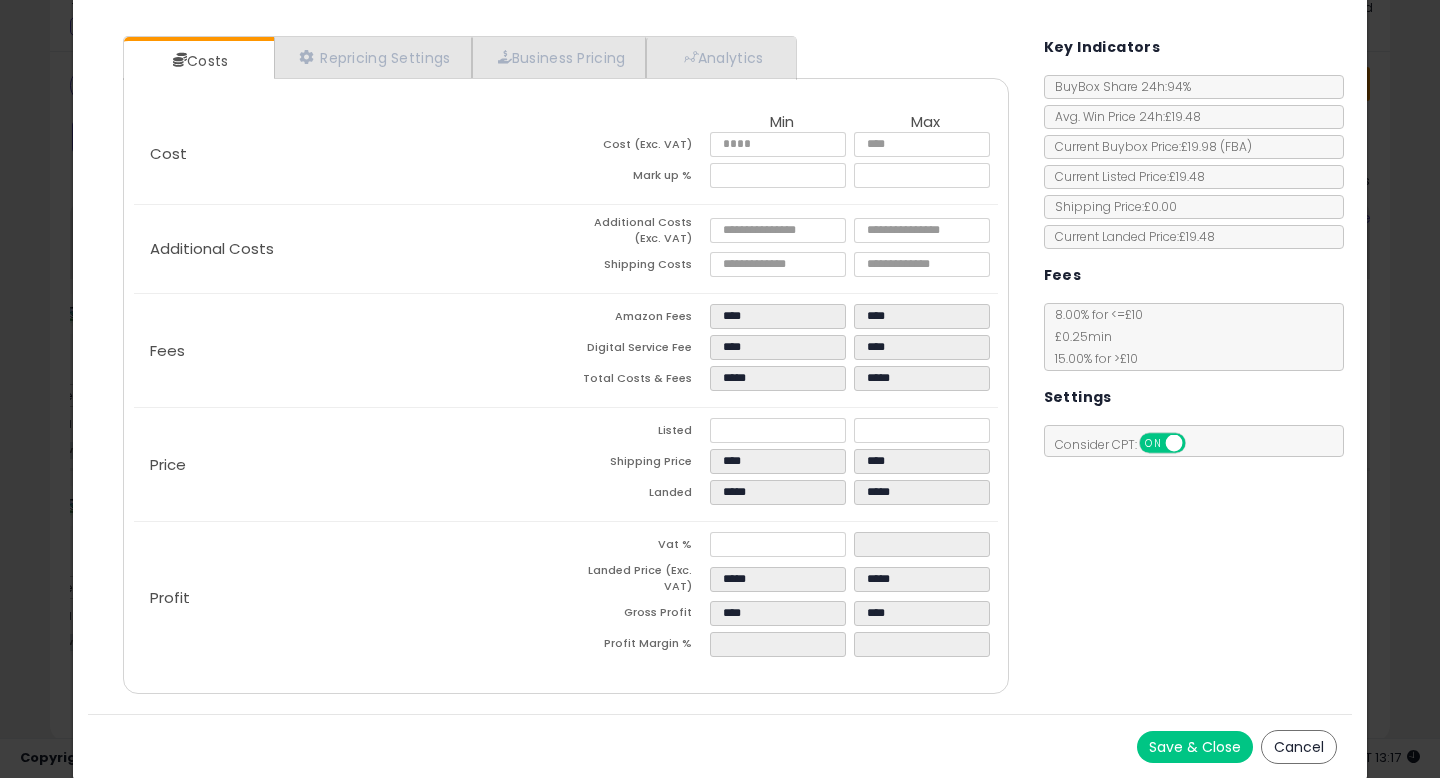 click on "Save & Close" at bounding box center [1195, 747] 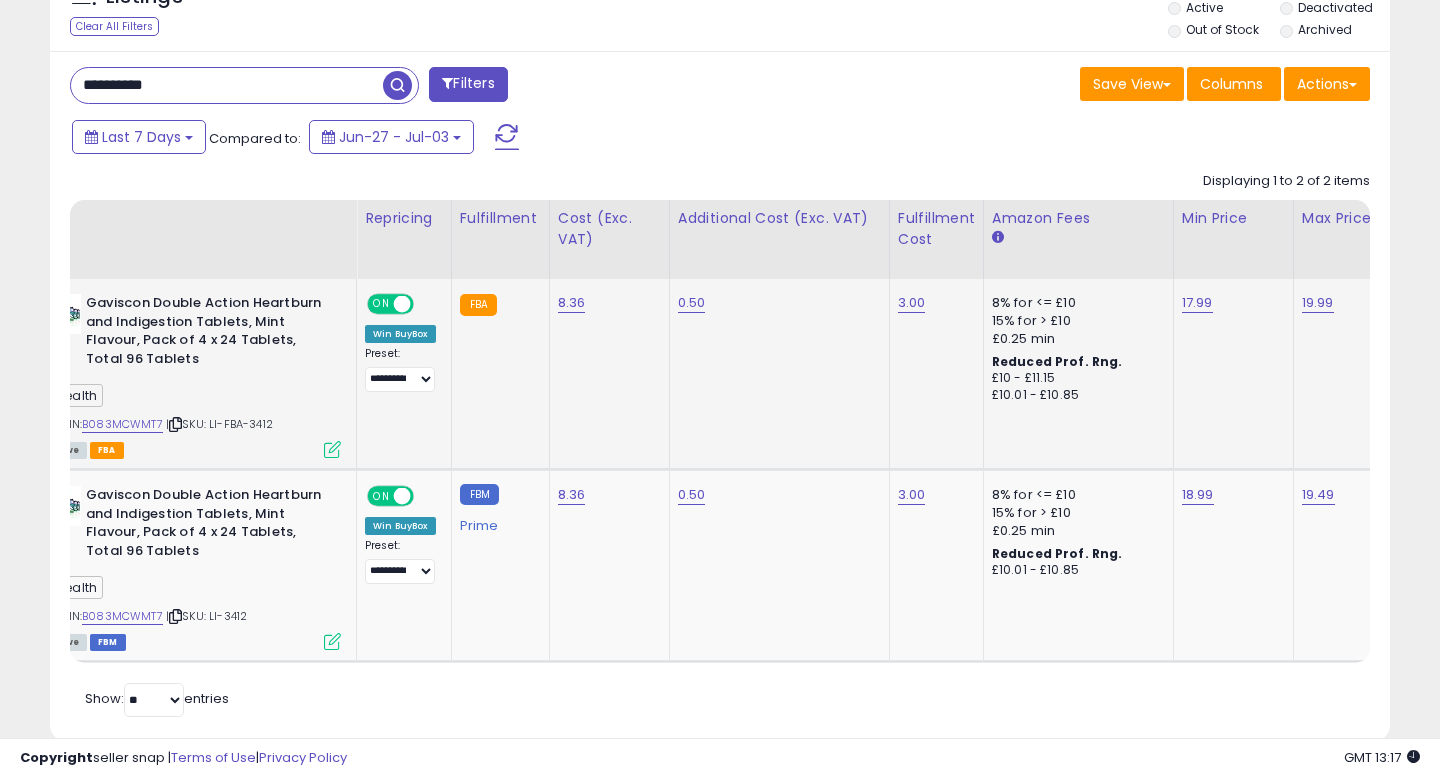 scroll, scrollTop: 770, scrollLeft: 0, axis: vertical 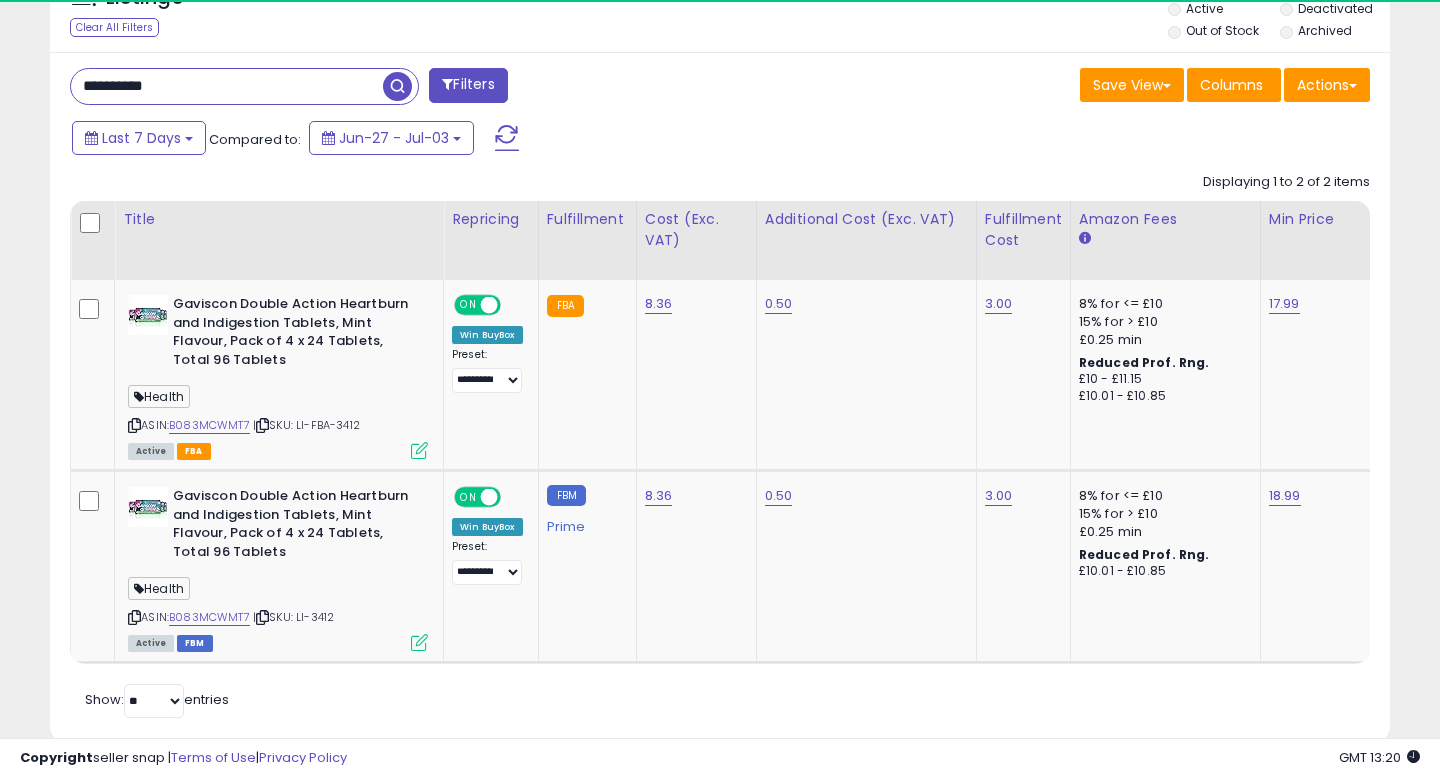click on "**********" at bounding box center [227, 86] 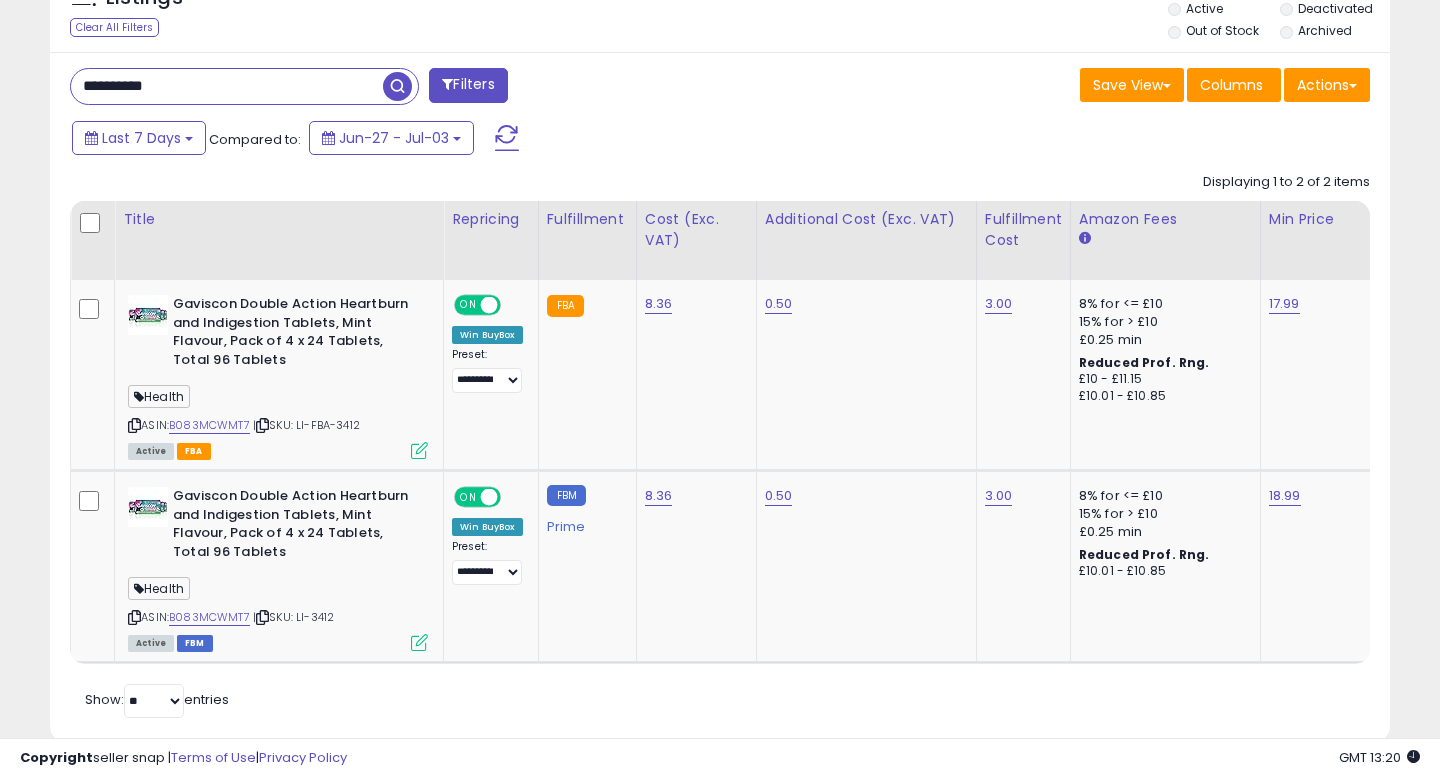 click on "**********" at bounding box center (227, 86) 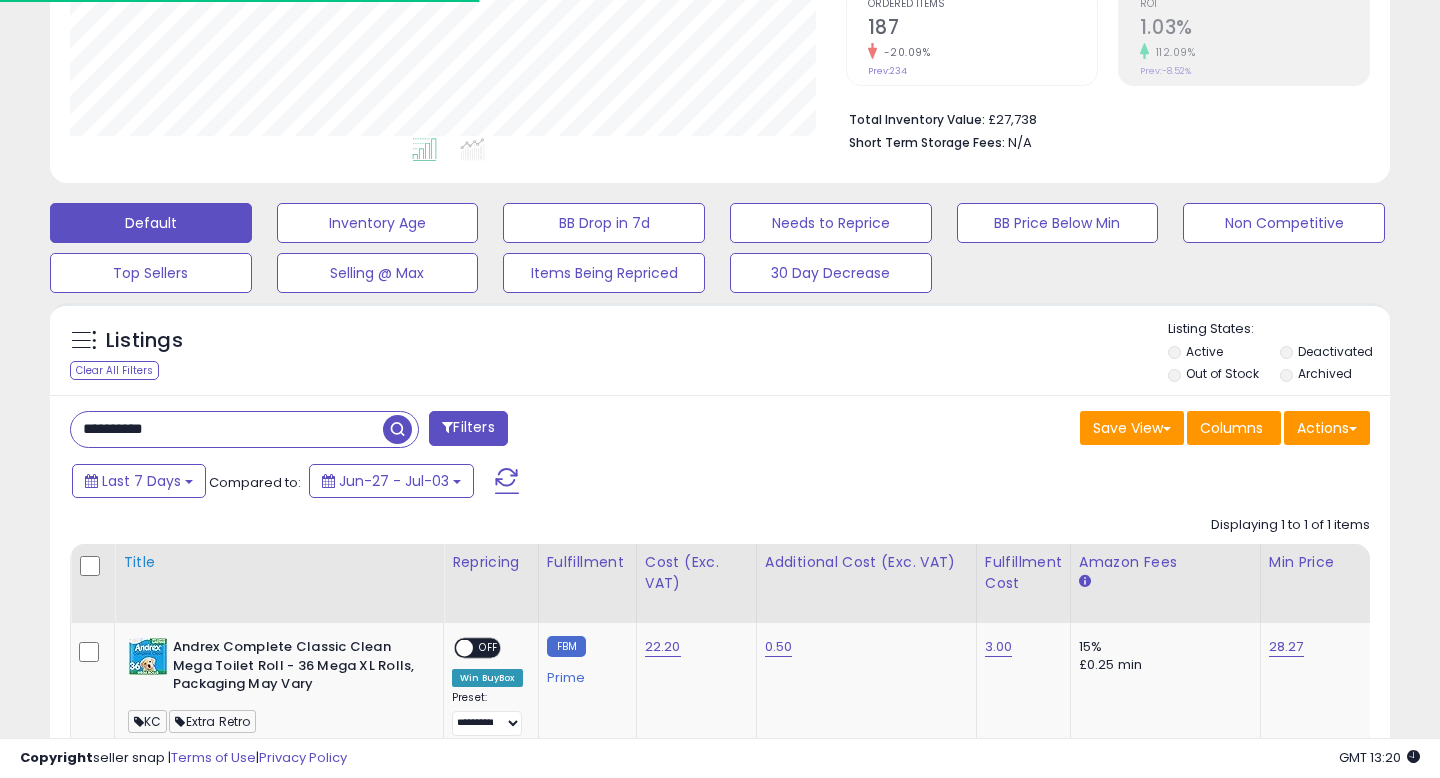 scroll, scrollTop: 600, scrollLeft: 0, axis: vertical 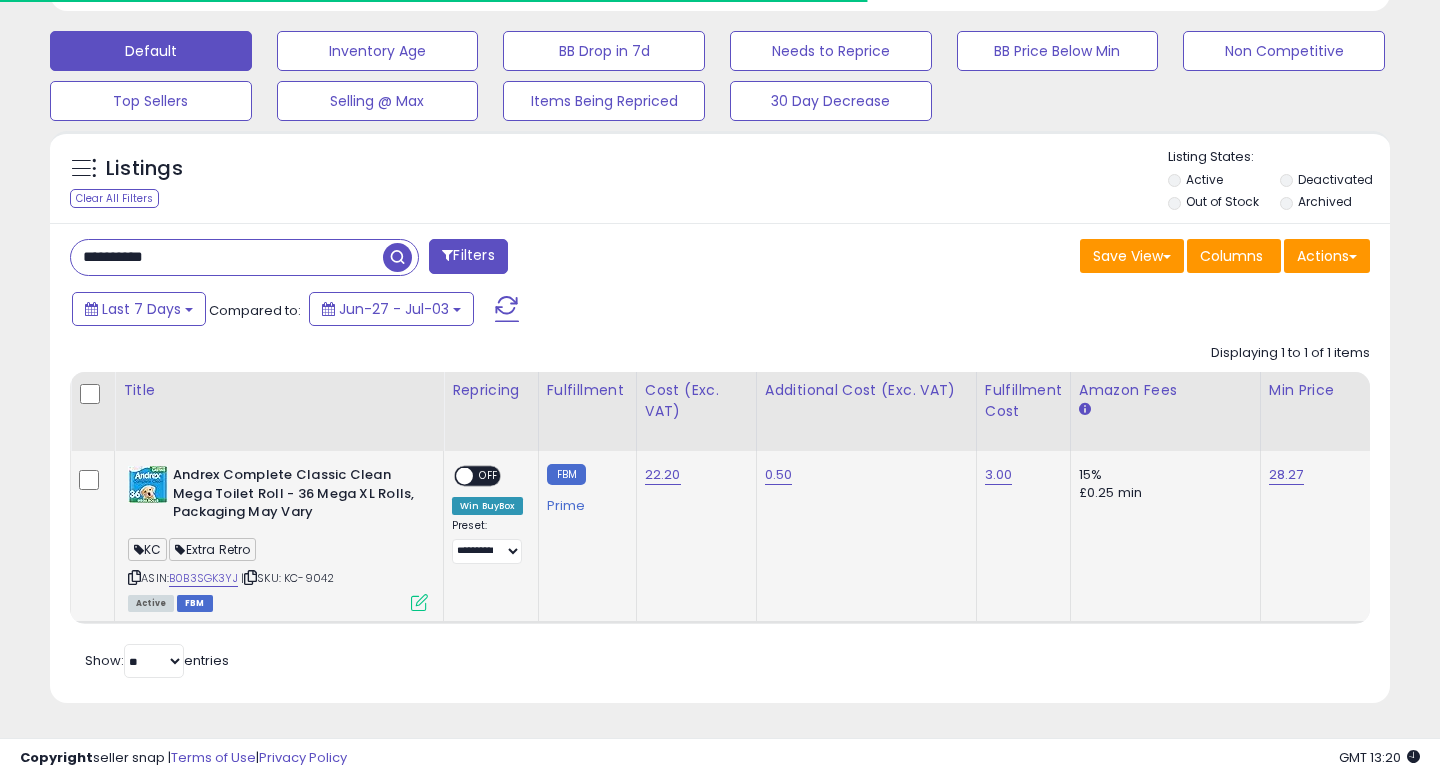 click at bounding box center (419, 602) 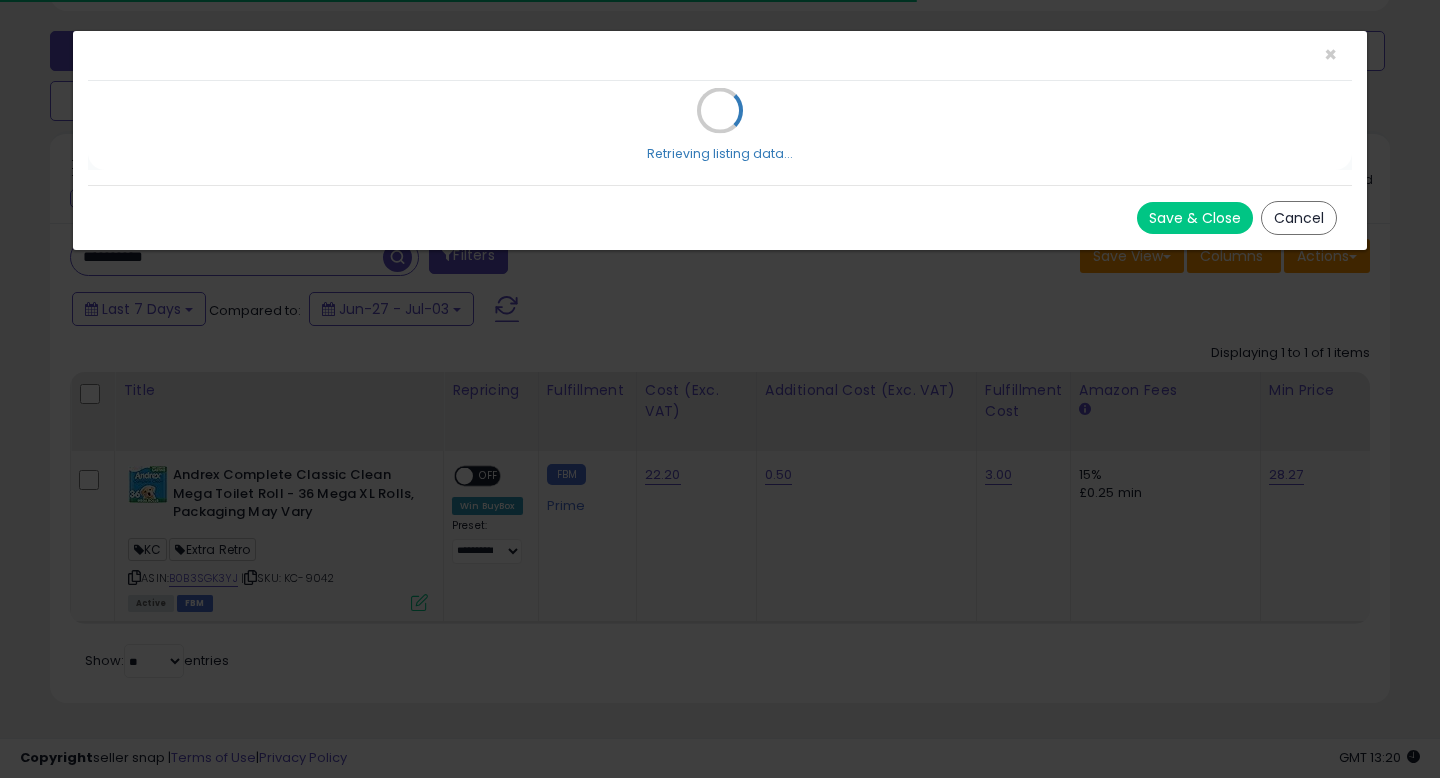 scroll, scrollTop: 999590, scrollLeft: 999224, axis: both 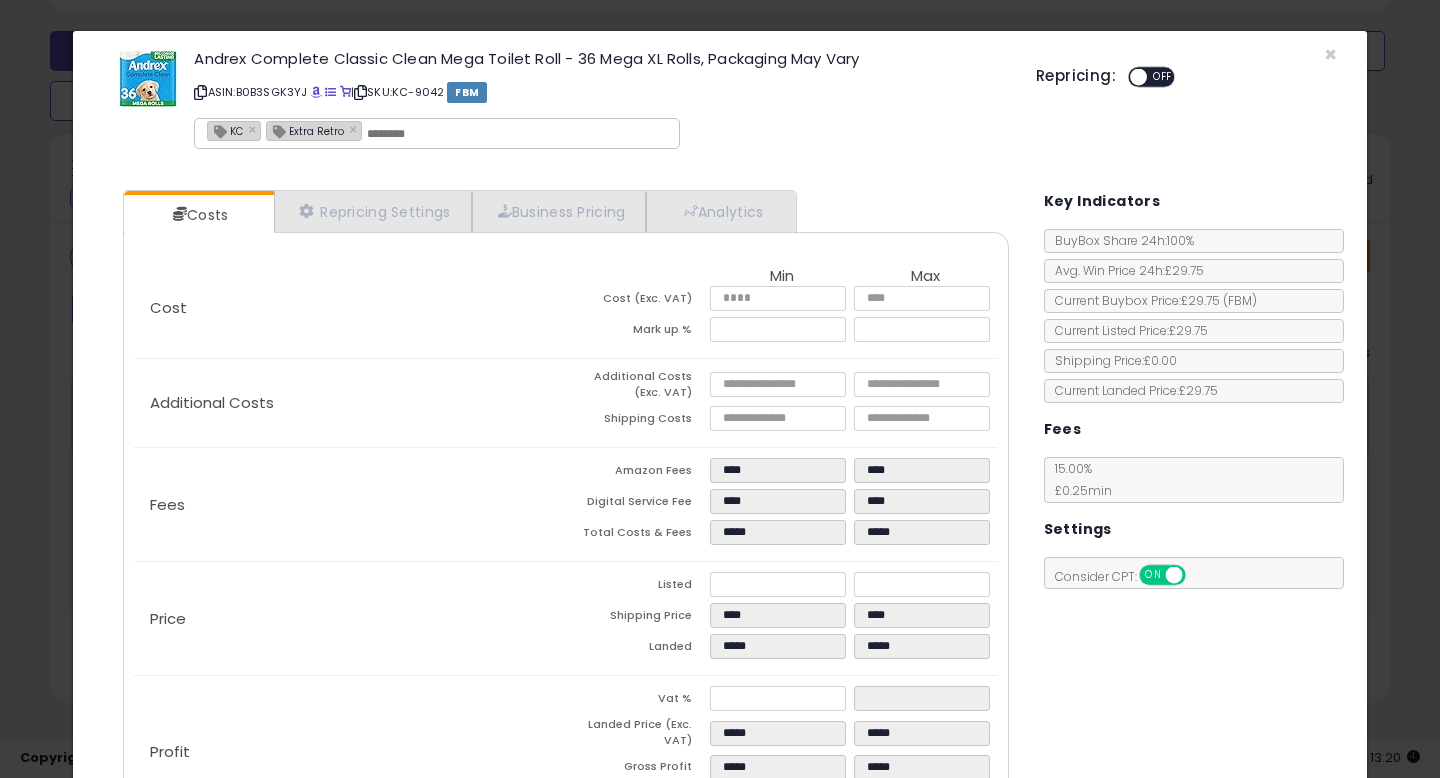 click on "ON   OFF" at bounding box center [1151, 77] 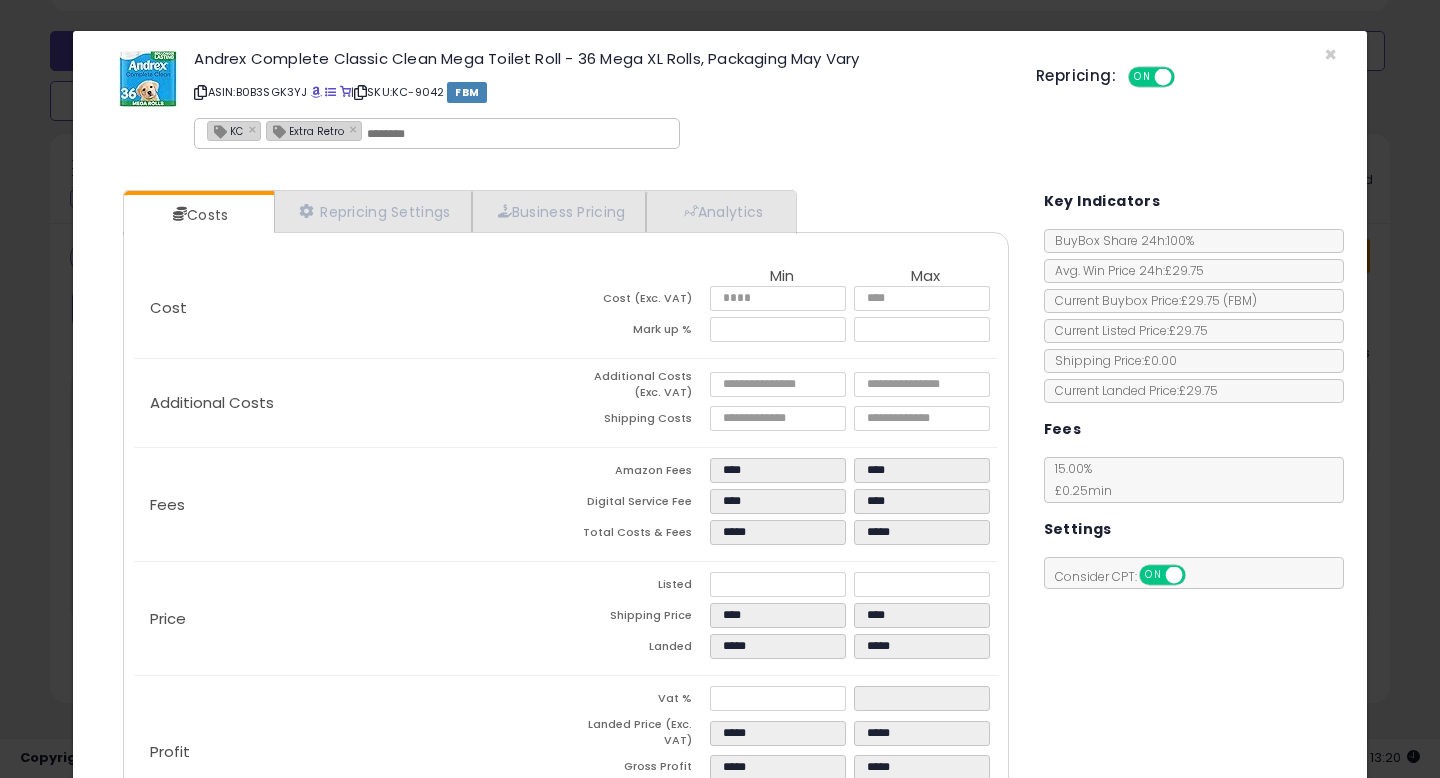 scroll, scrollTop: 154, scrollLeft: 0, axis: vertical 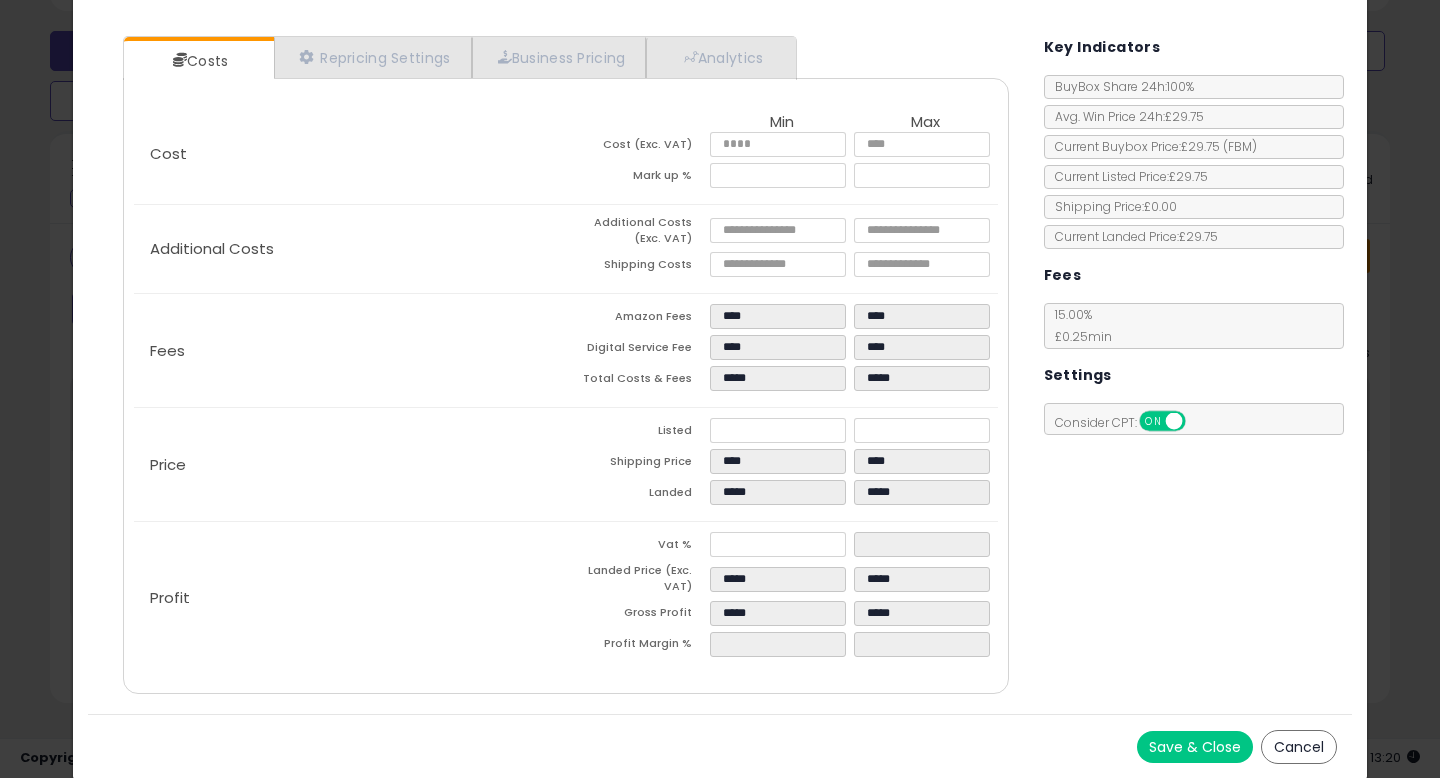 click on "Save & Close" at bounding box center (1195, 747) 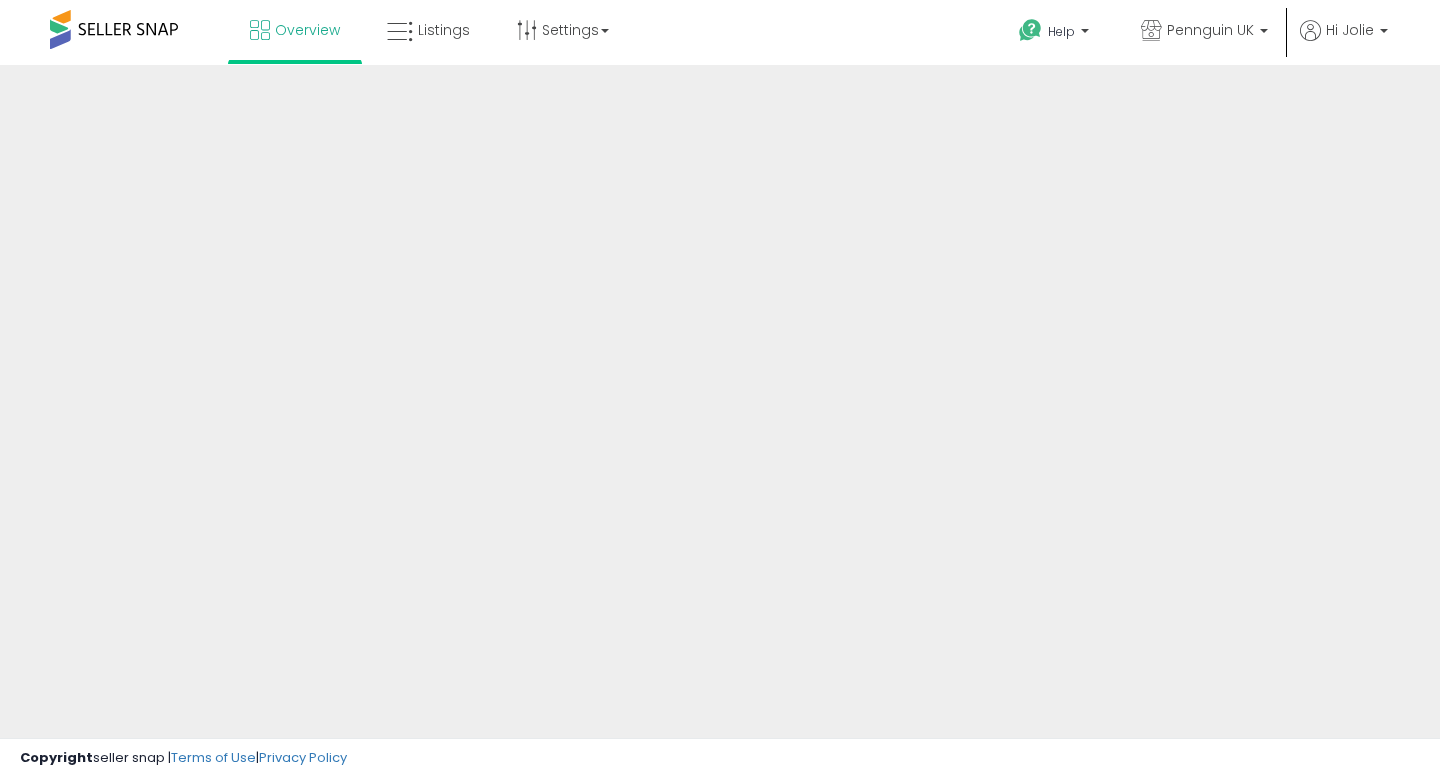scroll, scrollTop: 0, scrollLeft: 0, axis: both 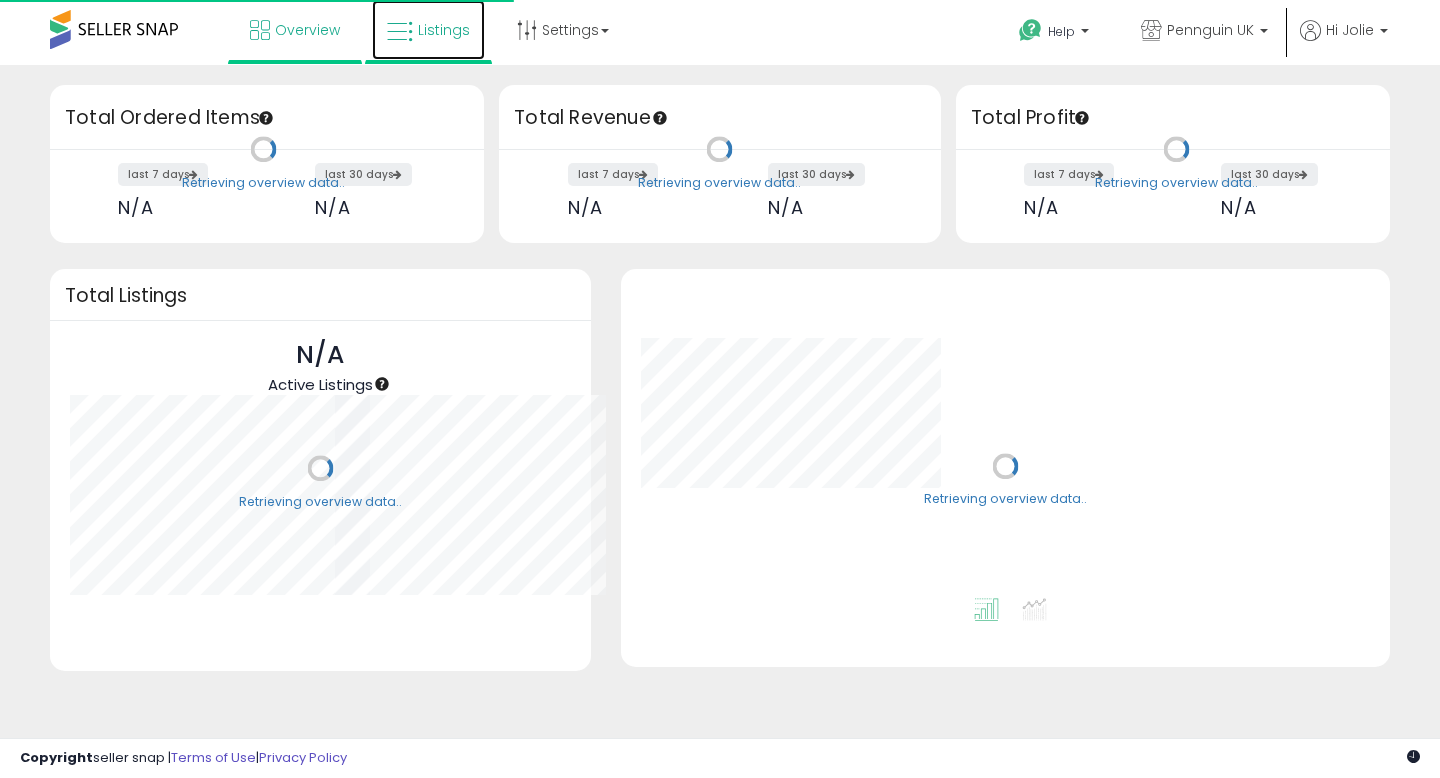click on "Listings" at bounding box center [444, 30] 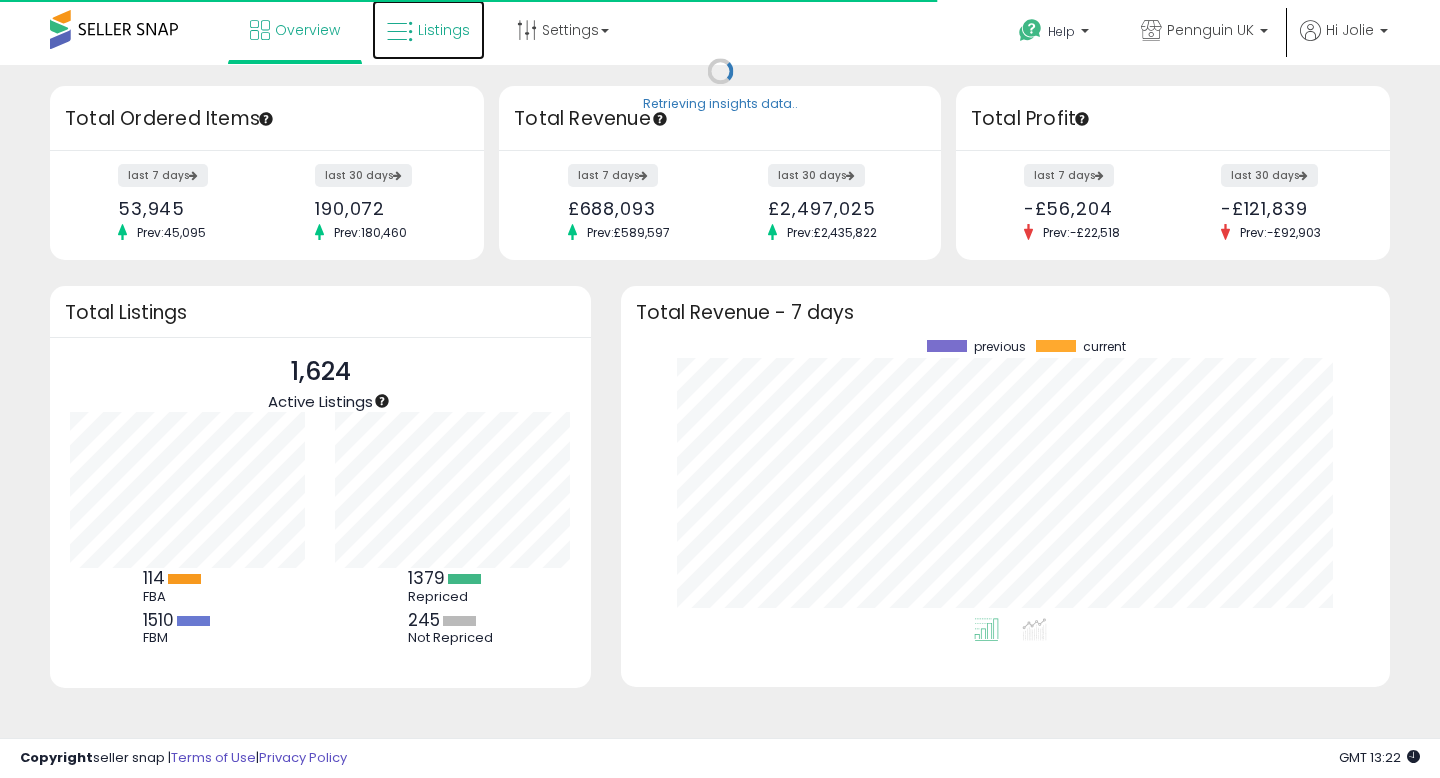 scroll, scrollTop: 999800, scrollLeft: 999734, axis: both 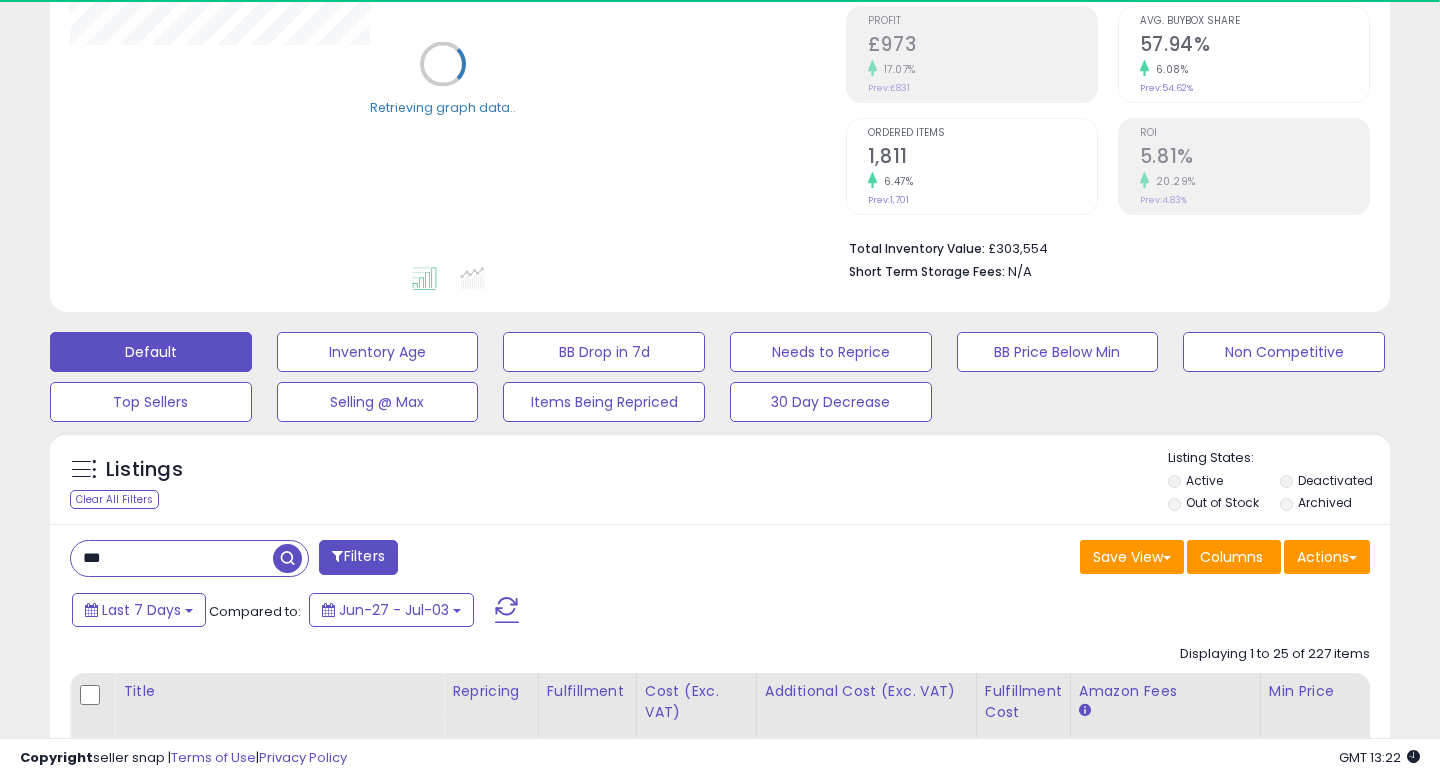 click on "***" at bounding box center (172, 558) 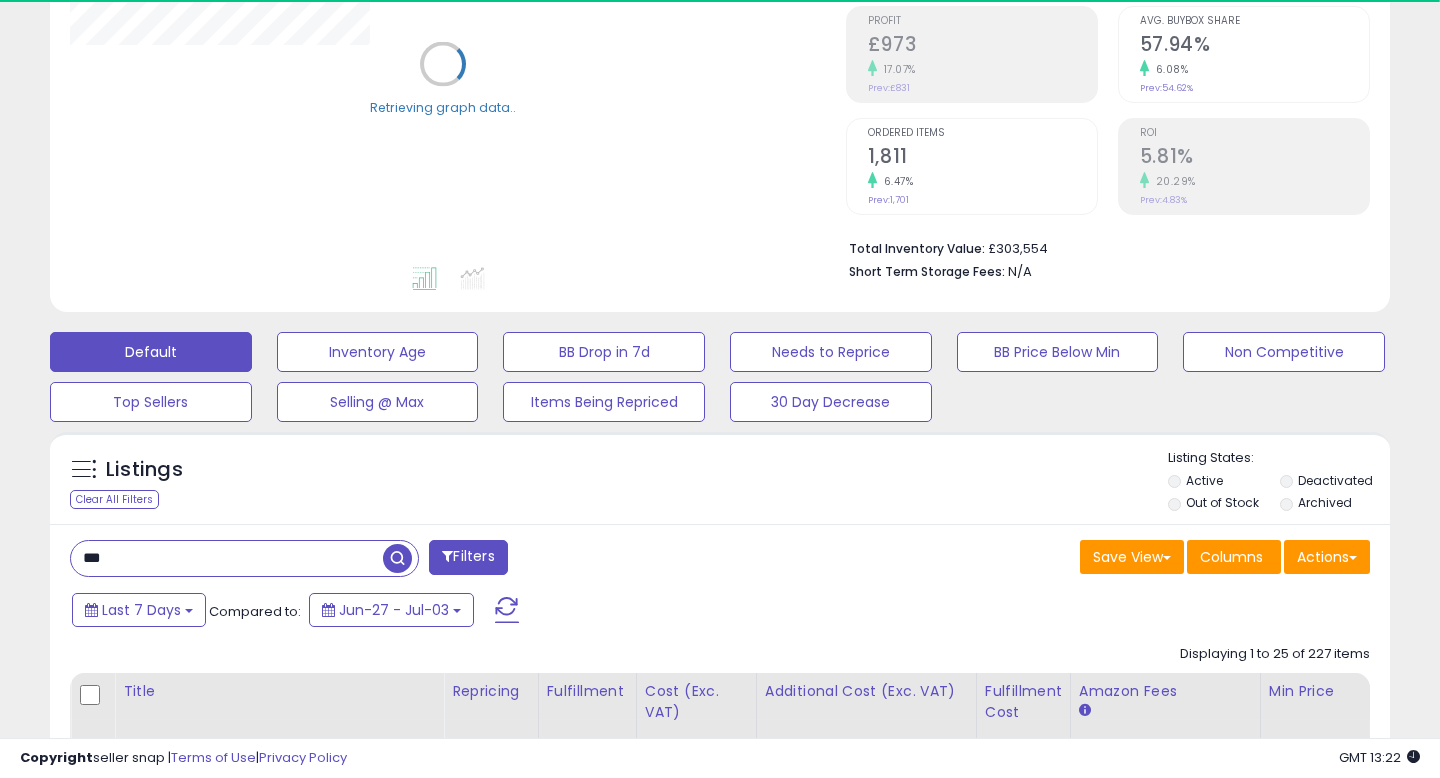 click on "***" at bounding box center (227, 558) 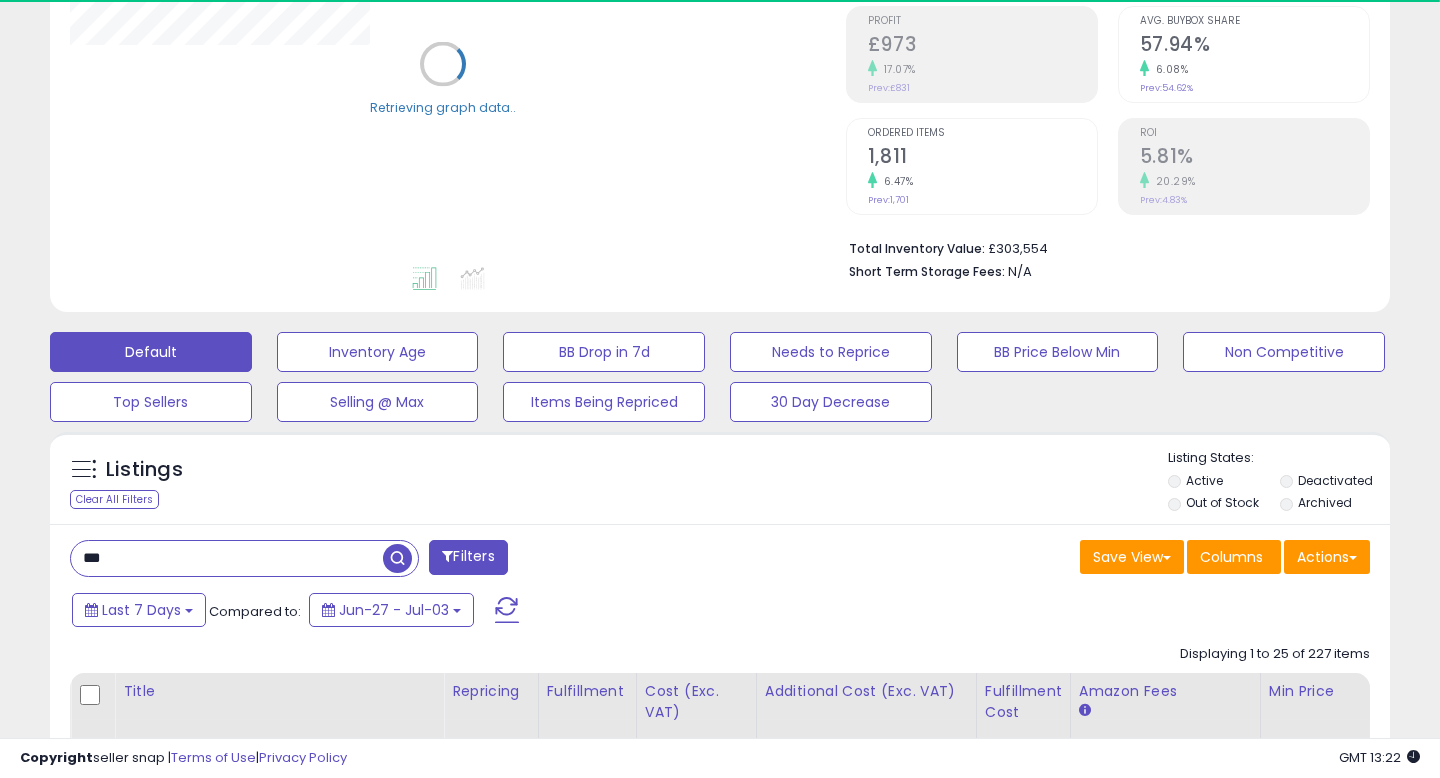 paste on "*******" 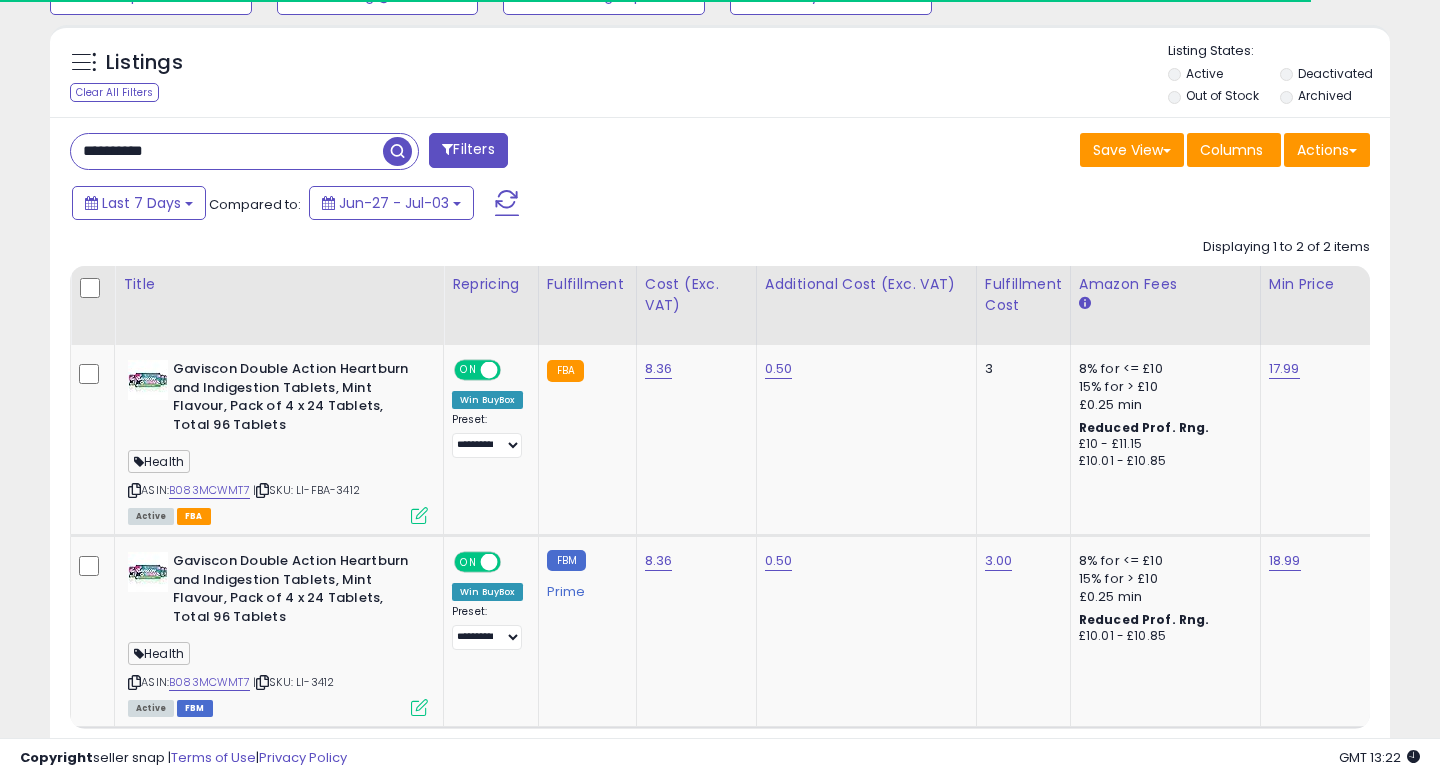 scroll, scrollTop: 719, scrollLeft: 0, axis: vertical 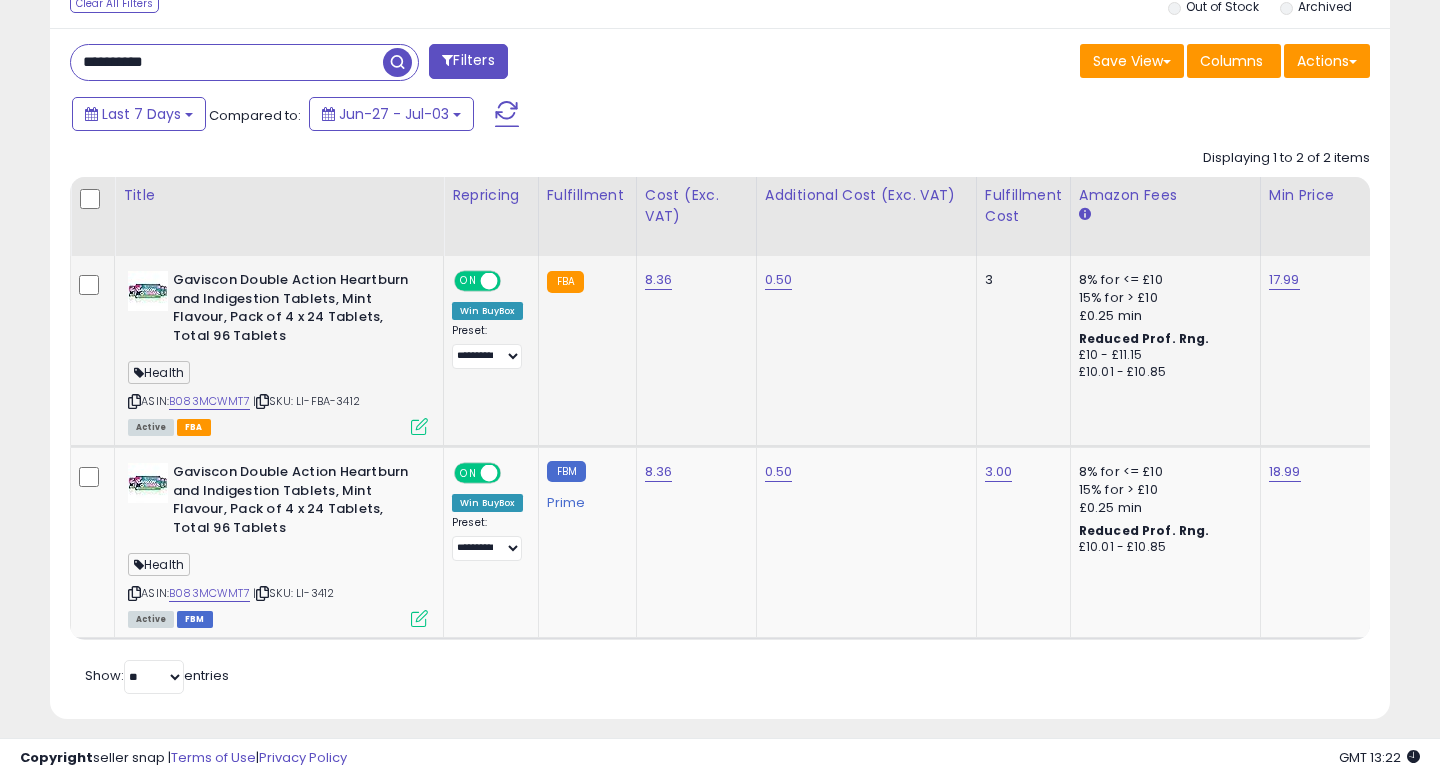 click at bounding box center [419, 426] 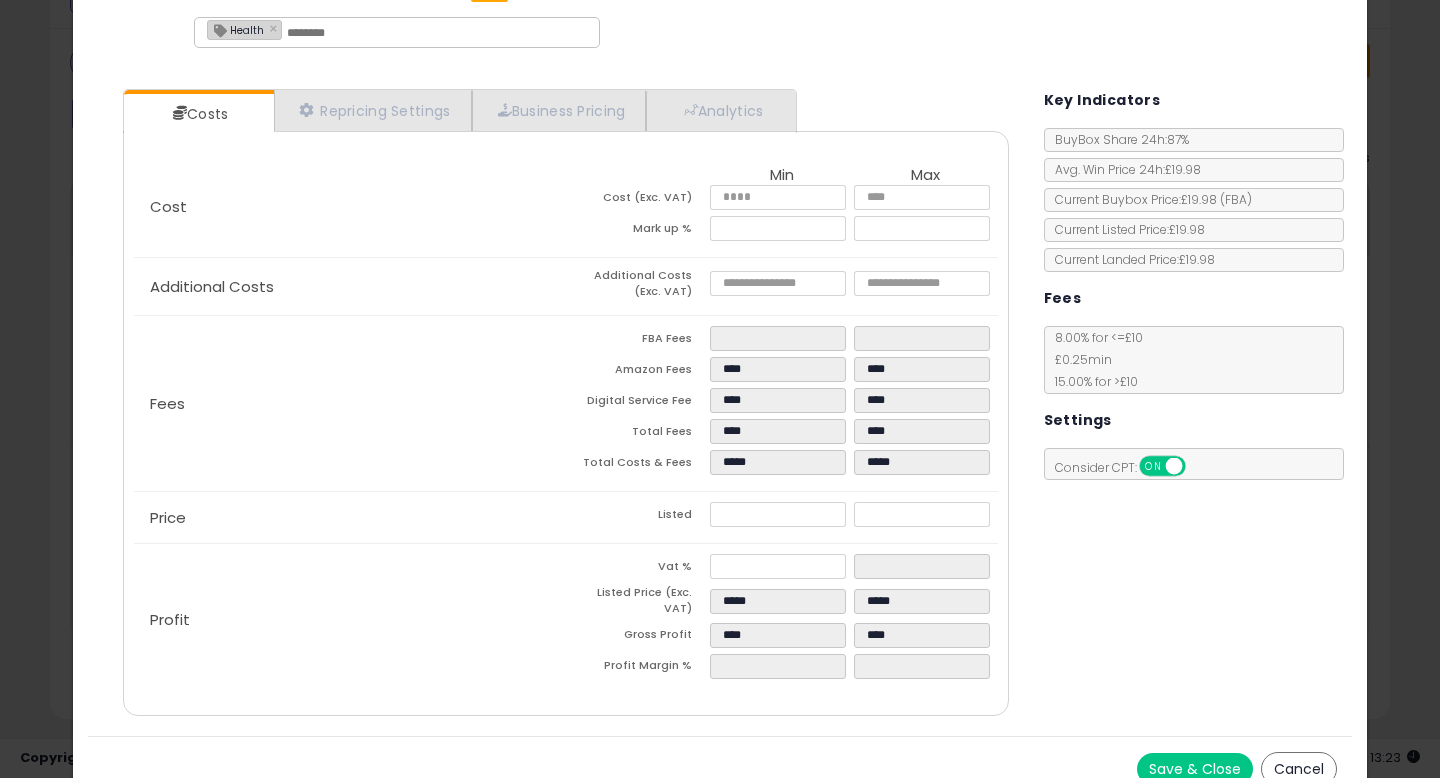 scroll, scrollTop: 131, scrollLeft: 0, axis: vertical 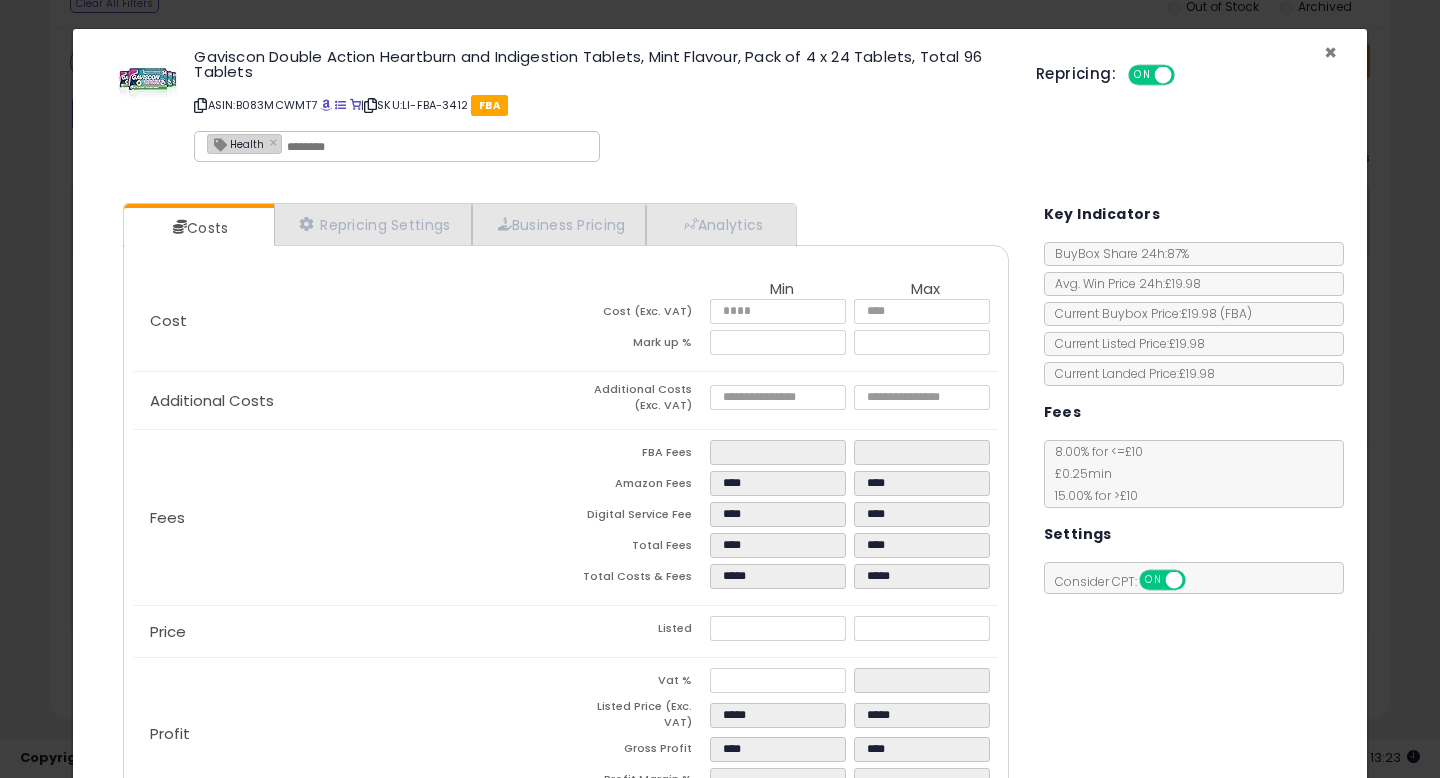 click on "×" at bounding box center [1330, 52] 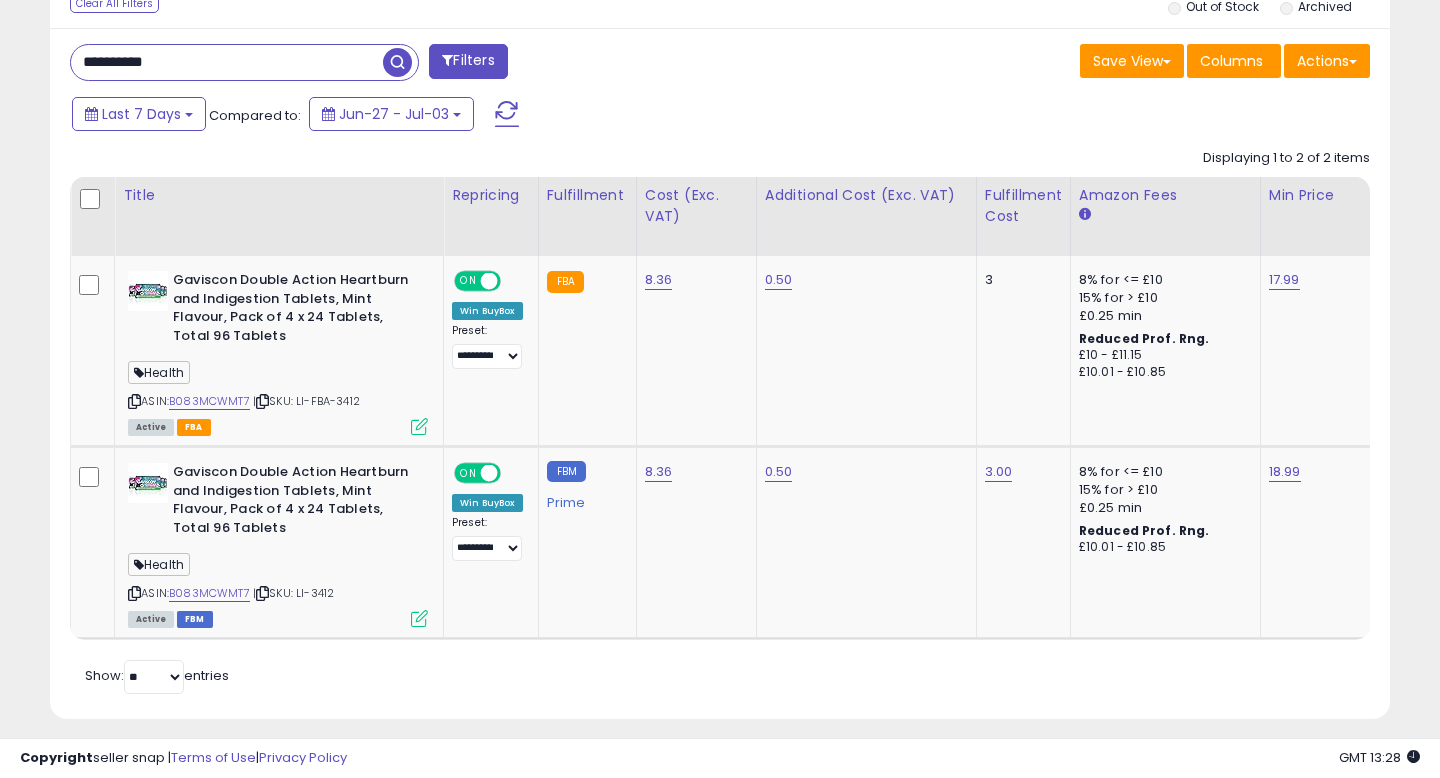 click on "**********" at bounding box center (387, 64) 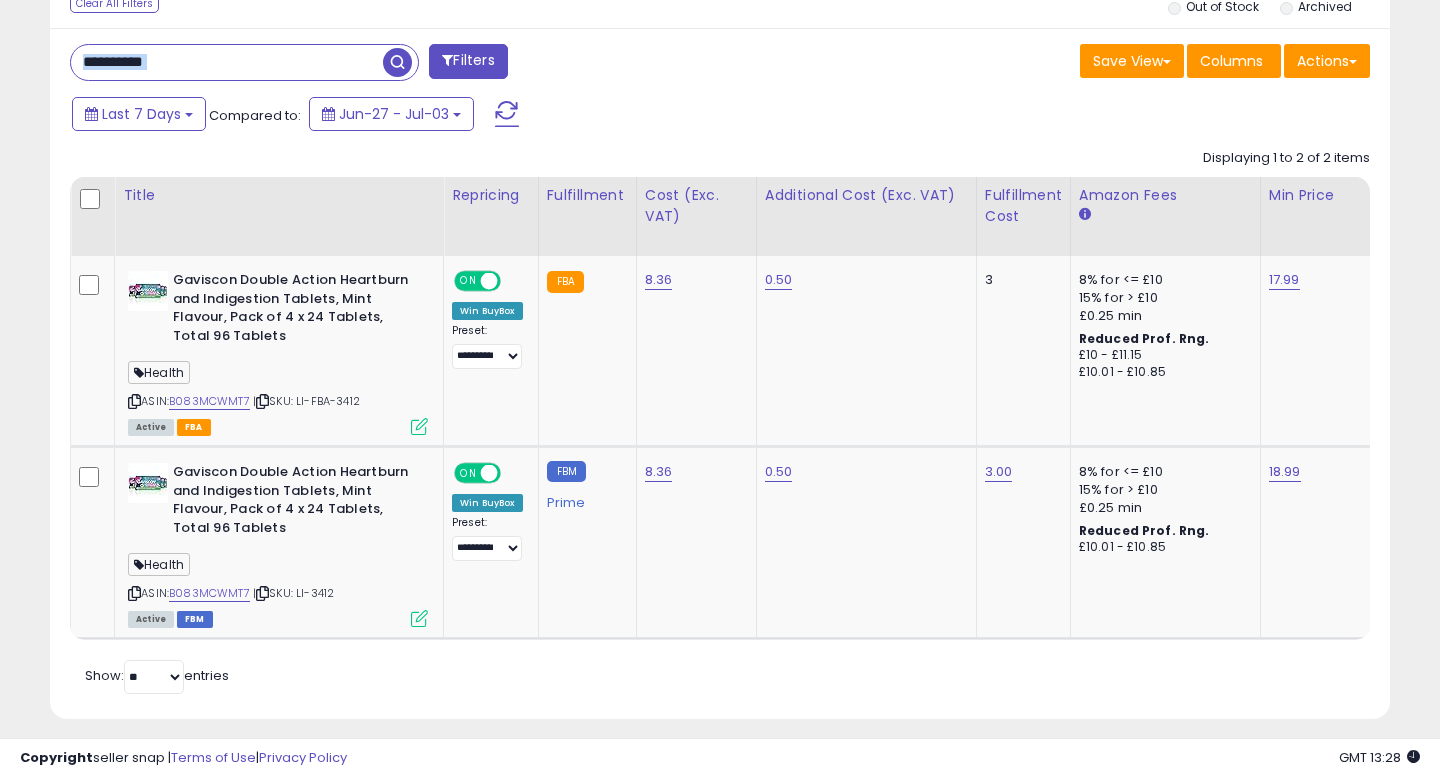 click on "**********" at bounding box center (387, 64) 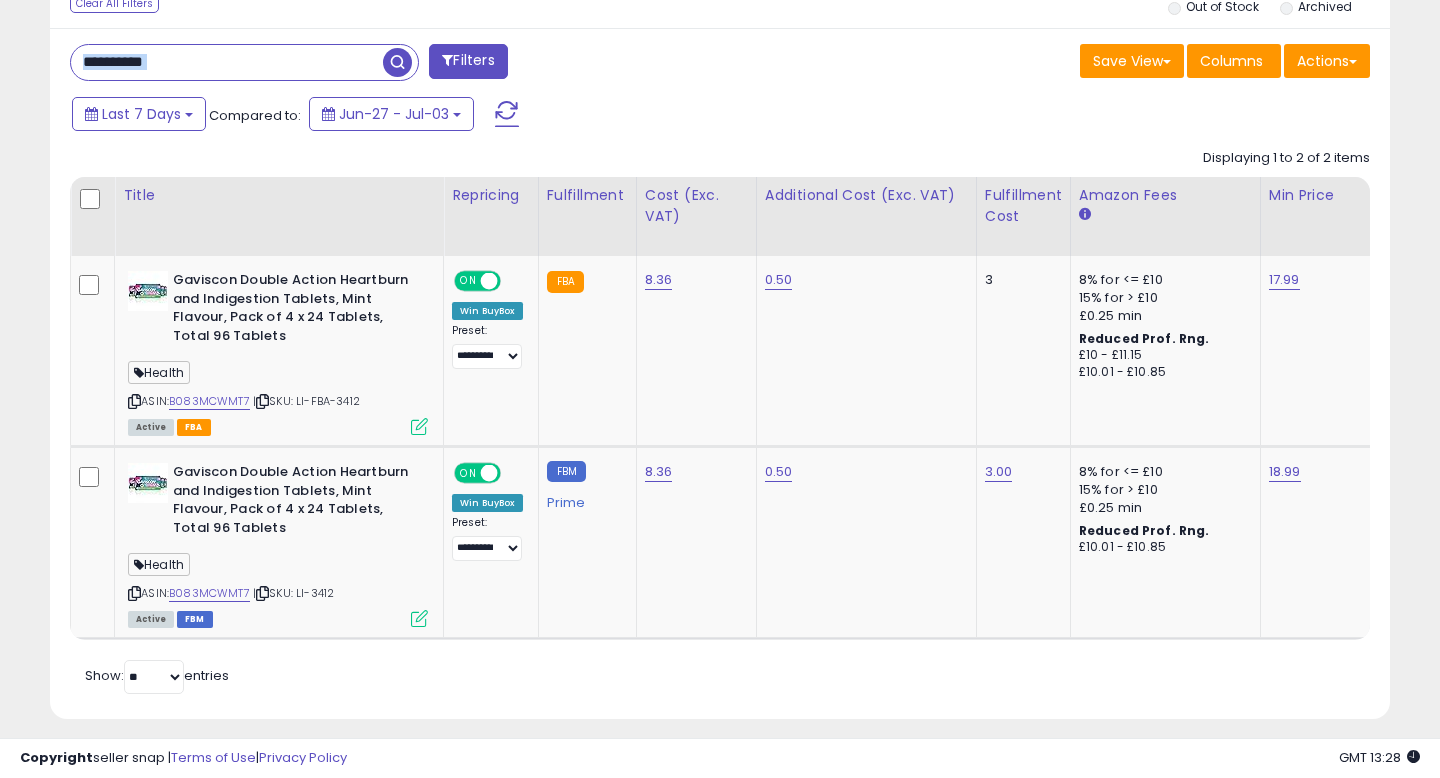 click on "**********" at bounding box center [227, 62] 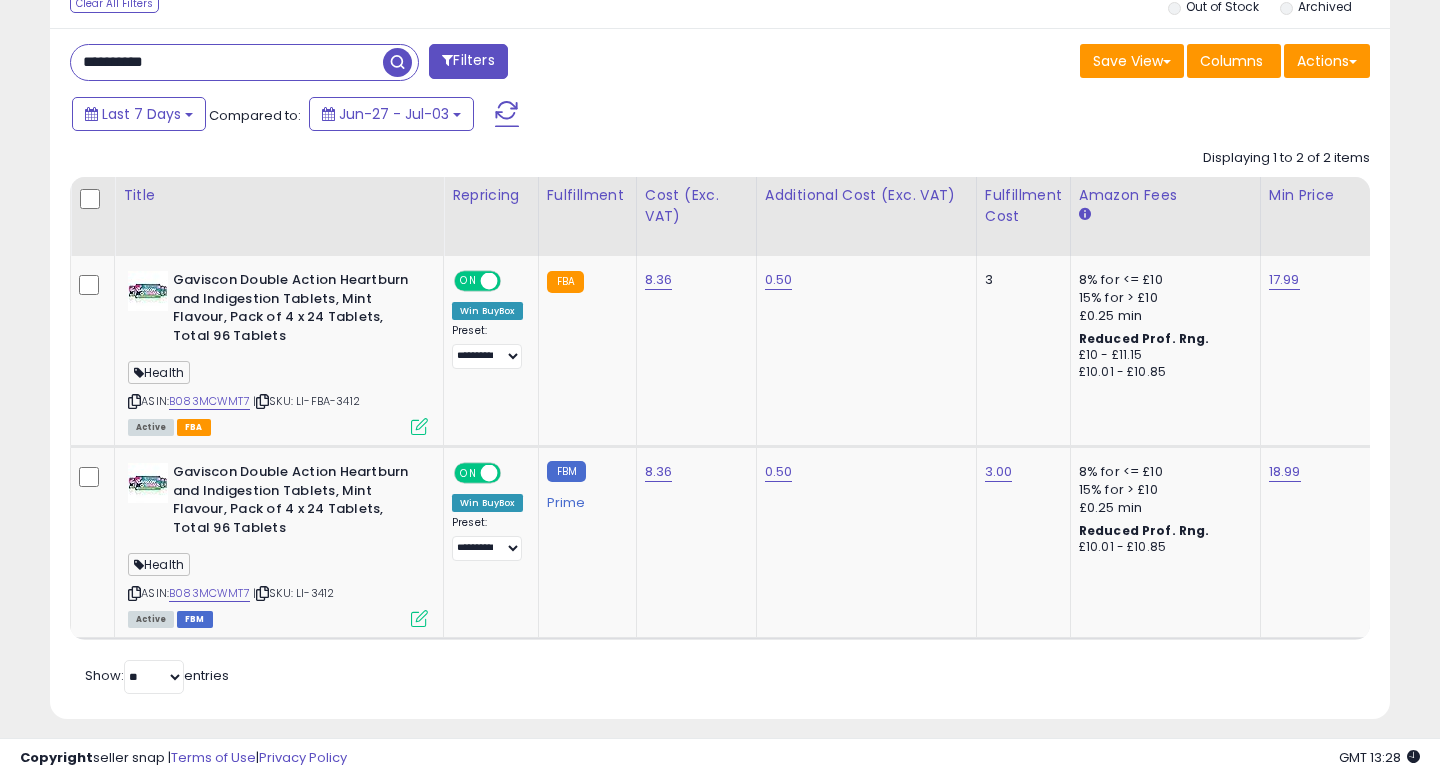 click on "**********" at bounding box center [227, 62] 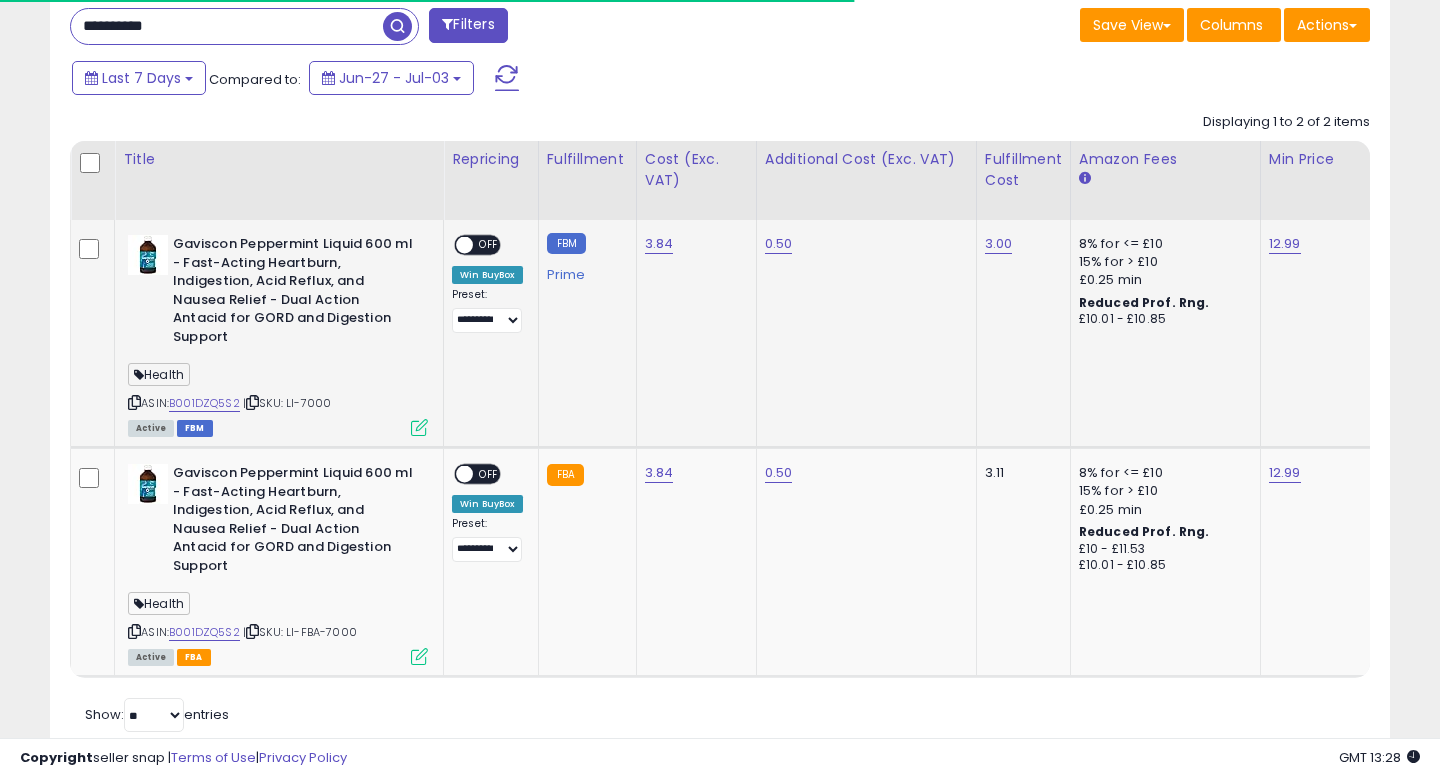 scroll, scrollTop: 847, scrollLeft: 0, axis: vertical 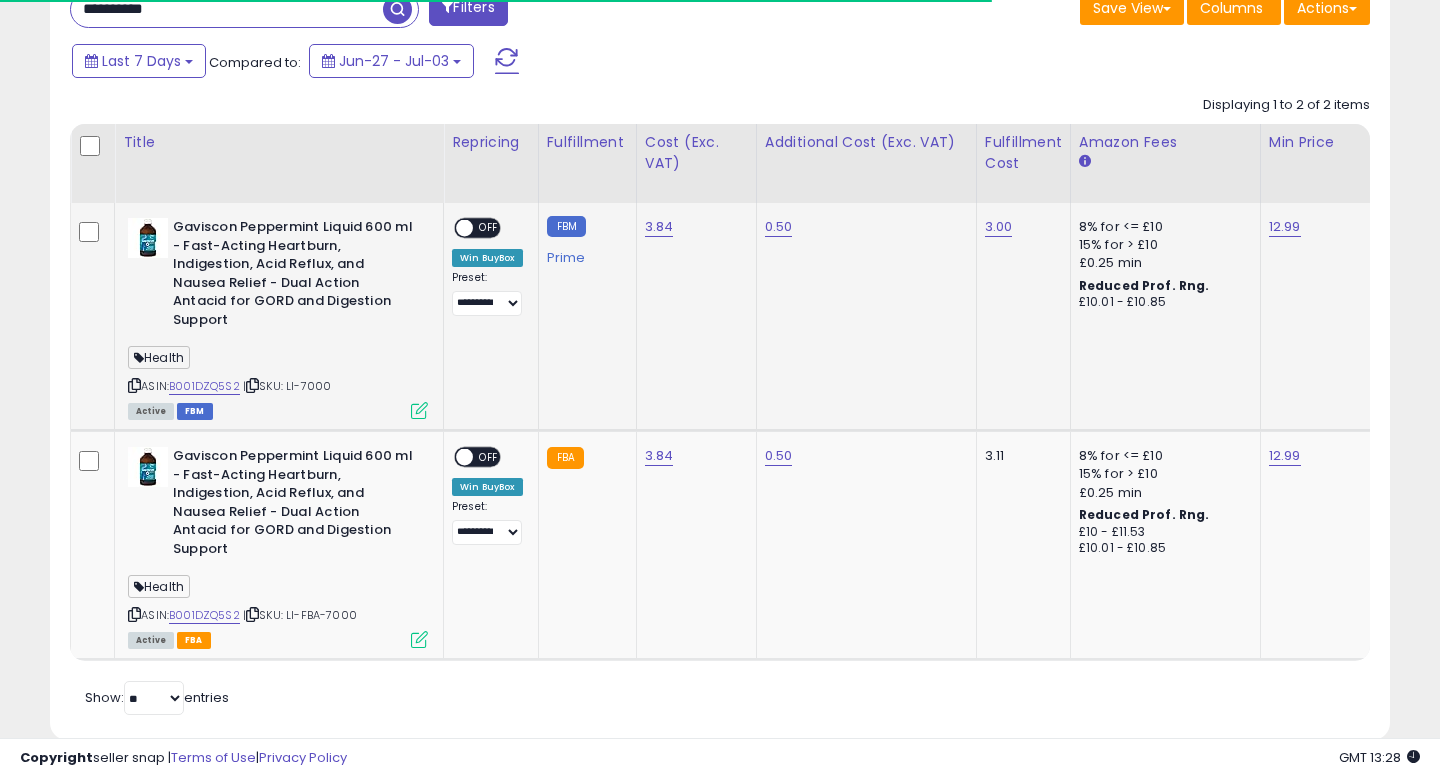 click on "OFF" at bounding box center [489, 228] 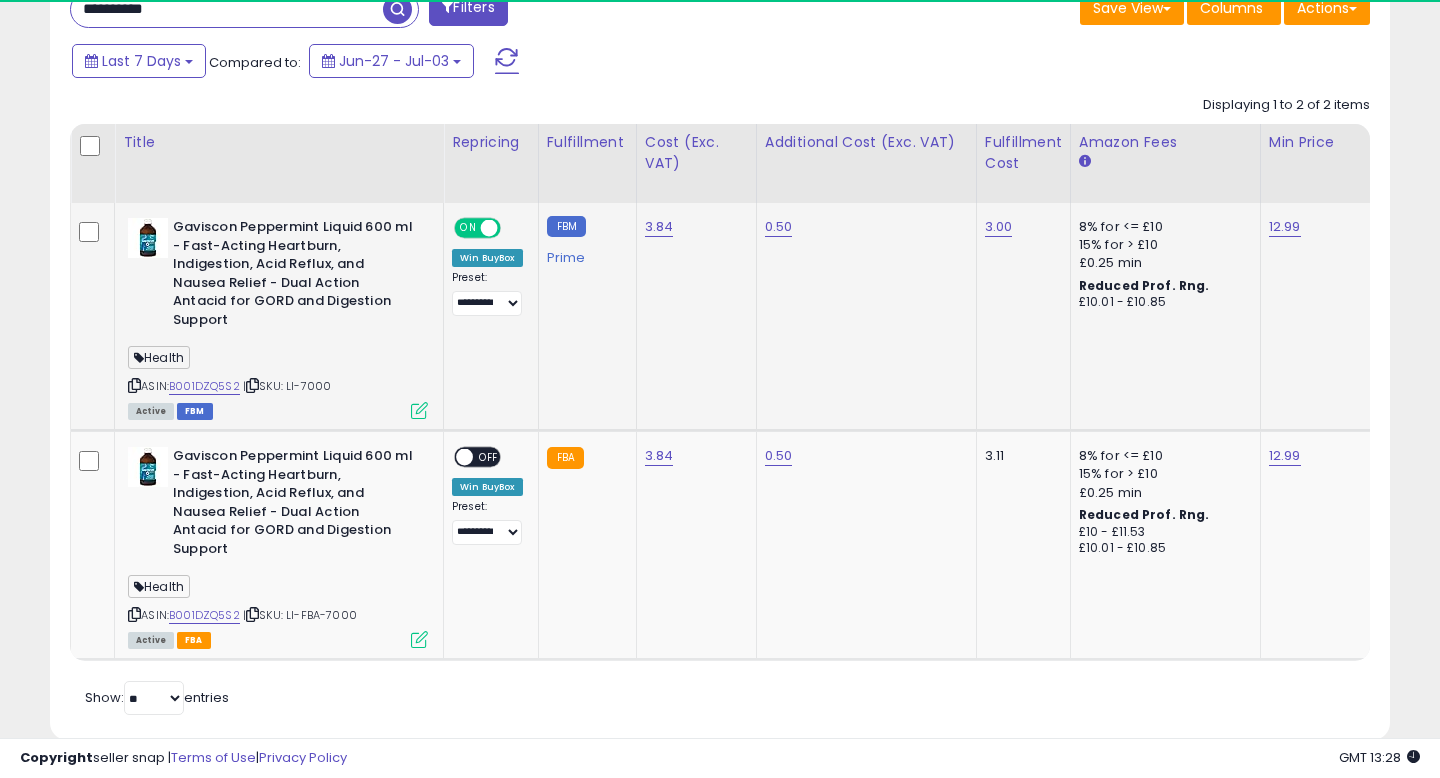 scroll, scrollTop: 999590, scrollLeft: 999224, axis: both 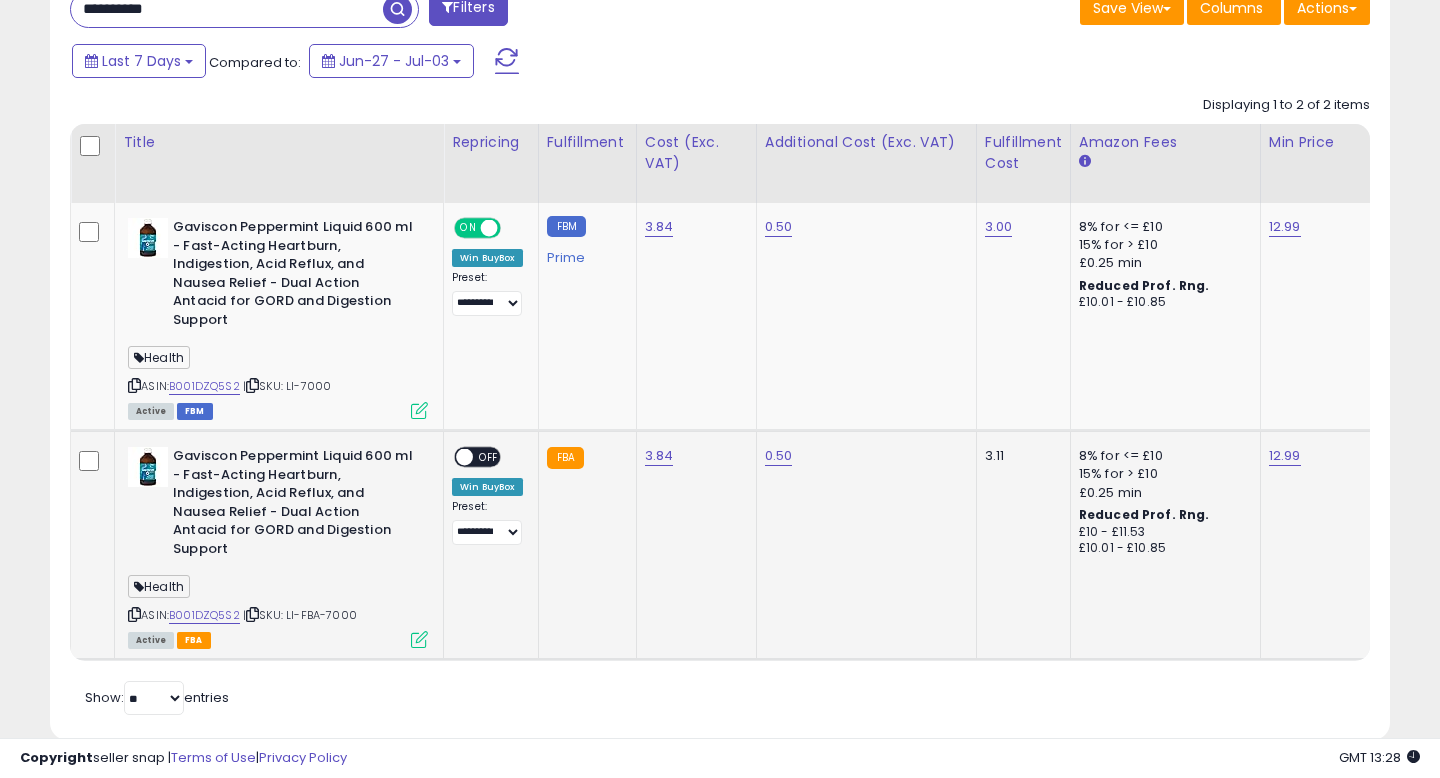 click on "OFF" at bounding box center [489, 457] 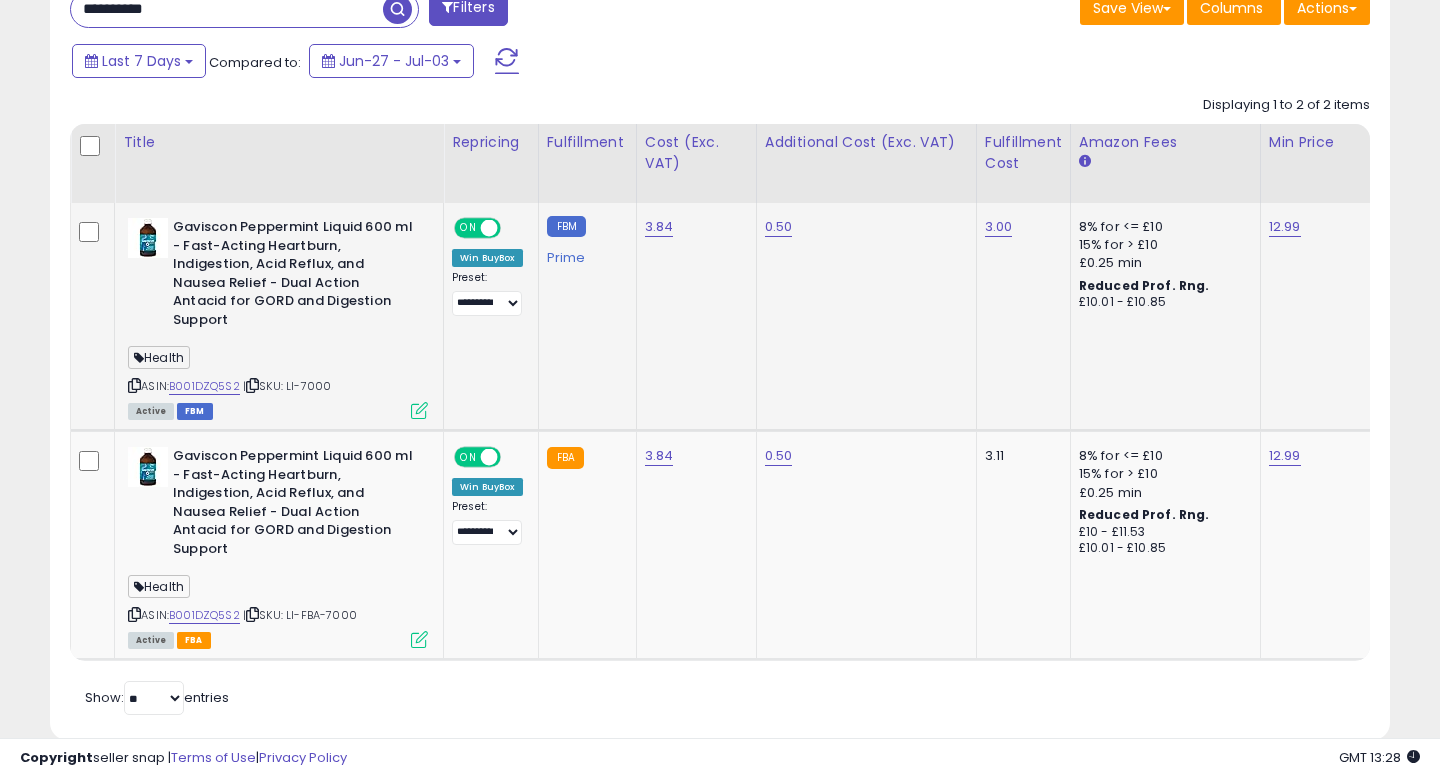 click at bounding box center (419, 410) 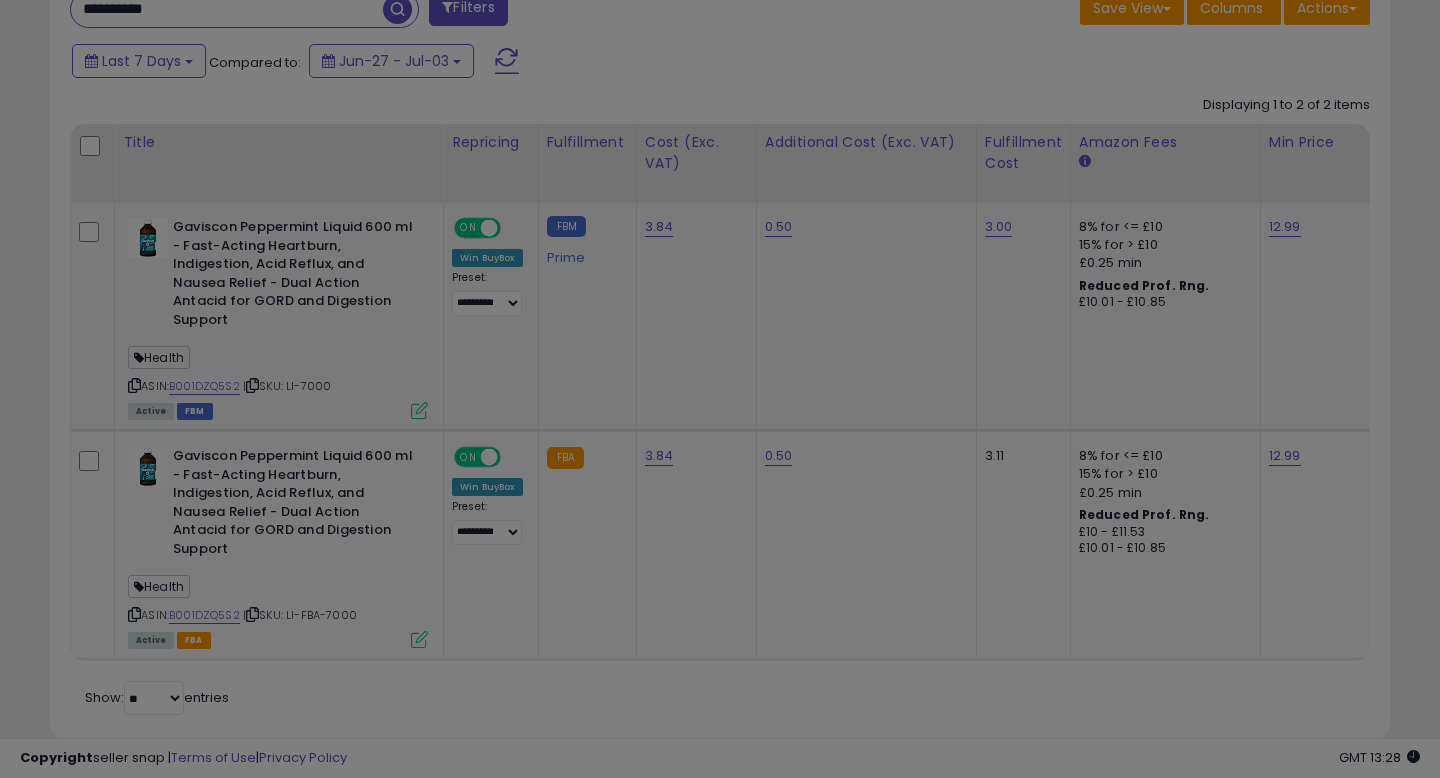 scroll, scrollTop: 0, scrollLeft: 0, axis: both 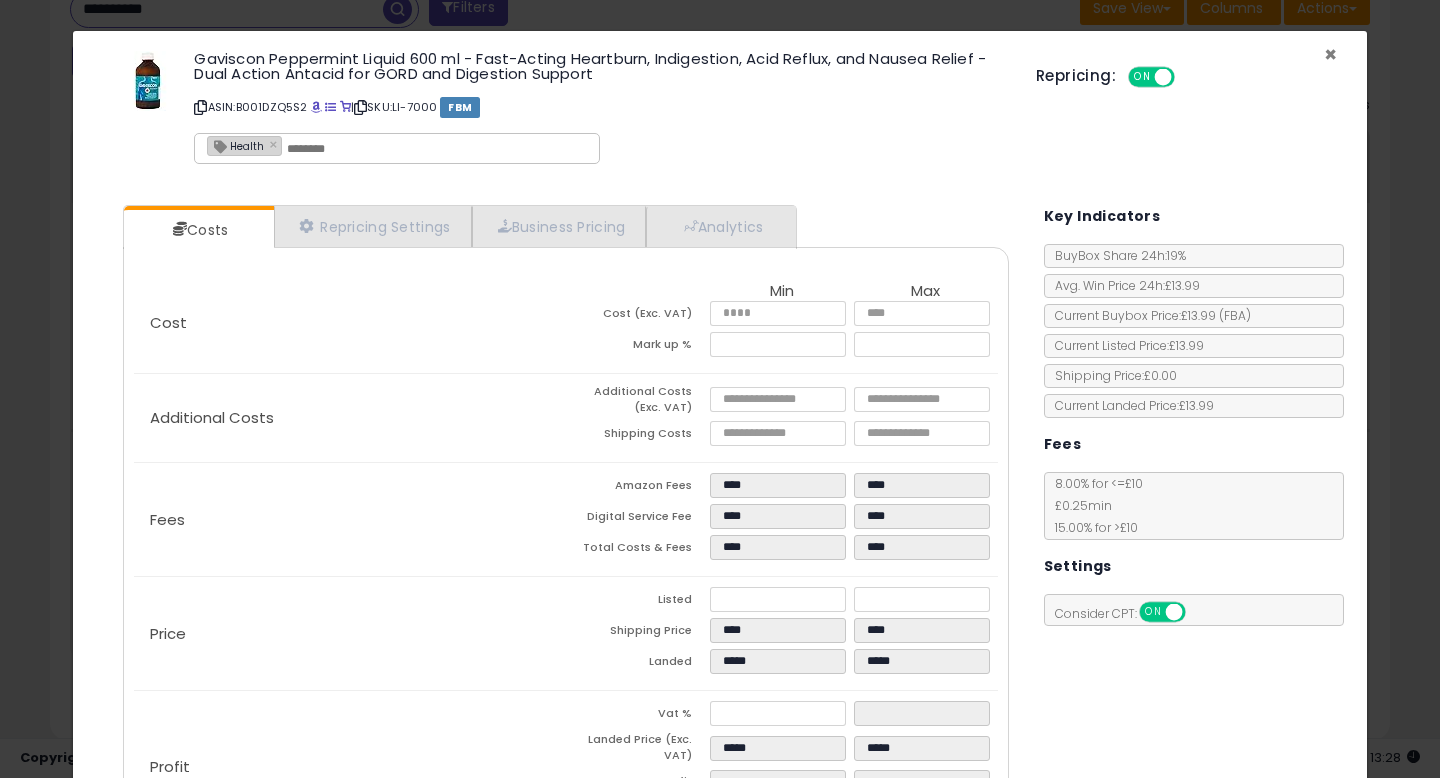 click on "×" at bounding box center (1330, 54) 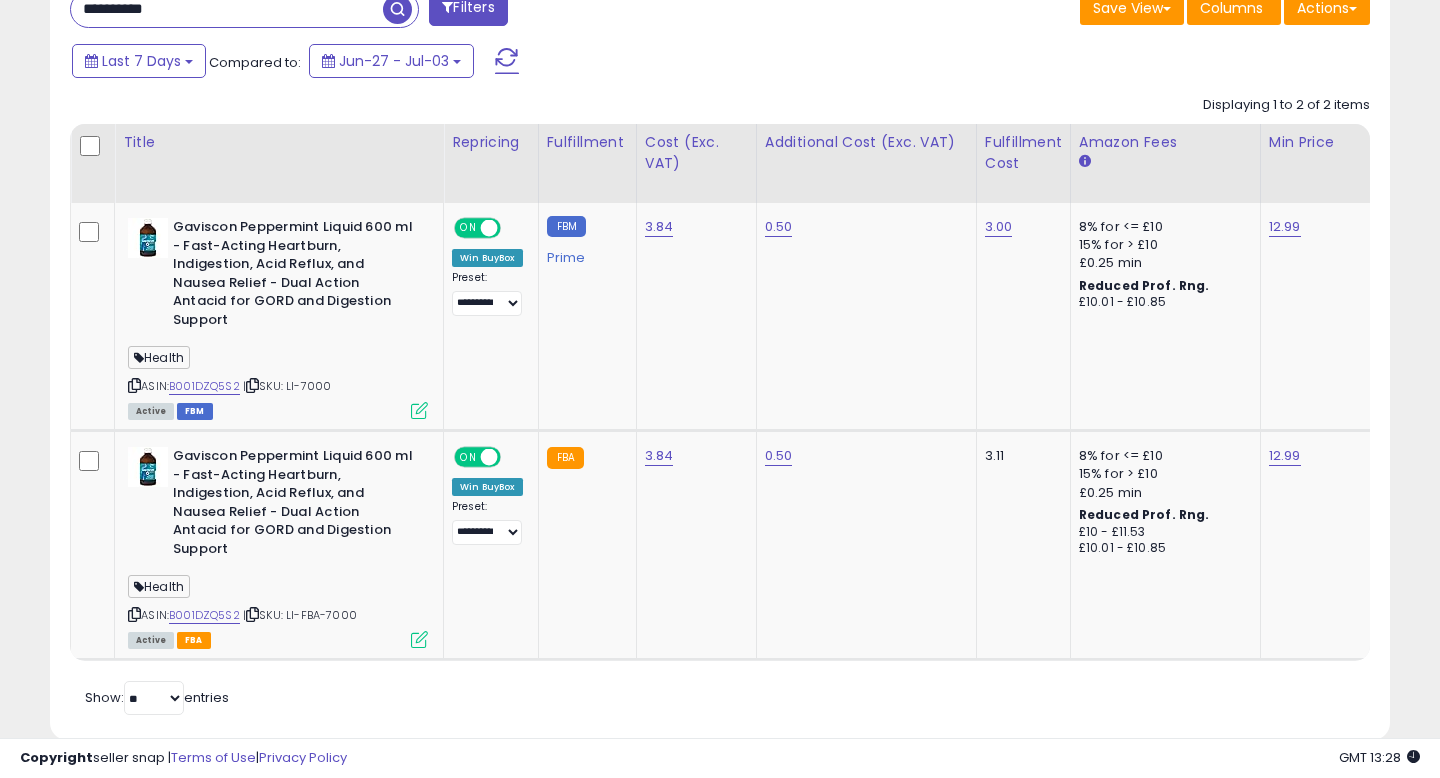 click on "**********" at bounding box center [387, 11] 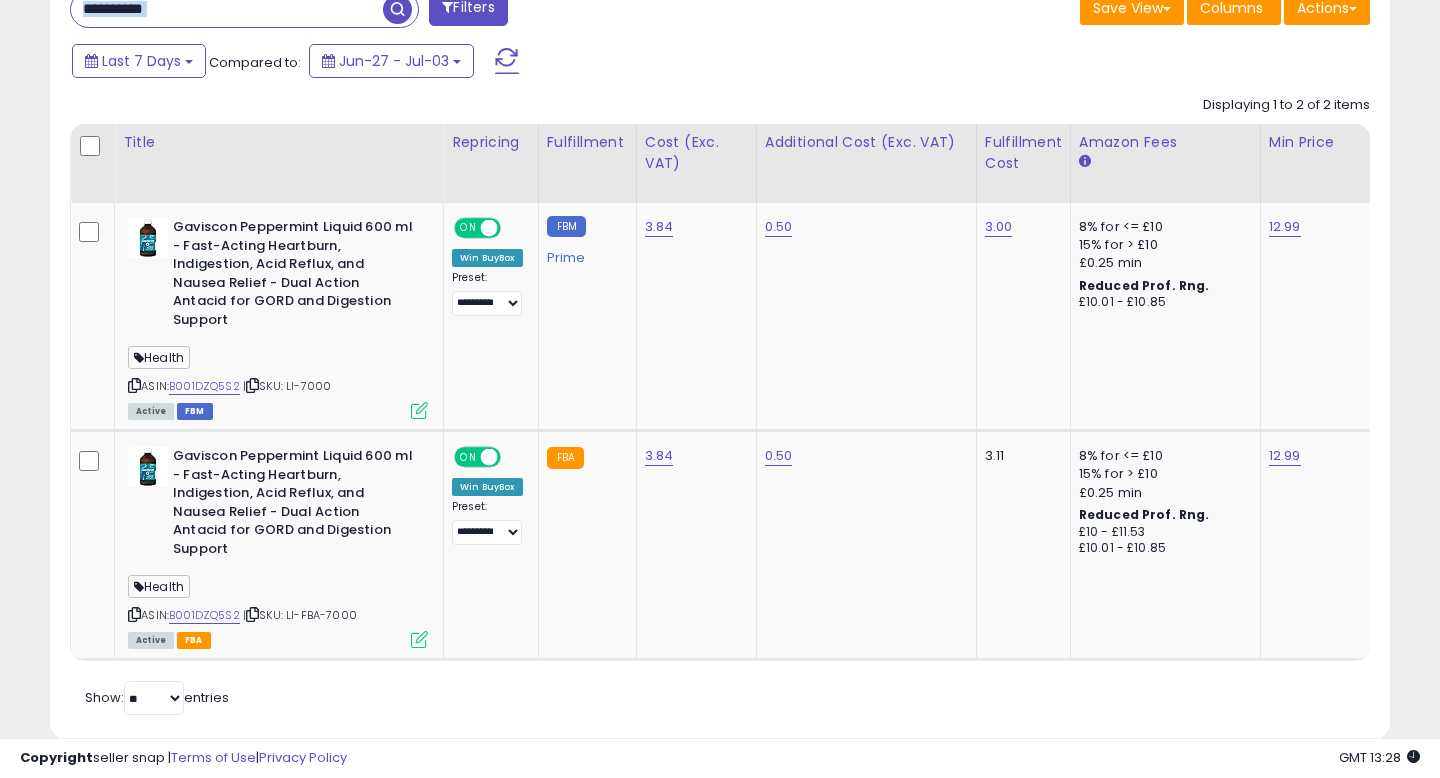 click on "**********" at bounding box center [387, 11] 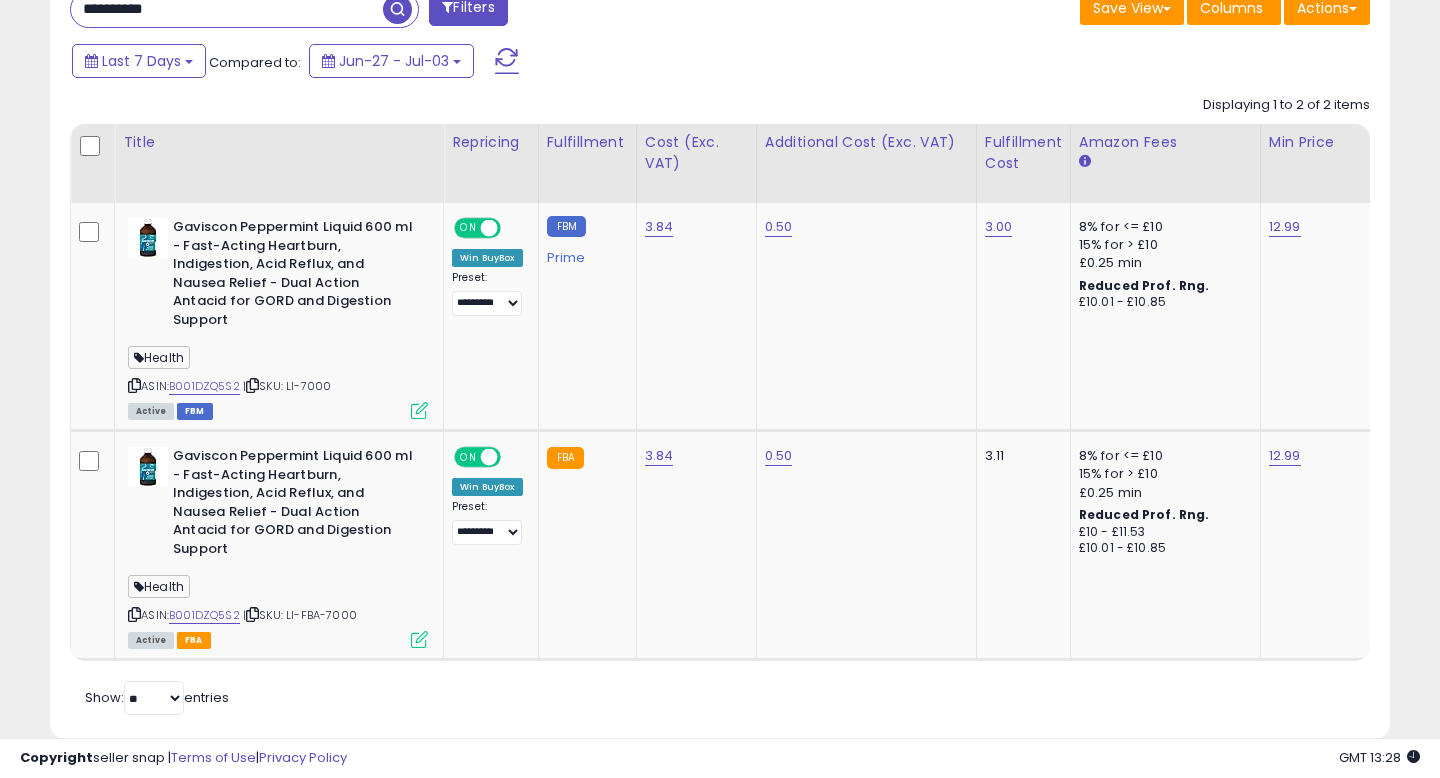click on "**********" at bounding box center [227, 9] 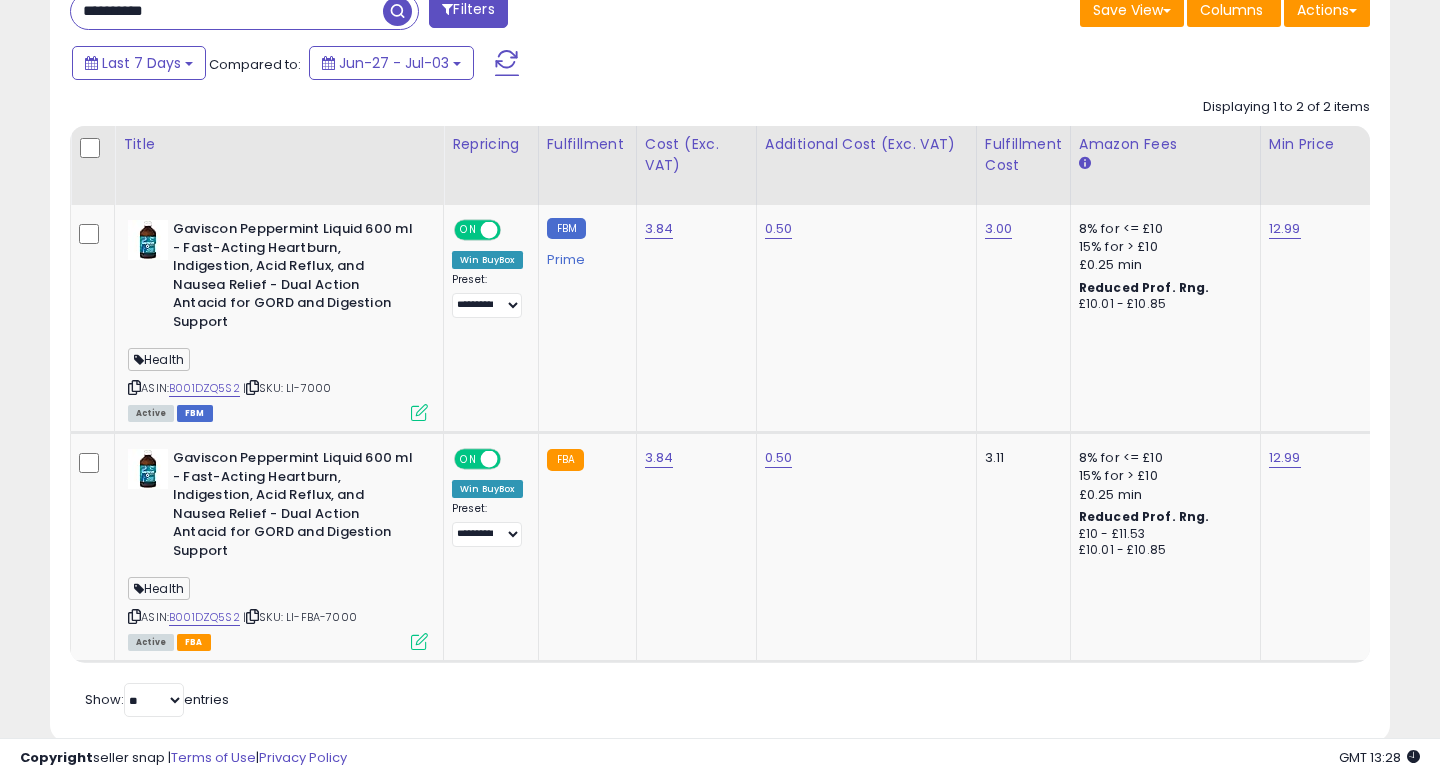 click at bounding box center (397, 11) 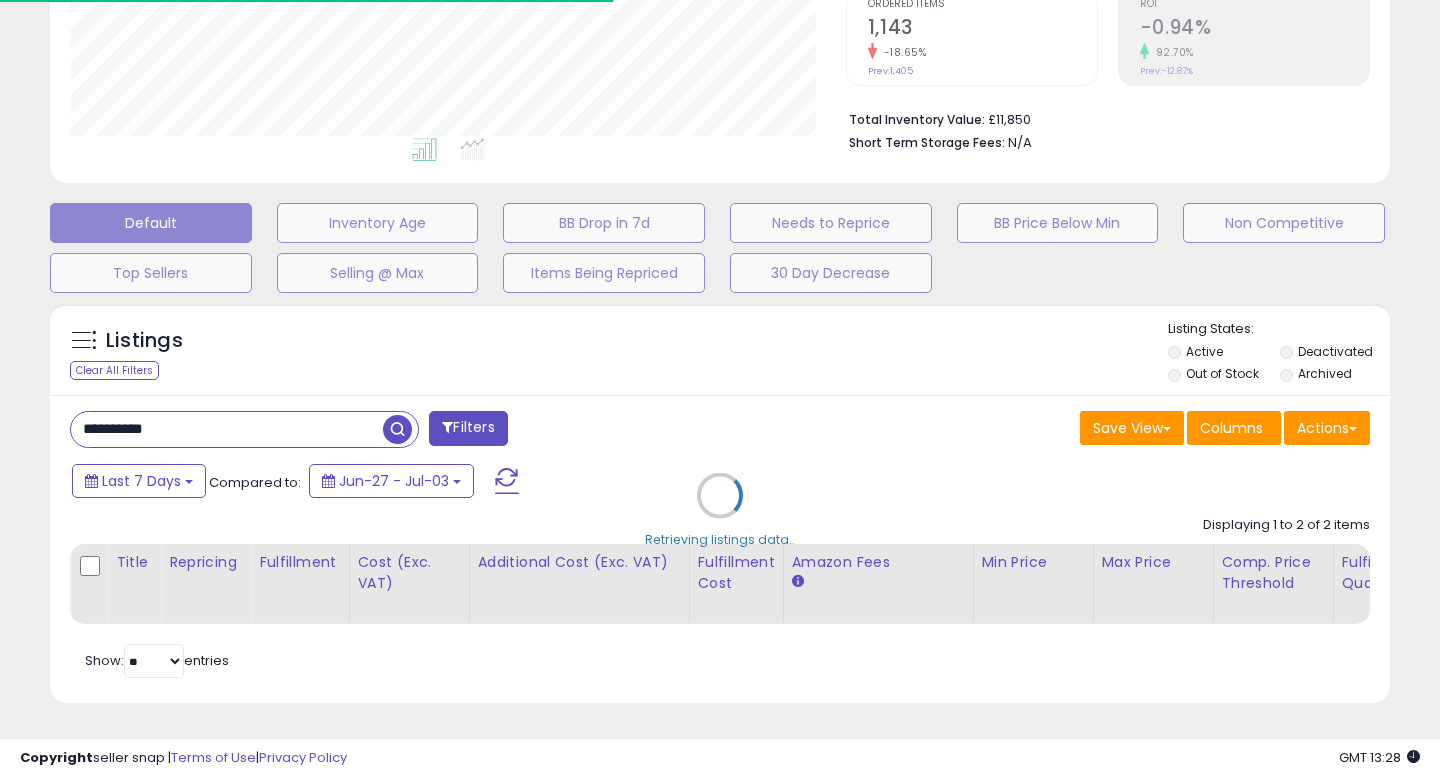 scroll, scrollTop: 637, scrollLeft: 0, axis: vertical 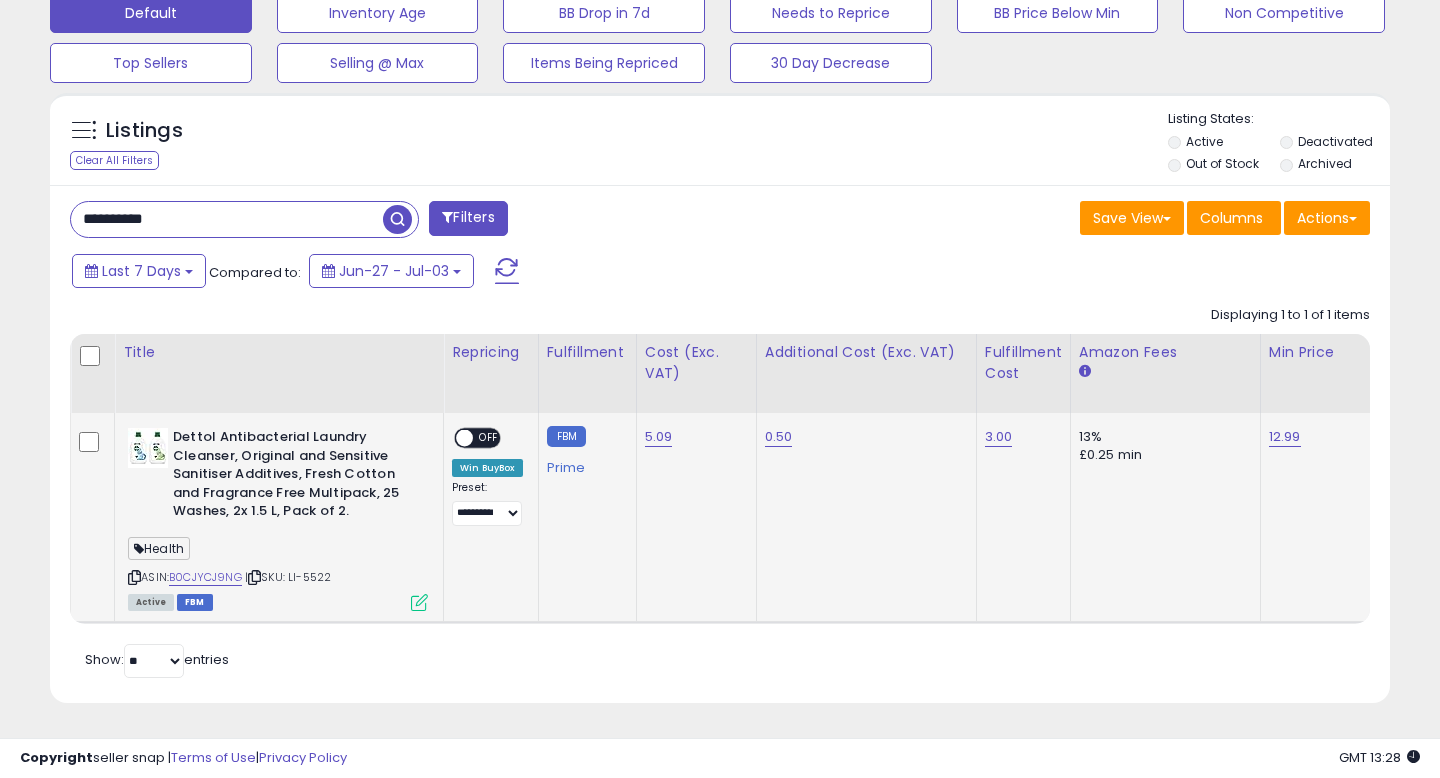 click at bounding box center [419, 602] 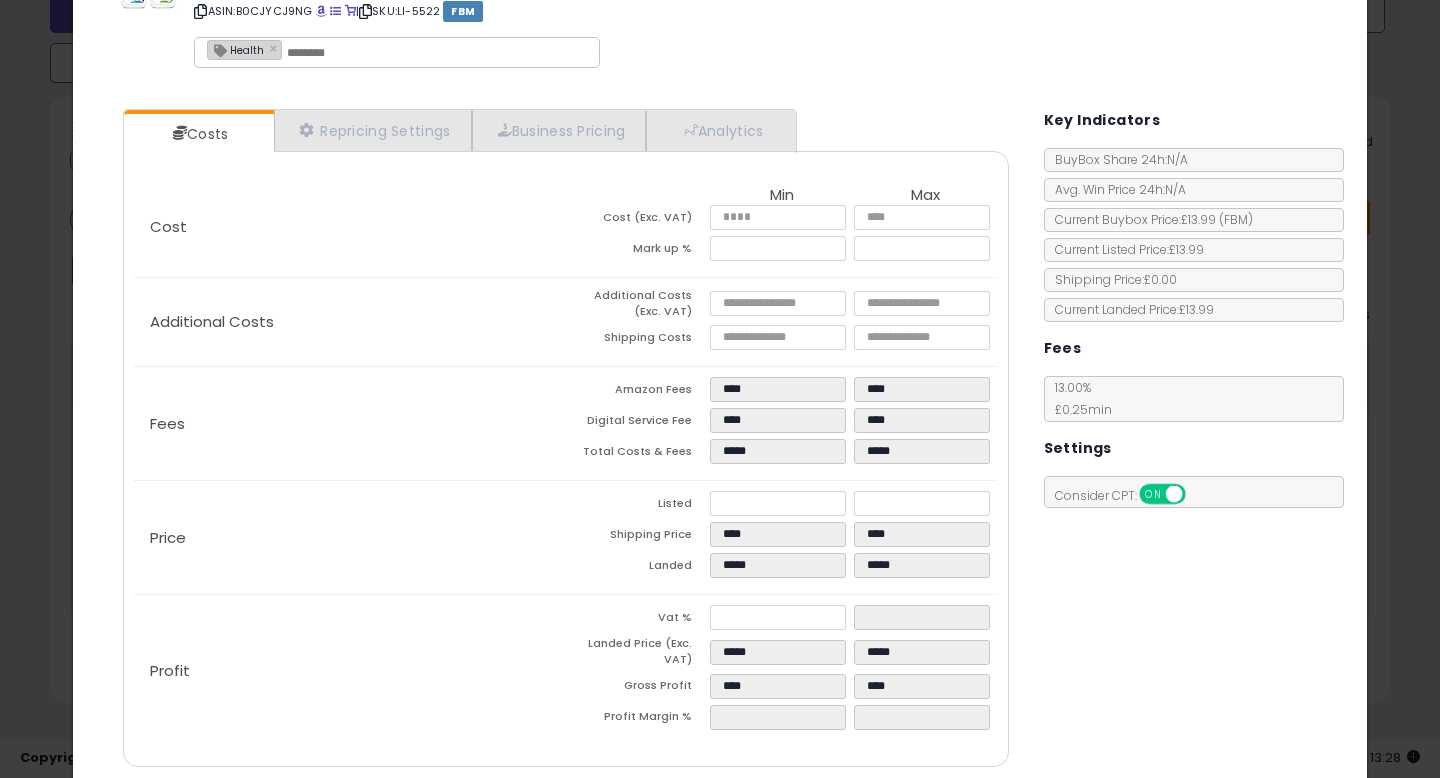 scroll, scrollTop: 0, scrollLeft: 0, axis: both 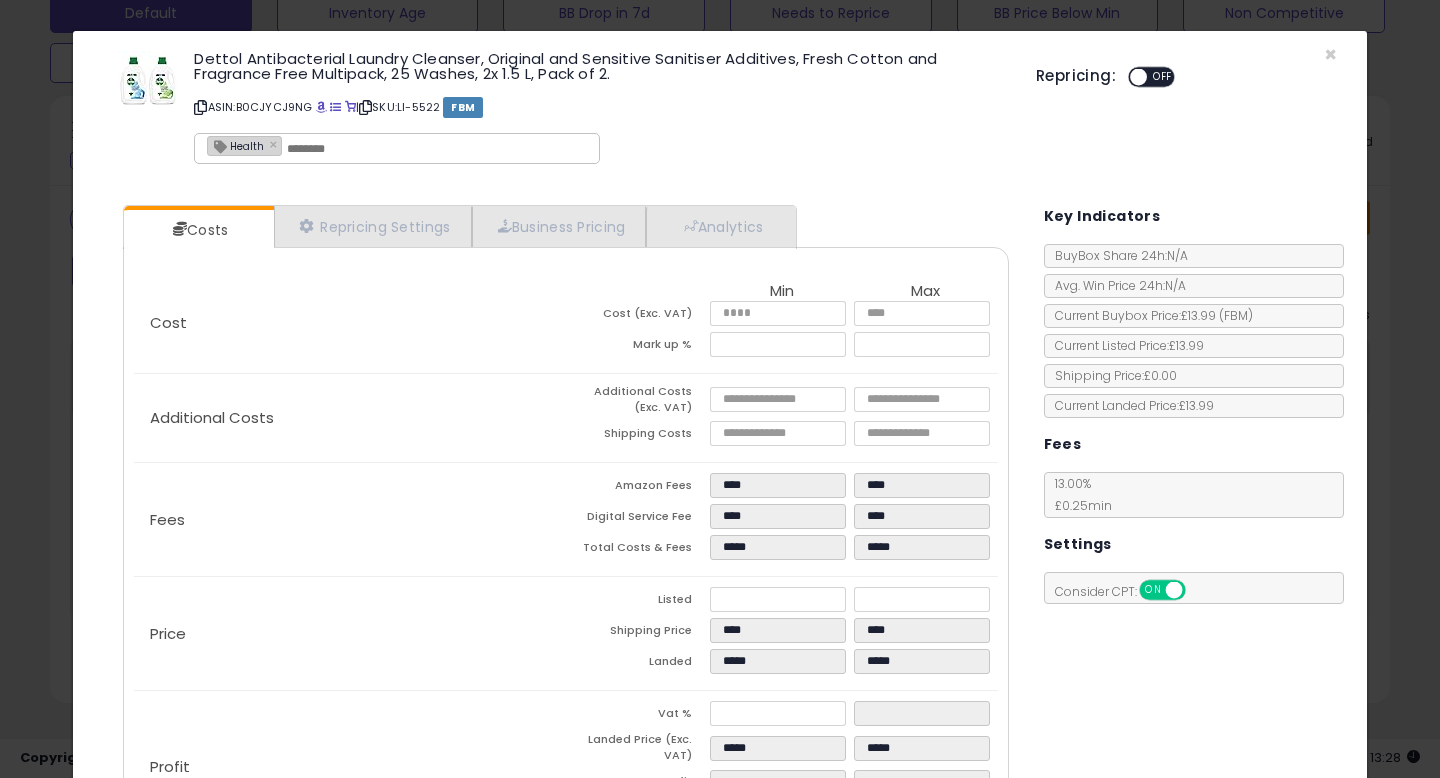 click on "ON   OFF" at bounding box center [1129, 77] 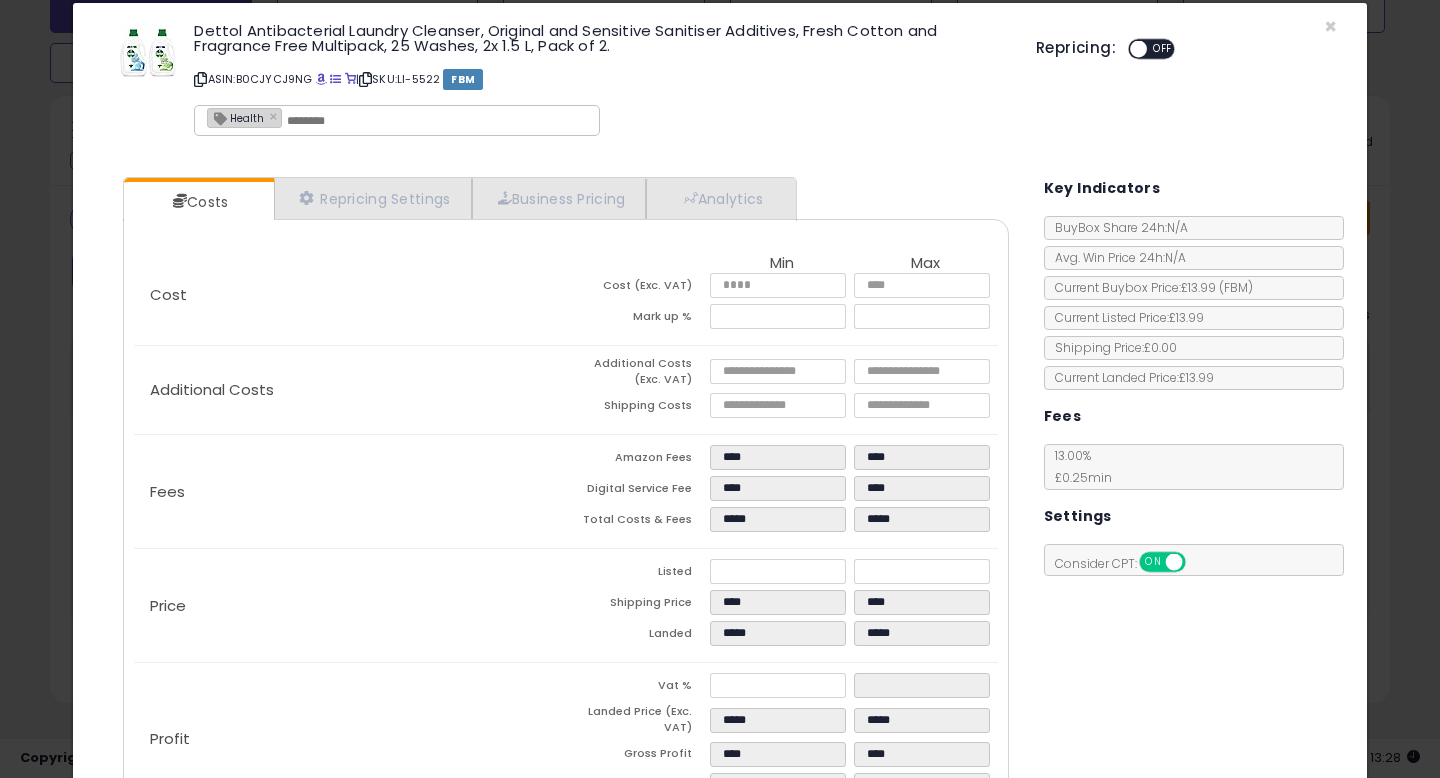 click on "OFF" at bounding box center (1163, 49) 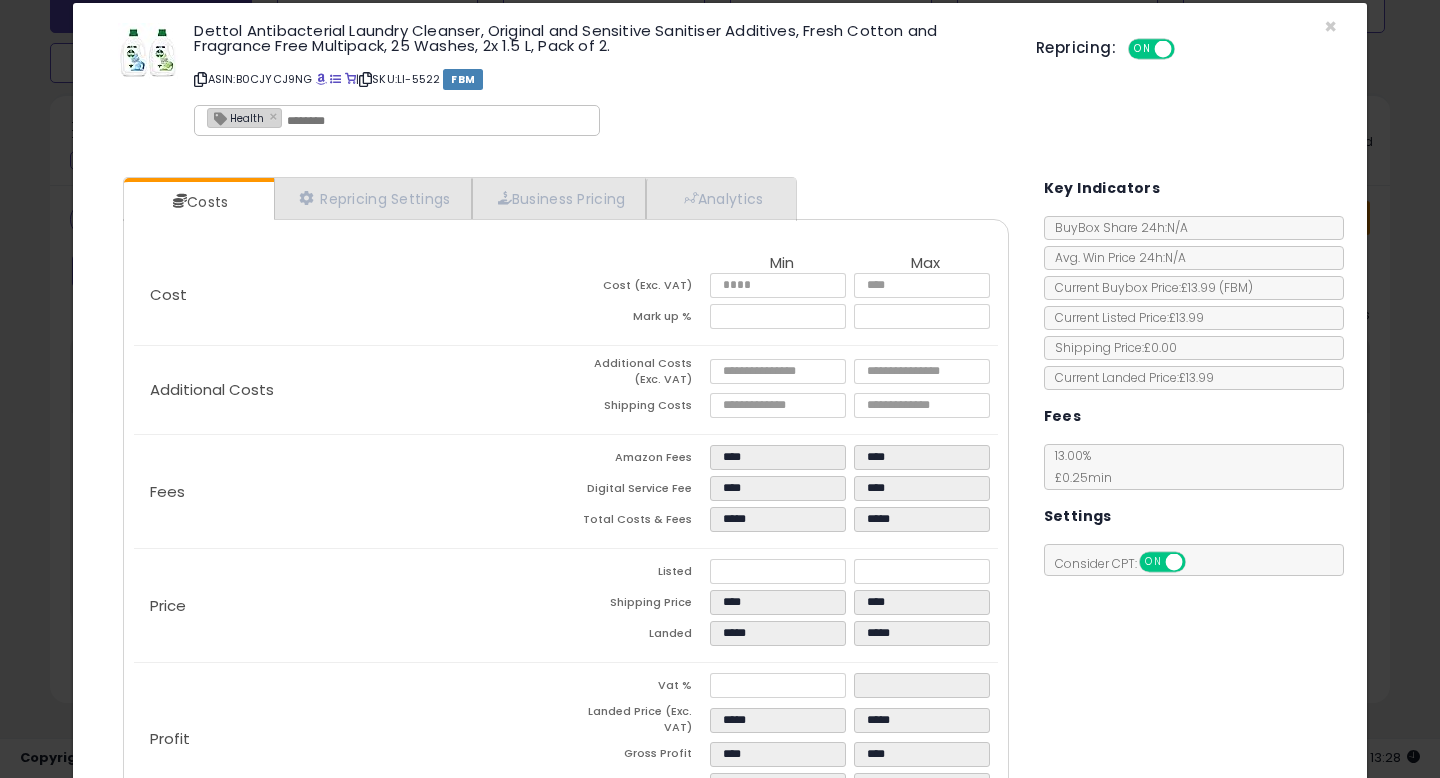 scroll, scrollTop: 169, scrollLeft: 0, axis: vertical 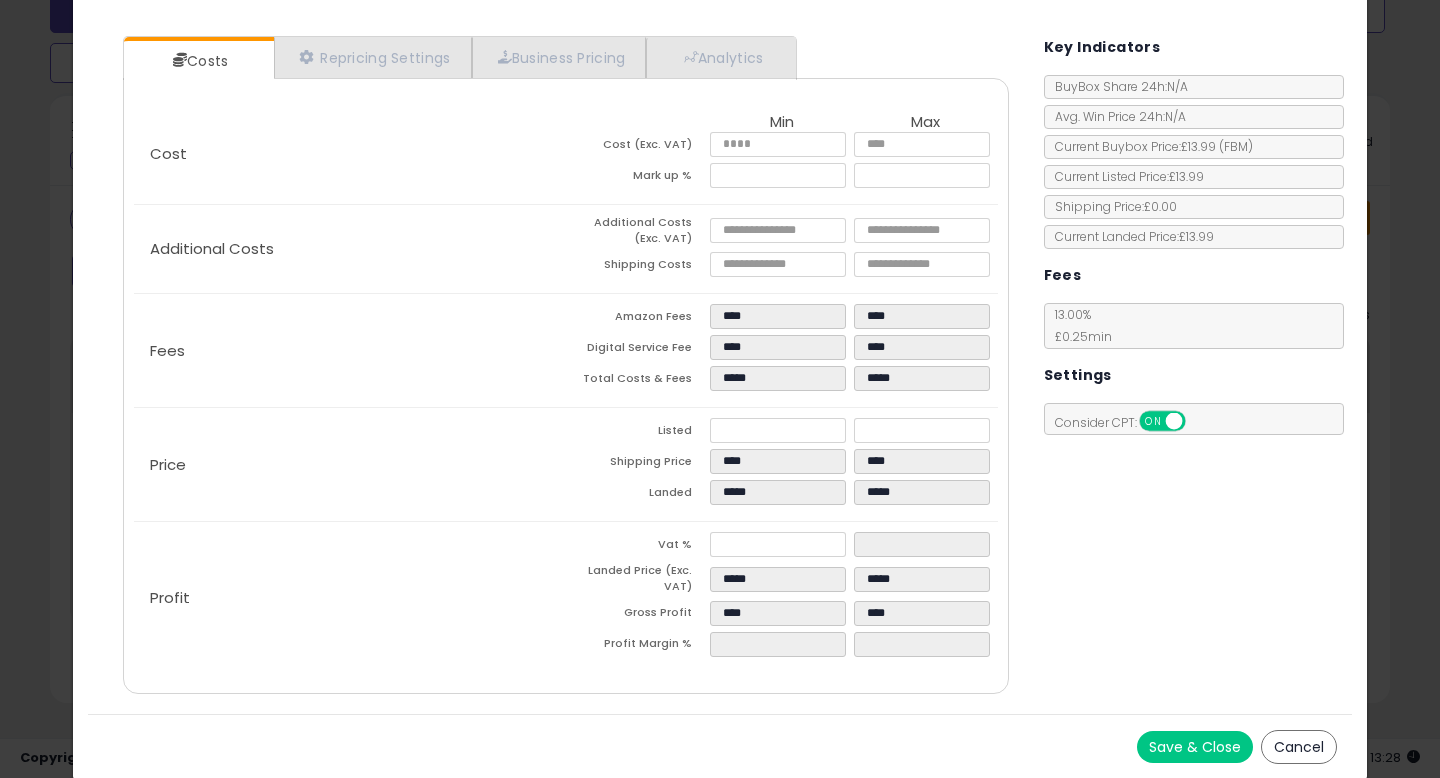 click on "Costs
Repricing Settings
Business Pricing
Analytics
Cost" at bounding box center (720, 367) 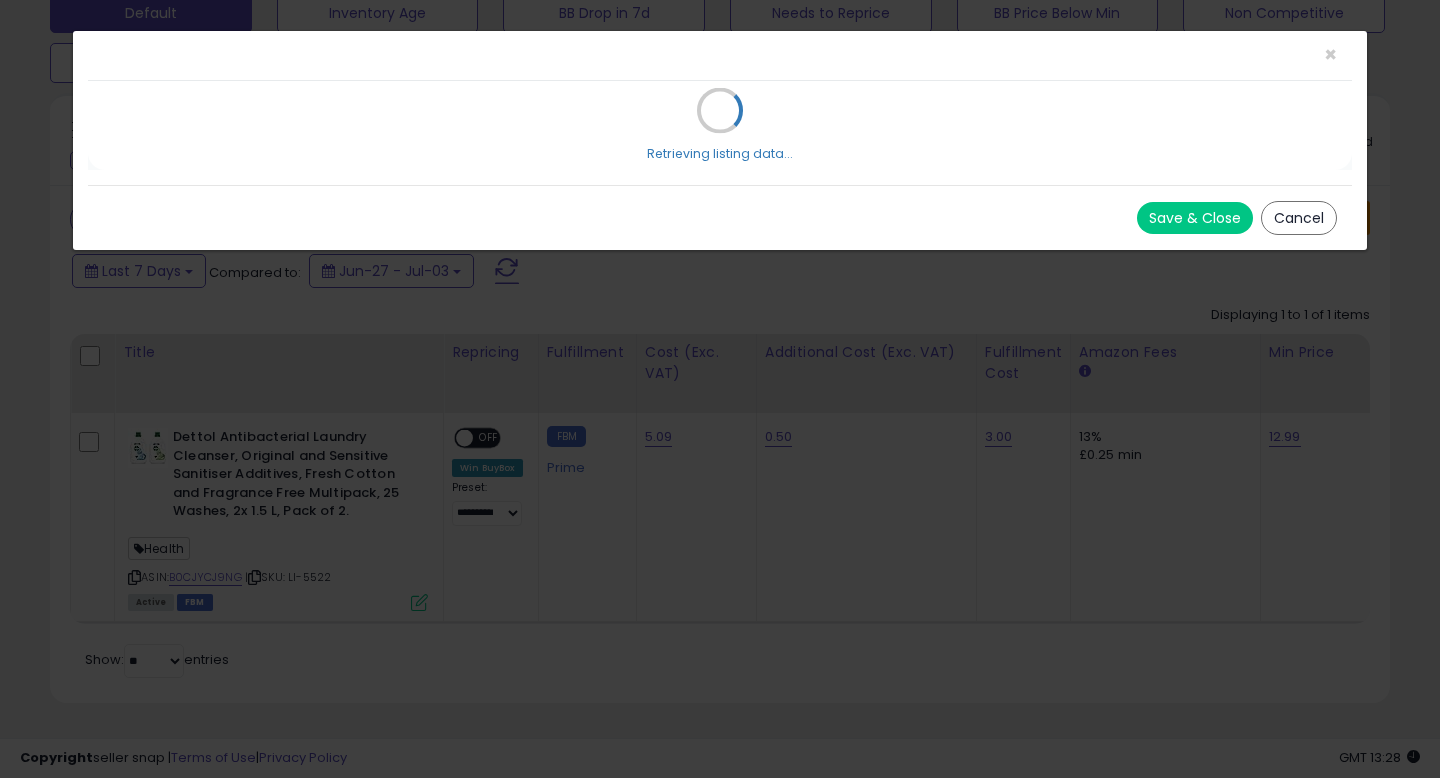 scroll, scrollTop: 0, scrollLeft: 0, axis: both 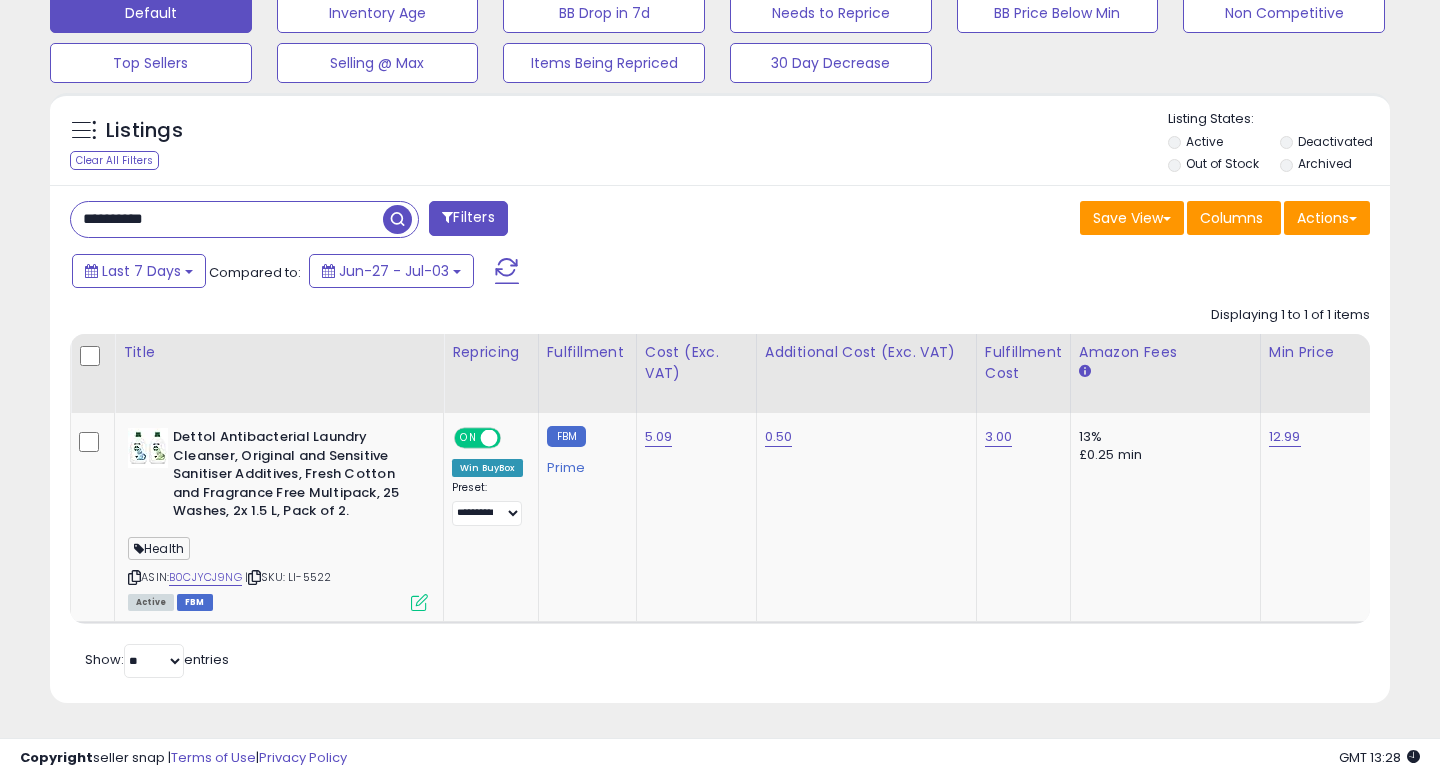 click on "**********" at bounding box center [227, 219] 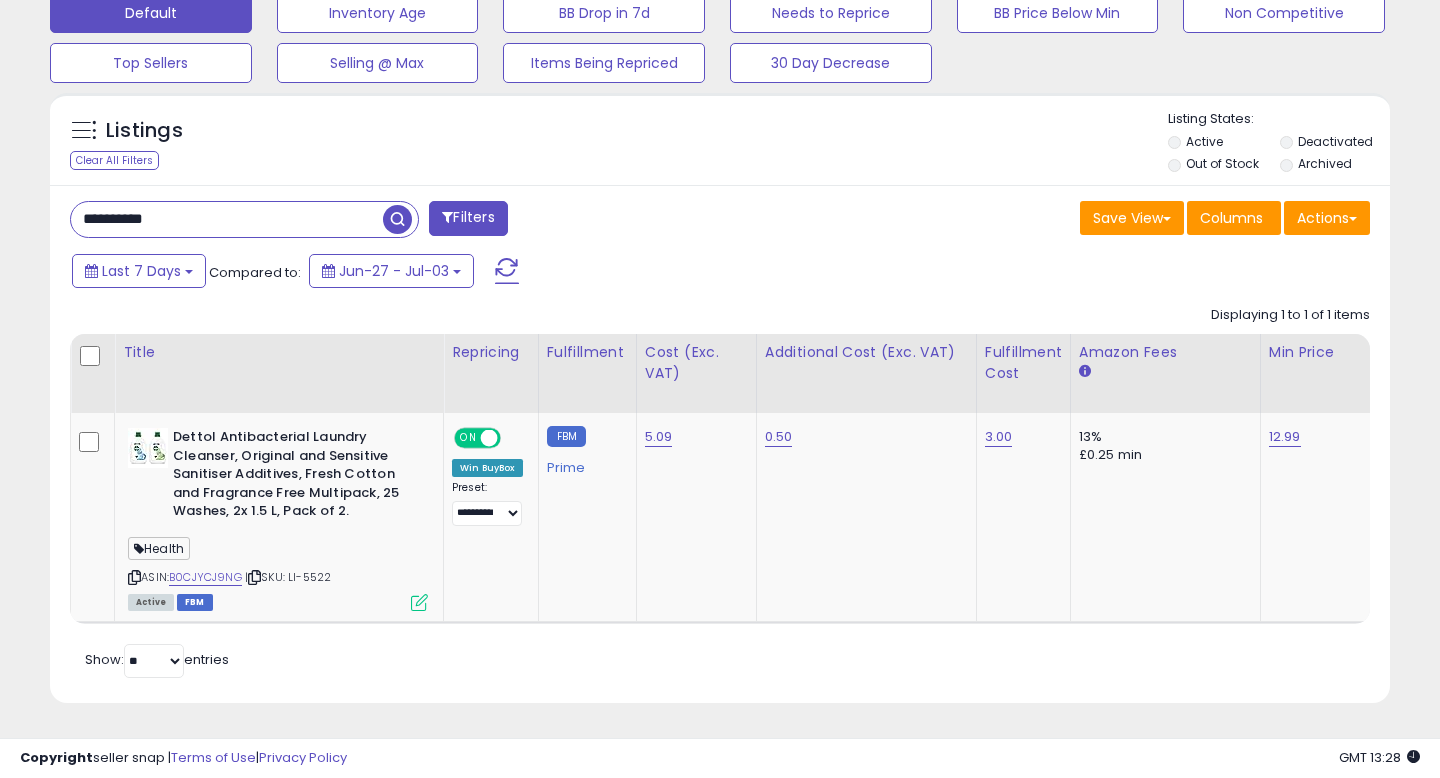 click on "**********" at bounding box center (227, 219) 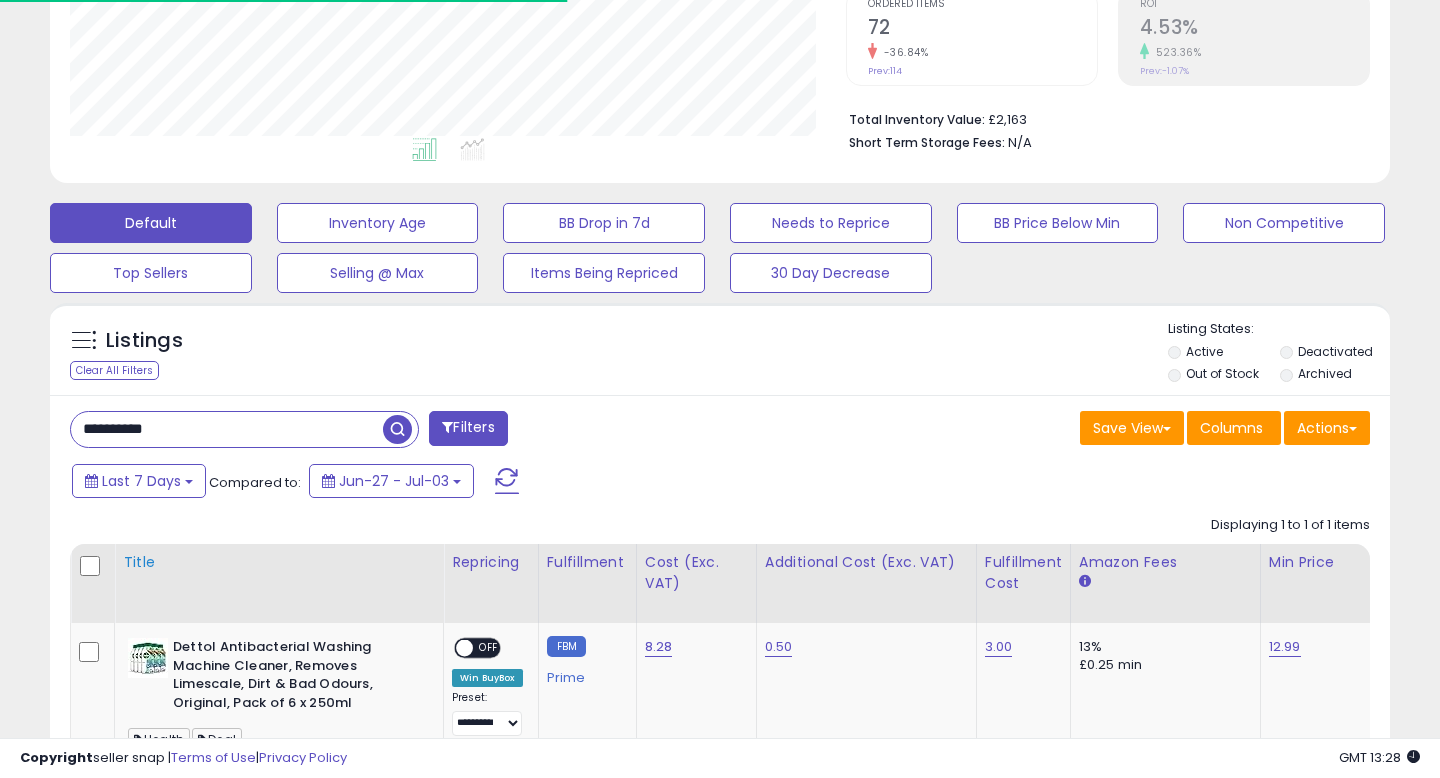 scroll, scrollTop: 618, scrollLeft: 0, axis: vertical 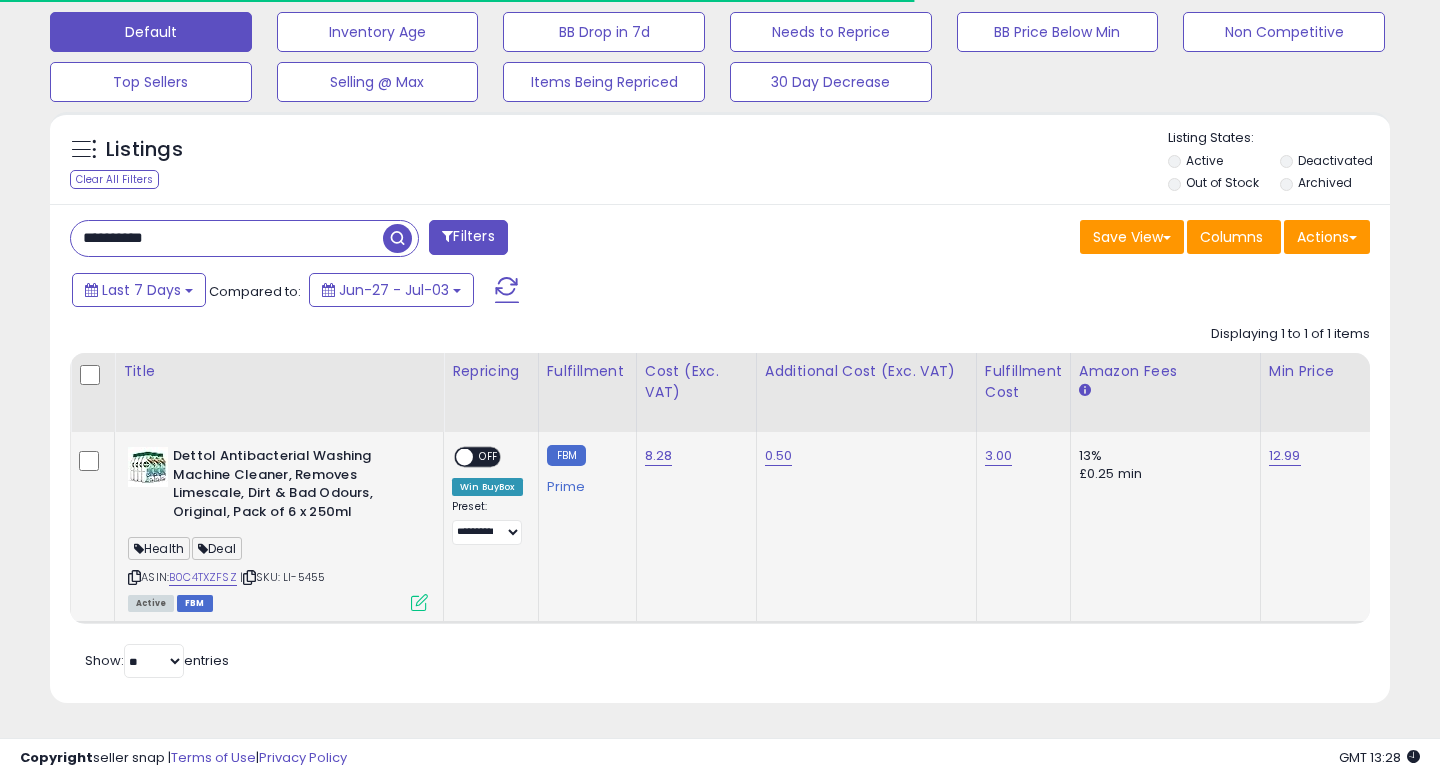 click at bounding box center [419, 602] 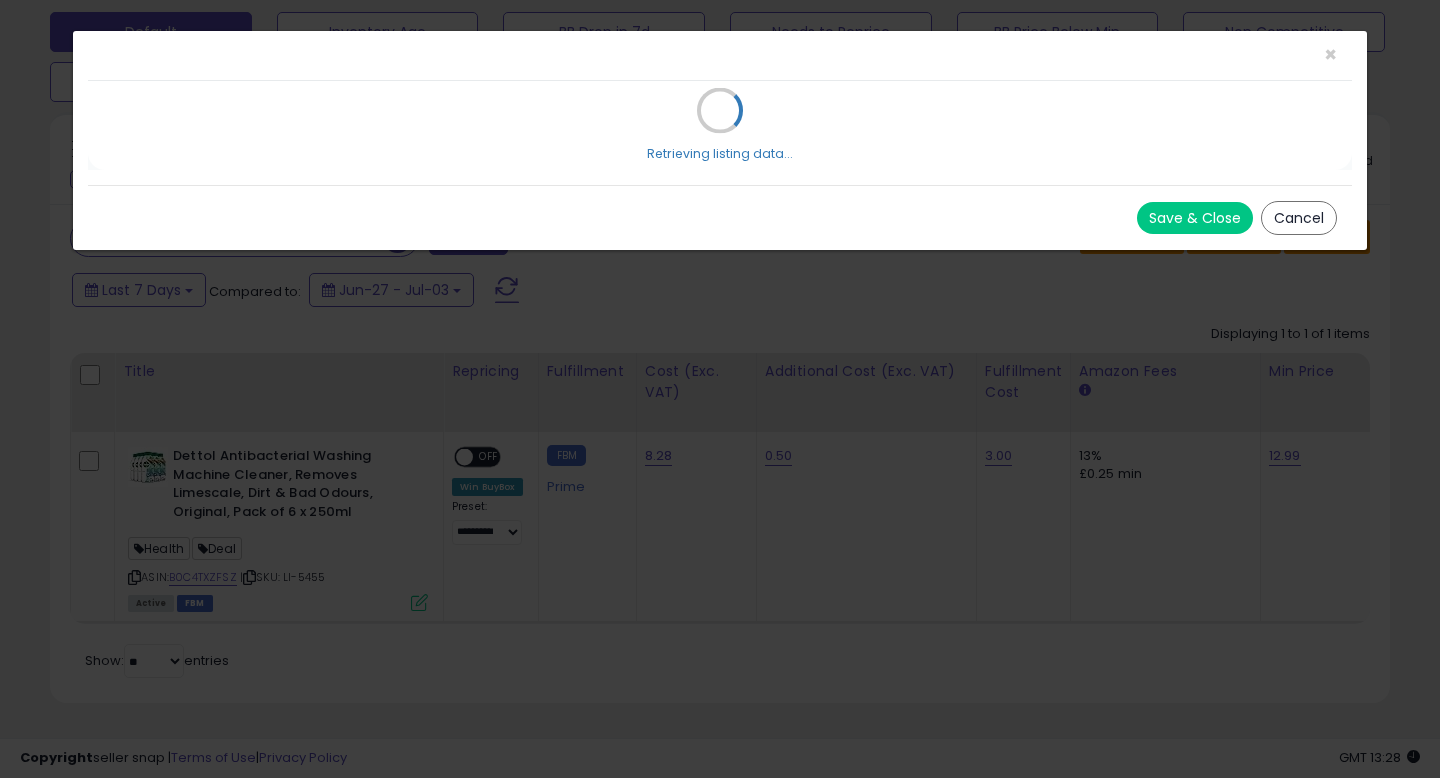 scroll, scrollTop: 999590, scrollLeft: 999224, axis: both 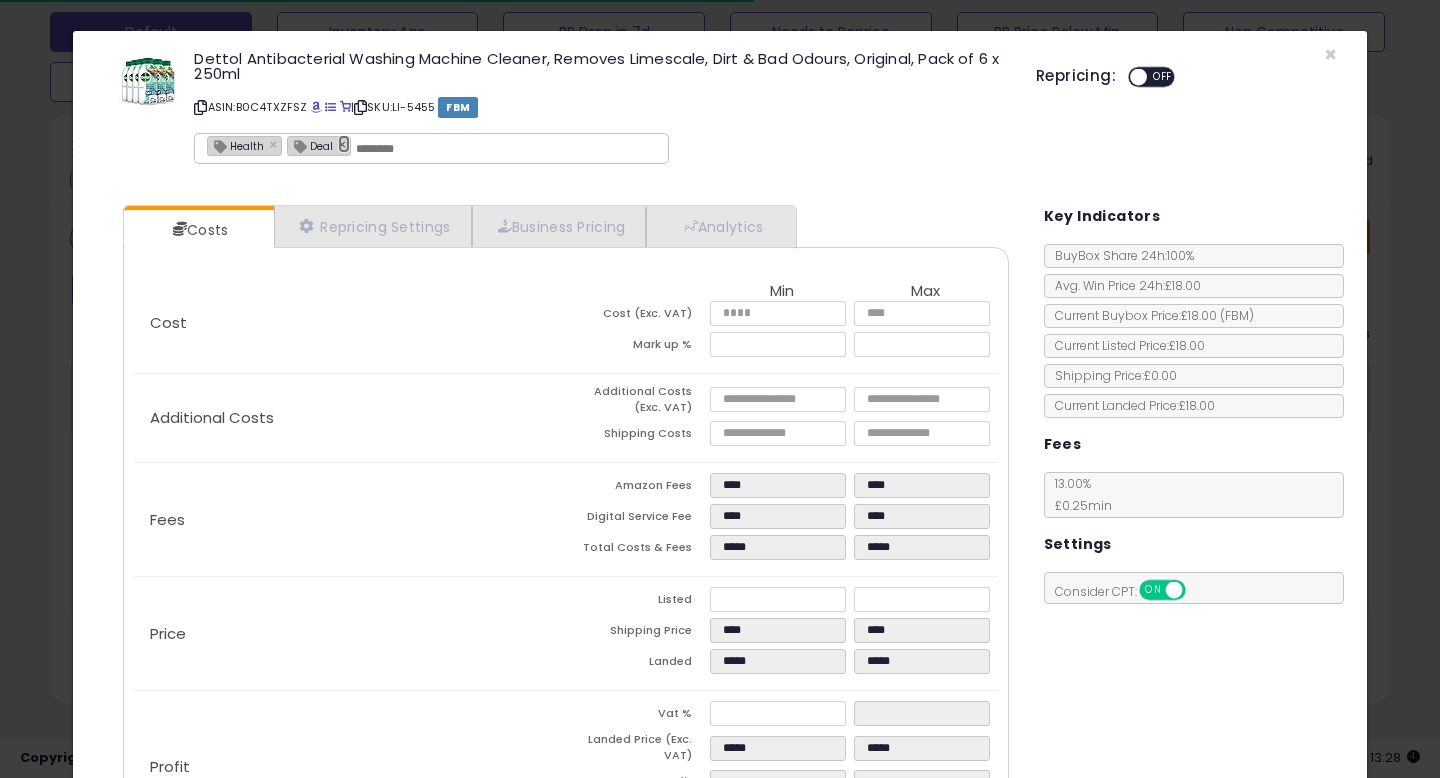 click on "×" at bounding box center (344, 144) 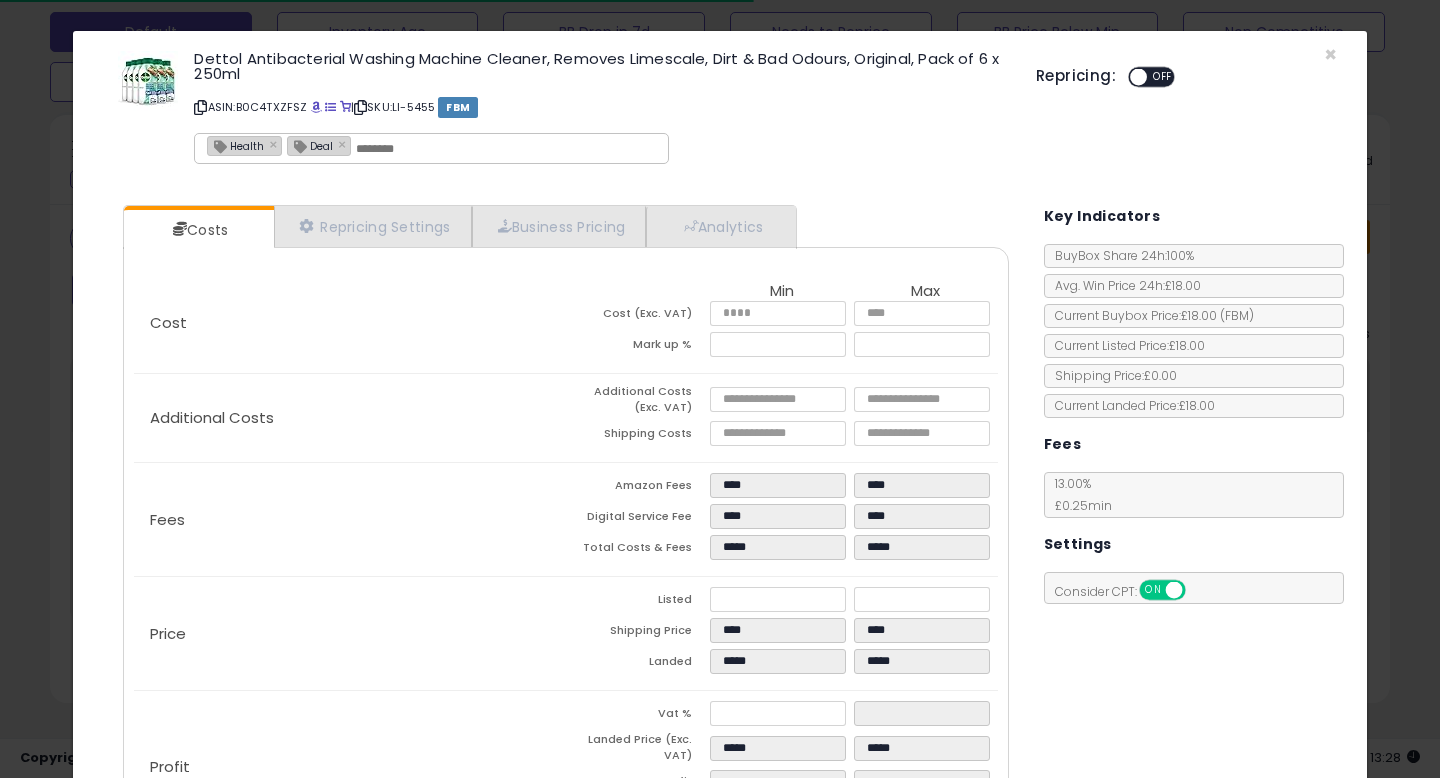 type on "******" 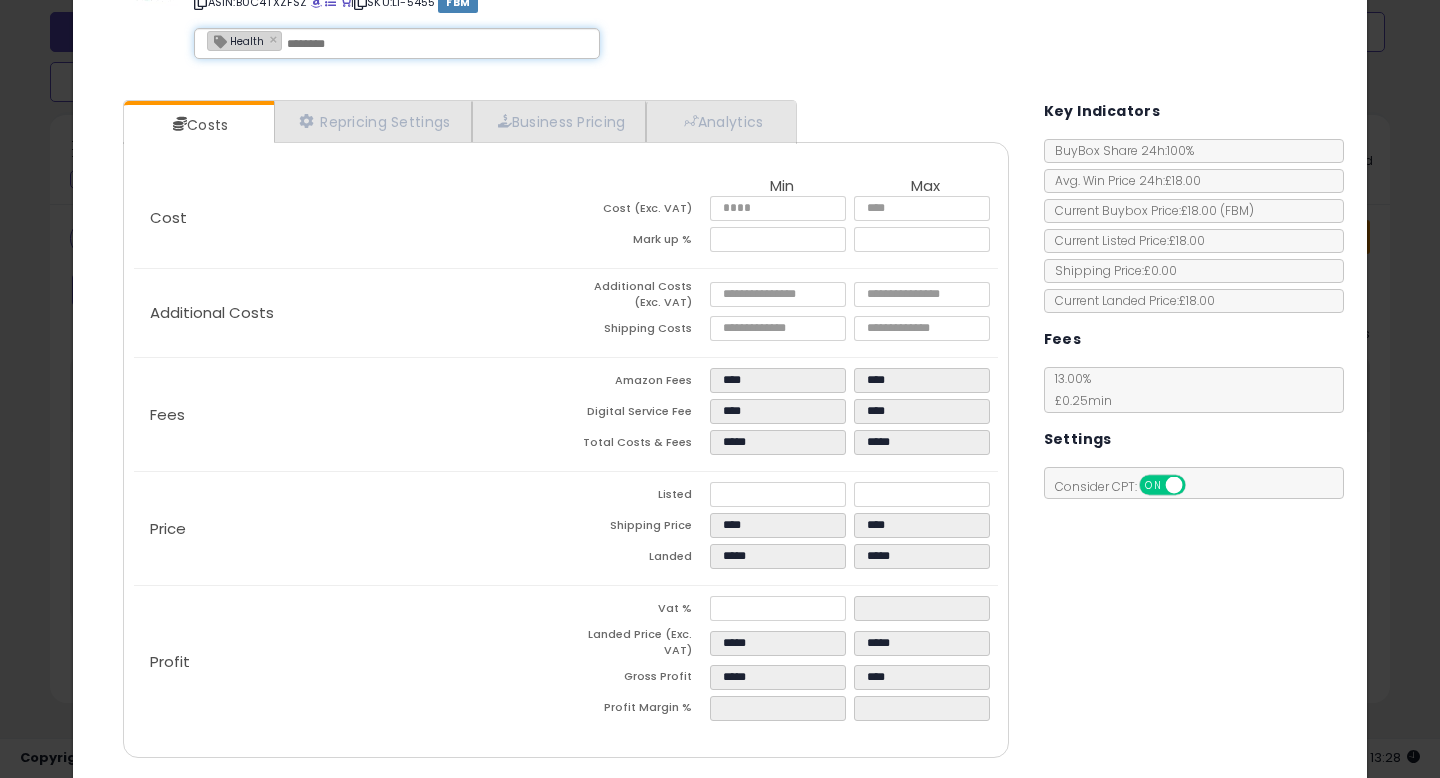 scroll, scrollTop: 169, scrollLeft: 0, axis: vertical 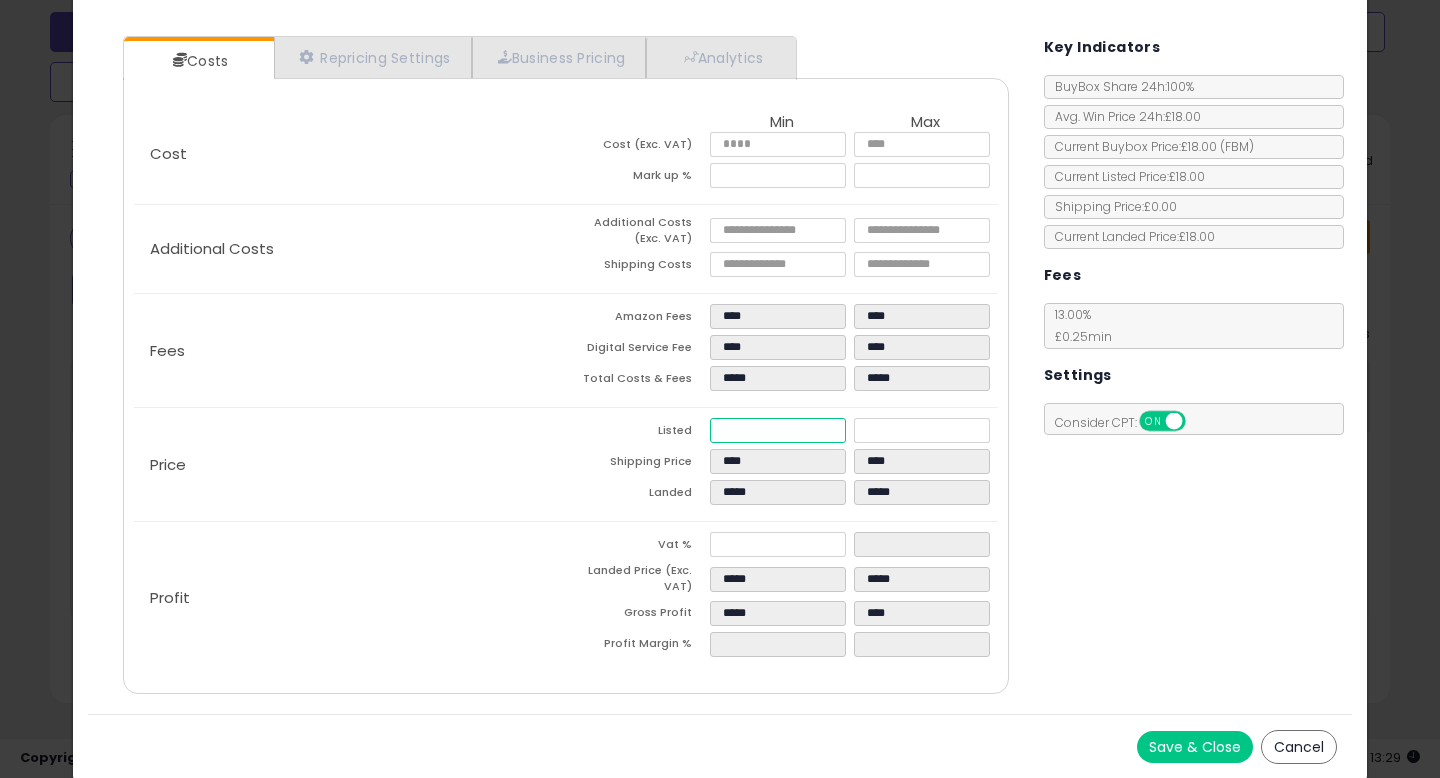 drag, startPoint x: 781, startPoint y: 427, endPoint x: 547, endPoint y: 429, distance: 234.00854 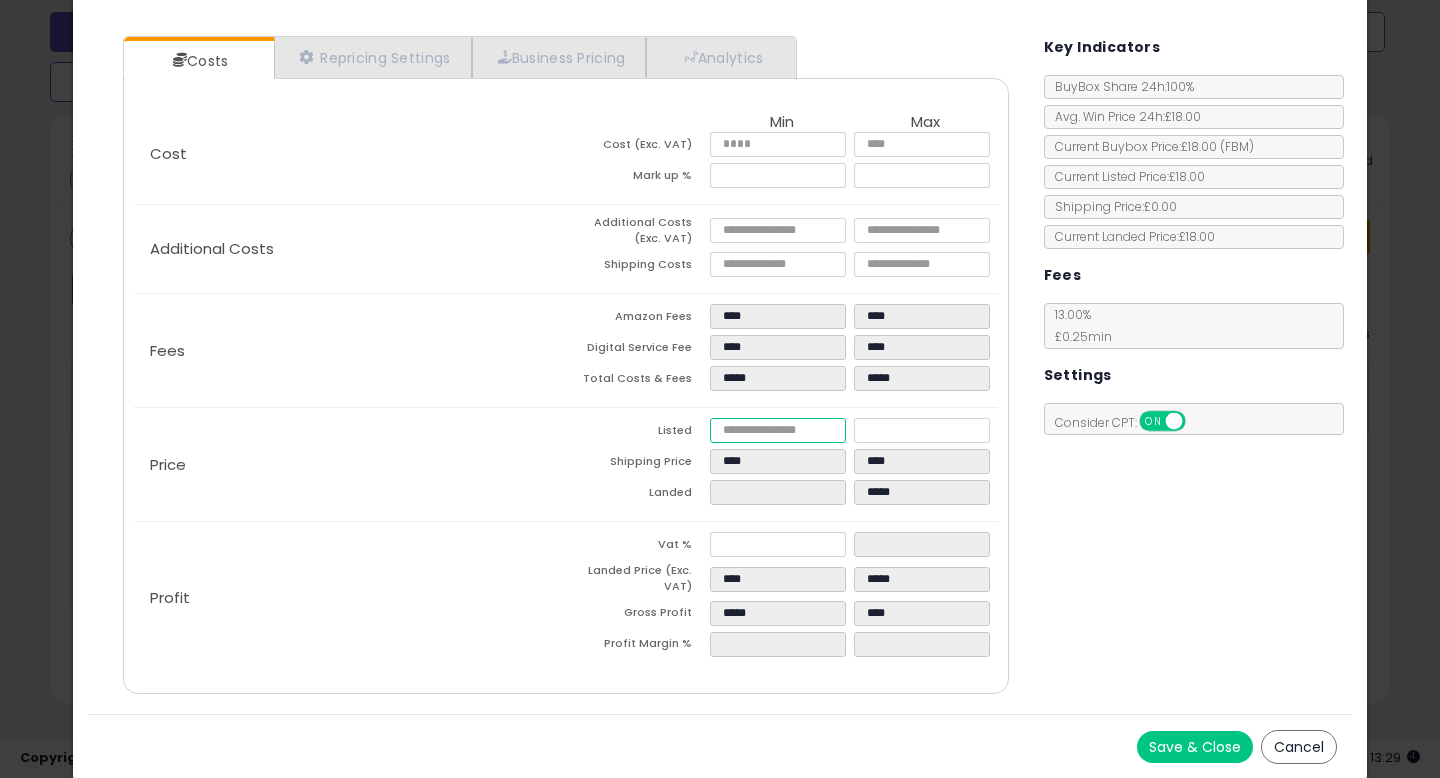 type on "****" 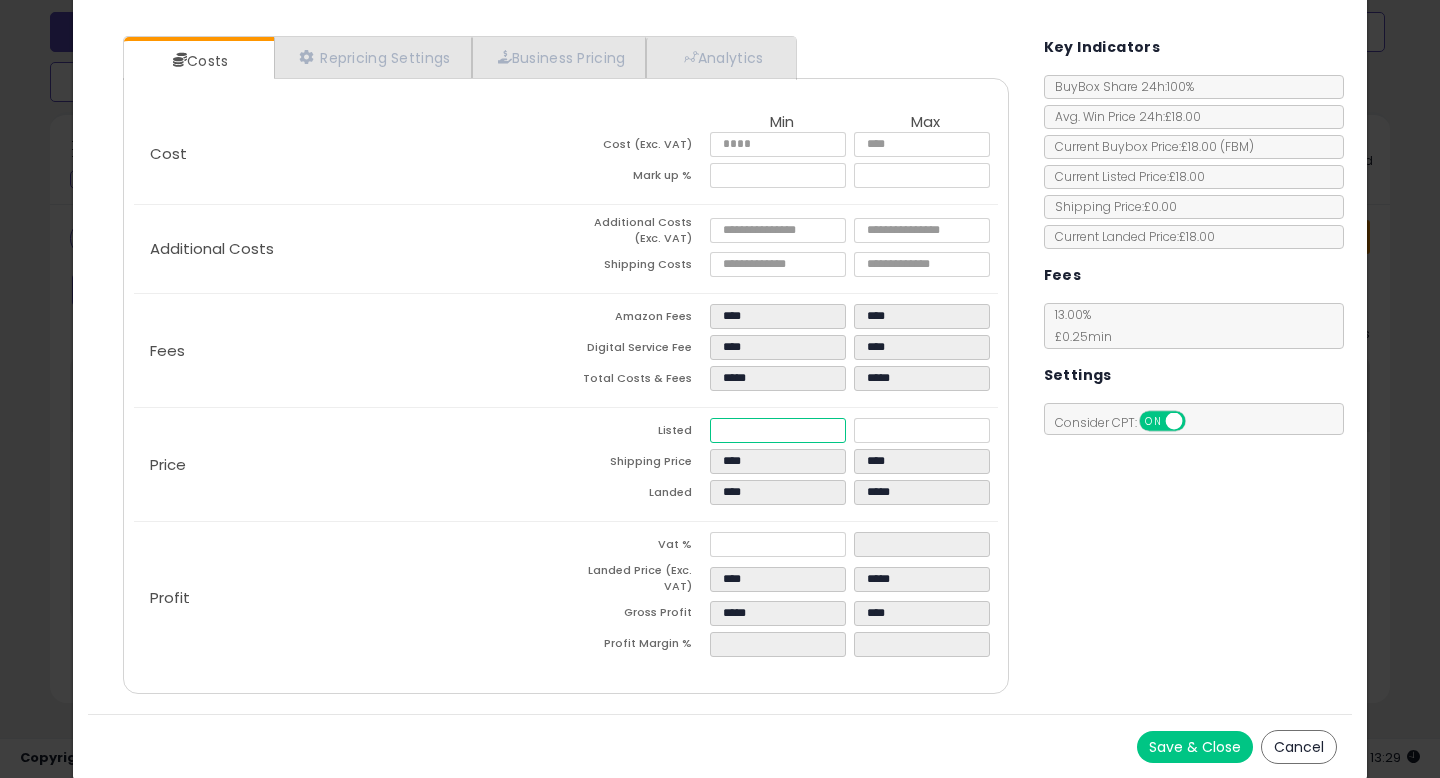 type on "****" 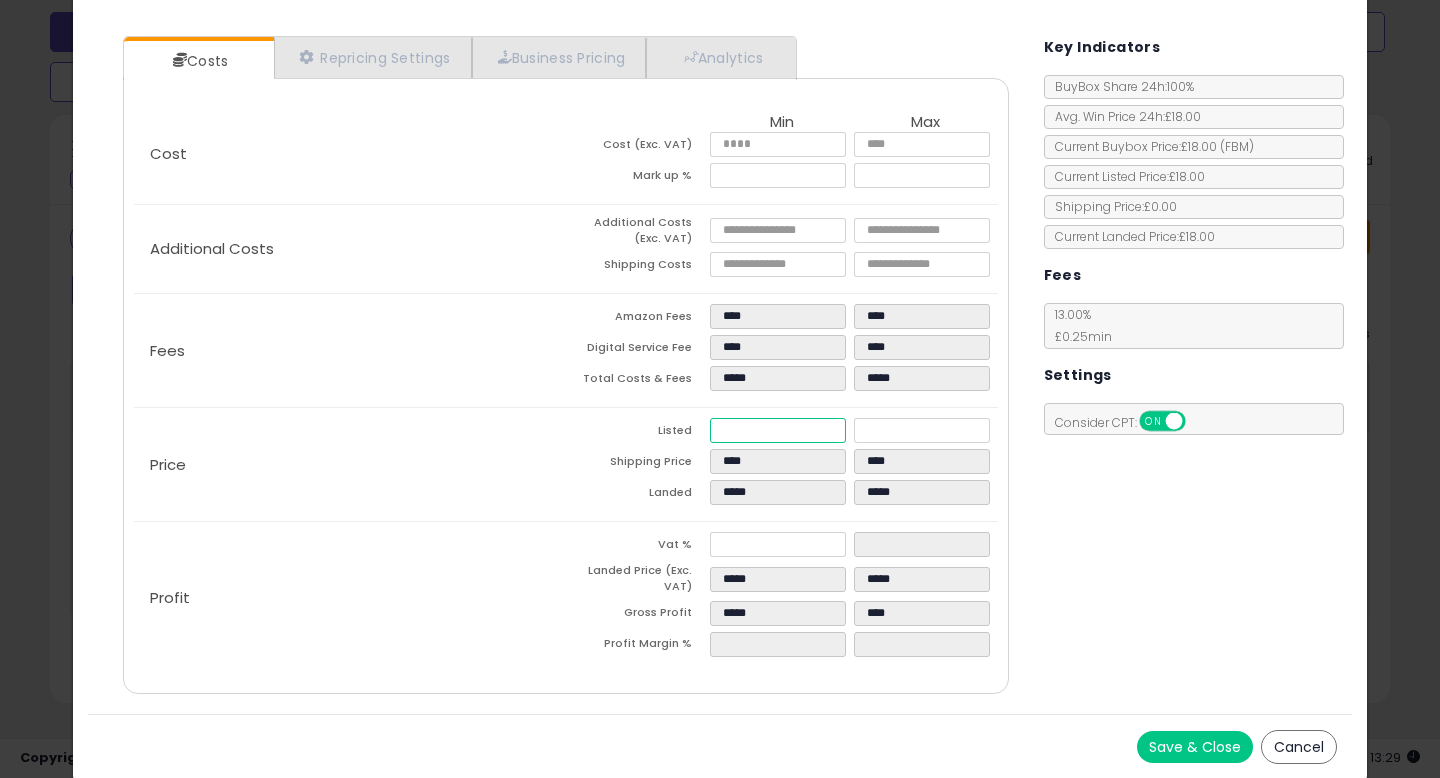 type on "*****" 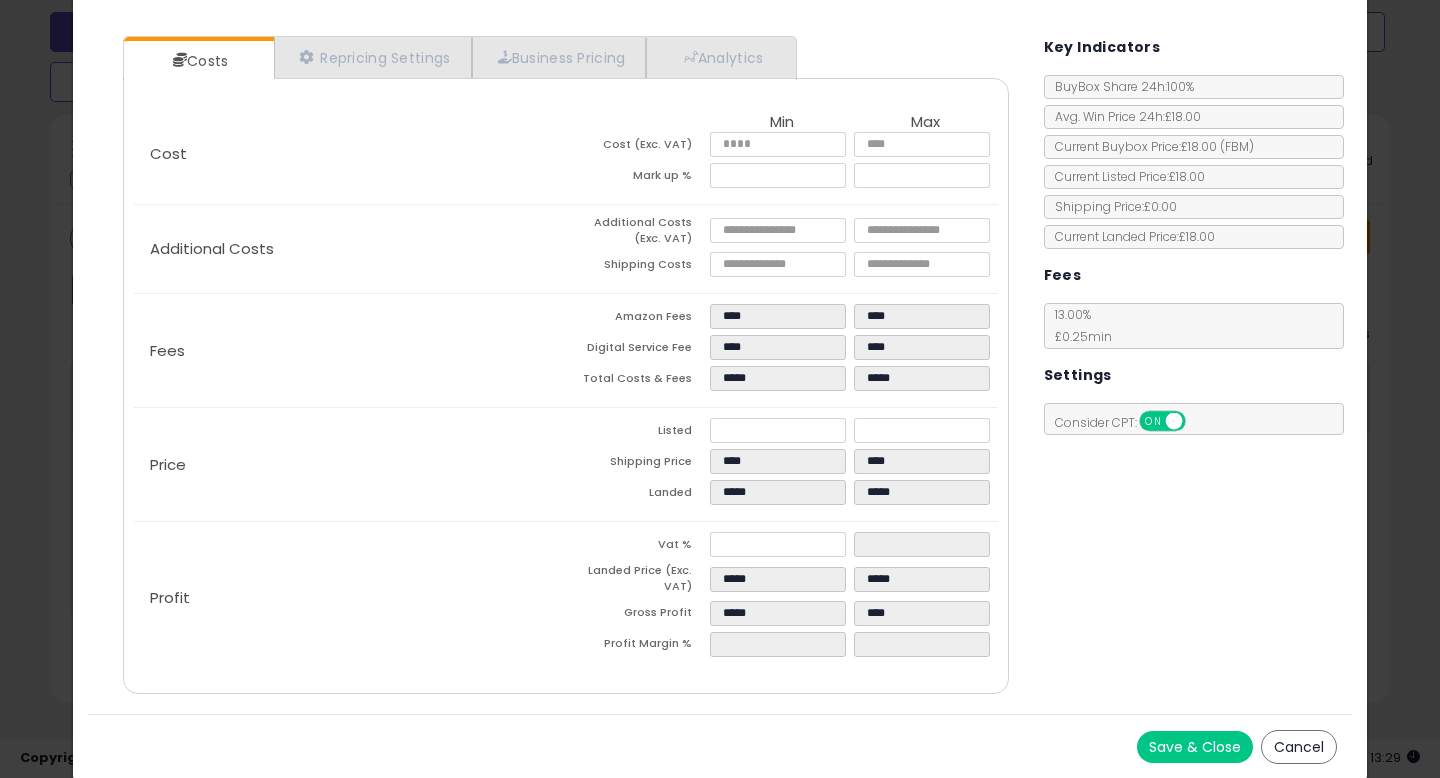 type on "*****" 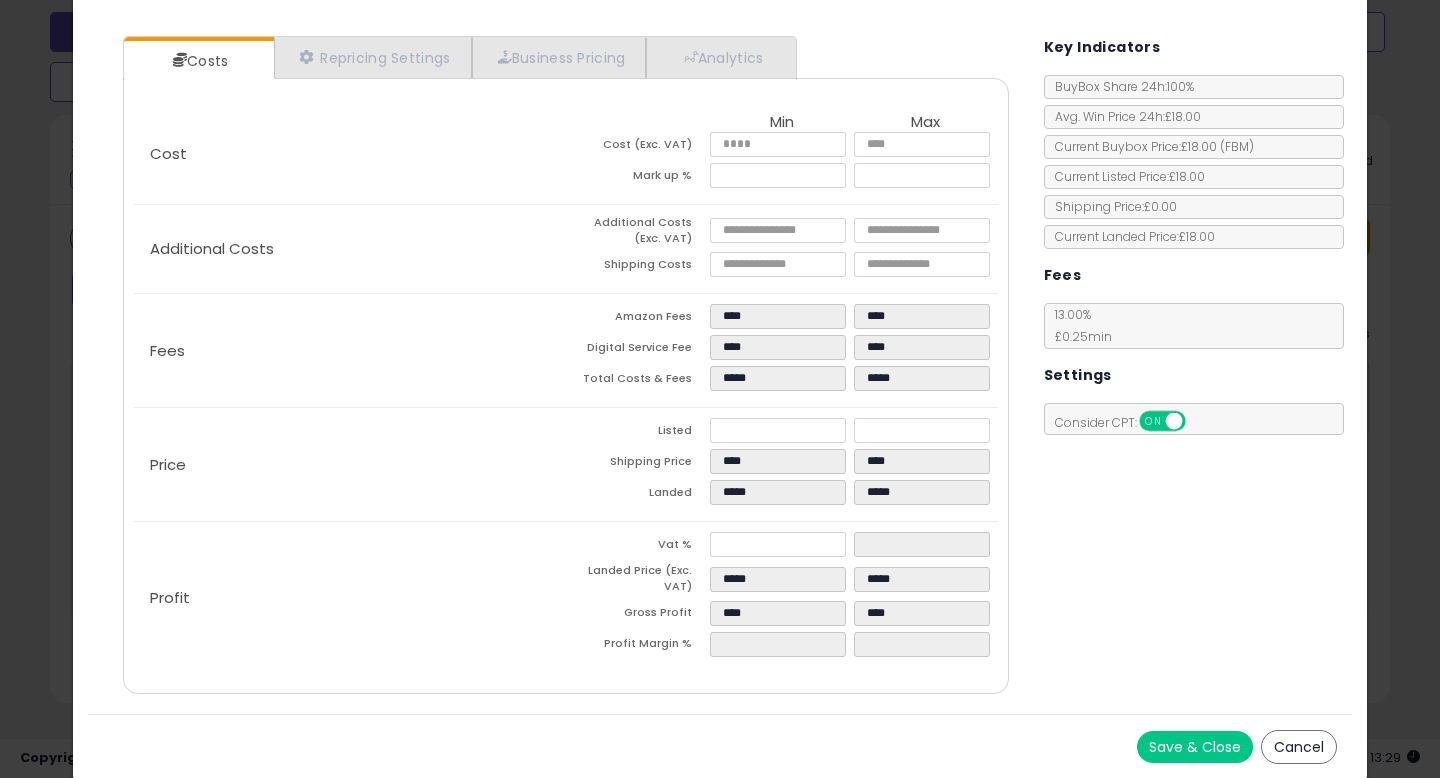 click on "Price
Listed
*****
*****
Shipping Price
****
****
Landed
*****
*****" 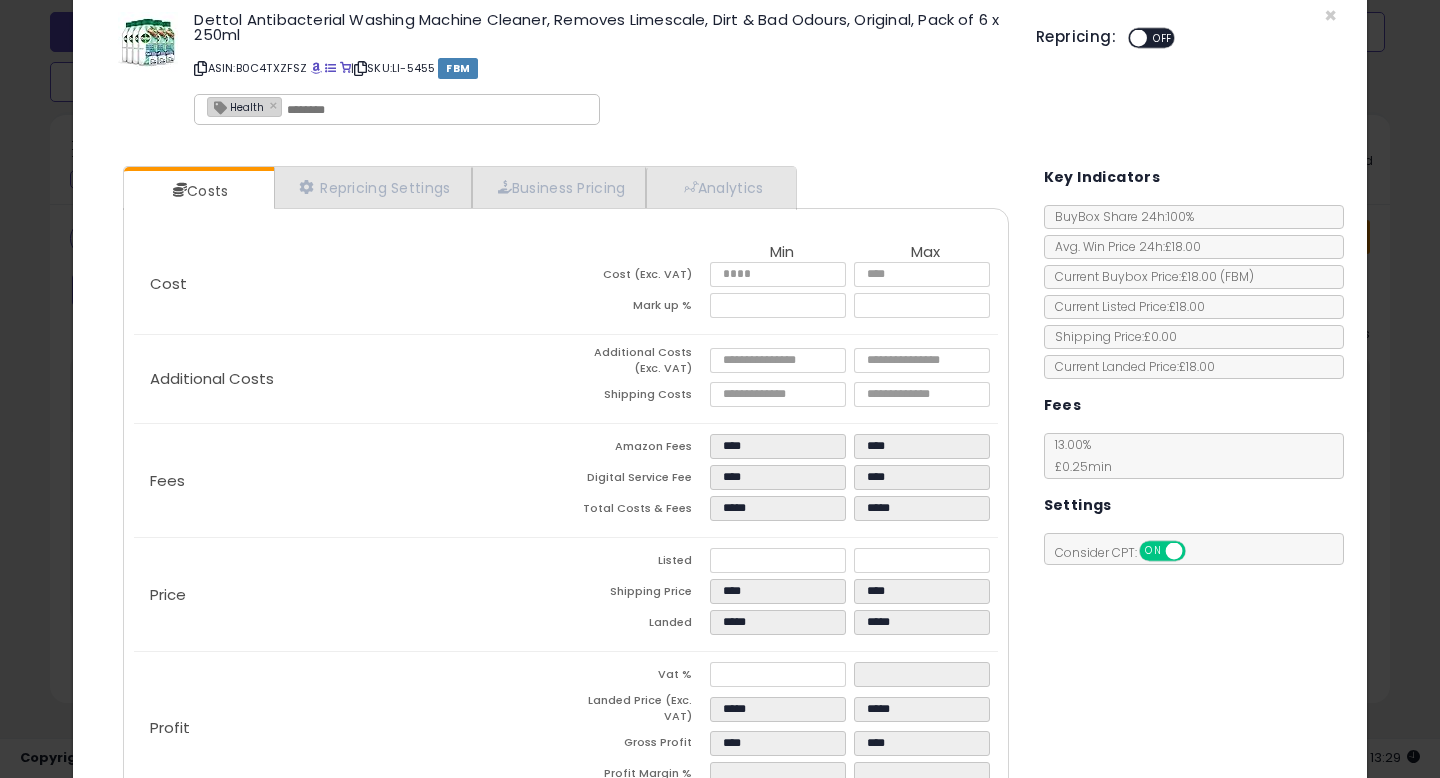 scroll, scrollTop: 61, scrollLeft: 0, axis: vertical 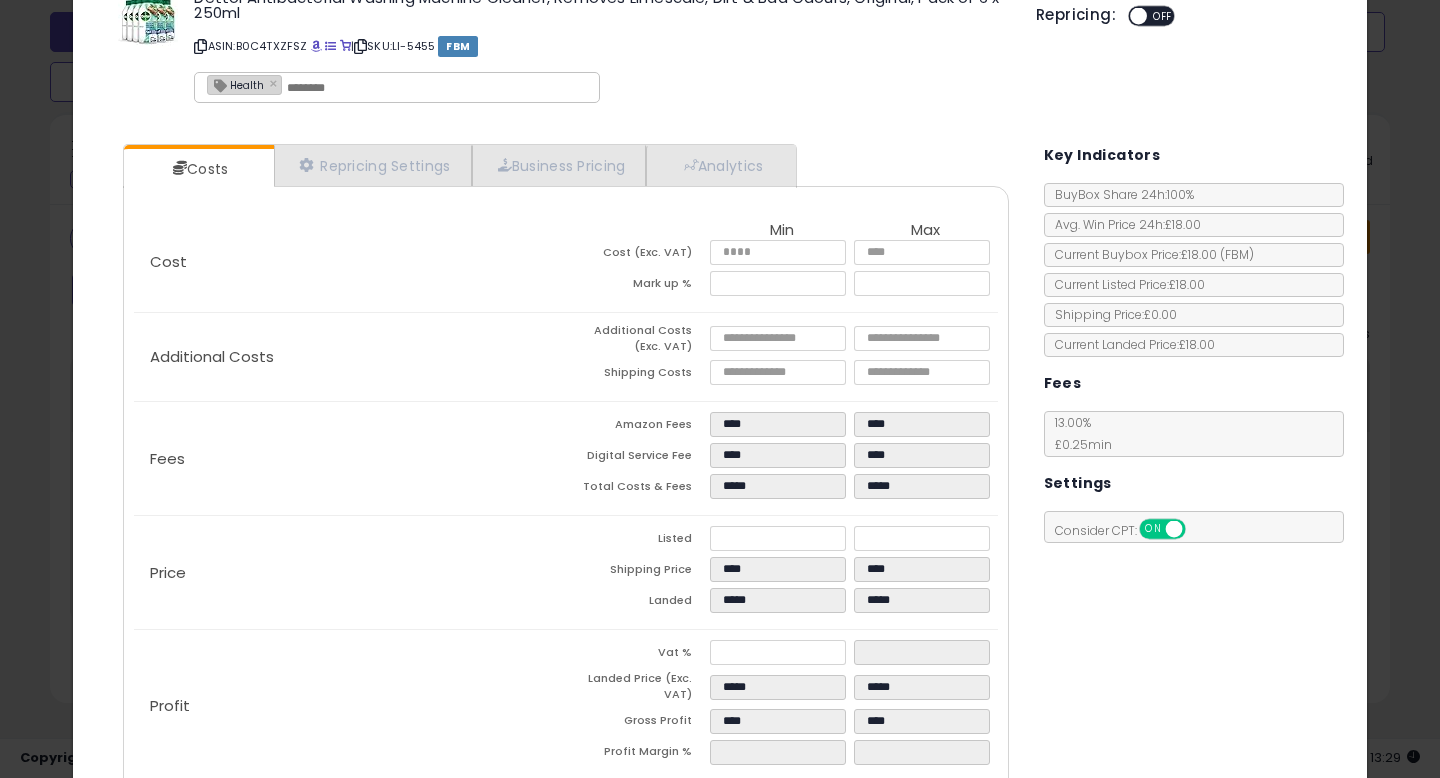 click on "ON   OFF" at bounding box center [1151, 16] 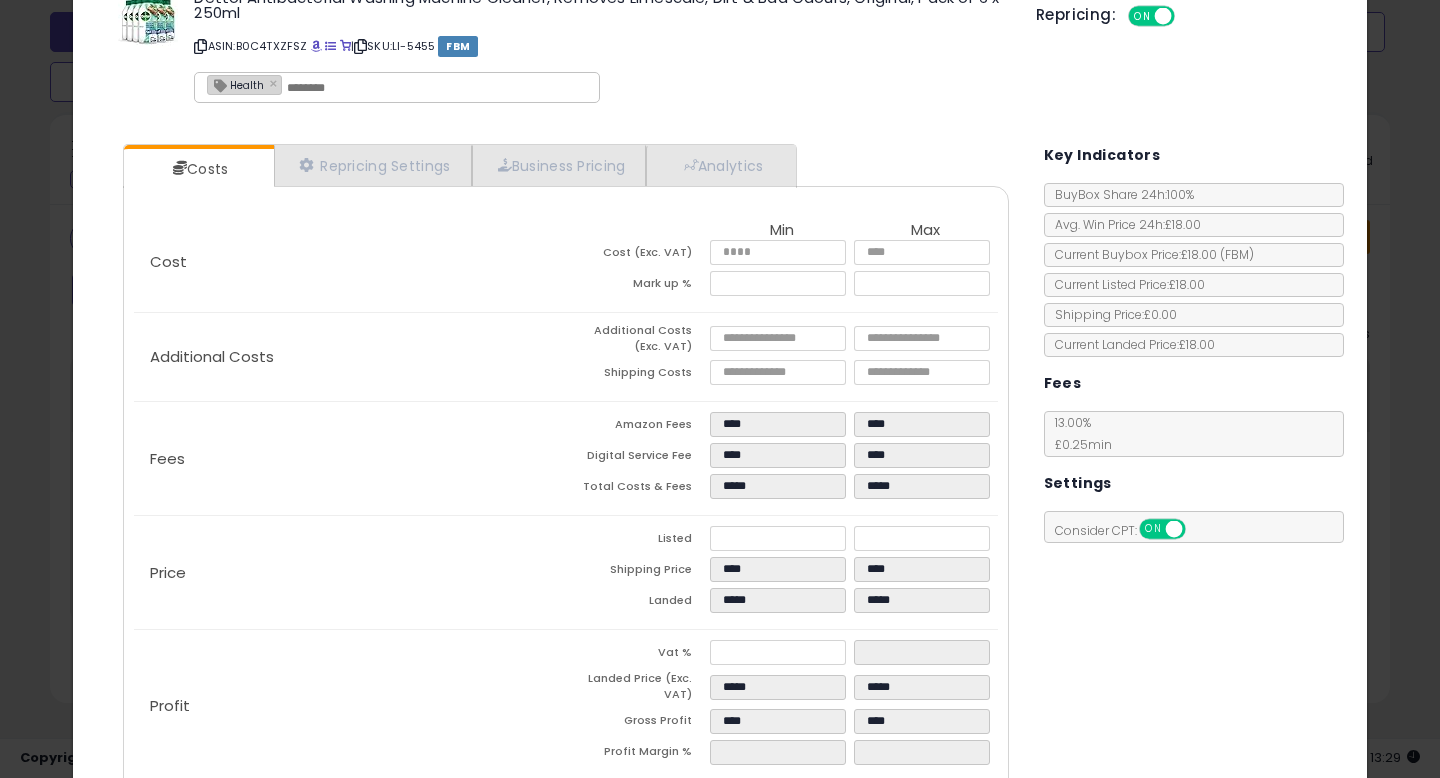 scroll, scrollTop: 169, scrollLeft: 0, axis: vertical 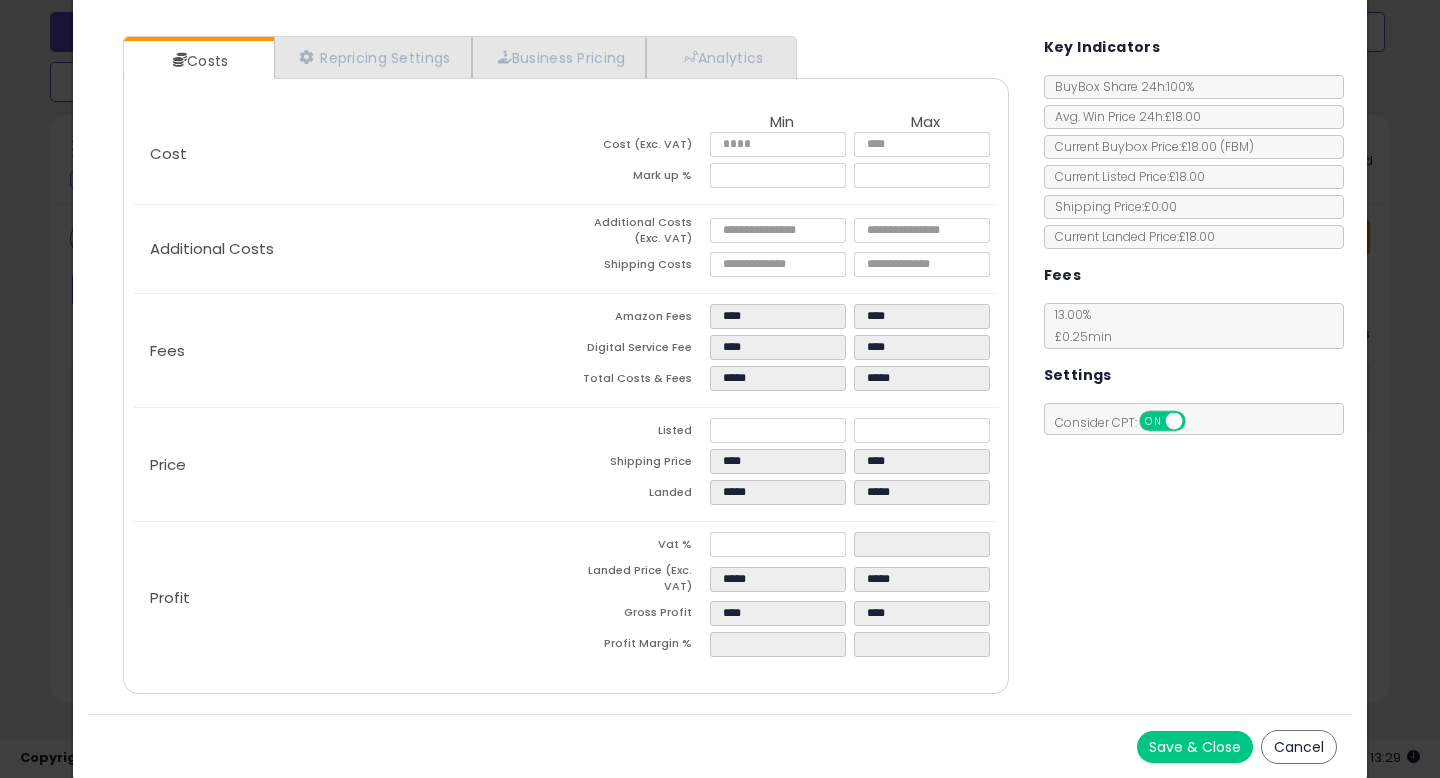 click on "Save & Close" at bounding box center (1195, 747) 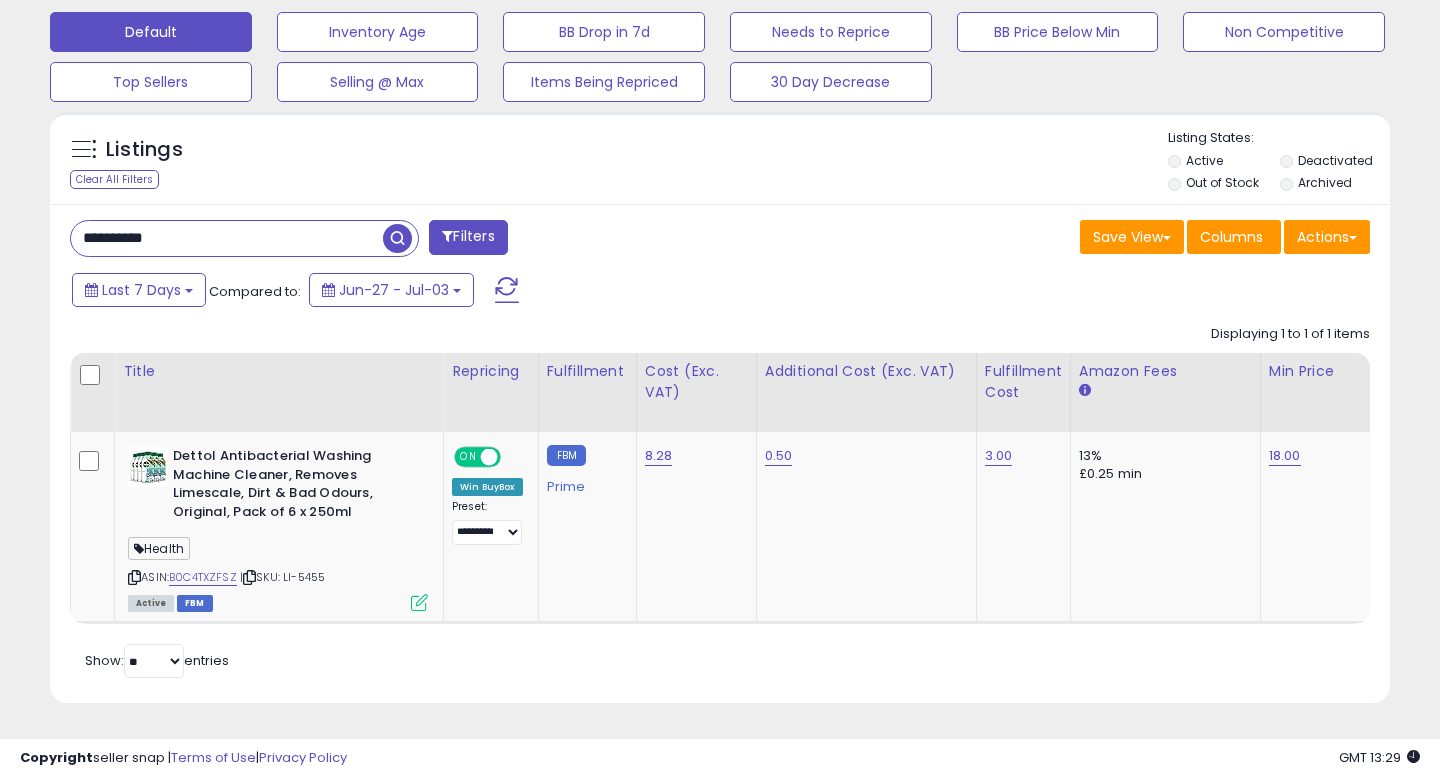 click on "**********" at bounding box center (227, 238) 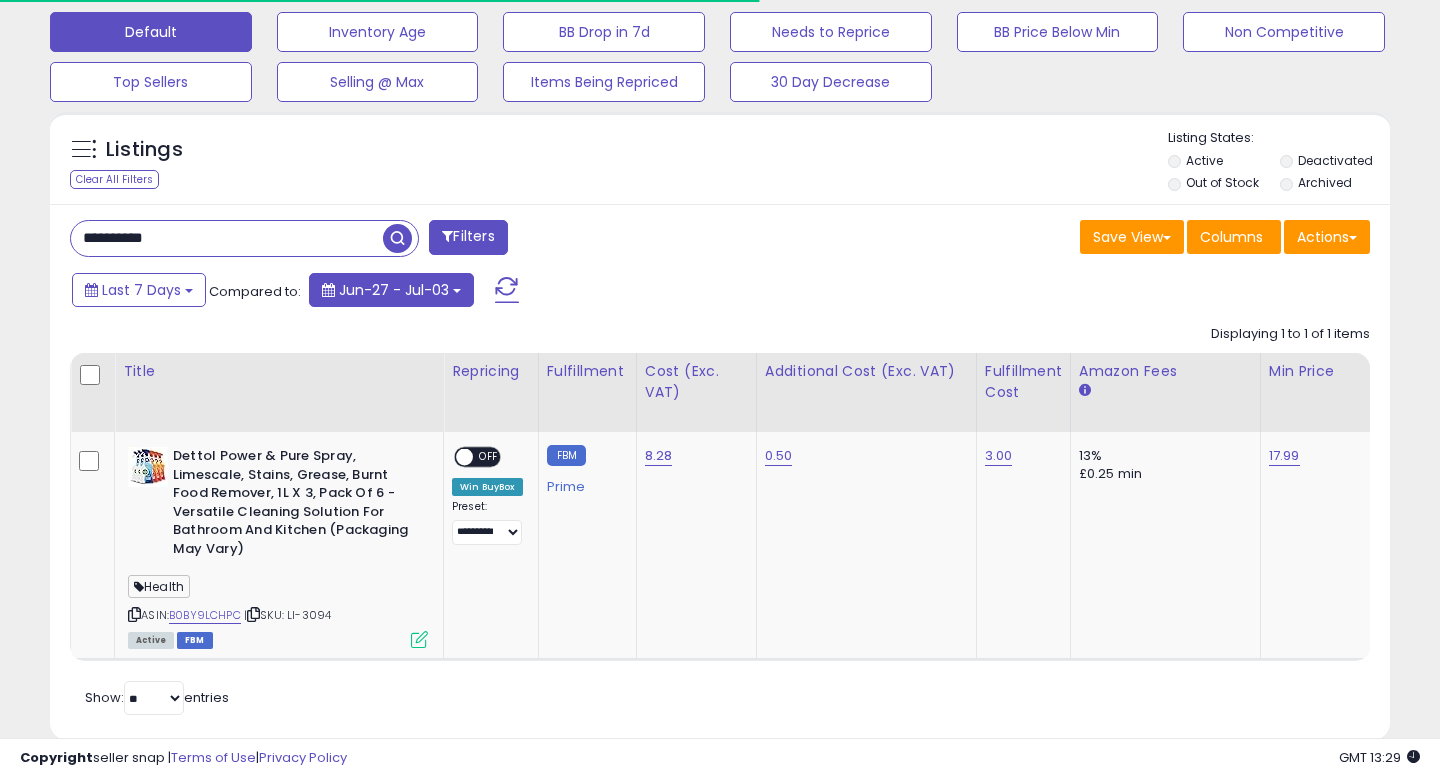 scroll, scrollTop: 655, scrollLeft: 0, axis: vertical 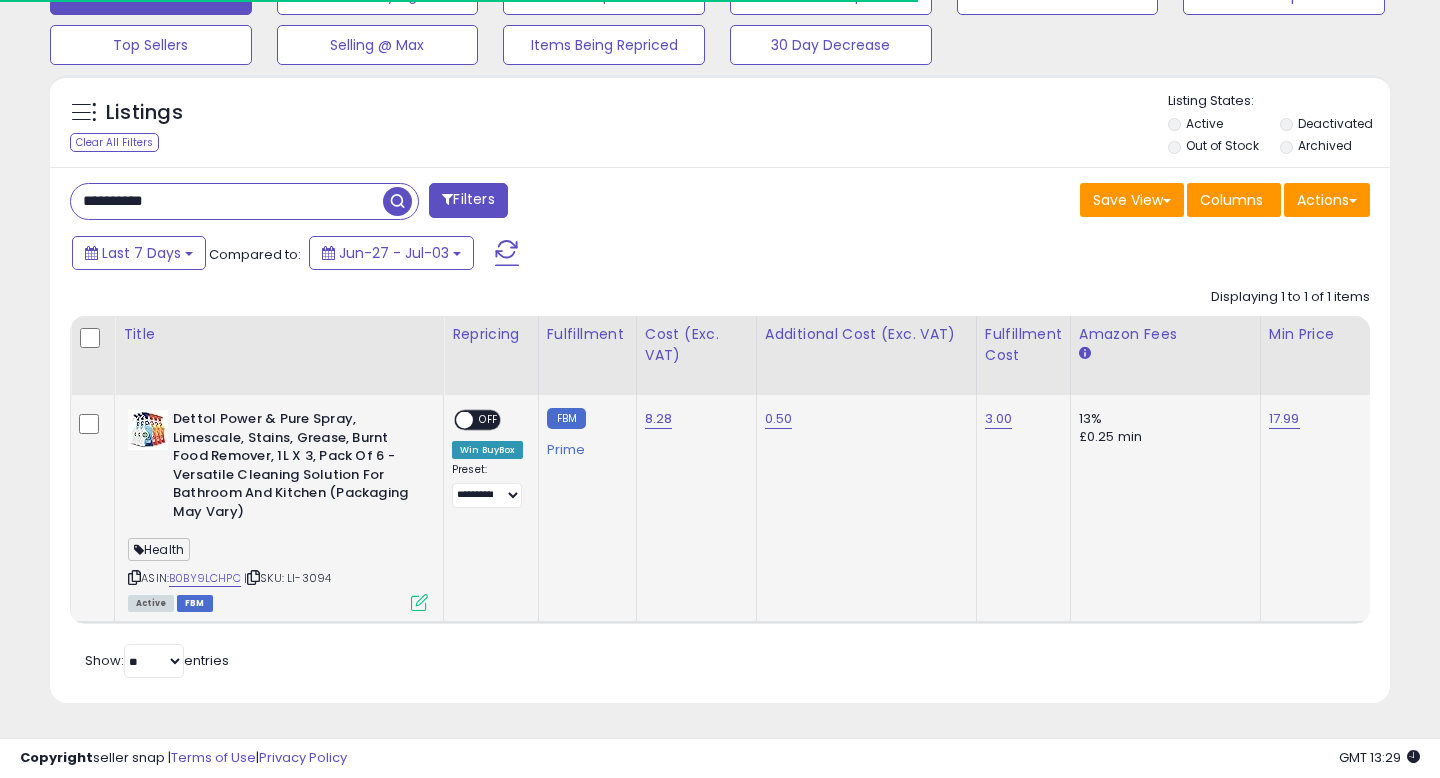 click at bounding box center [419, 602] 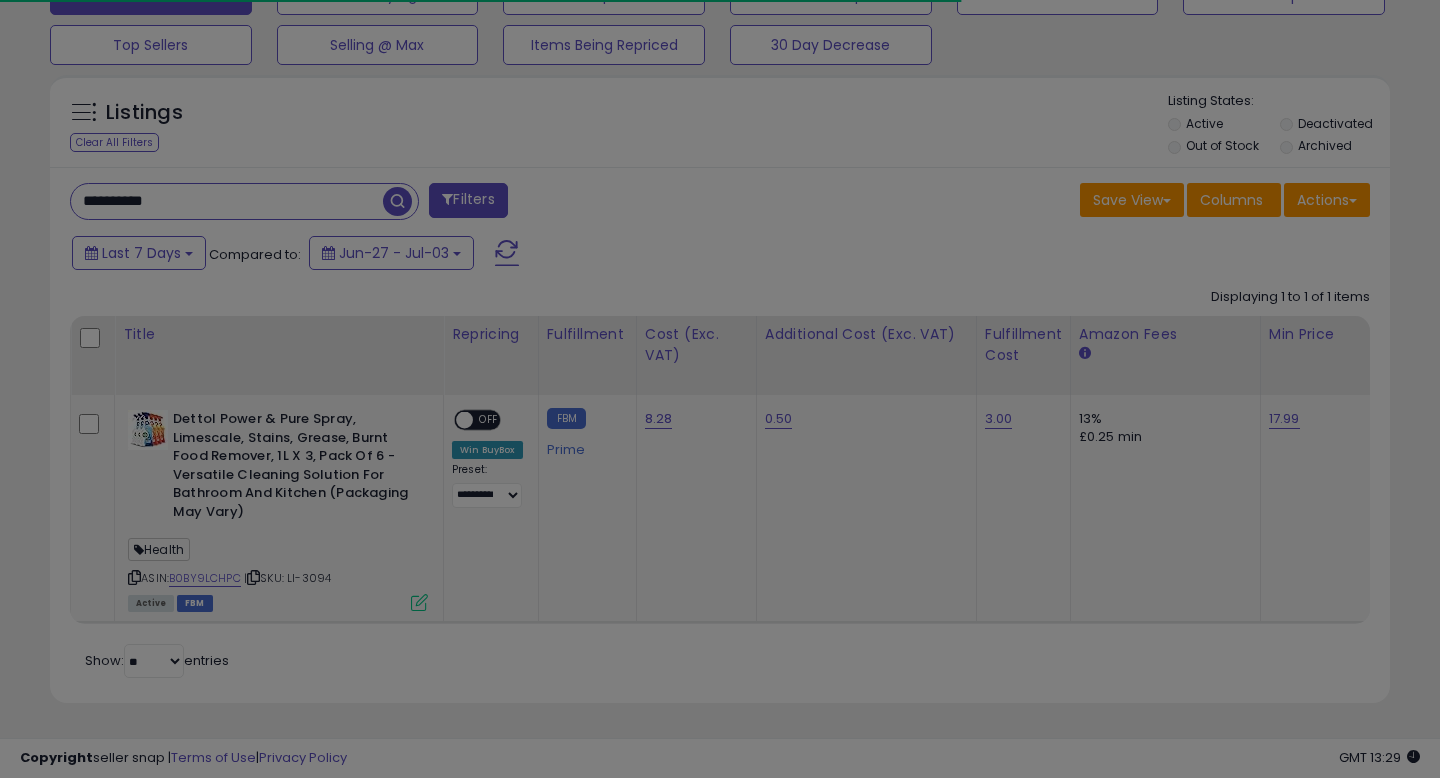 scroll, scrollTop: 999590, scrollLeft: 999224, axis: both 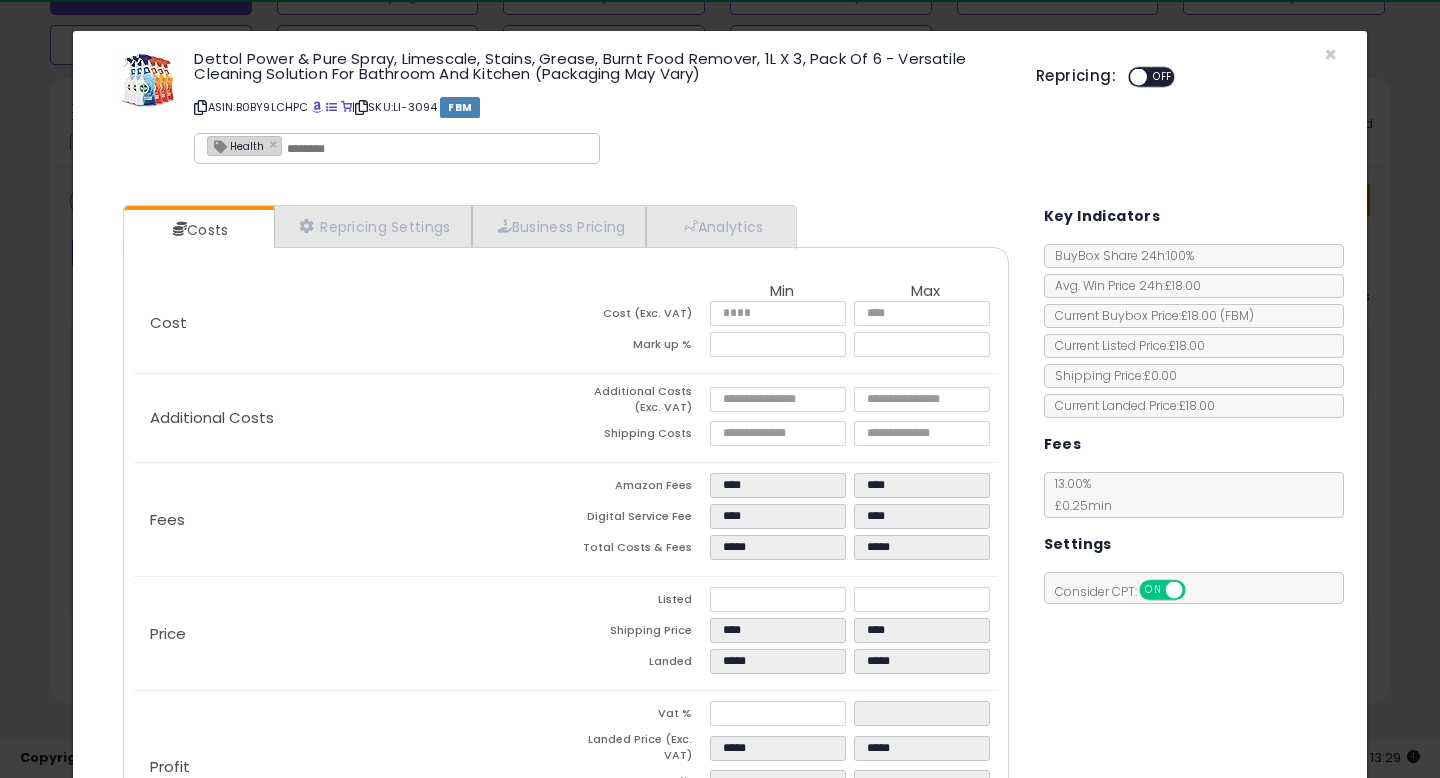 click on "OFF" at bounding box center (1163, 77) 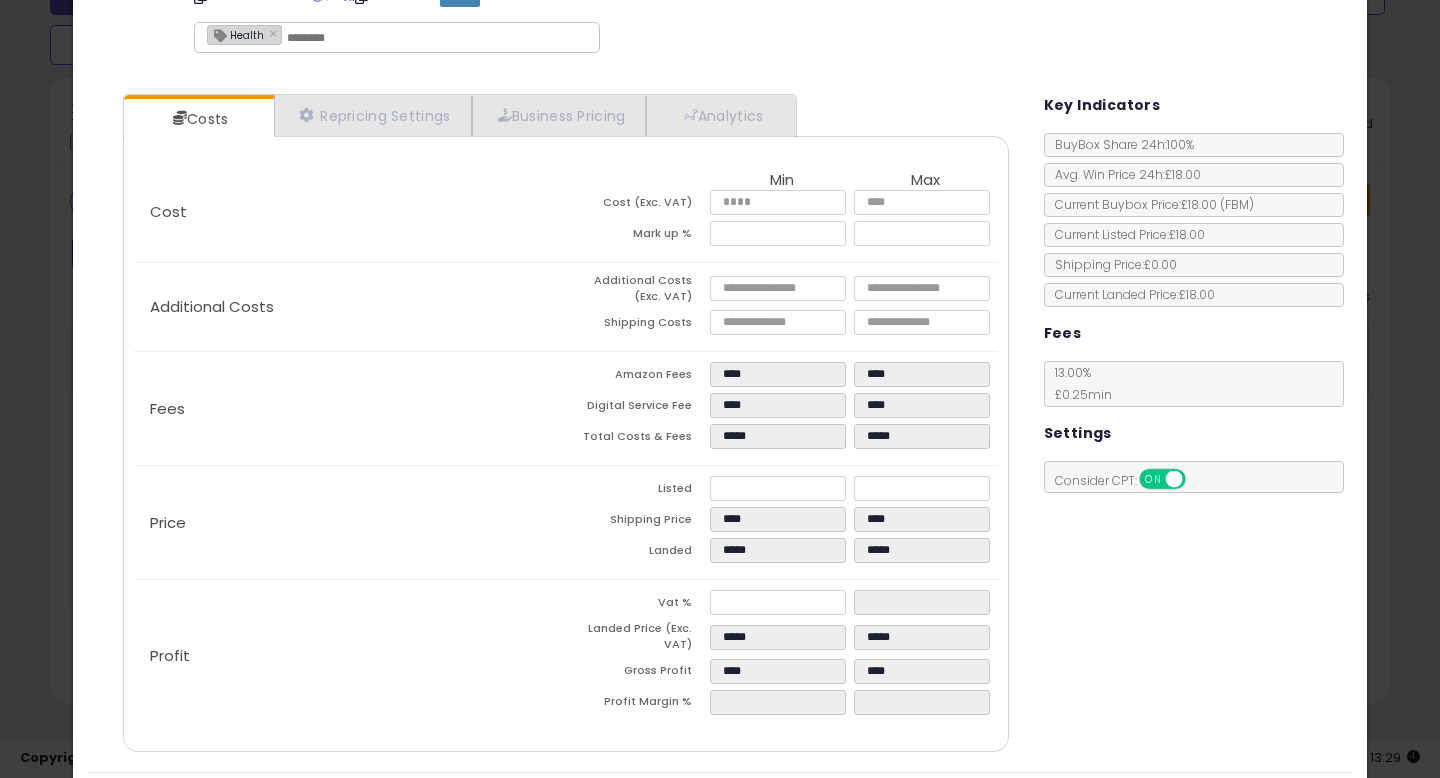scroll, scrollTop: 169, scrollLeft: 0, axis: vertical 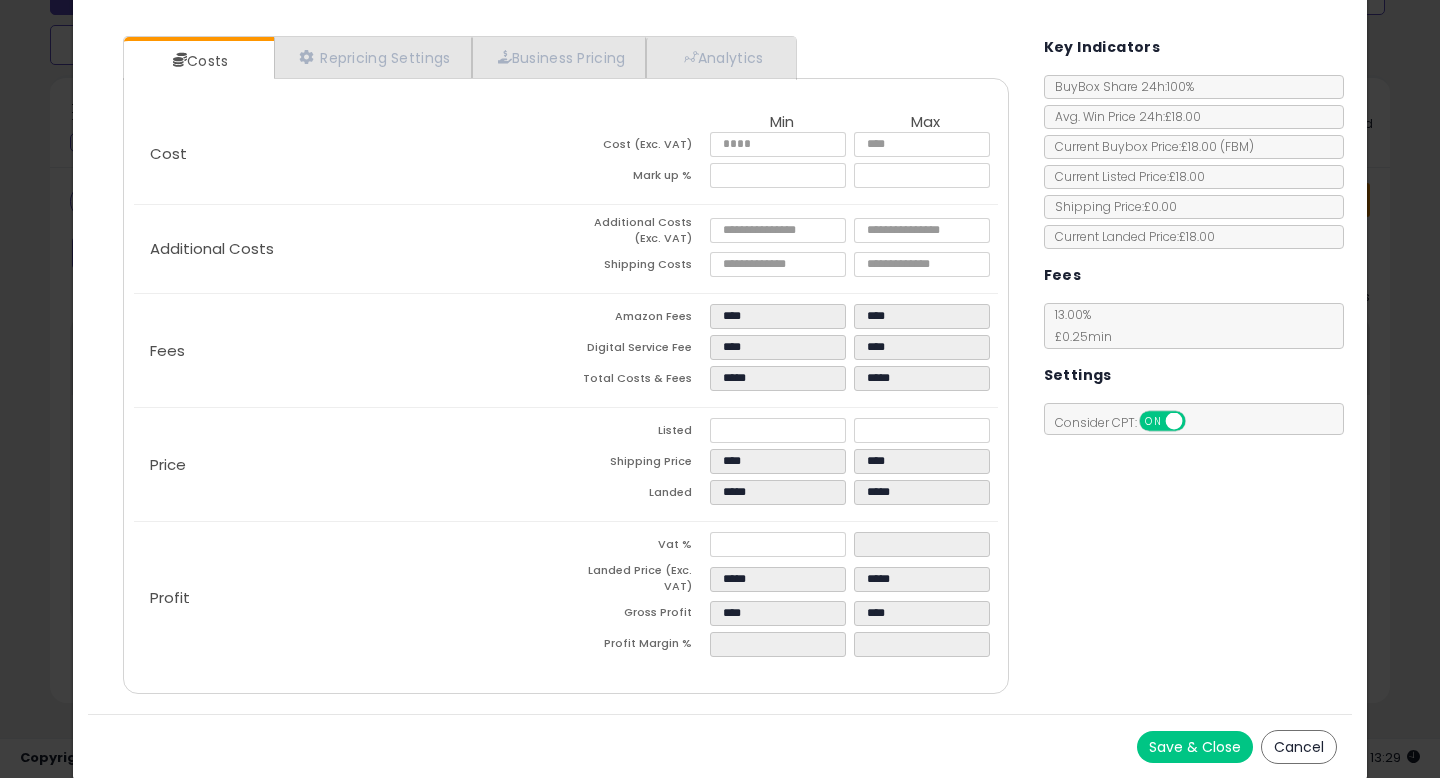 click on "Save & Close" at bounding box center (1195, 747) 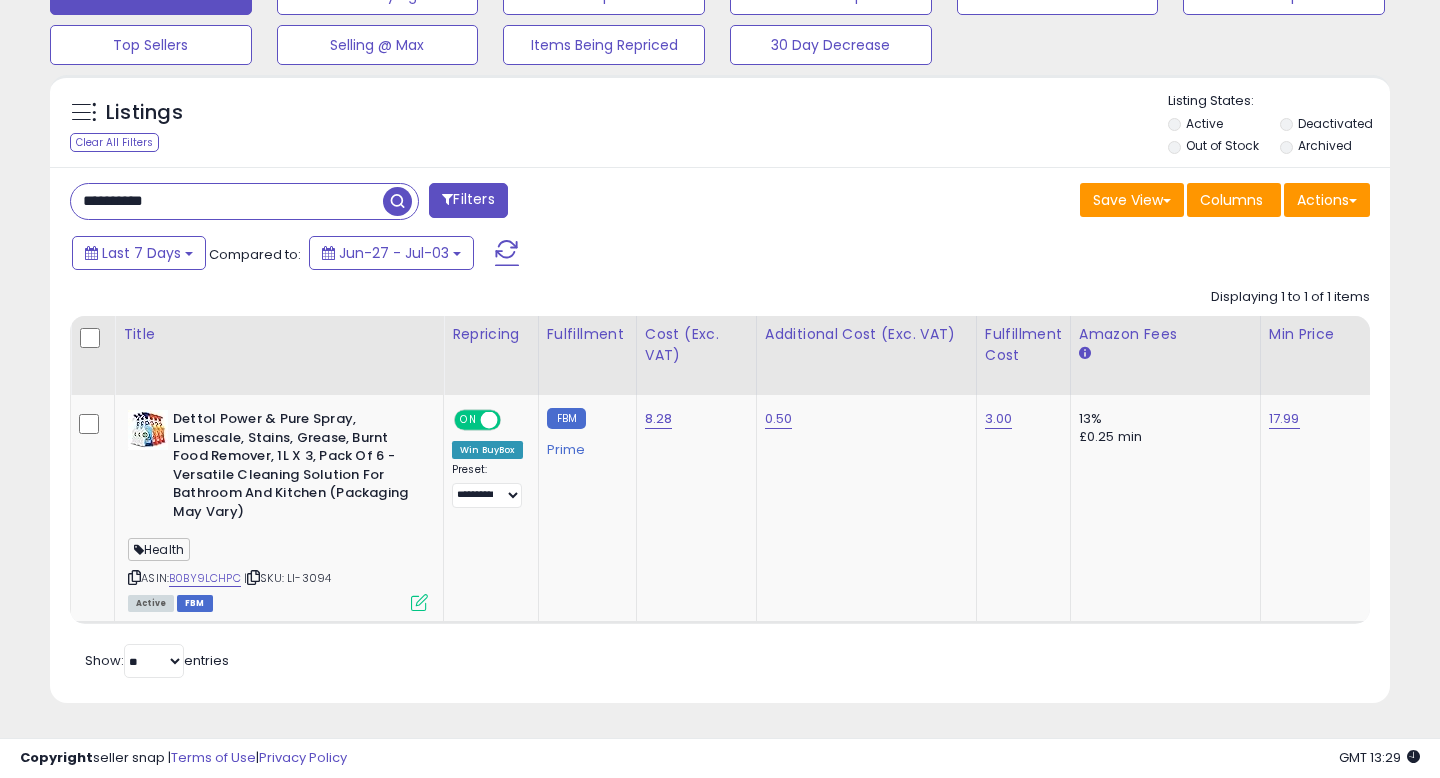 click on "**********" at bounding box center [227, 201] 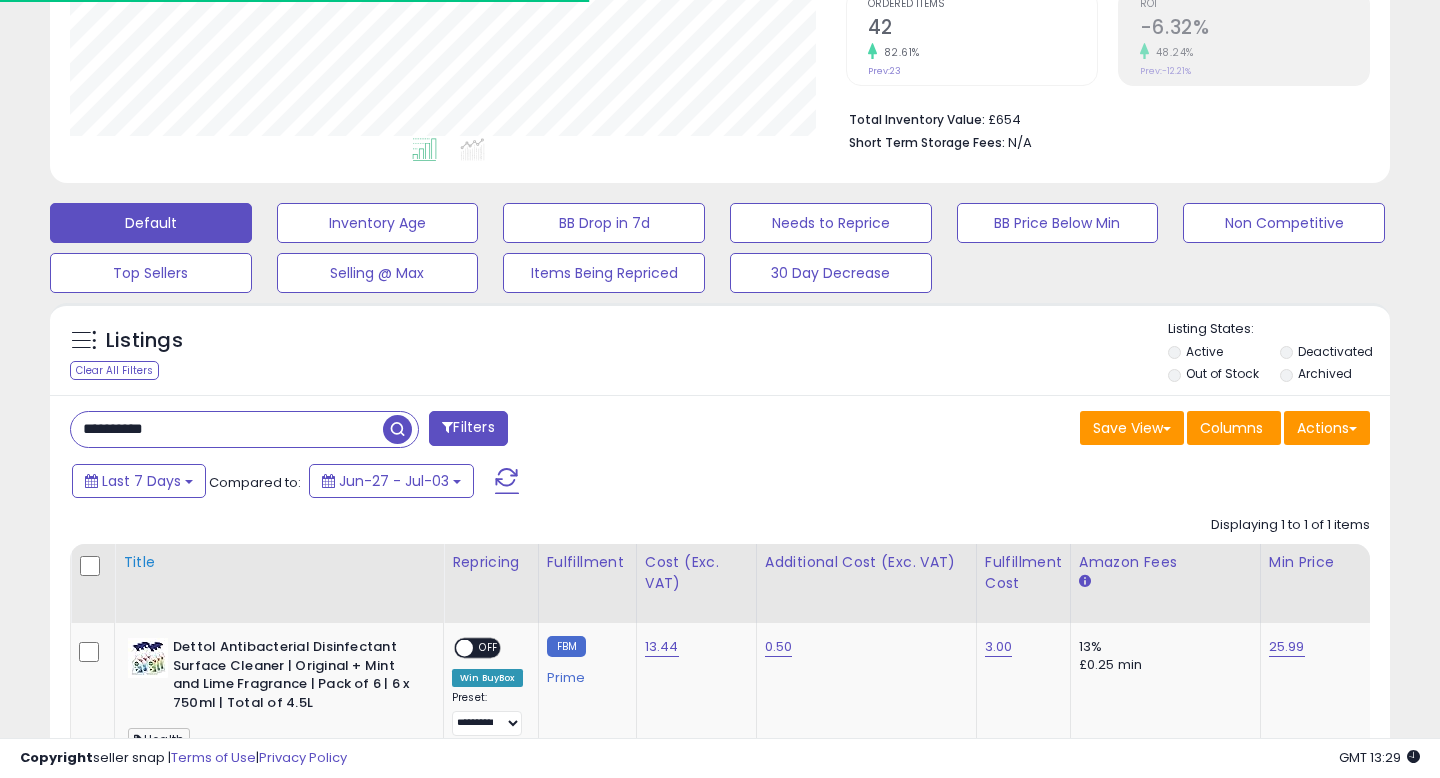 scroll, scrollTop: 618, scrollLeft: 0, axis: vertical 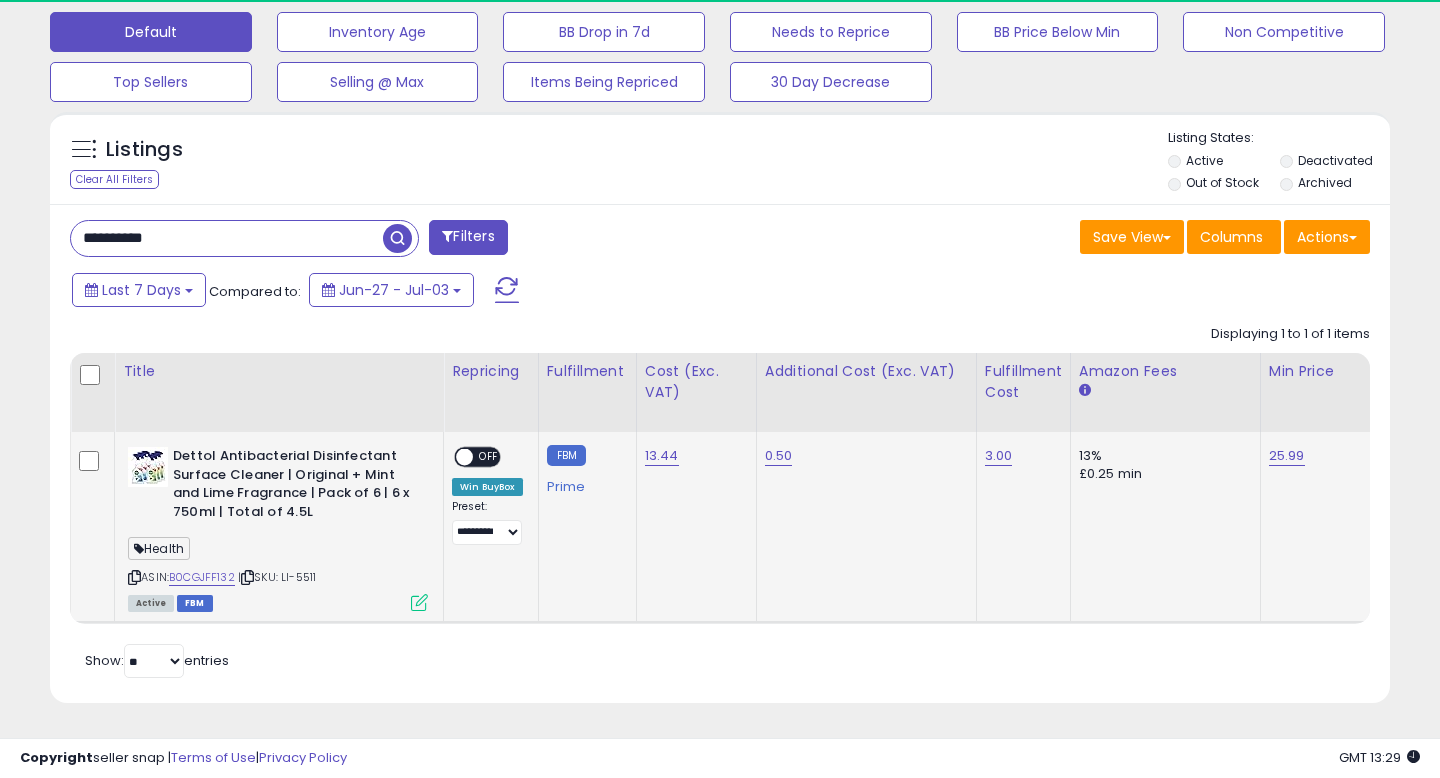 click at bounding box center (419, 602) 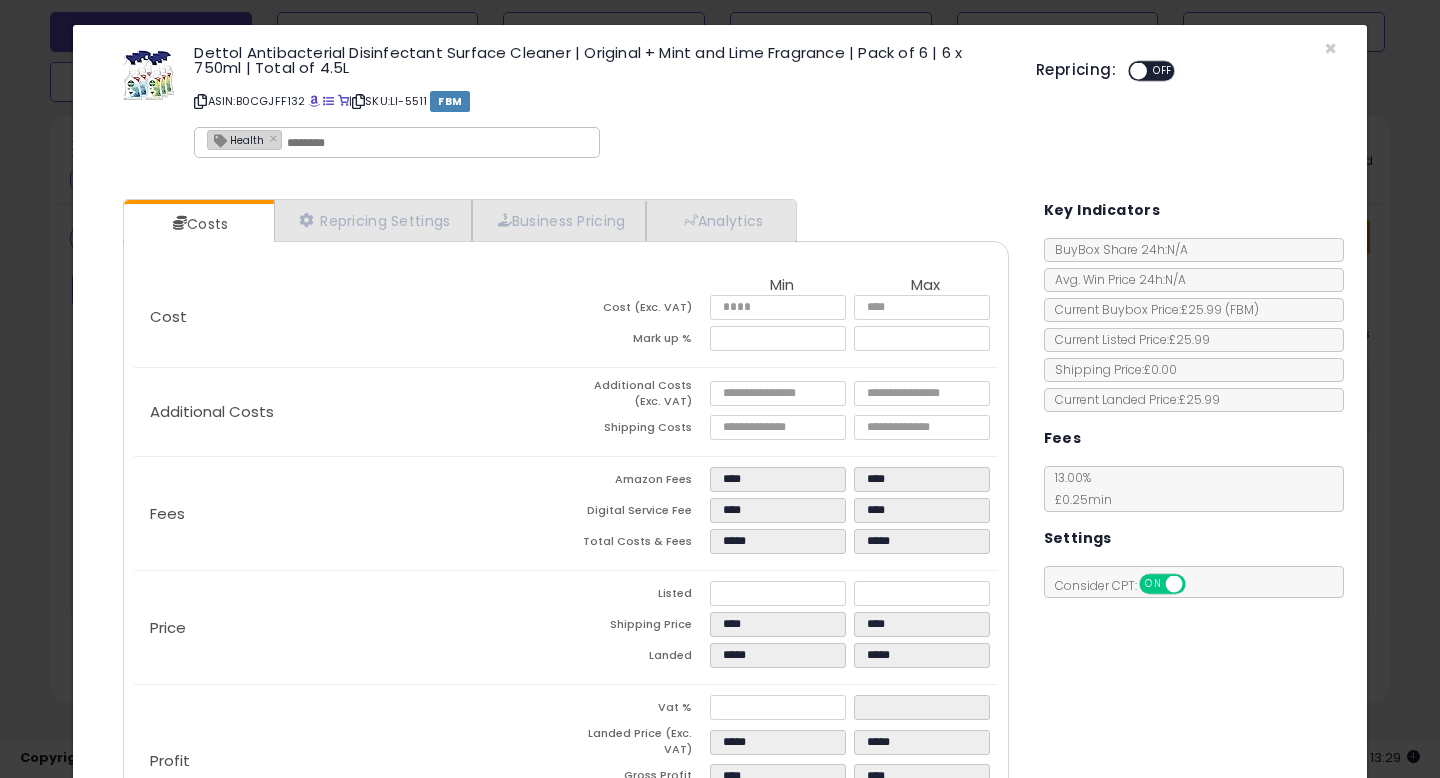 scroll, scrollTop: 0, scrollLeft: 0, axis: both 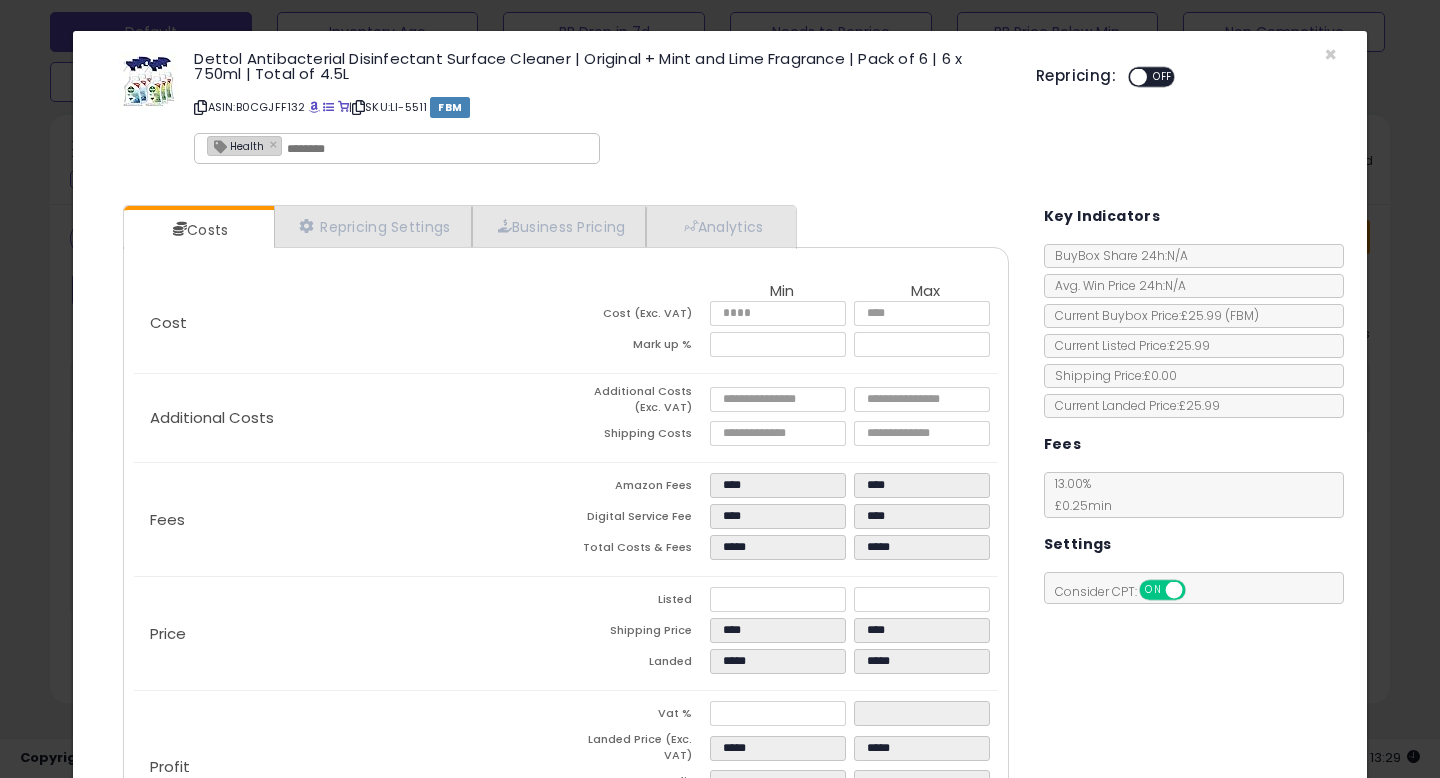 click on "ON   OFF" at bounding box center [1129, 77] 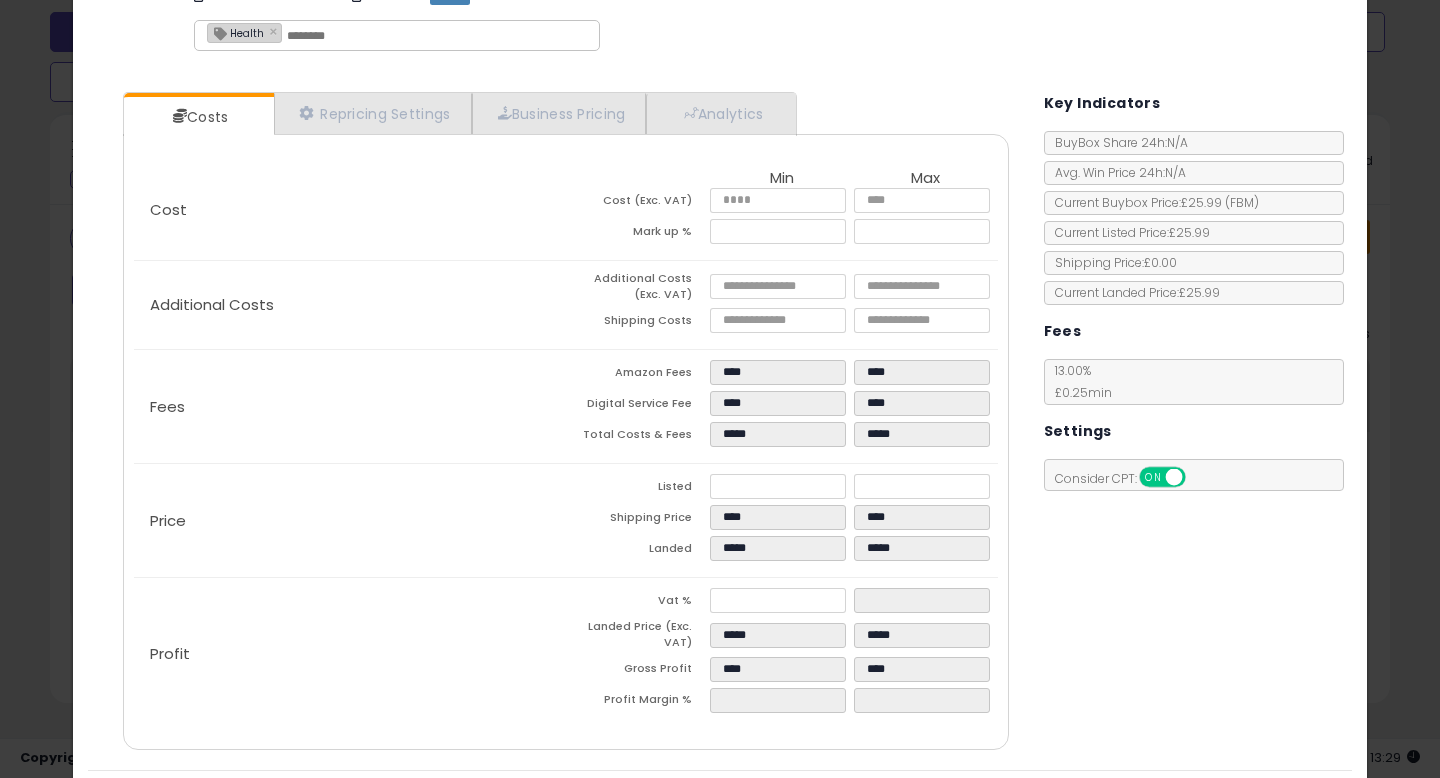 scroll, scrollTop: 169, scrollLeft: 0, axis: vertical 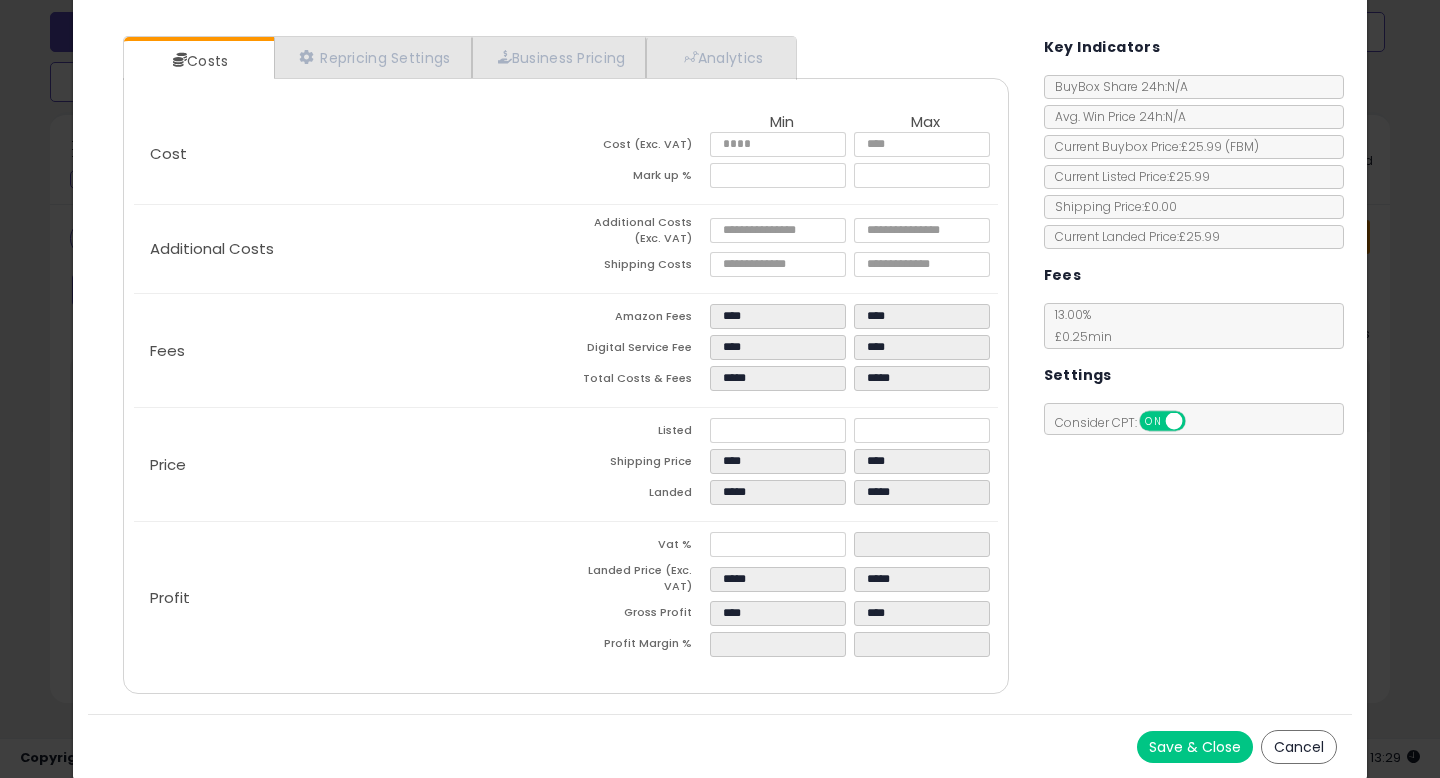 click on "Save & Close" at bounding box center (1195, 747) 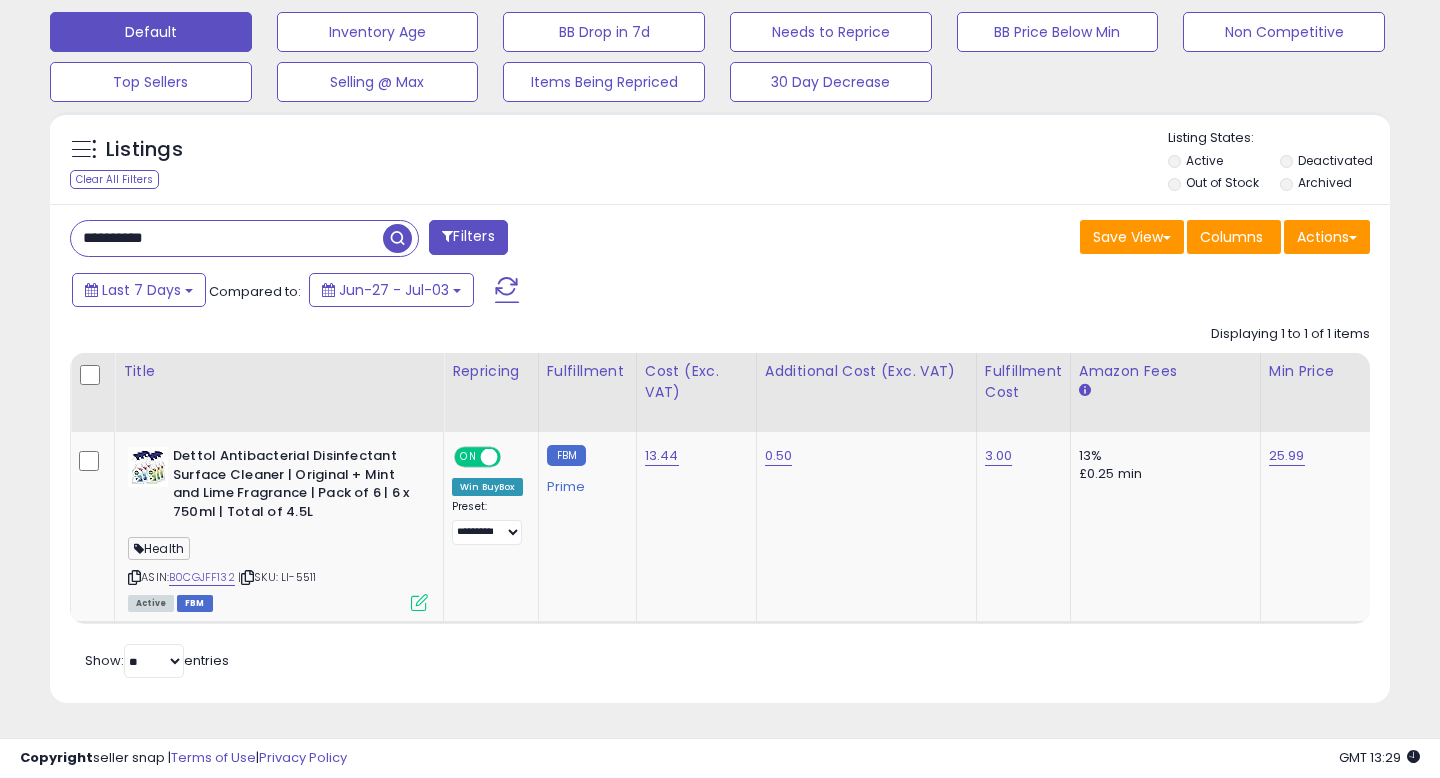 click on "**********" at bounding box center (227, 238) 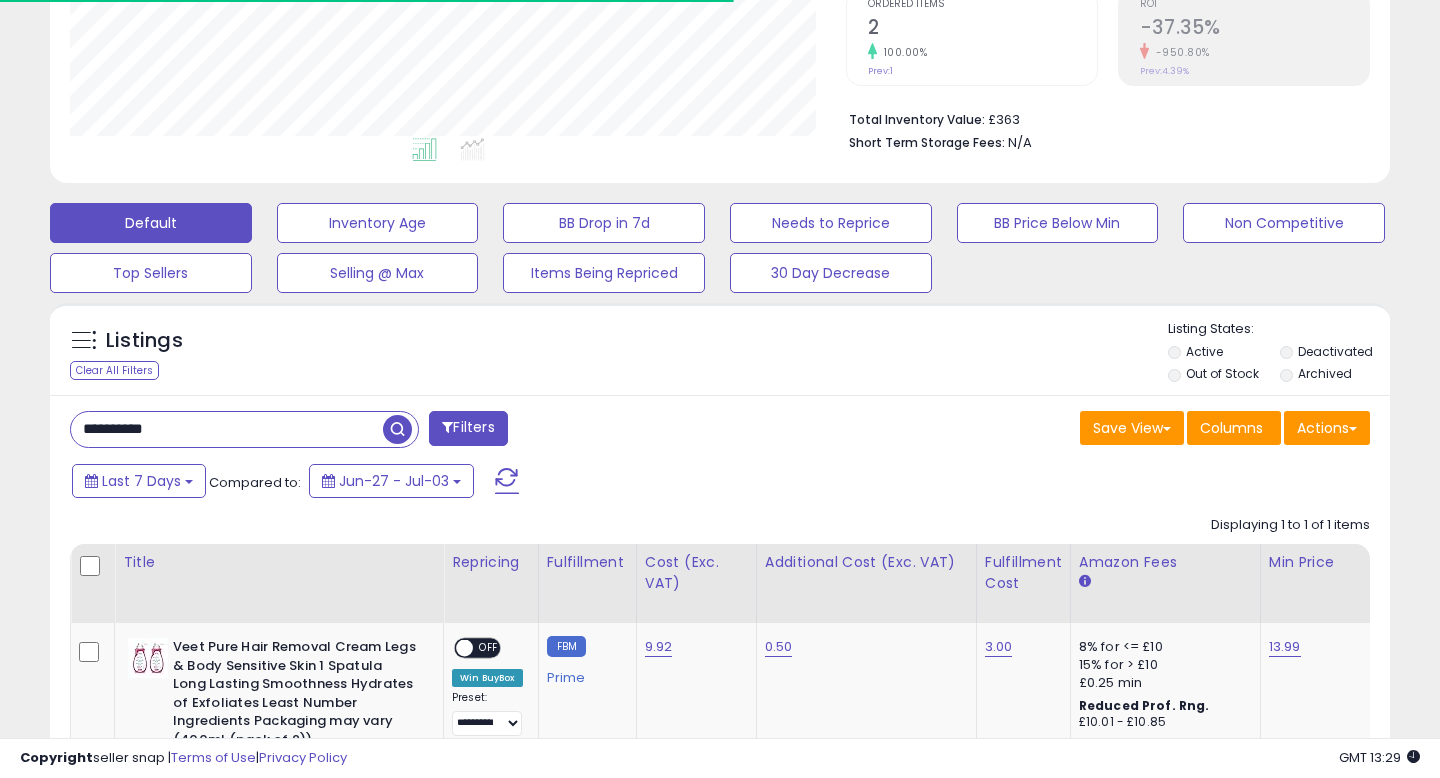 scroll, scrollTop: 618, scrollLeft: 0, axis: vertical 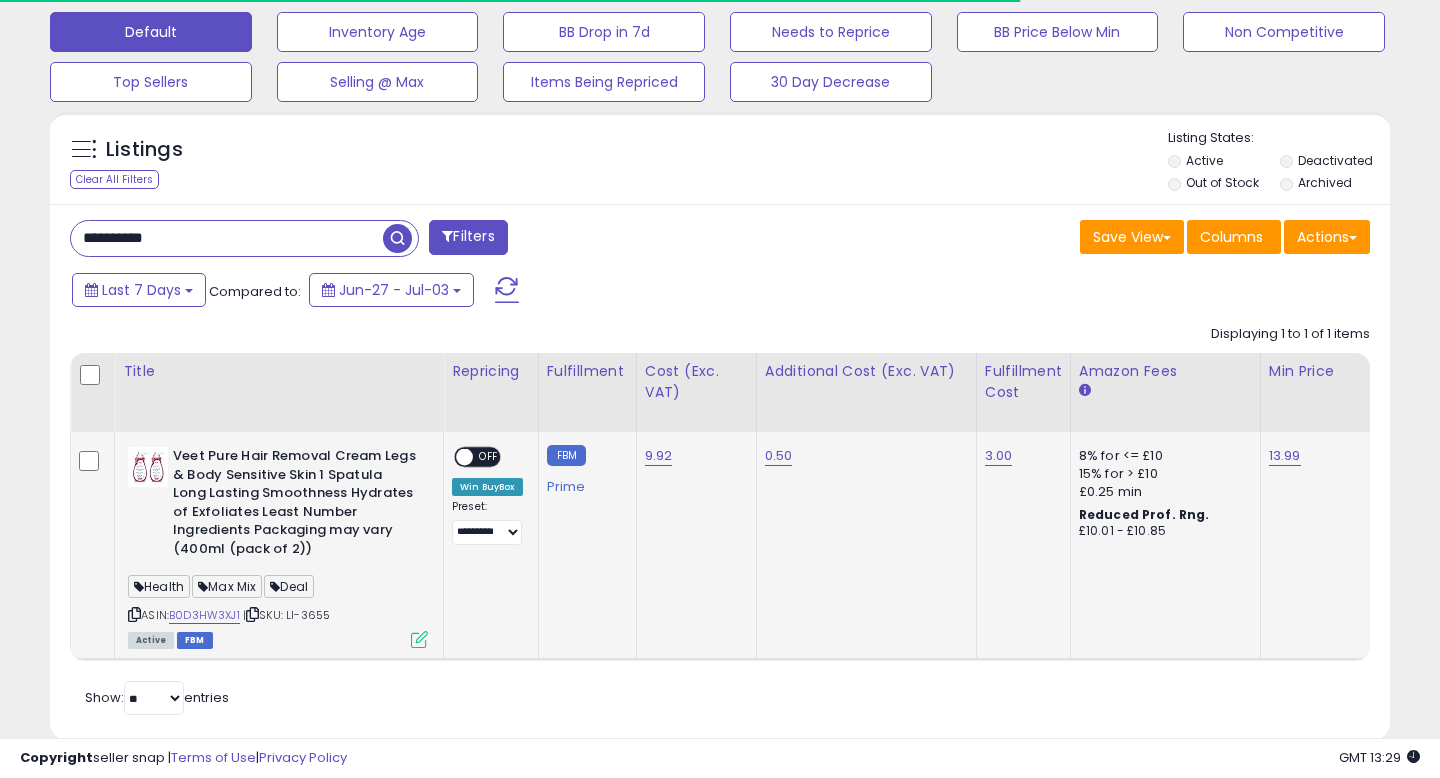 click at bounding box center [419, 639] 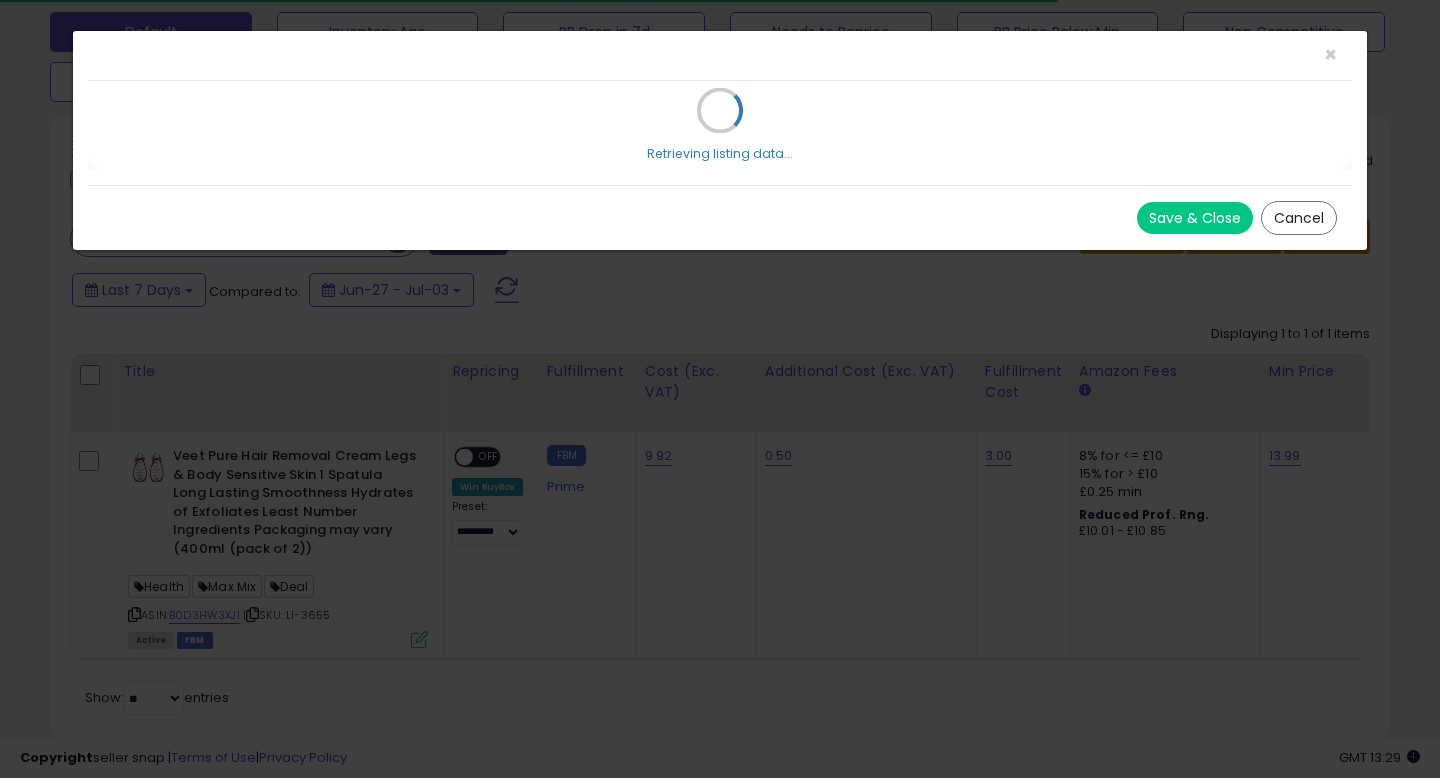 scroll, scrollTop: 999590, scrollLeft: 999224, axis: both 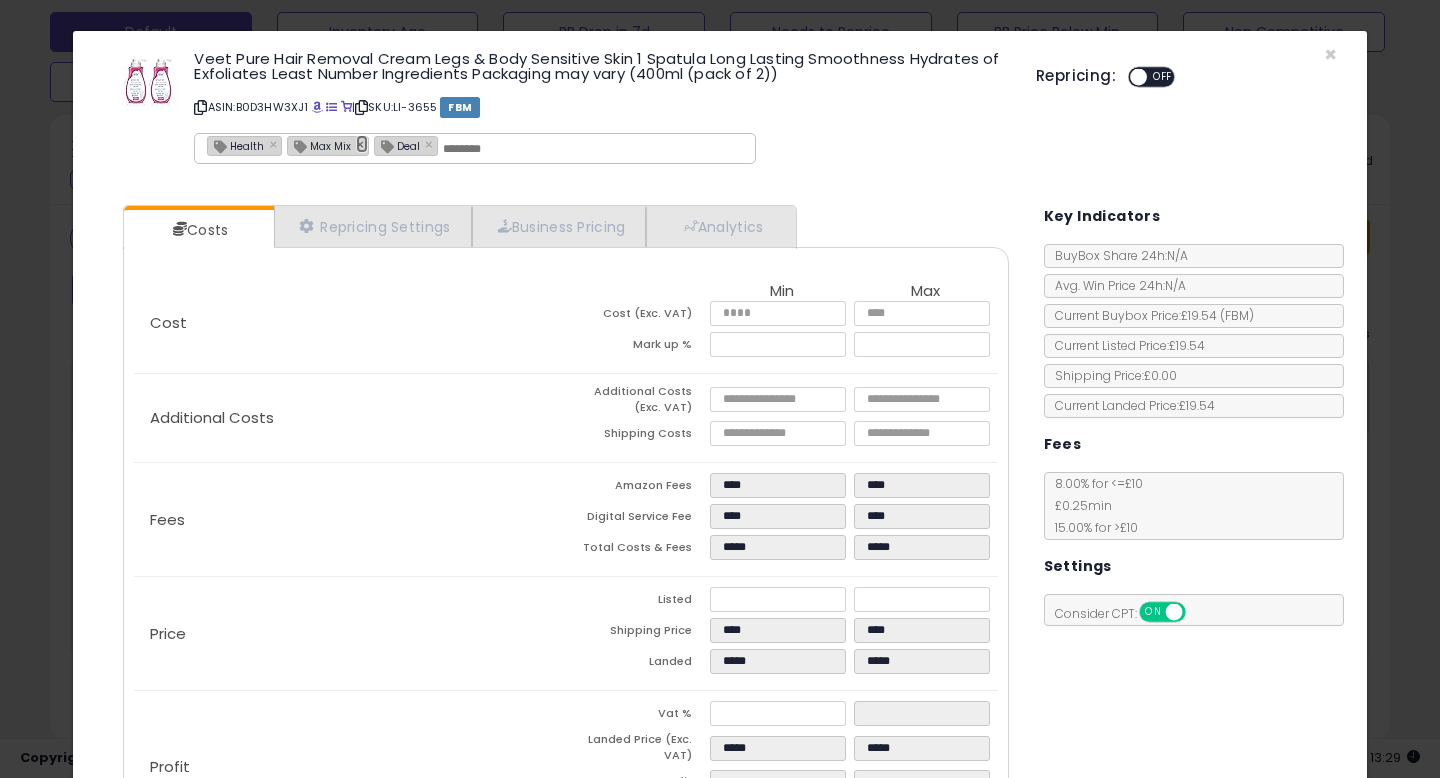 click on "×" at bounding box center [362, 144] 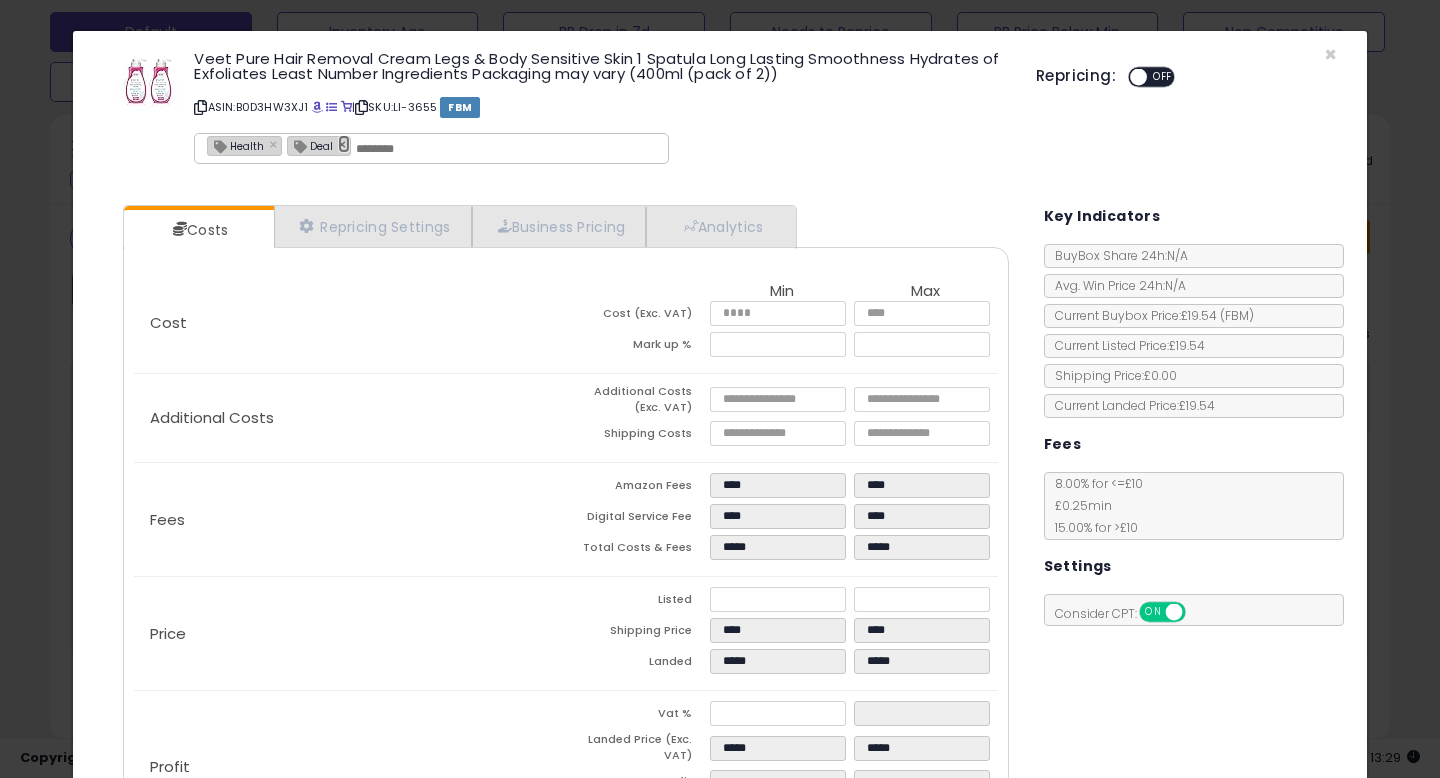 click on "×" at bounding box center [344, 144] 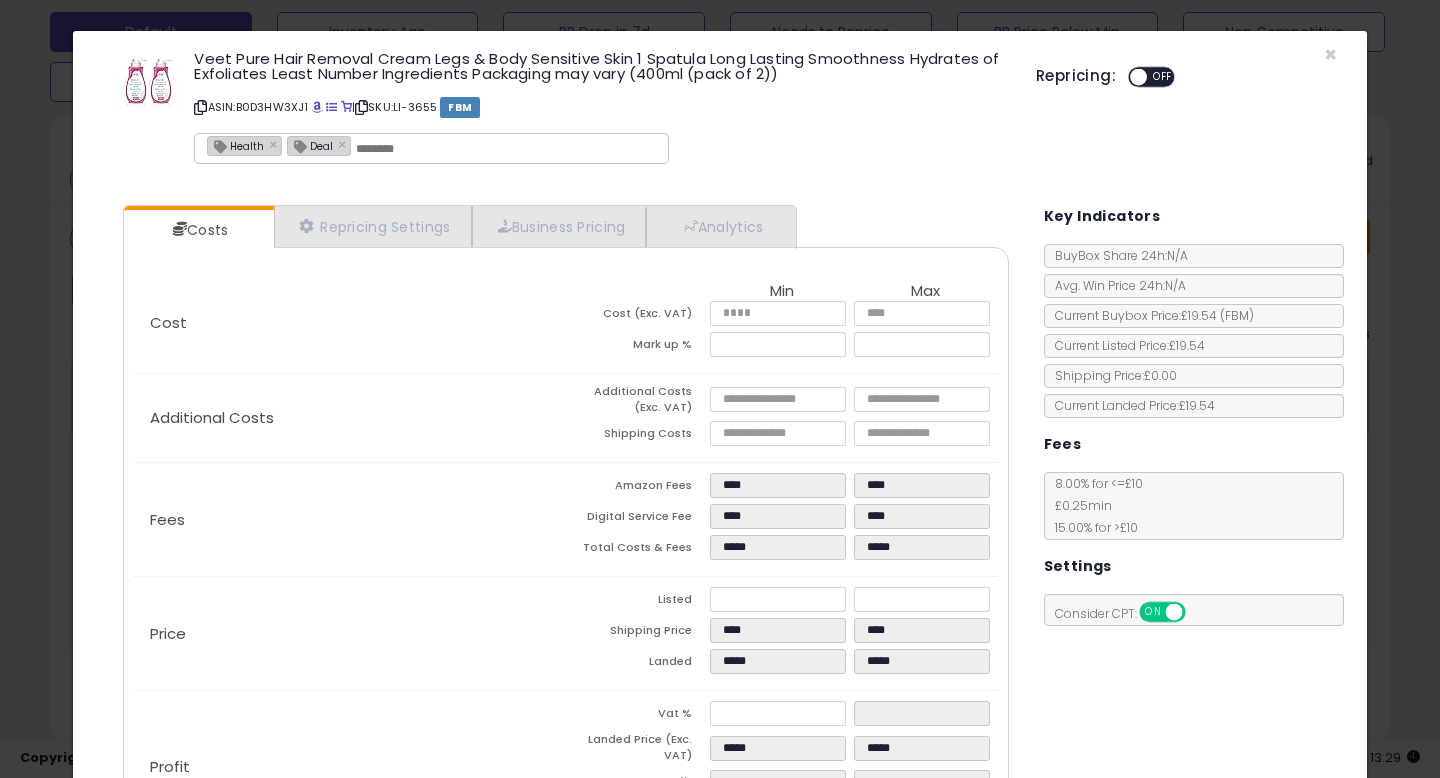 type on "******" 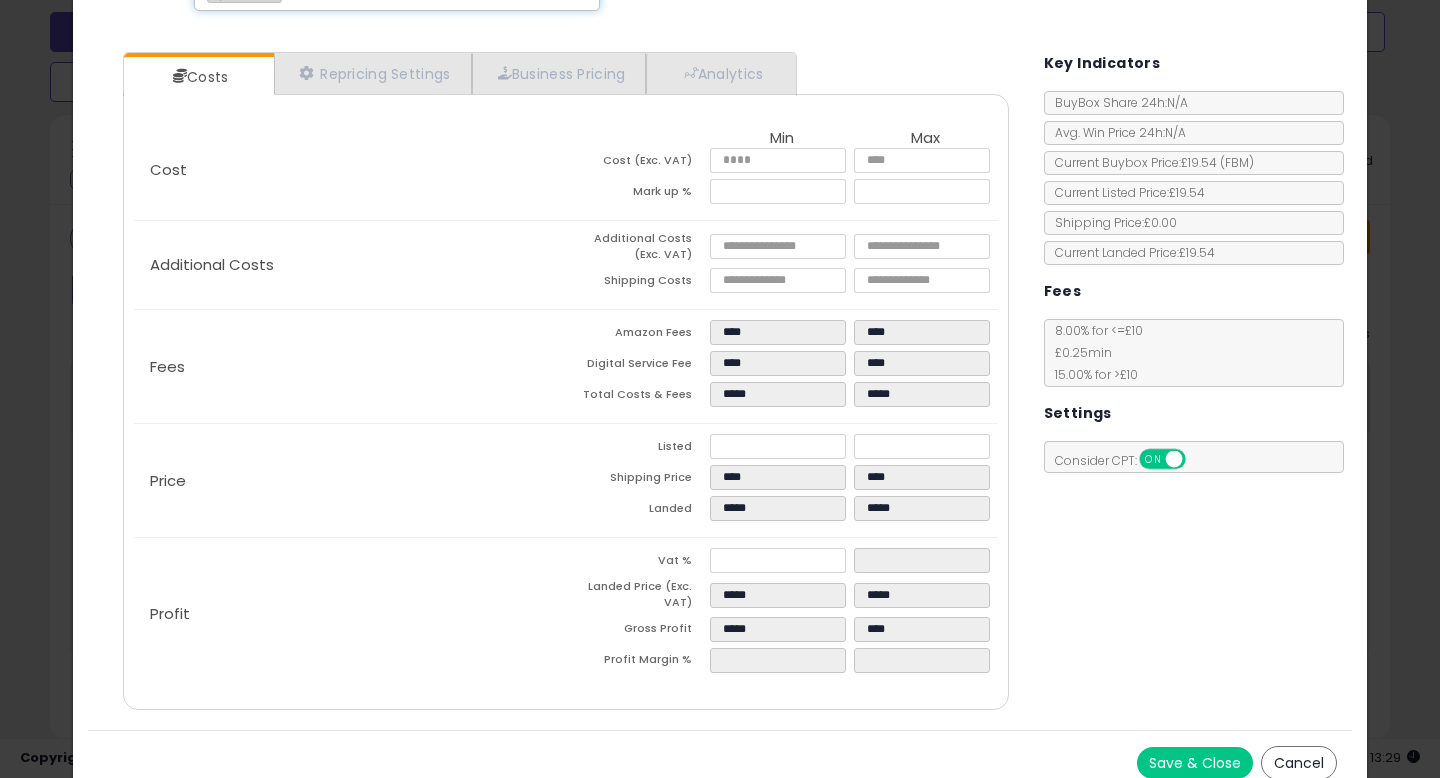 scroll, scrollTop: 169, scrollLeft: 0, axis: vertical 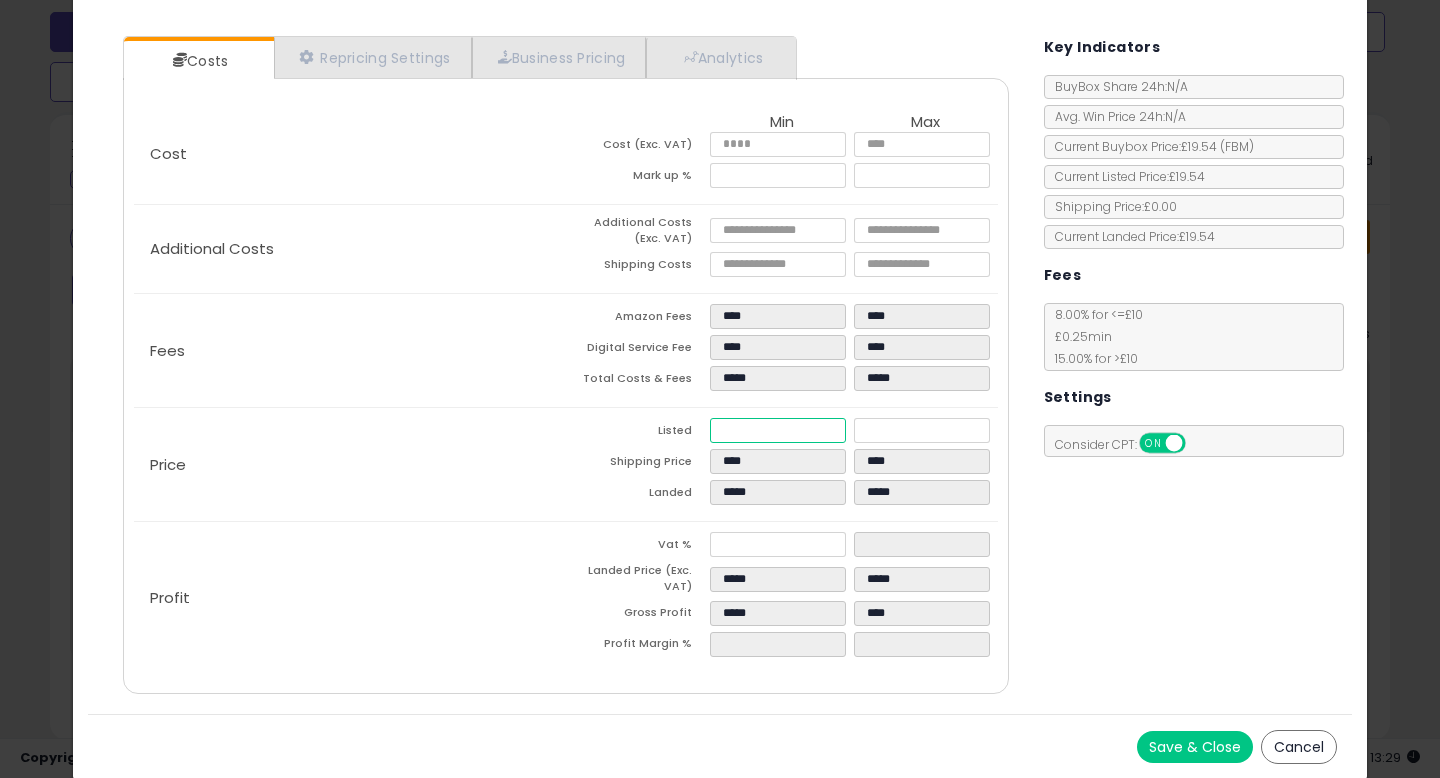 drag, startPoint x: 760, startPoint y: 430, endPoint x: 676, endPoint y: 430, distance: 84 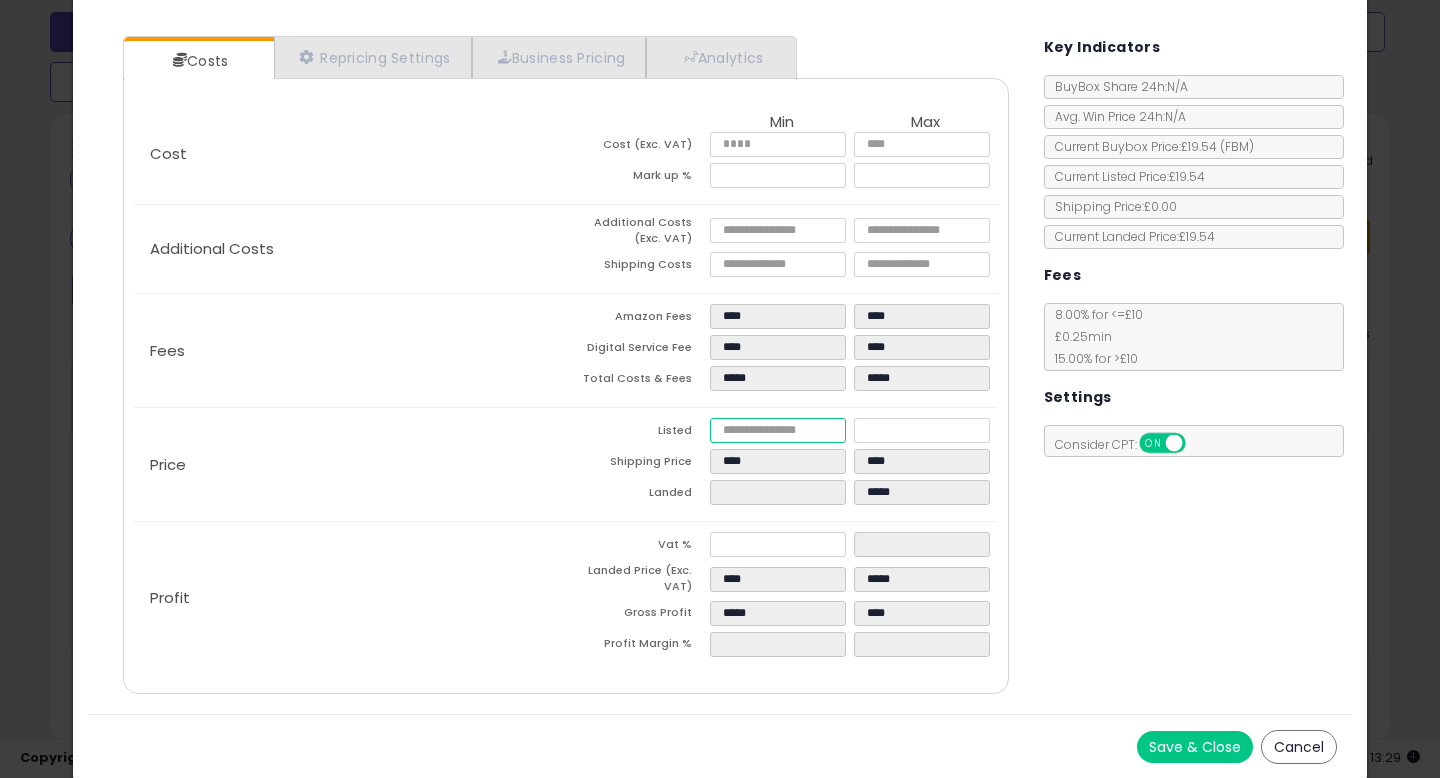 type on "****" 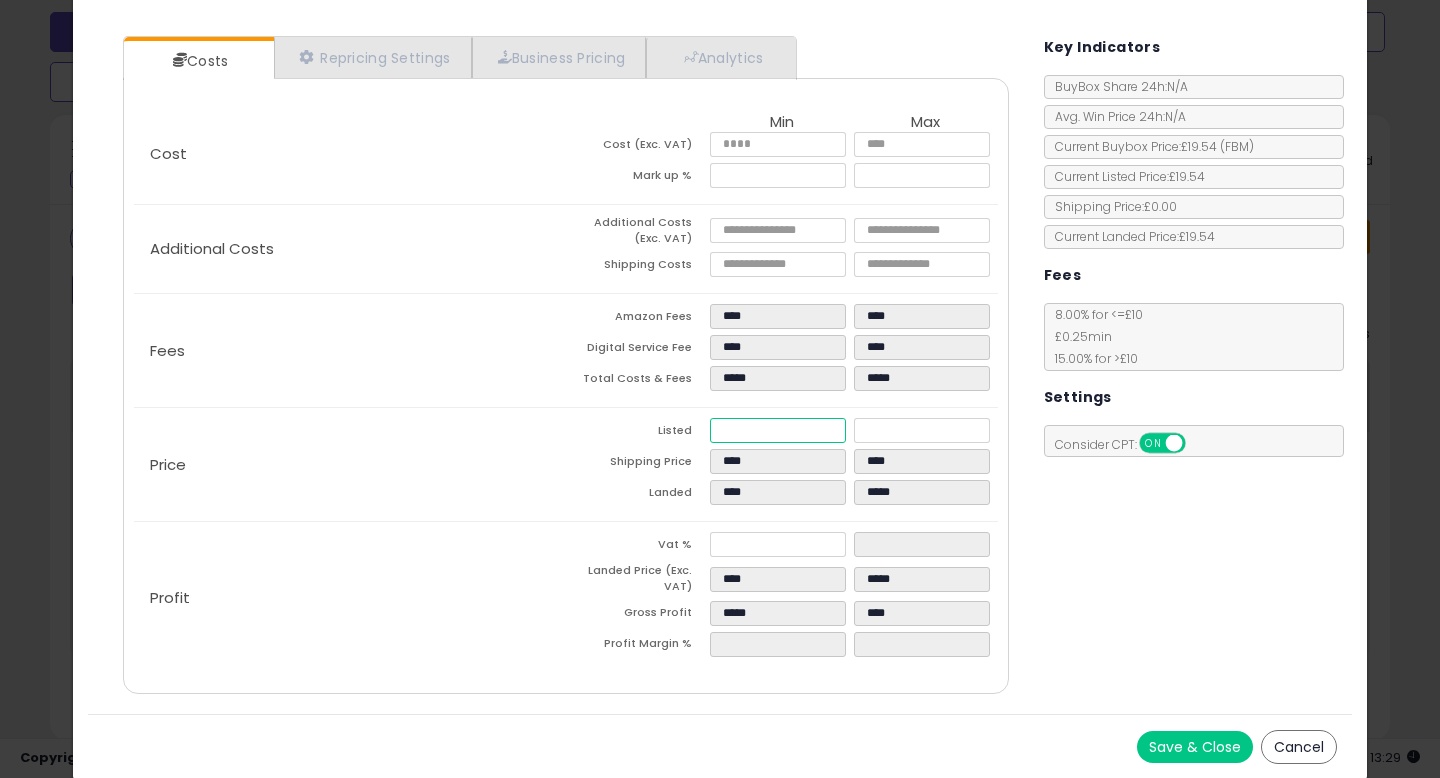 type on "****" 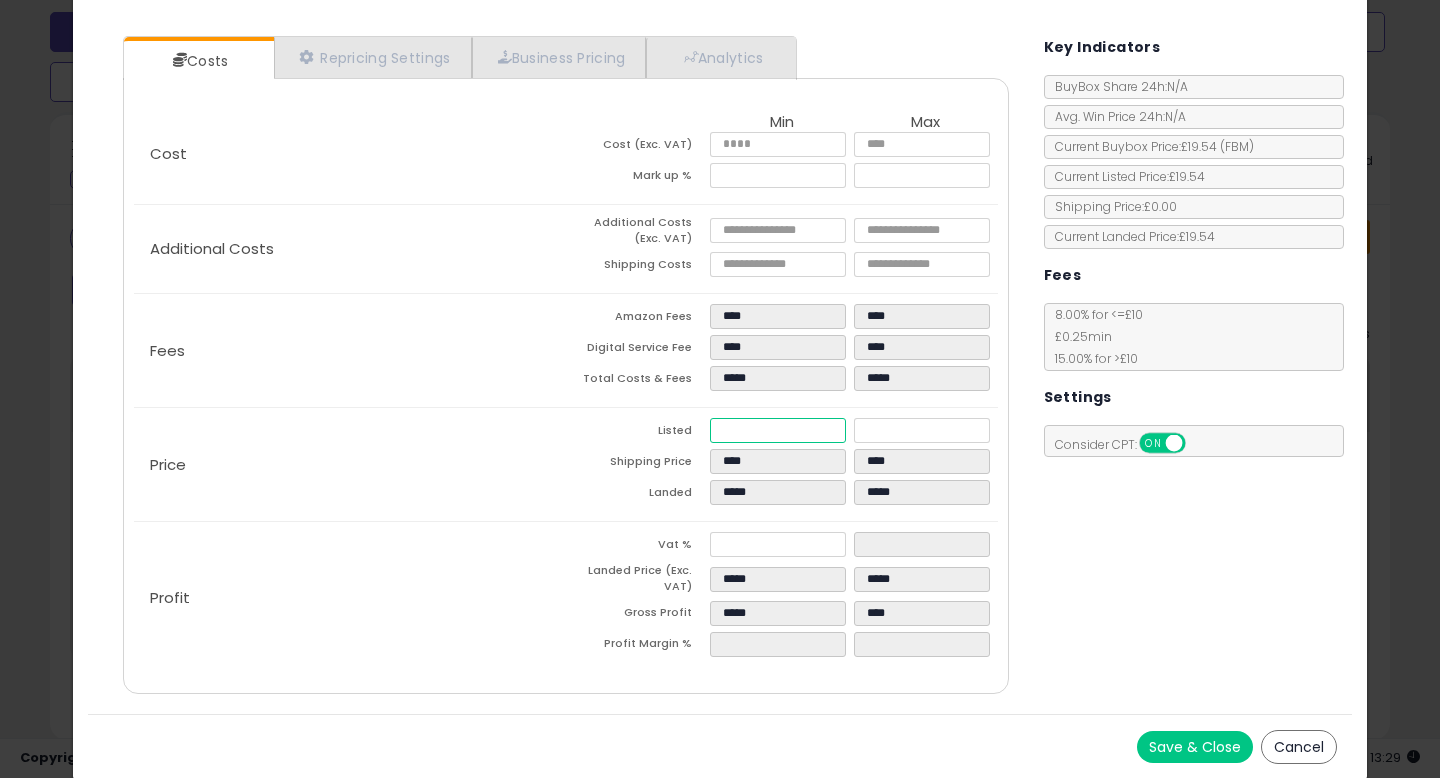 type on "****" 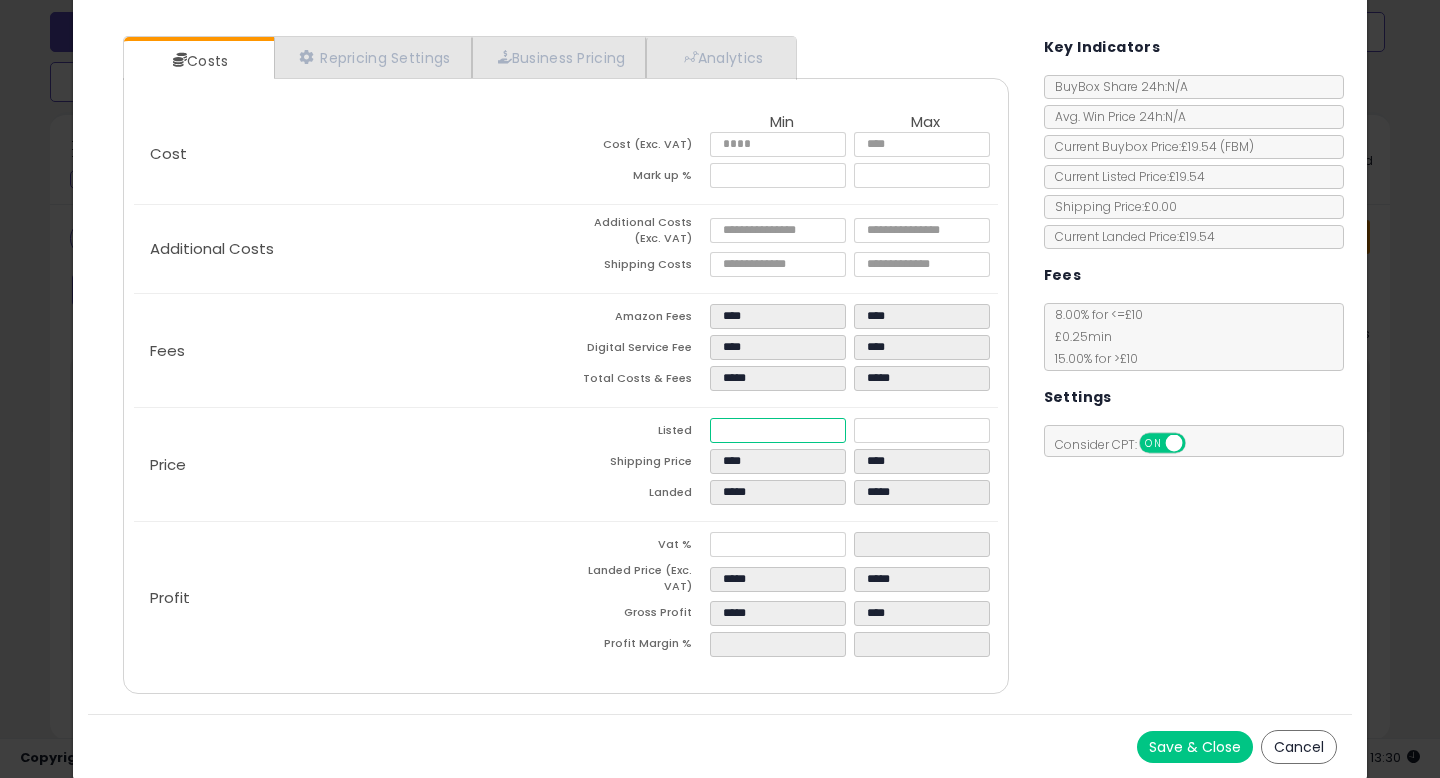 type on "****" 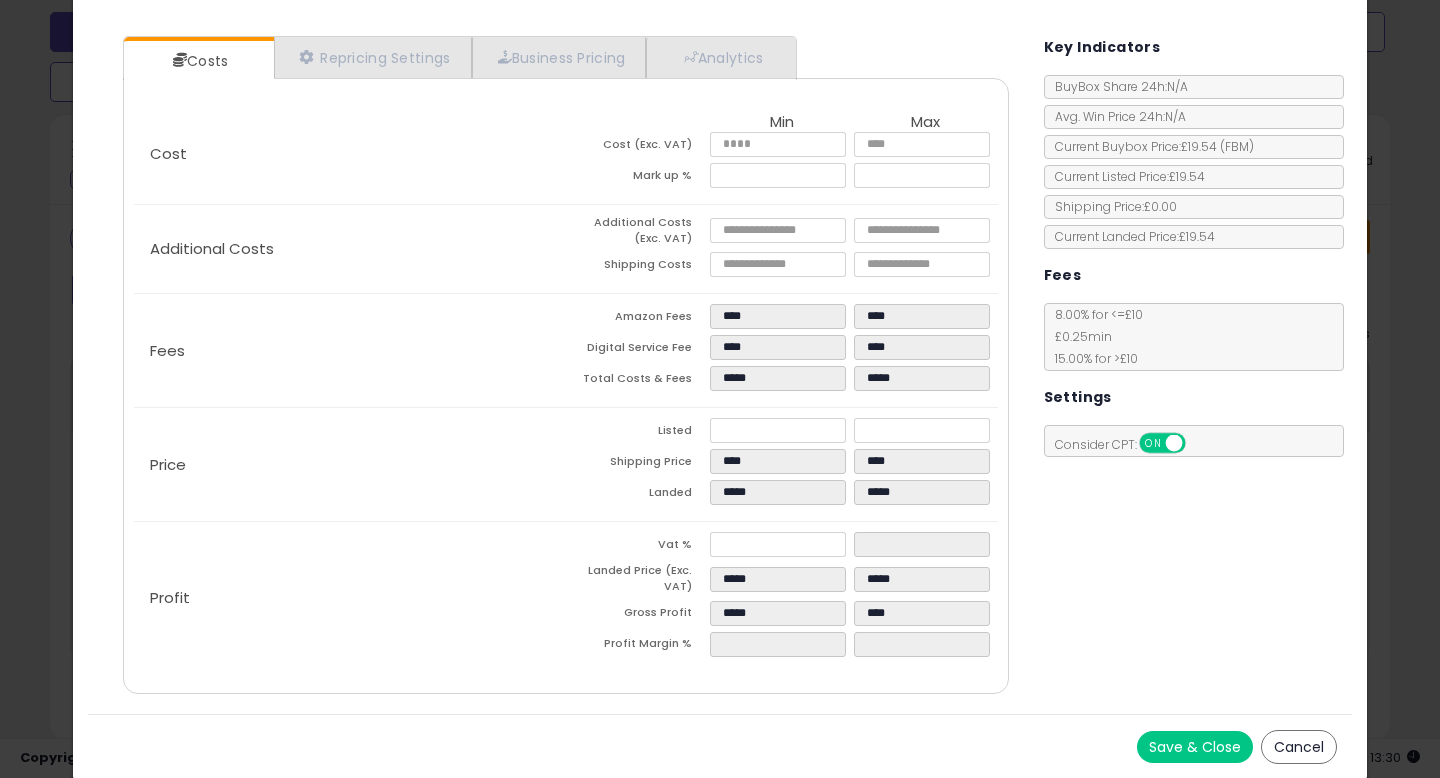 type on "******" 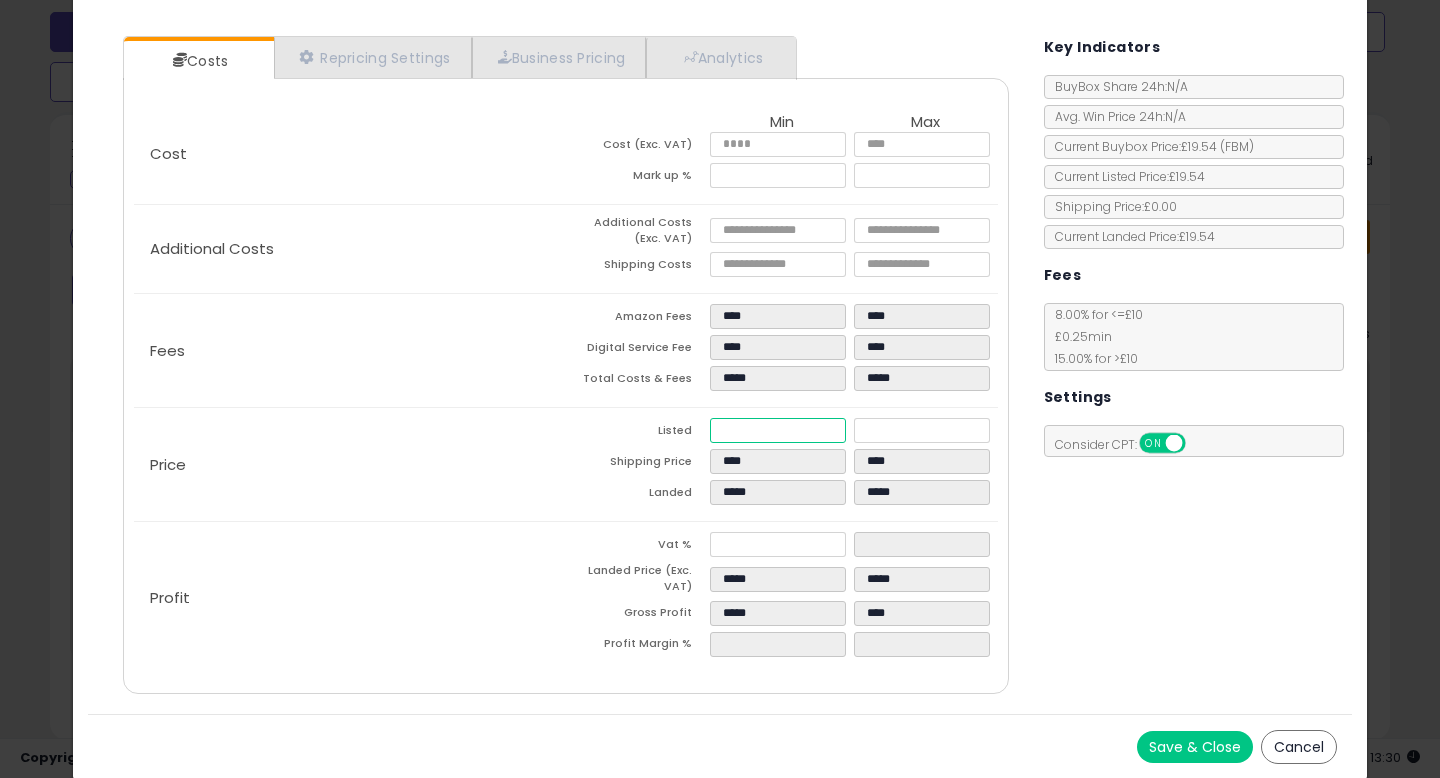 drag, startPoint x: 754, startPoint y: 433, endPoint x: 663, endPoint y: 430, distance: 91.04944 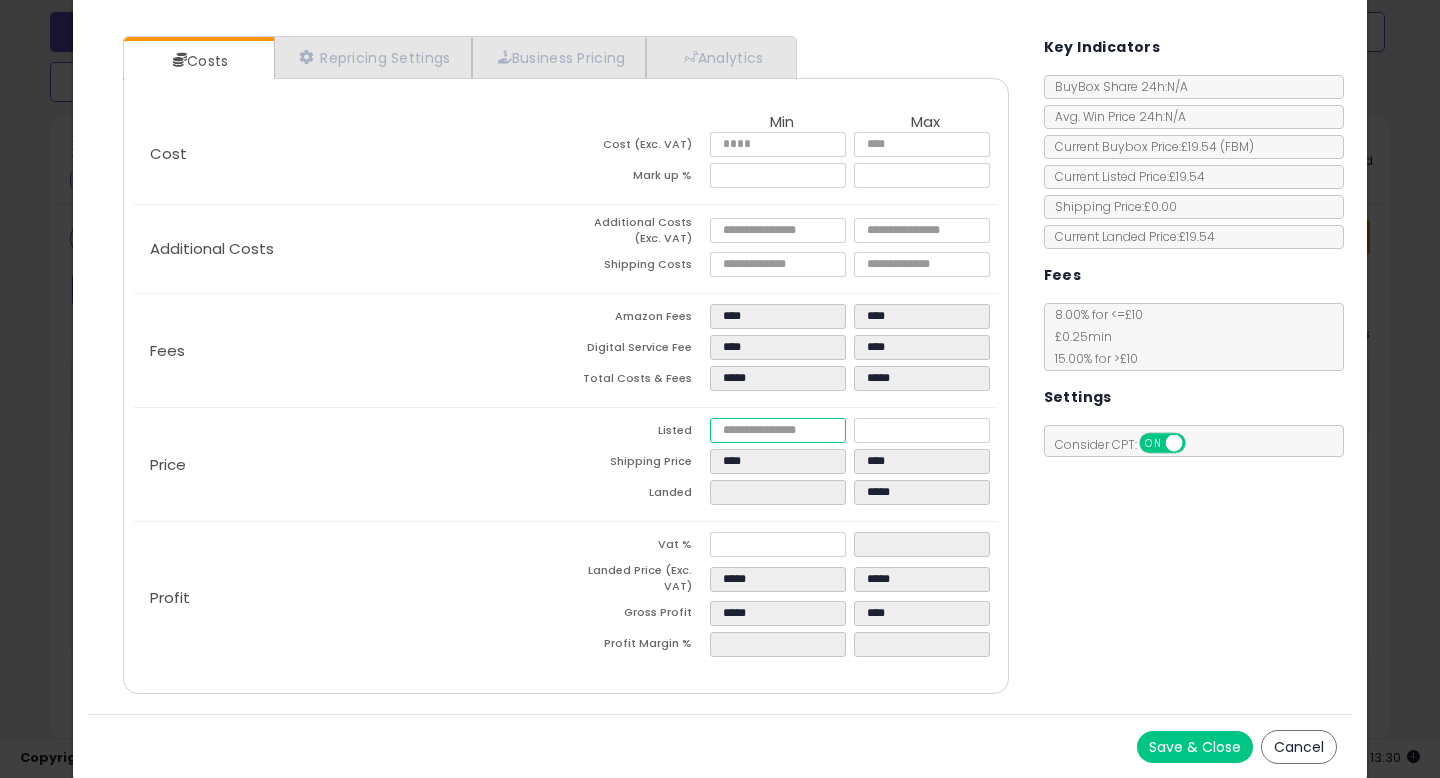type on "****" 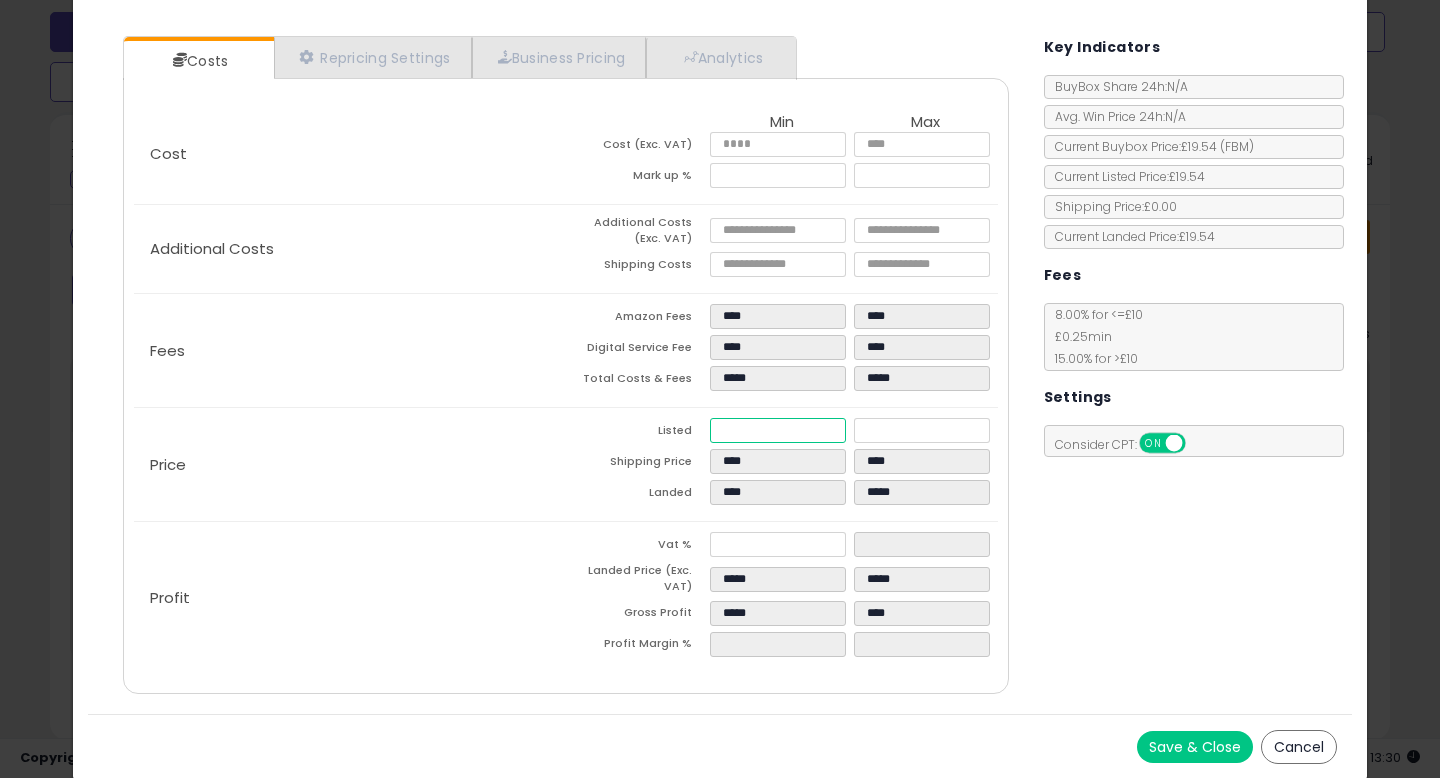 type on "****" 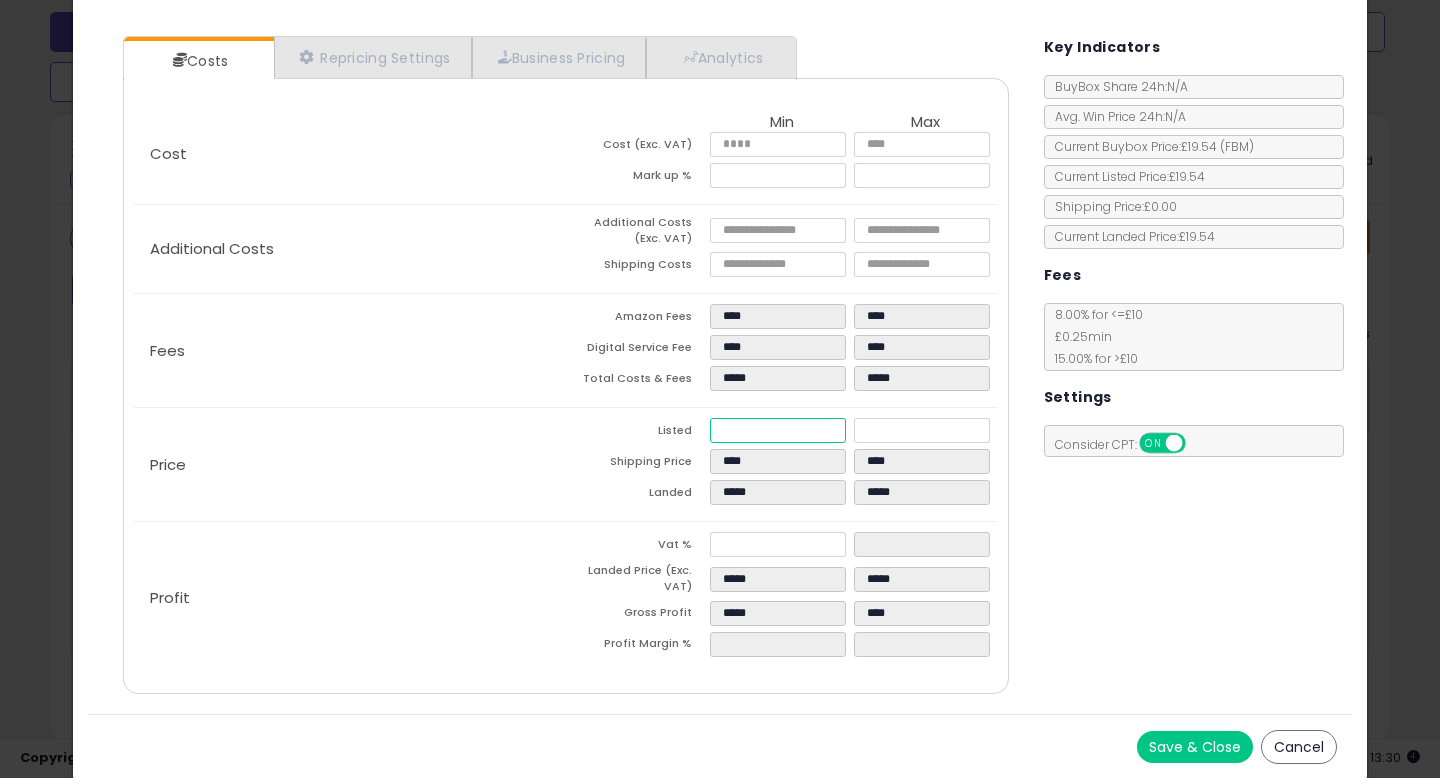 type on "****" 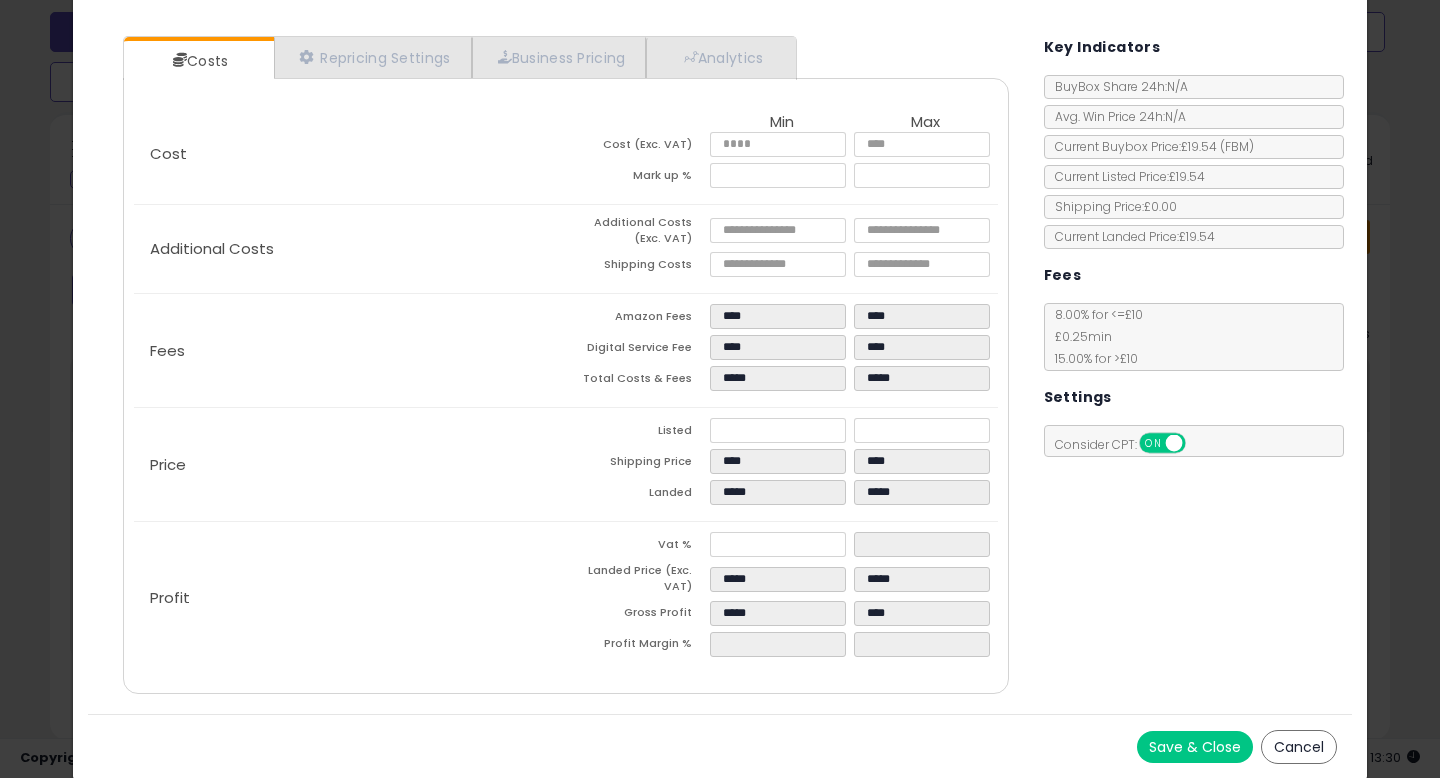 type on "****" 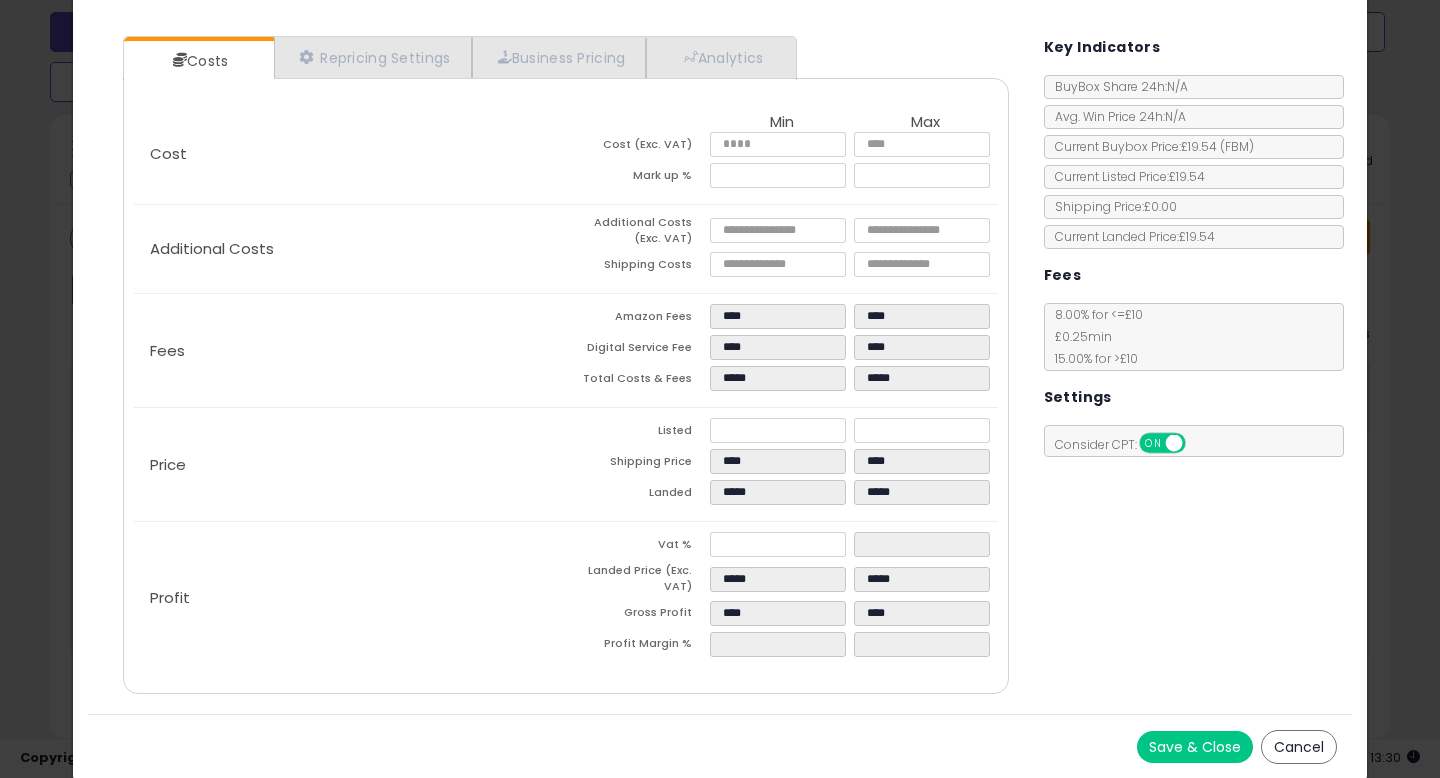 click on "Price" at bounding box center (350, 465) 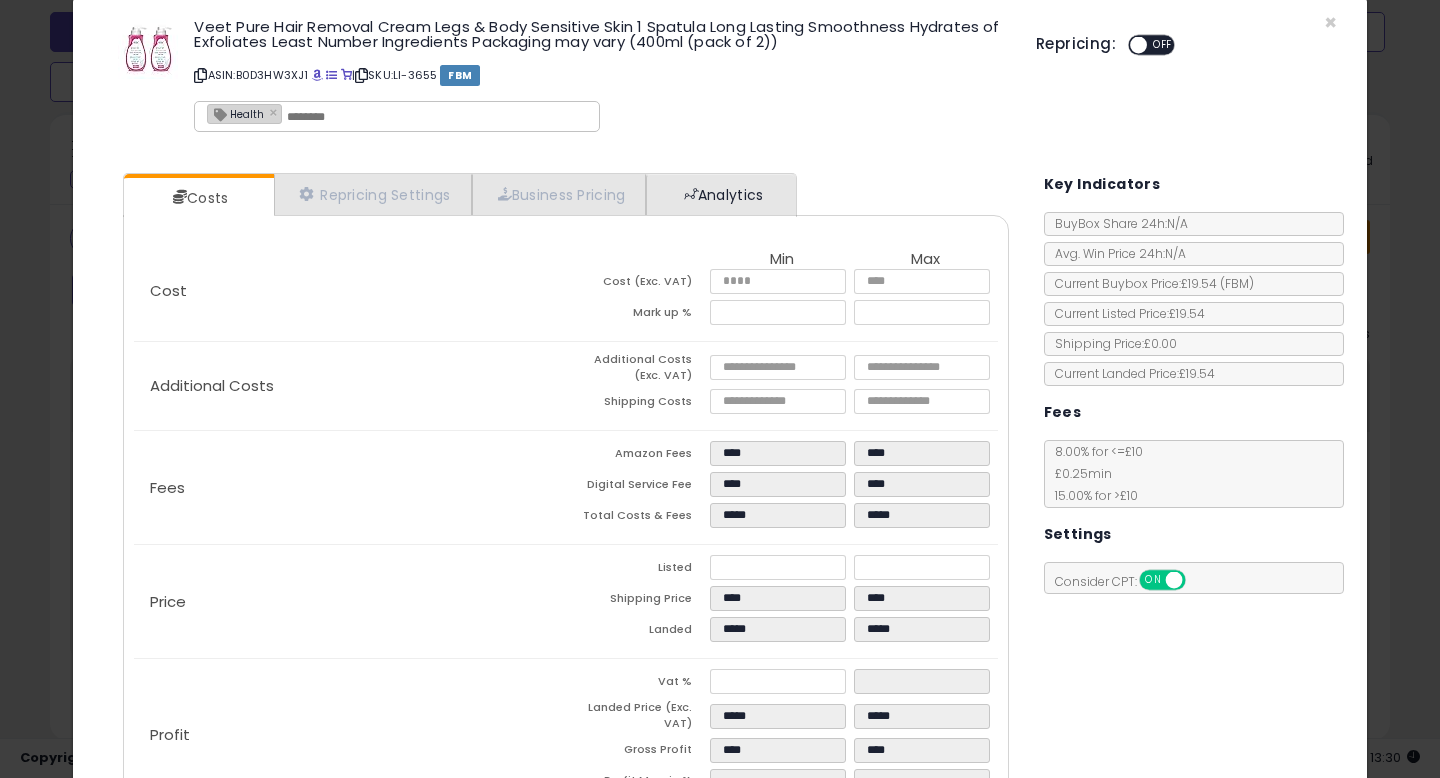 scroll, scrollTop: 8, scrollLeft: 0, axis: vertical 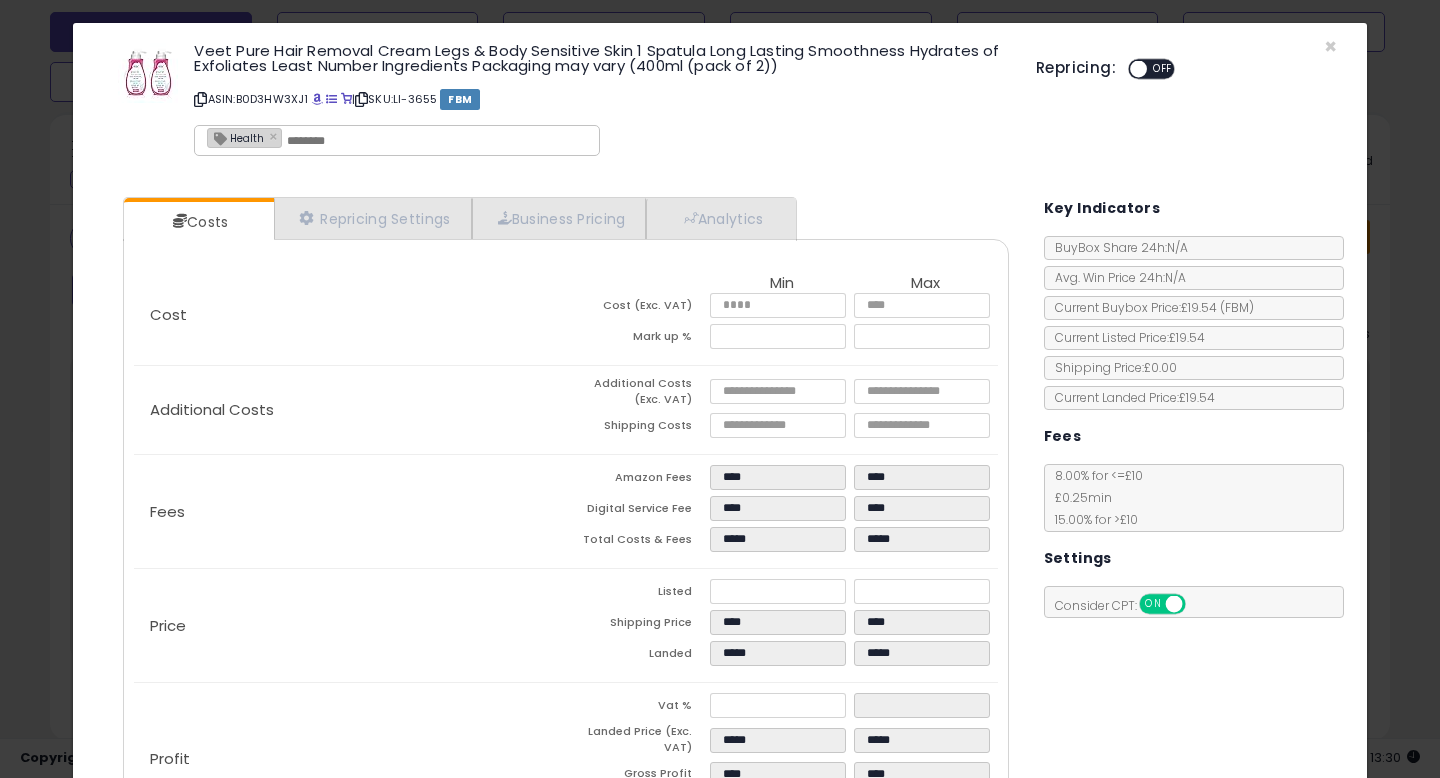 click on "OFF" at bounding box center [1163, 69] 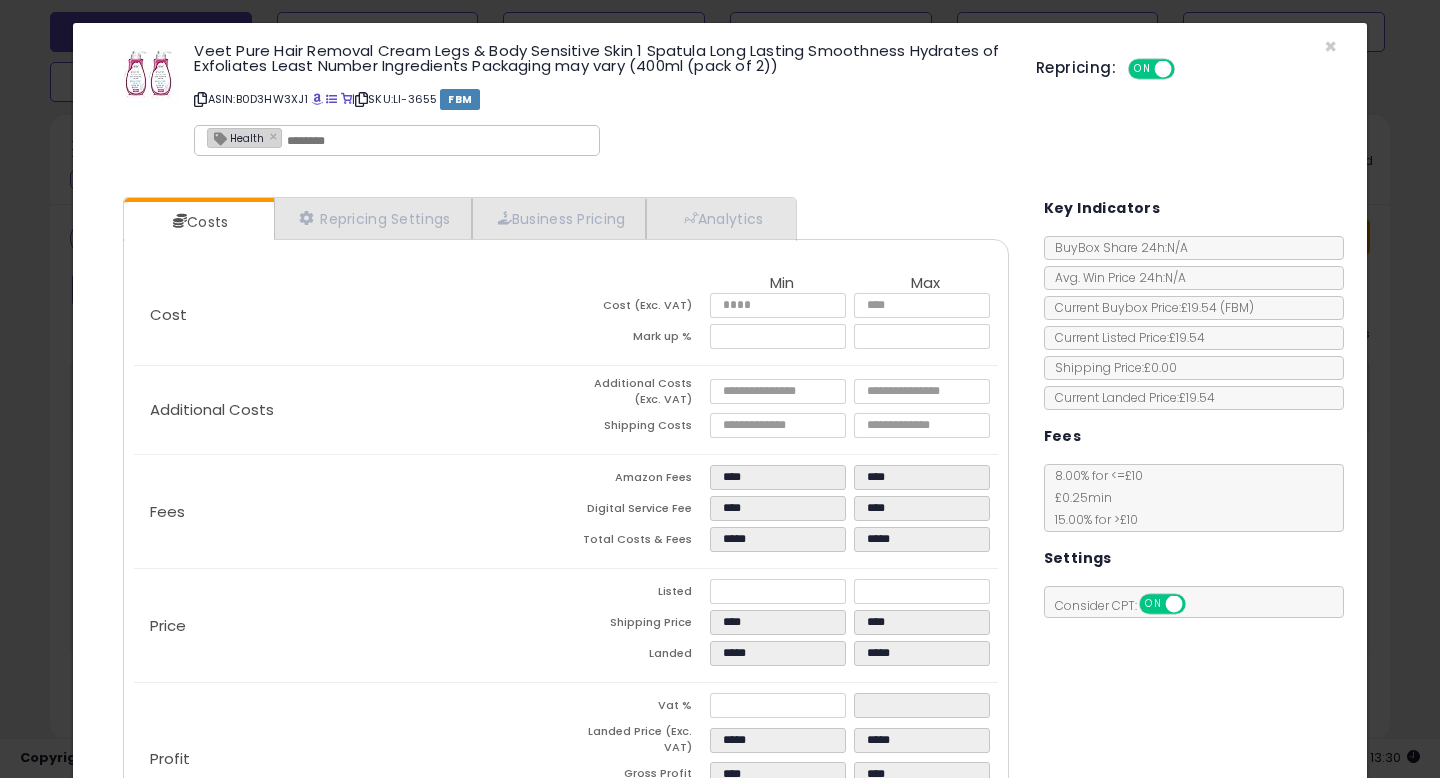 scroll, scrollTop: 169, scrollLeft: 0, axis: vertical 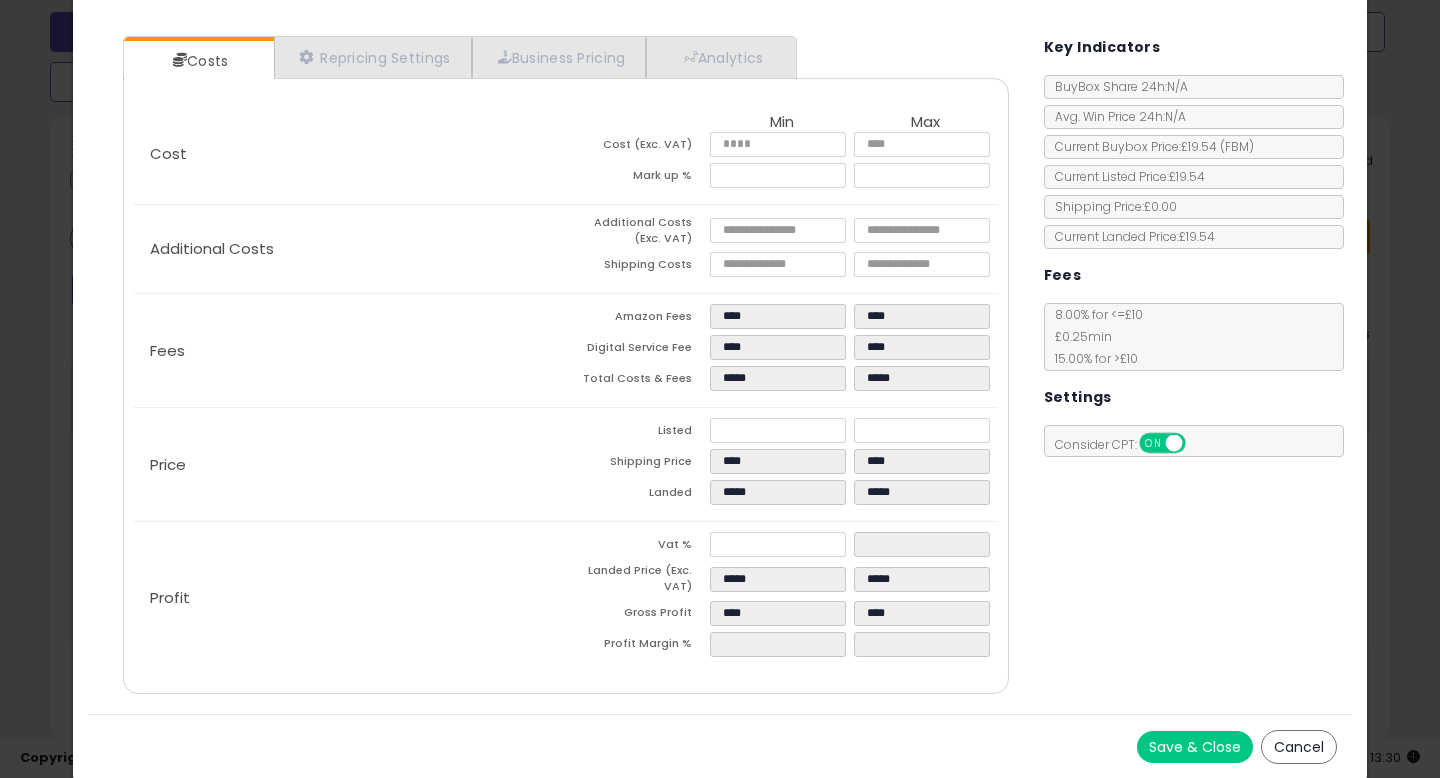 click on "Save & Close
Cancel" at bounding box center [720, 746] 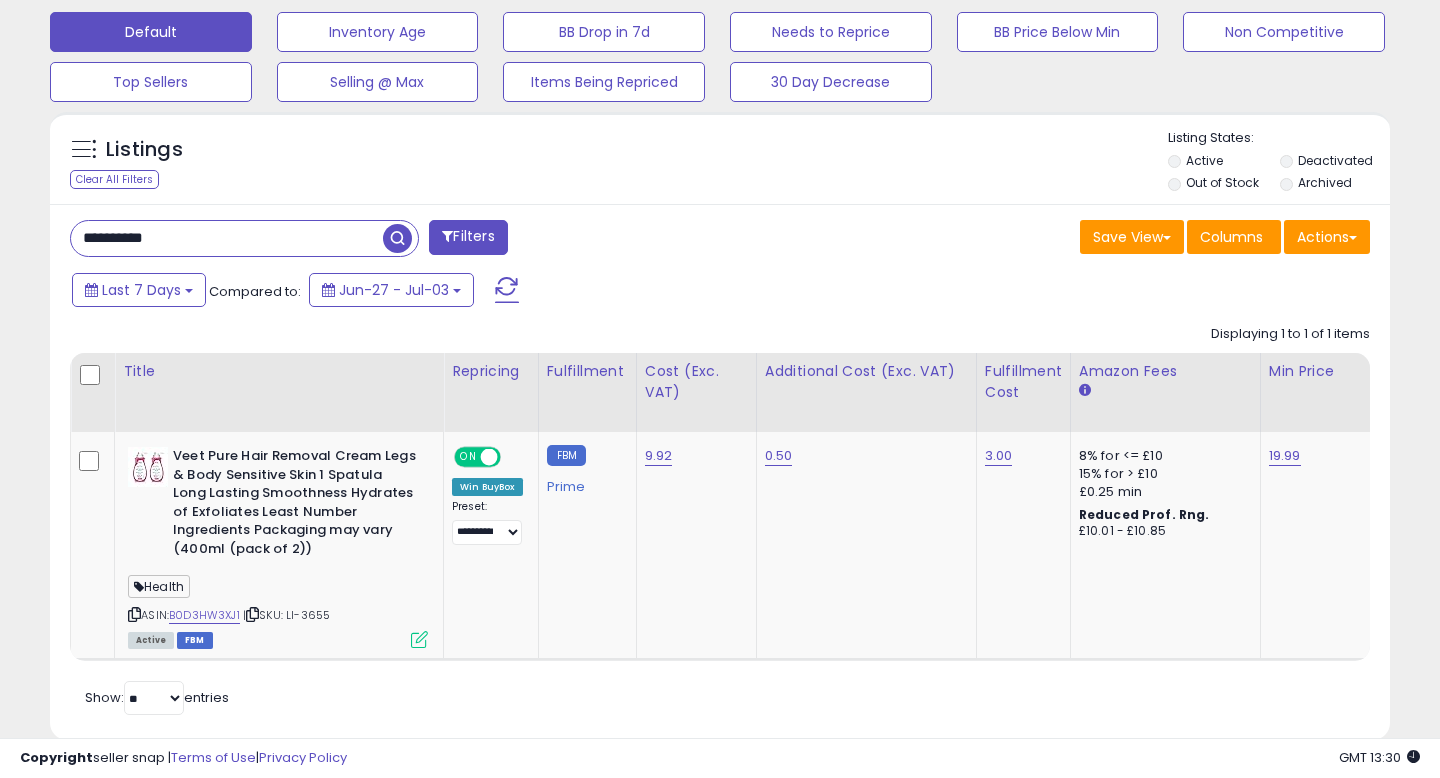 click on "**********" at bounding box center [387, 240] 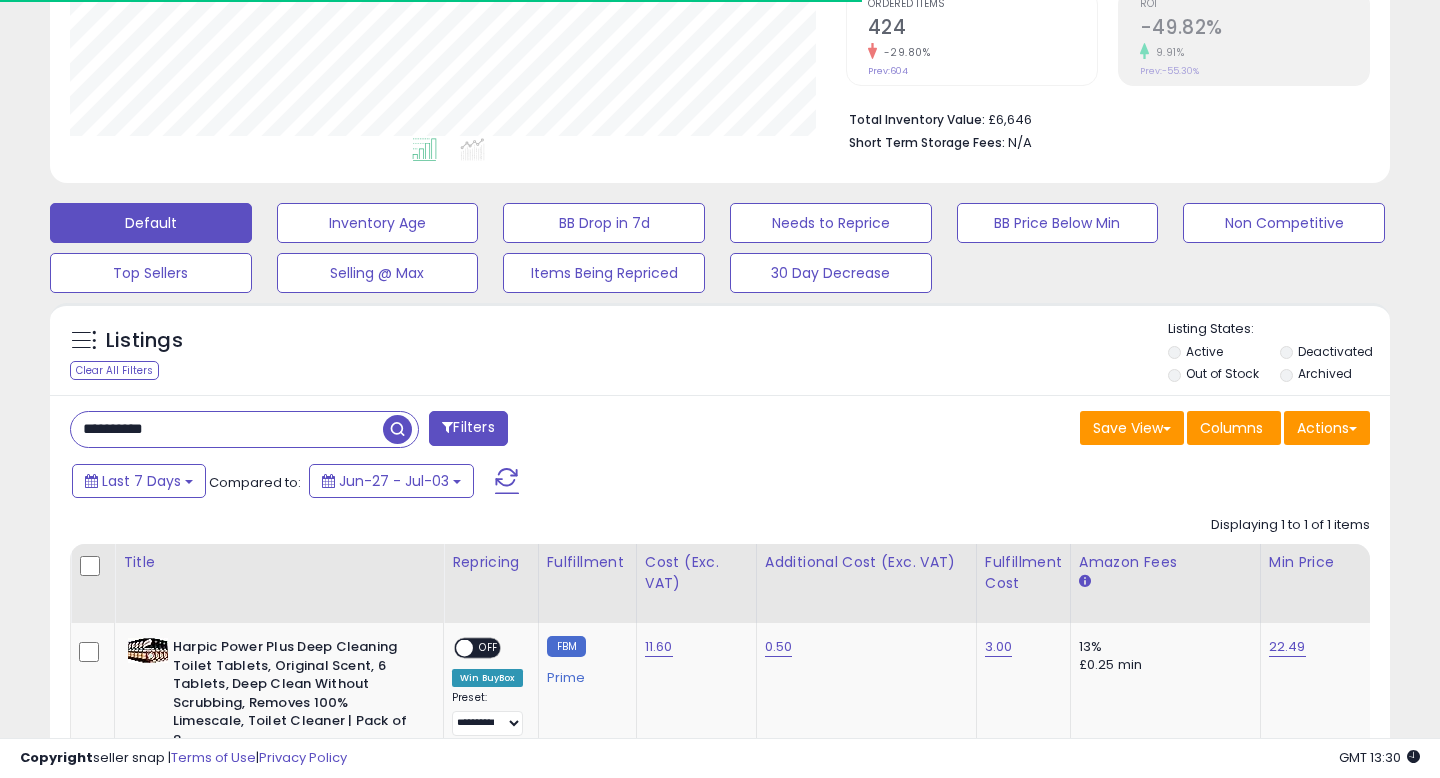 scroll, scrollTop: 605, scrollLeft: 0, axis: vertical 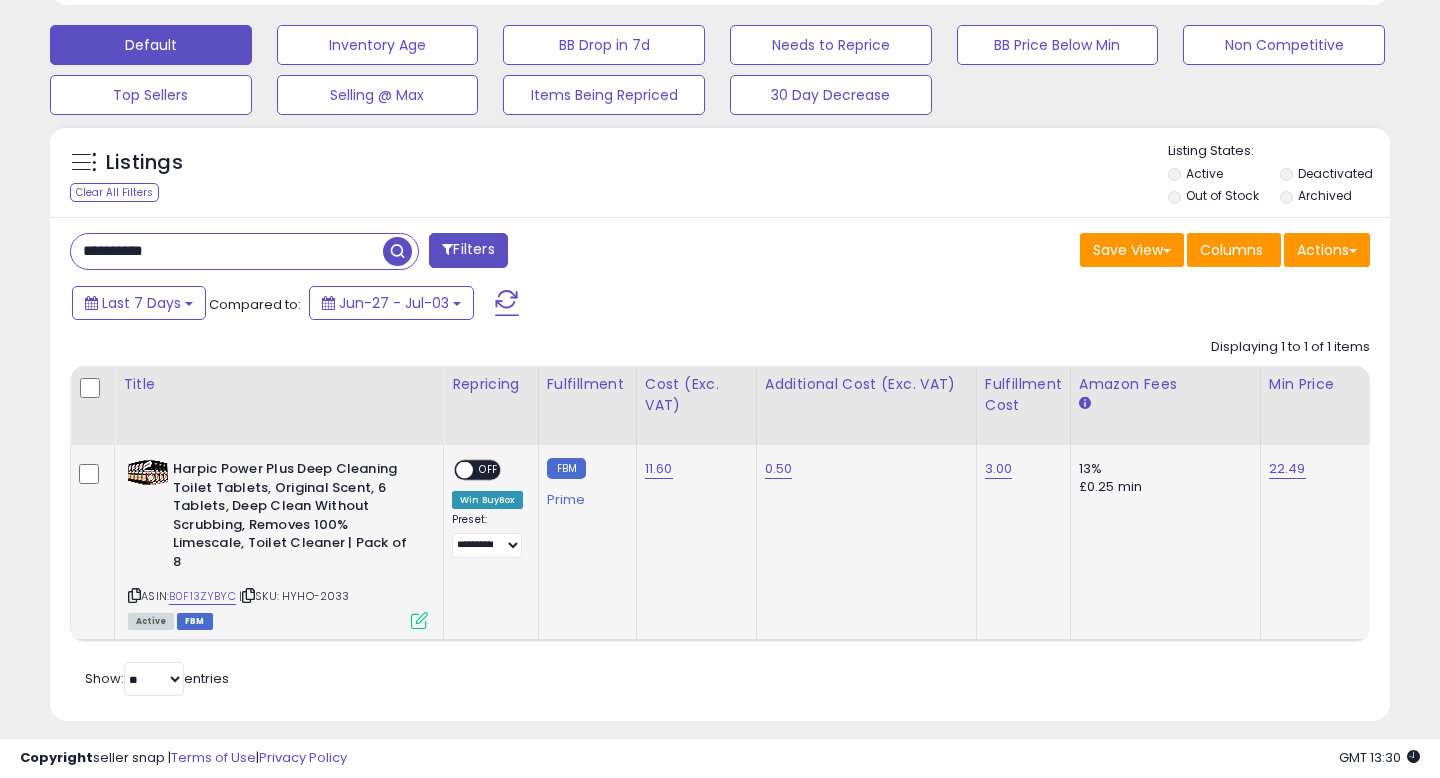 click at bounding box center [419, 620] 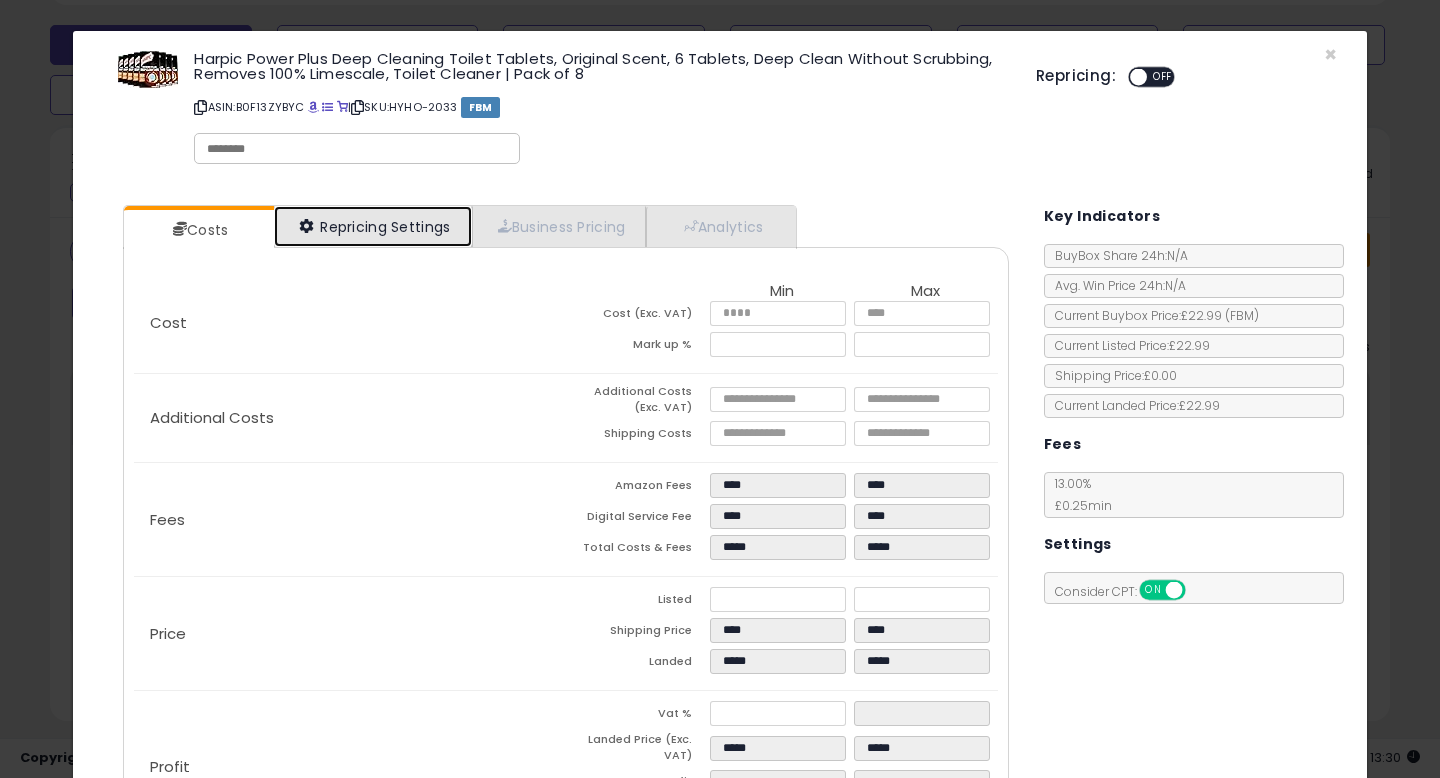 click on "Repricing Settings" at bounding box center (373, 226) 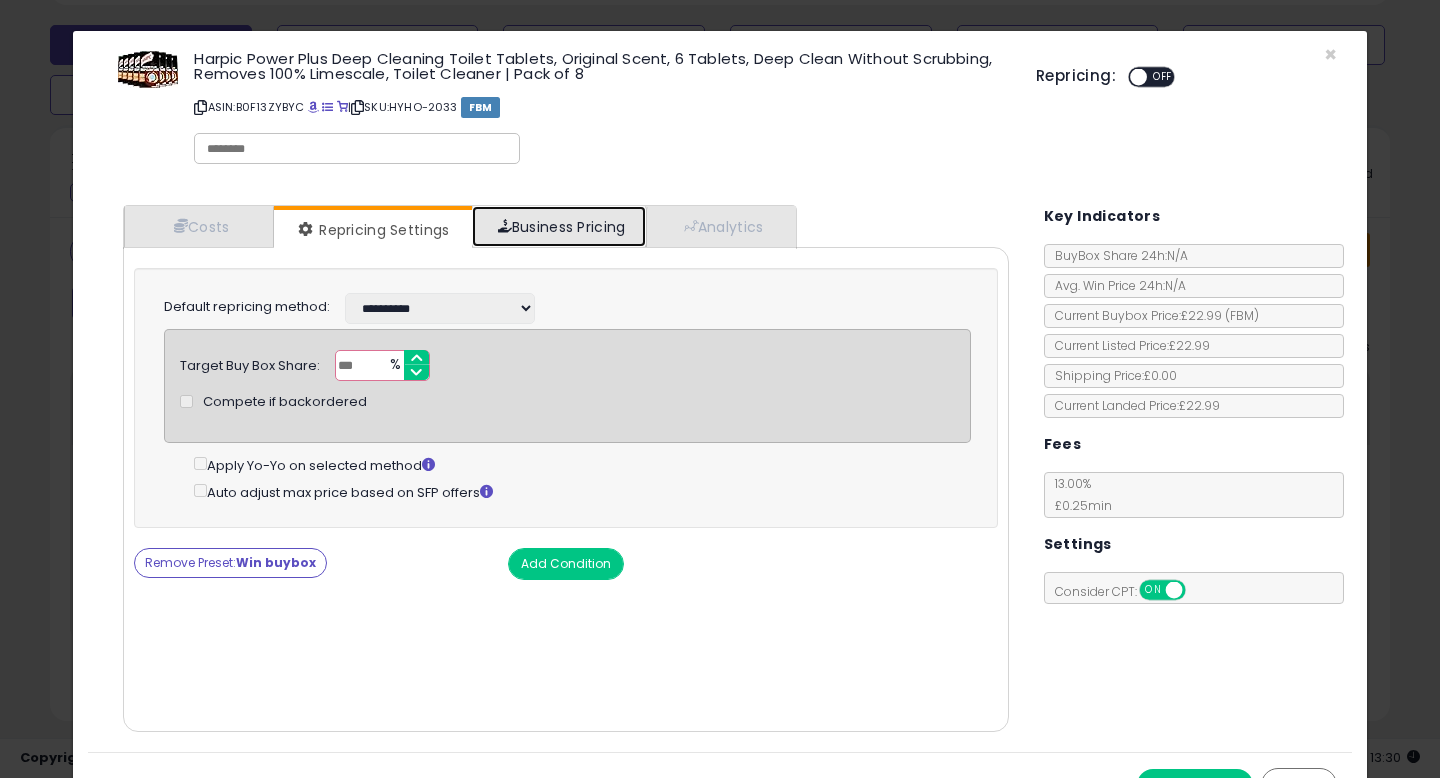 click on "Business Pricing" at bounding box center [559, 226] 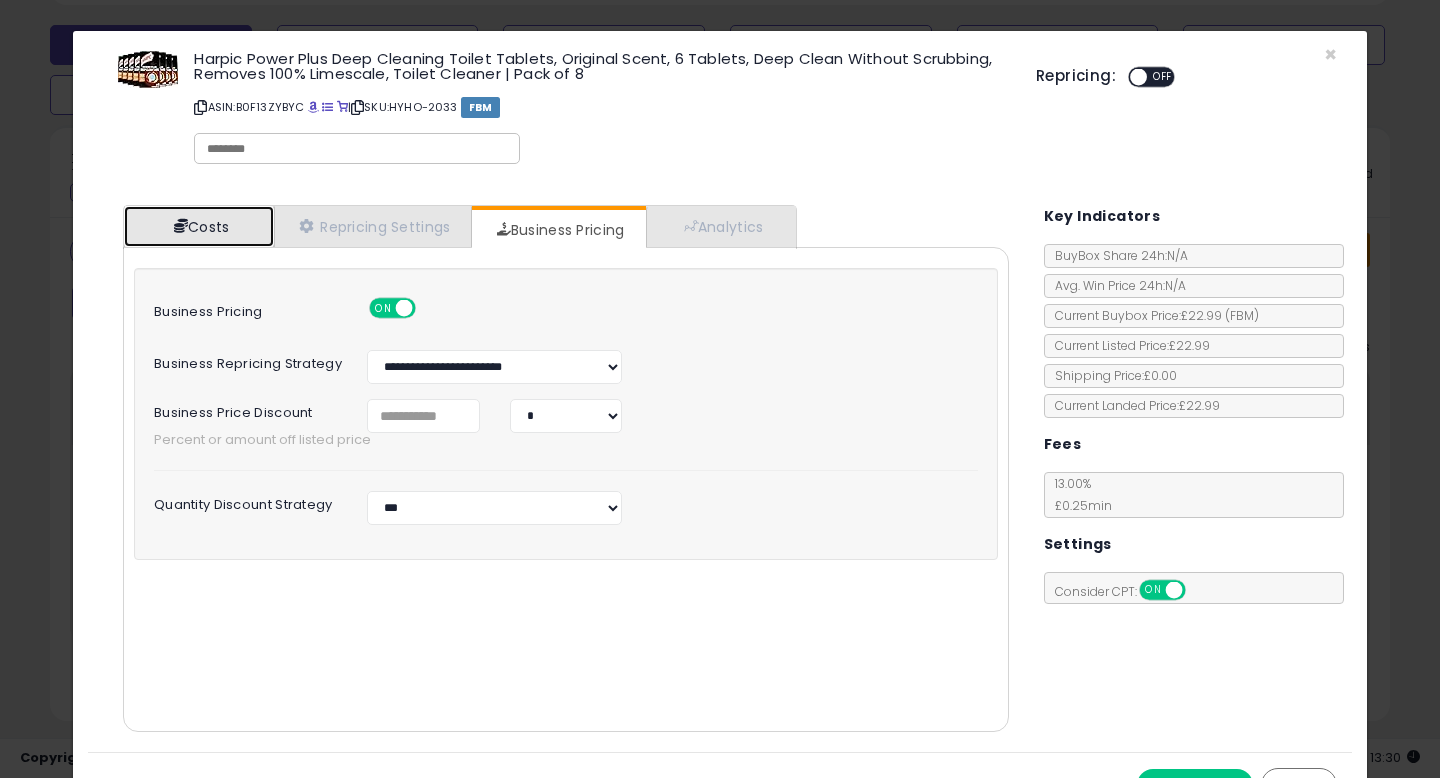 click on "Costs" at bounding box center [199, 226] 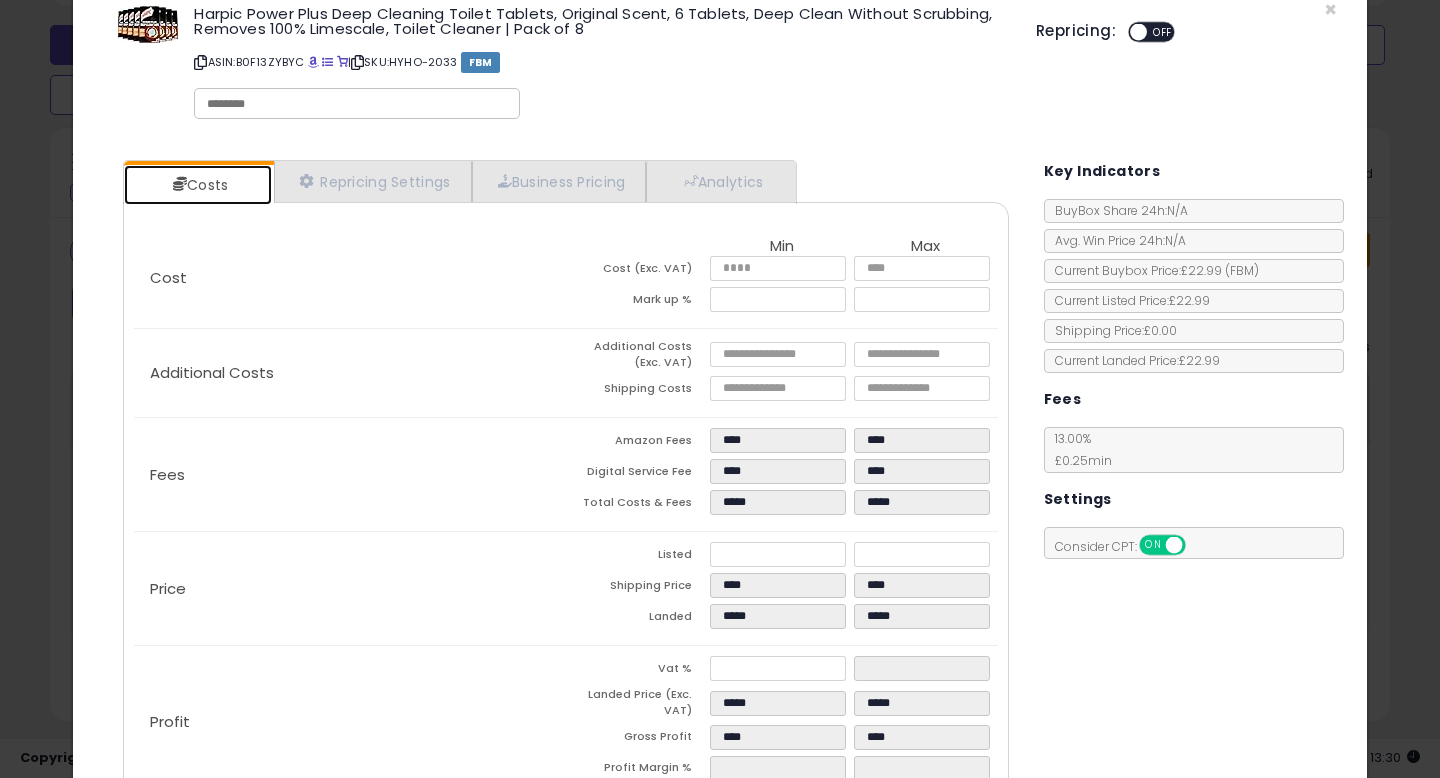 scroll, scrollTop: 0, scrollLeft: 0, axis: both 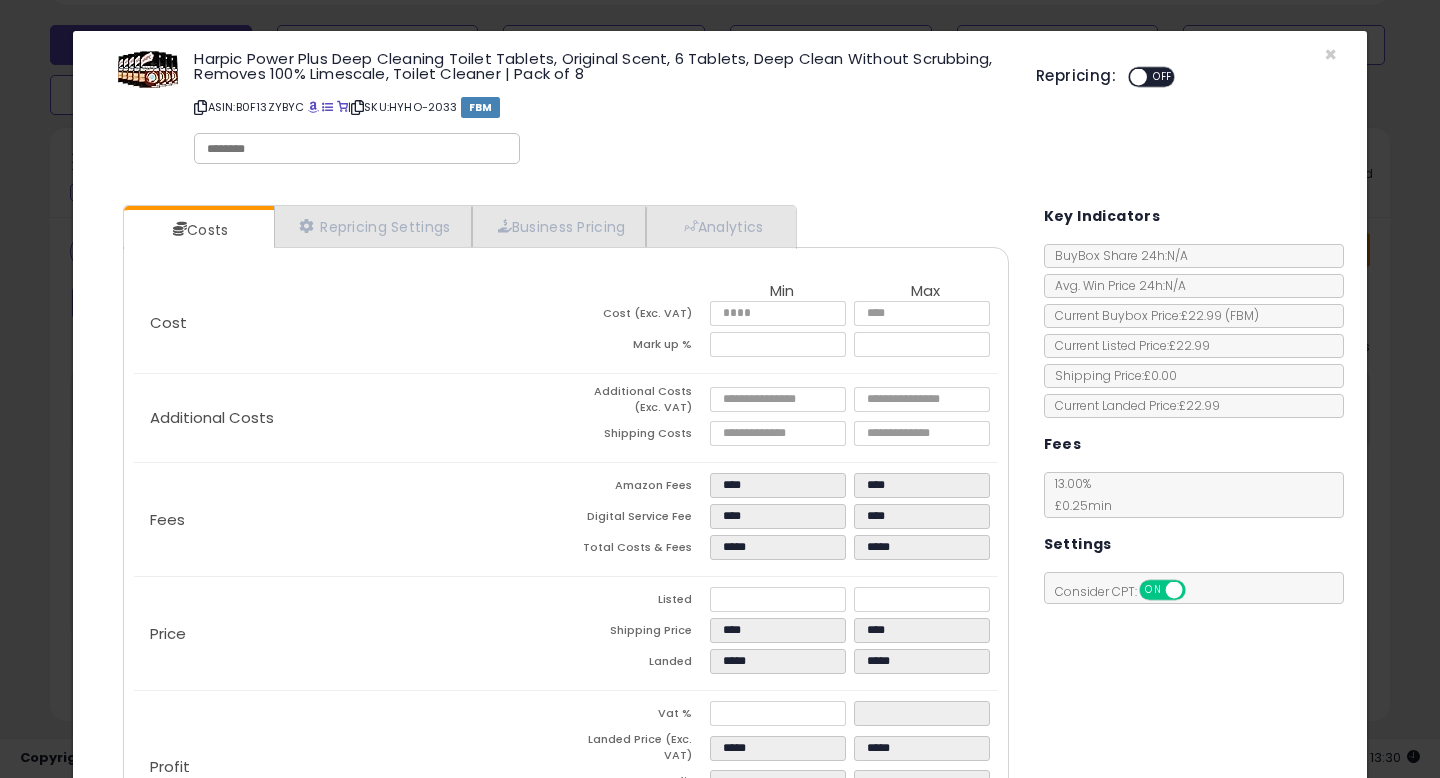 click on "ON   OFF" at bounding box center (1129, 77) 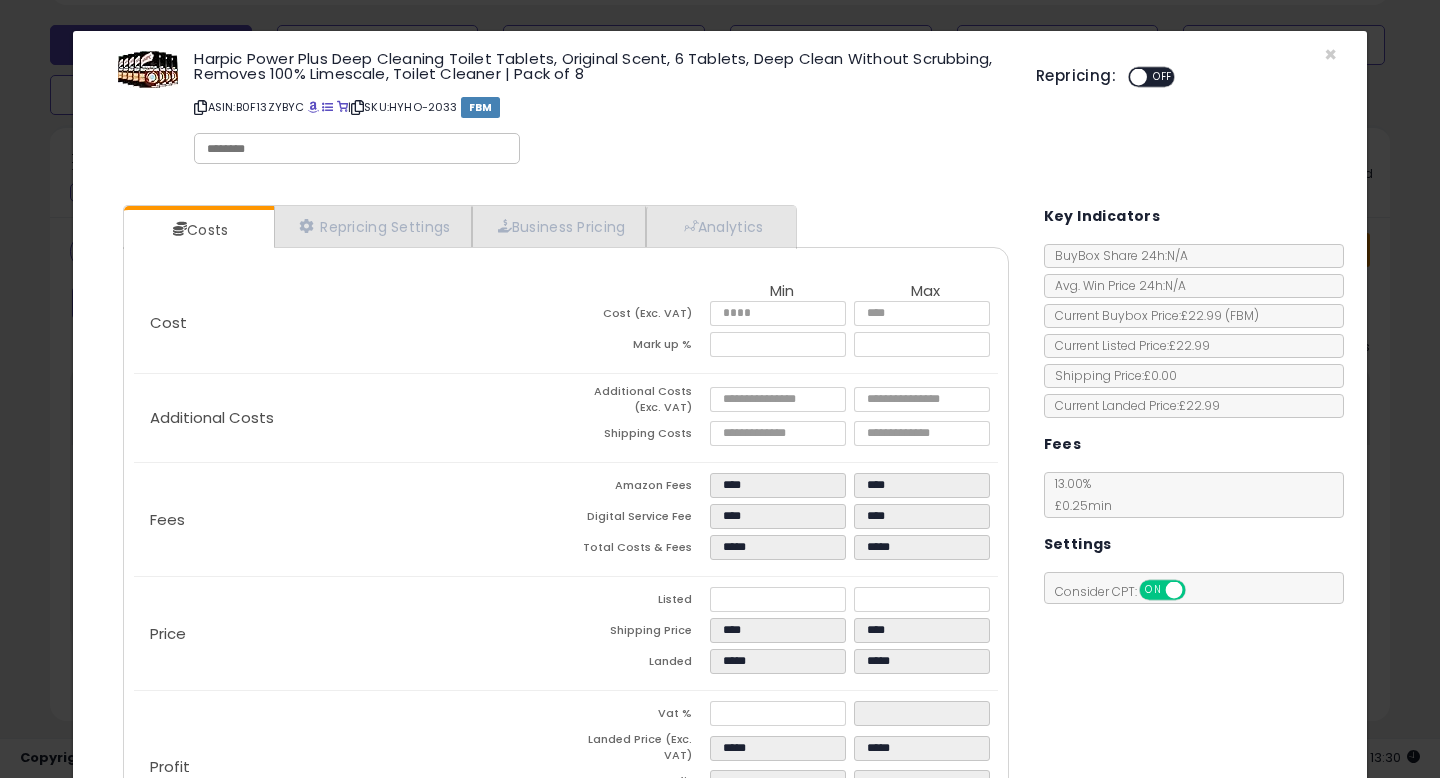 click on "OFF" at bounding box center [1163, 77] 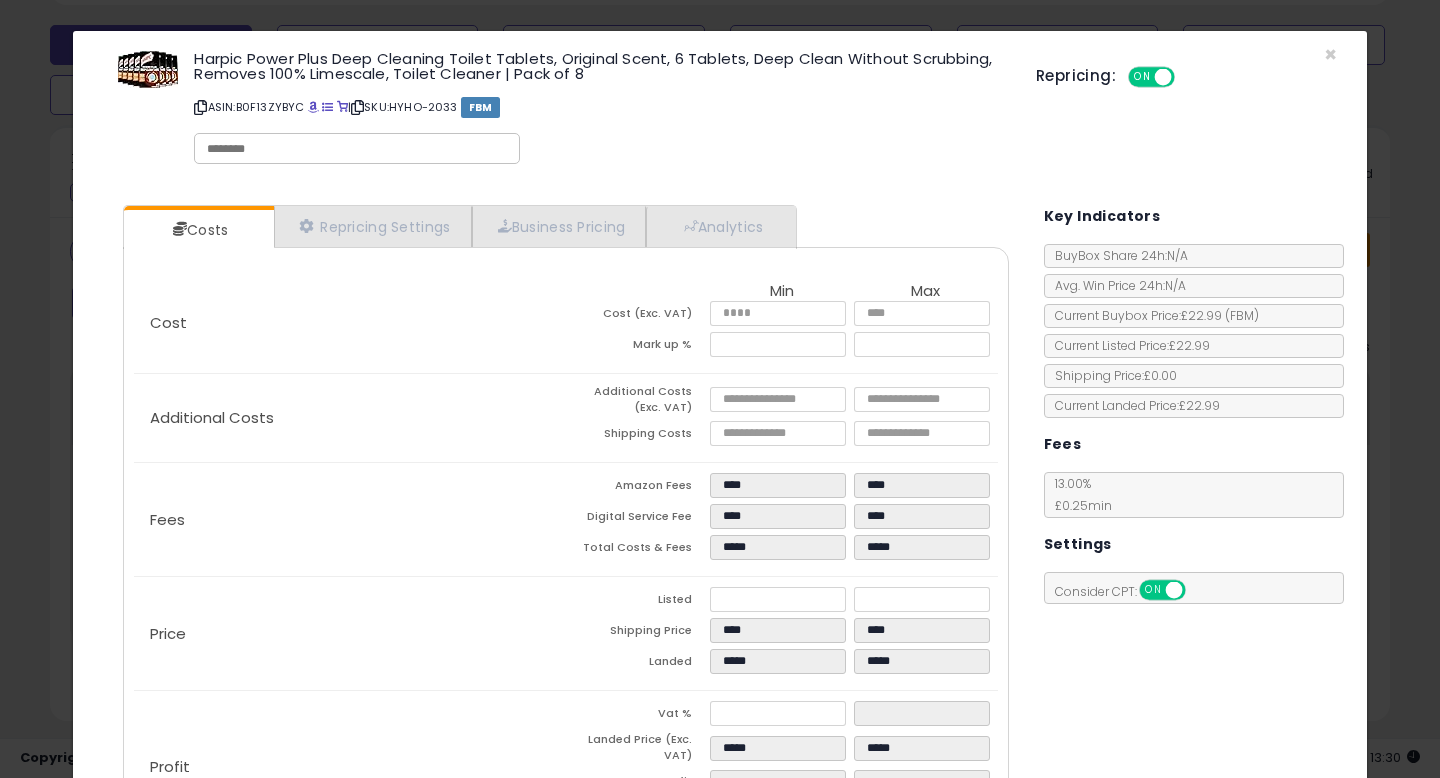 scroll, scrollTop: 169, scrollLeft: 0, axis: vertical 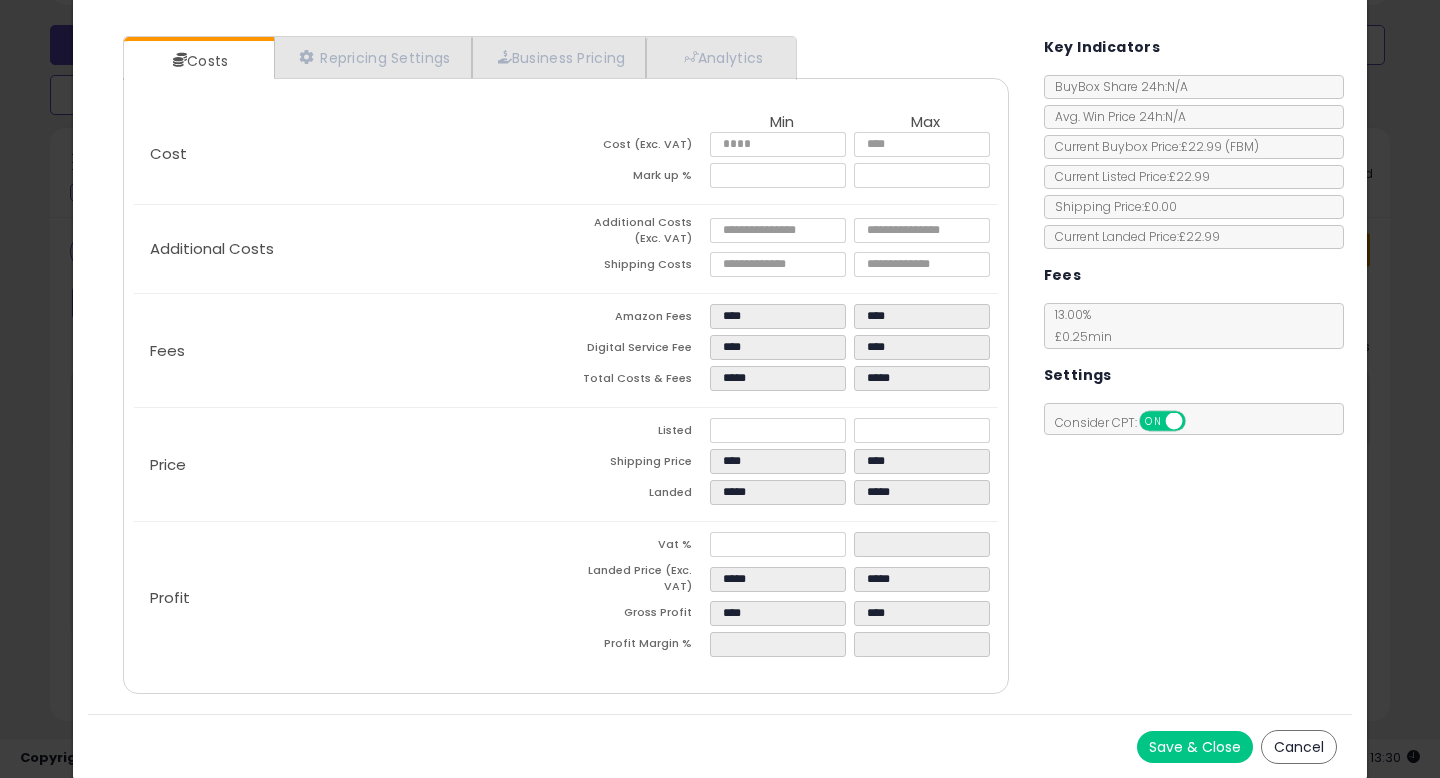 click on "Save & Close" at bounding box center [1195, 747] 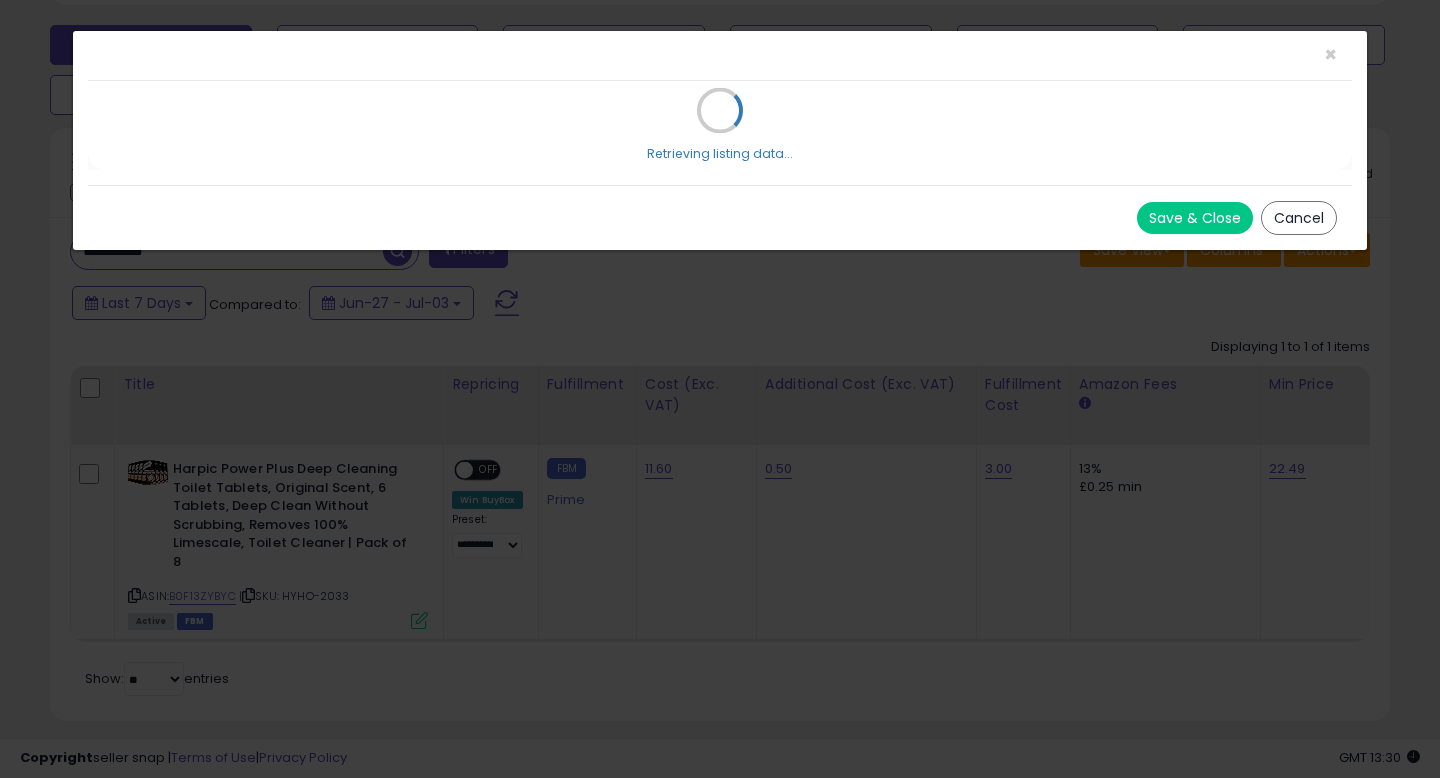 scroll, scrollTop: 0, scrollLeft: 0, axis: both 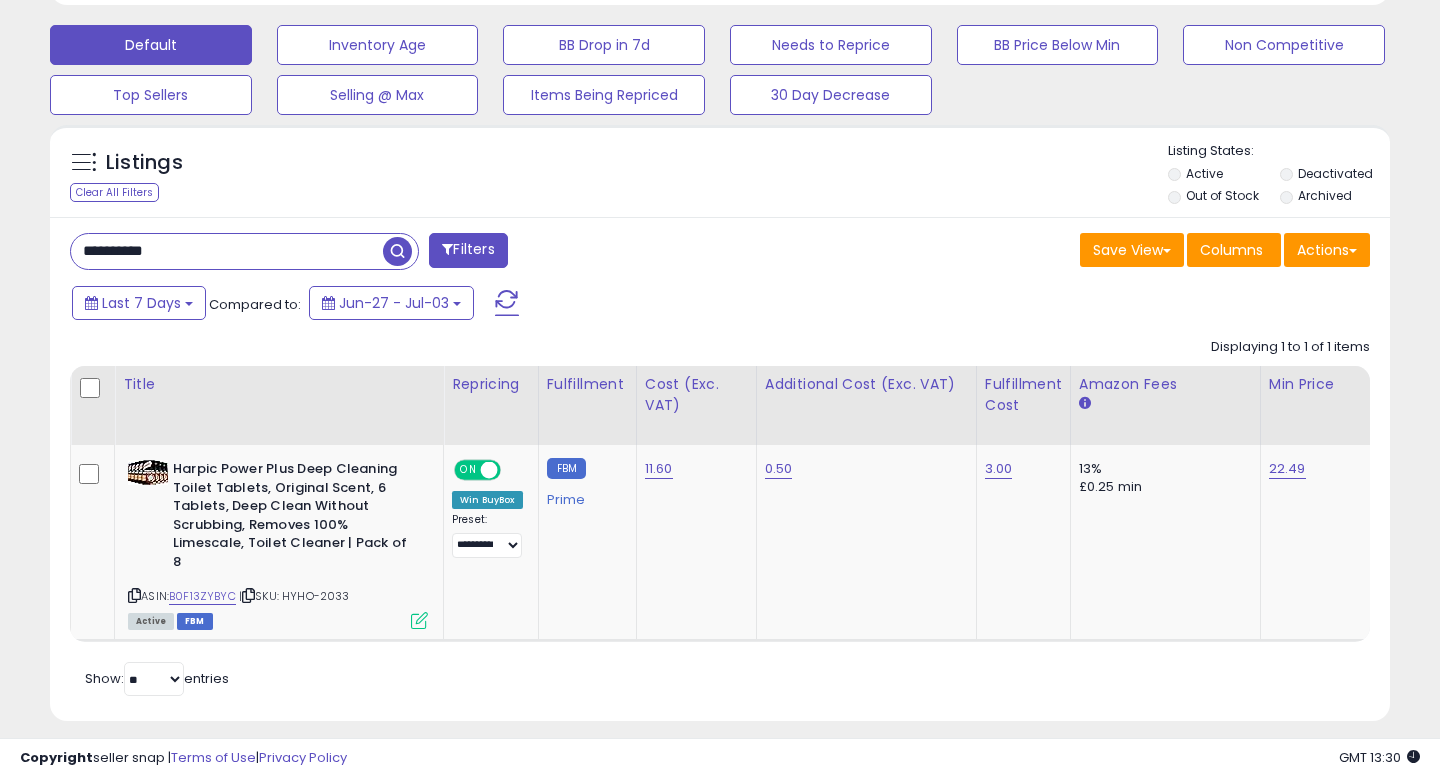 click on "**********" at bounding box center [227, 251] 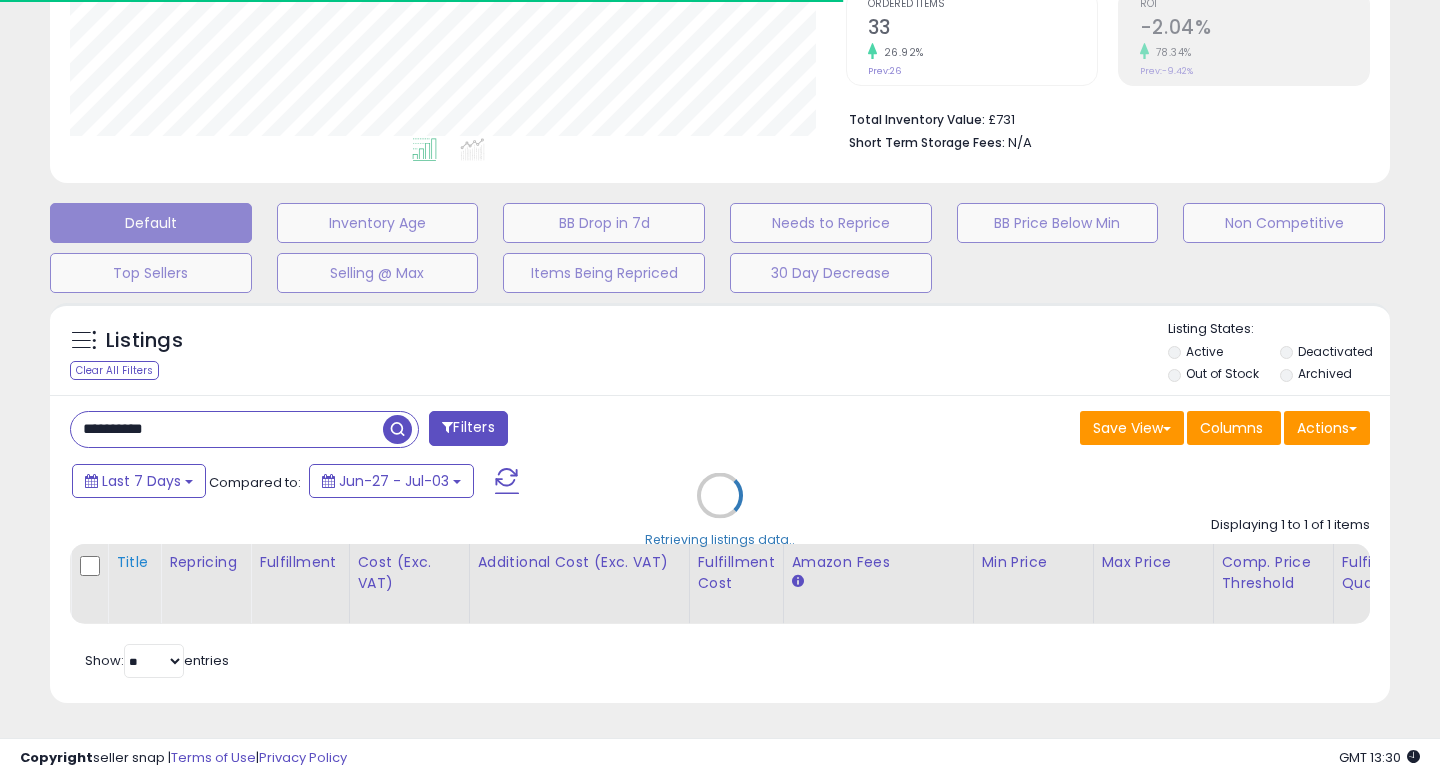 scroll, scrollTop: 605, scrollLeft: 0, axis: vertical 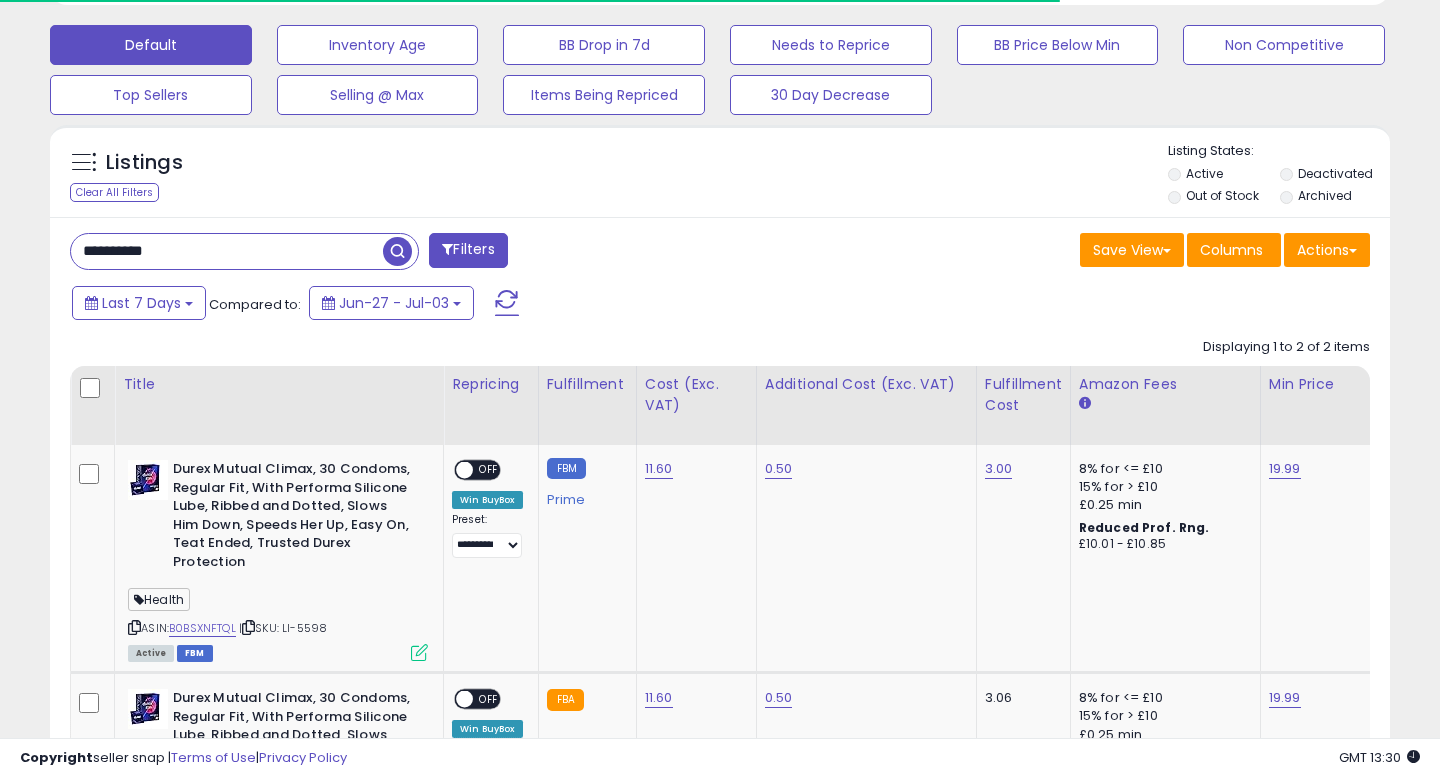 click on "**********" at bounding box center (227, 251) 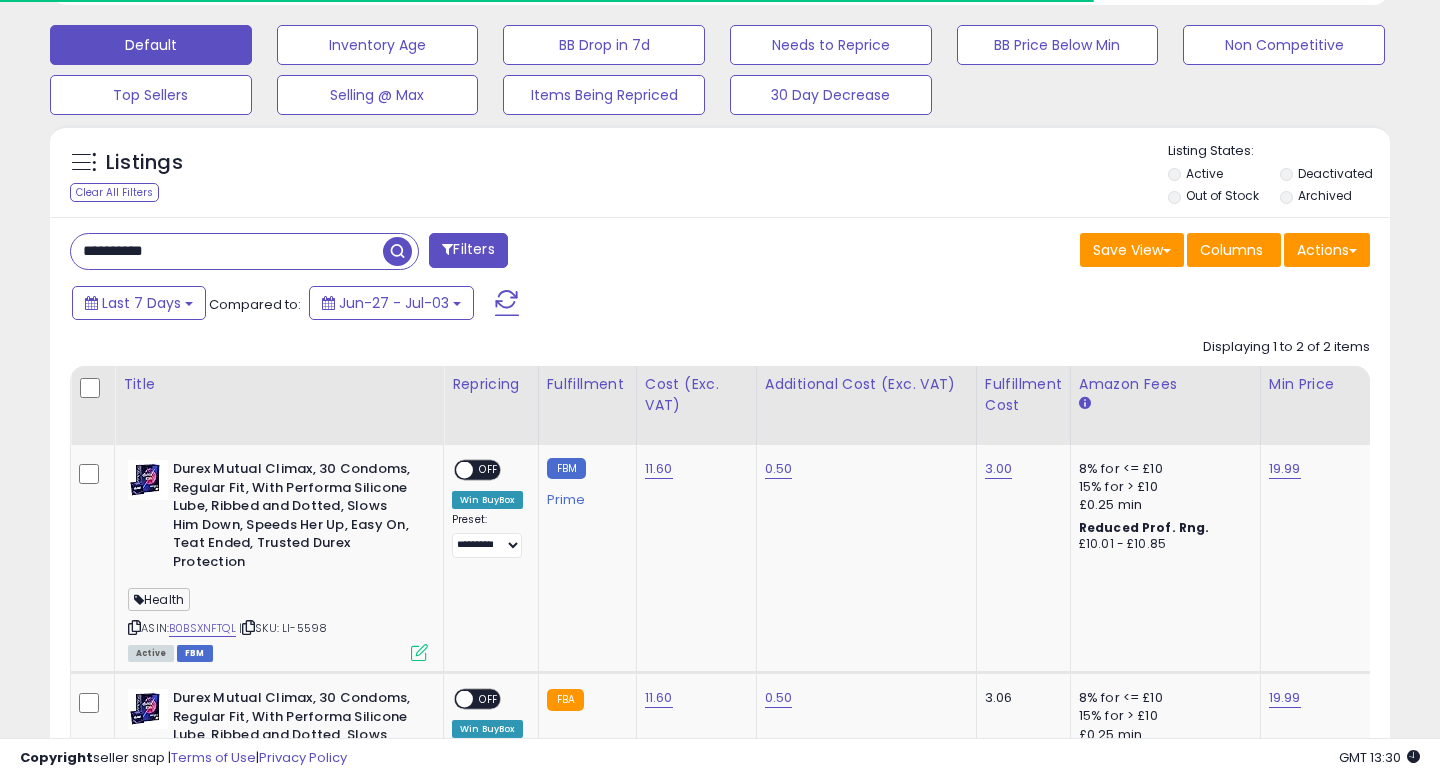 click on "**********" at bounding box center [227, 251] 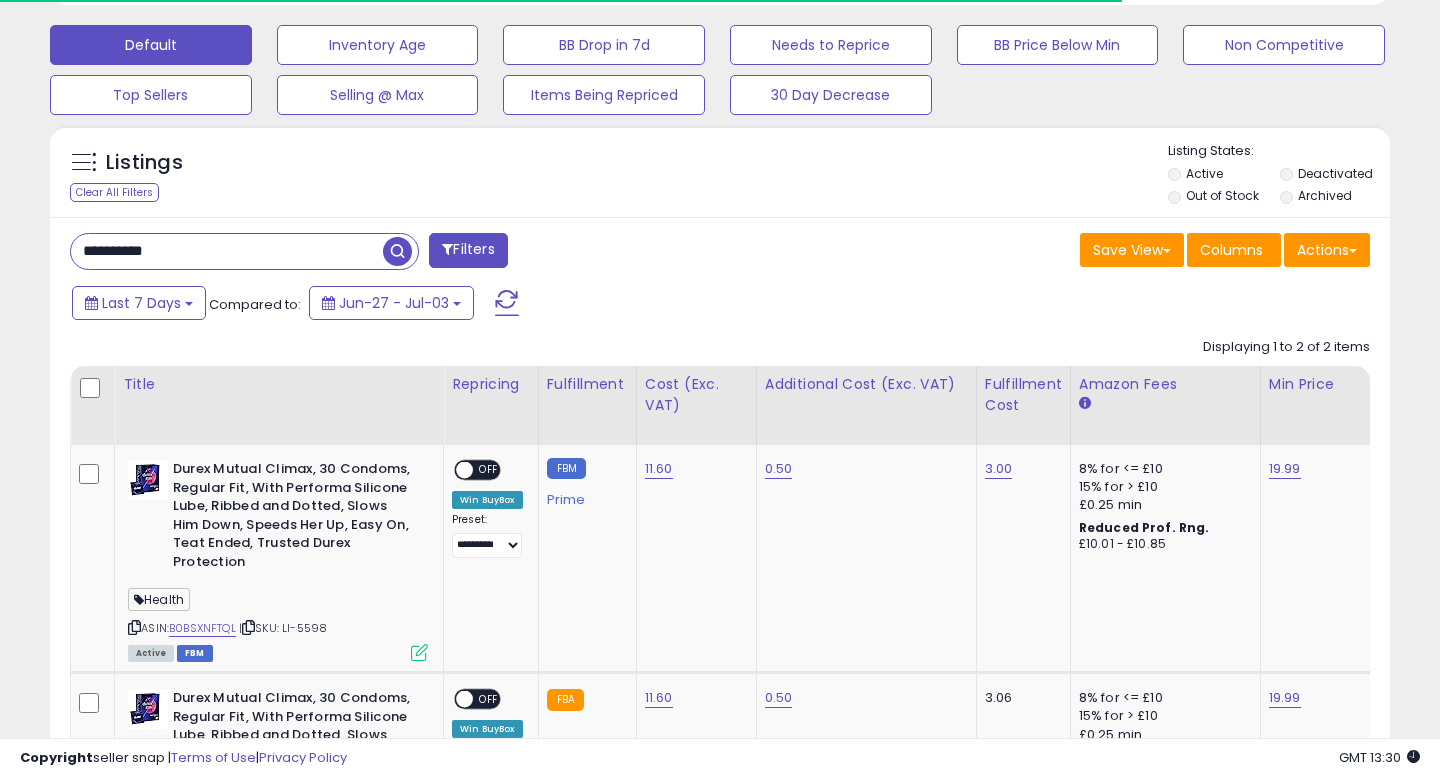 scroll, scrollTop: 999590, scrollLeft: 999224, axis: both 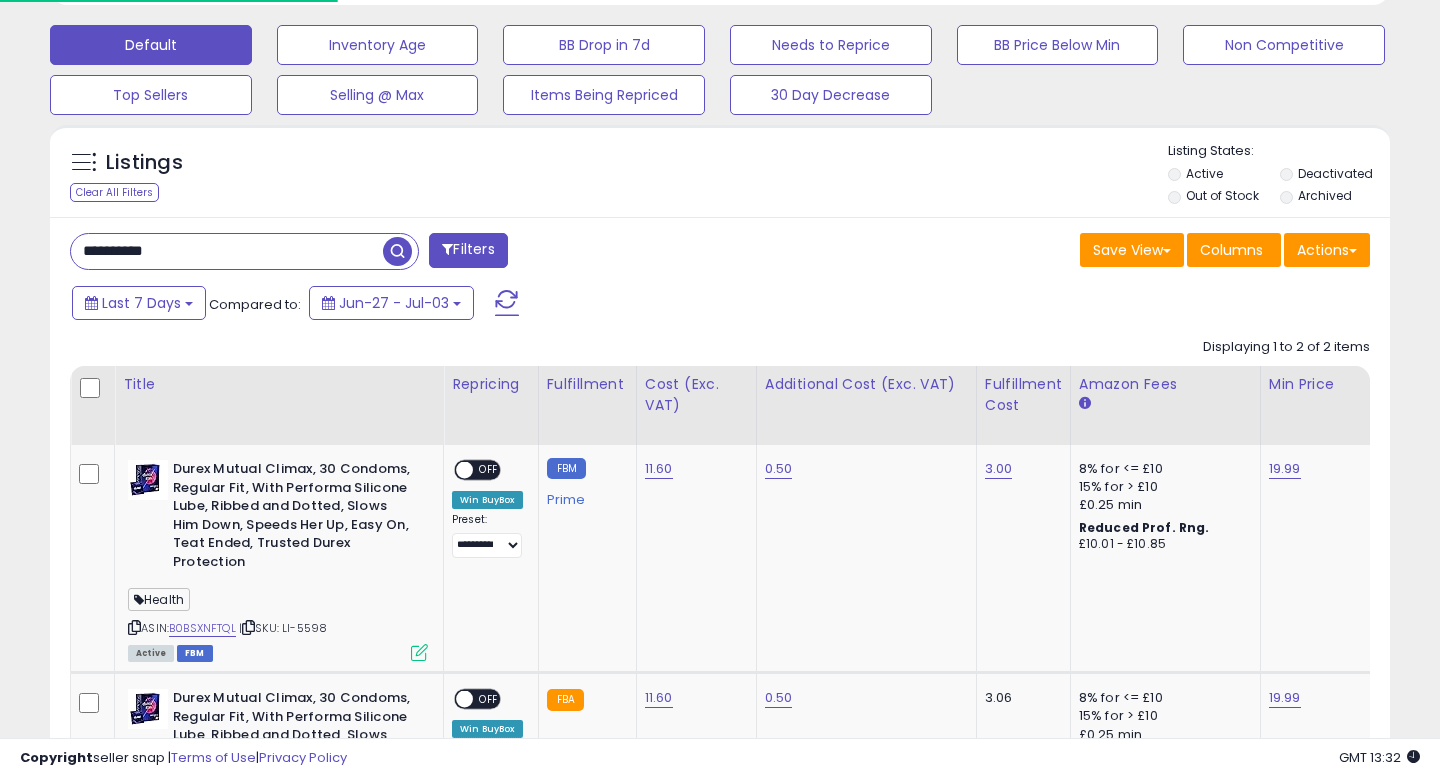 click on "**********" at bounding box center [227, 251] 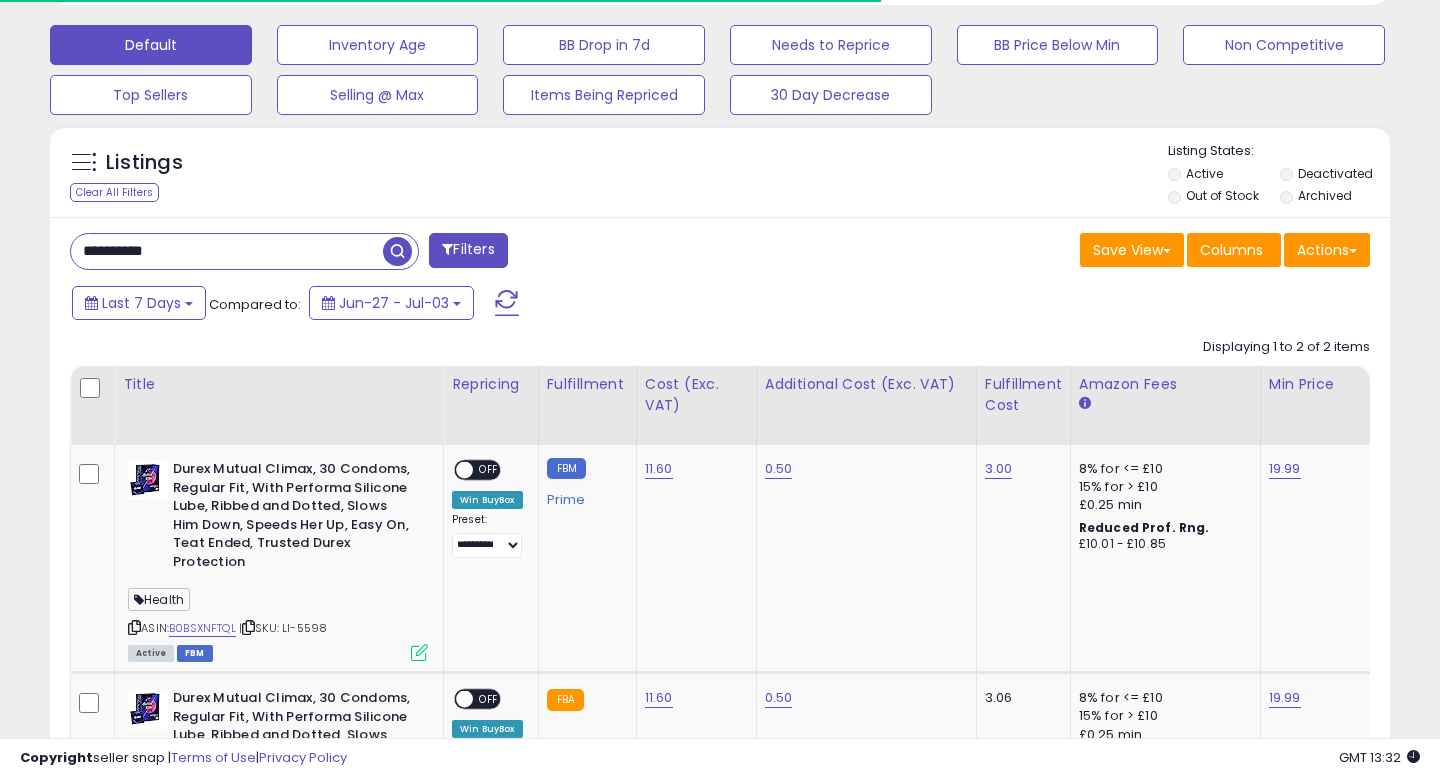 click on "**********" at bounding box center (227, 251) 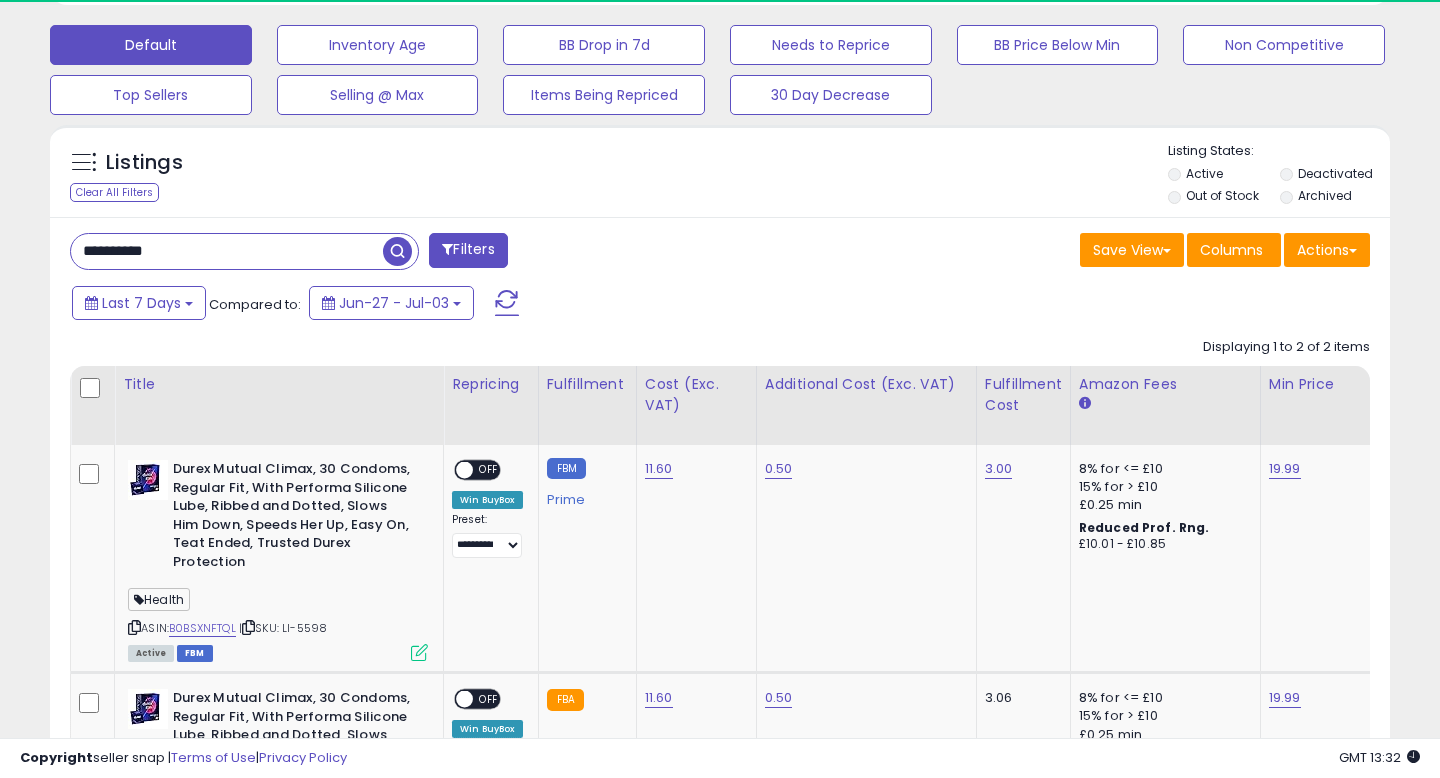 paste 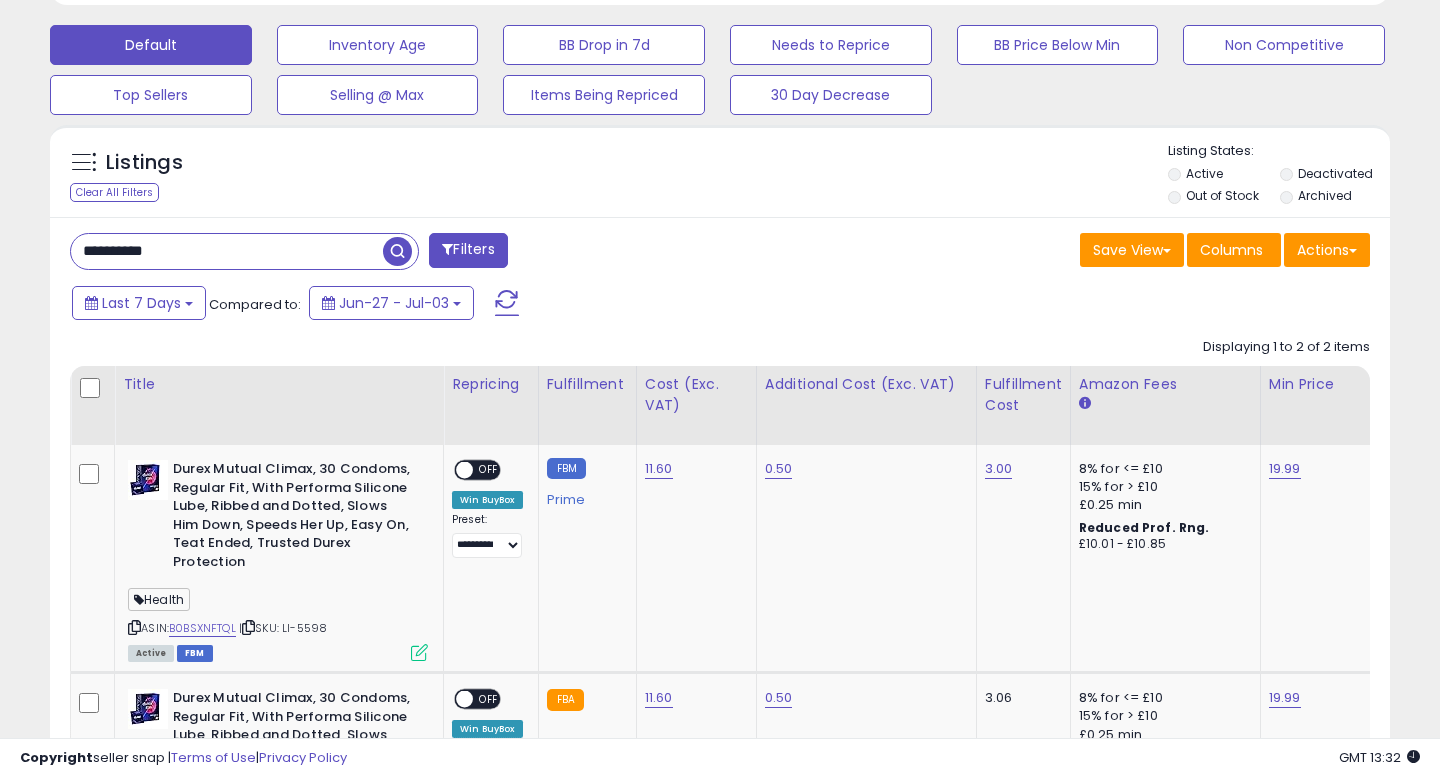 type on "**********" 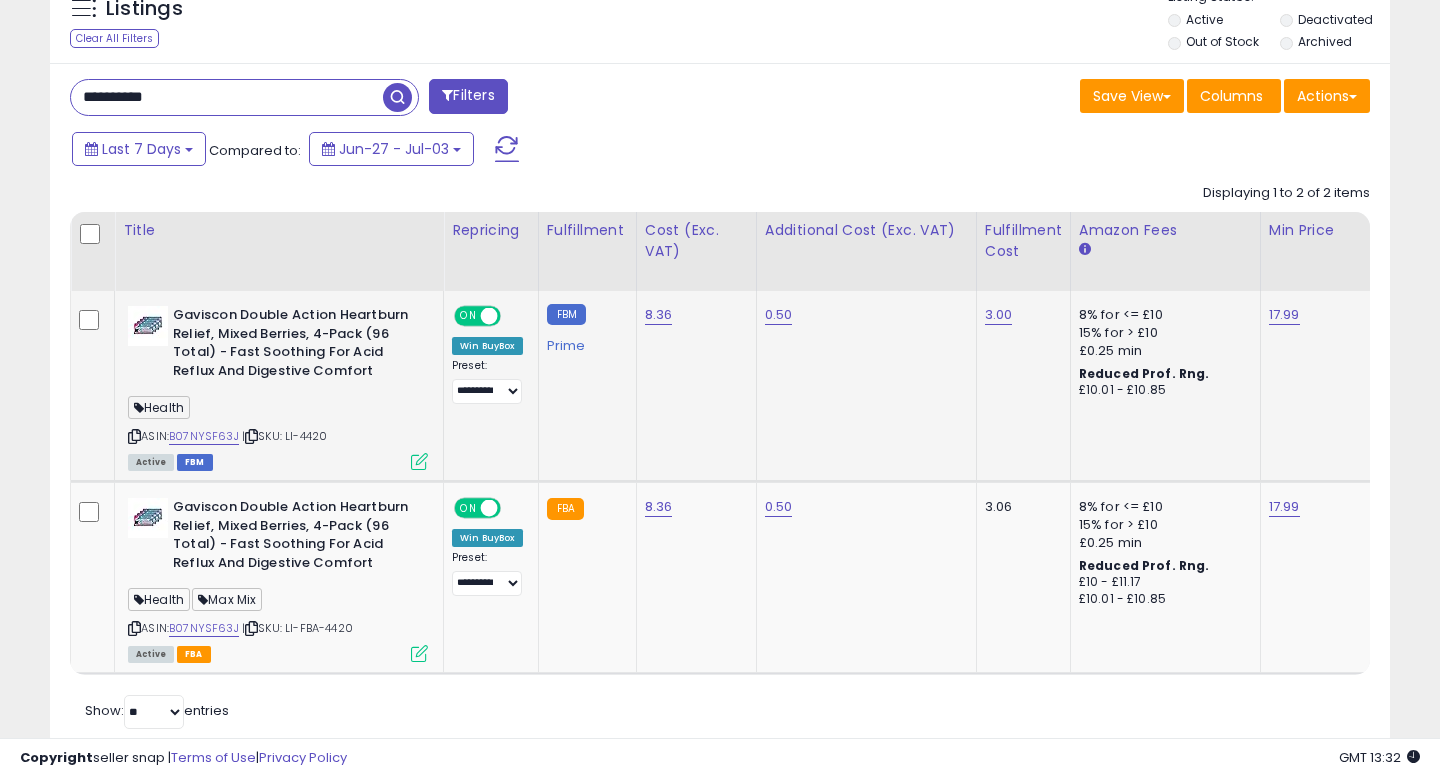 scroll, scrollTop: 776, scrollLeft: 0, axis: vertical 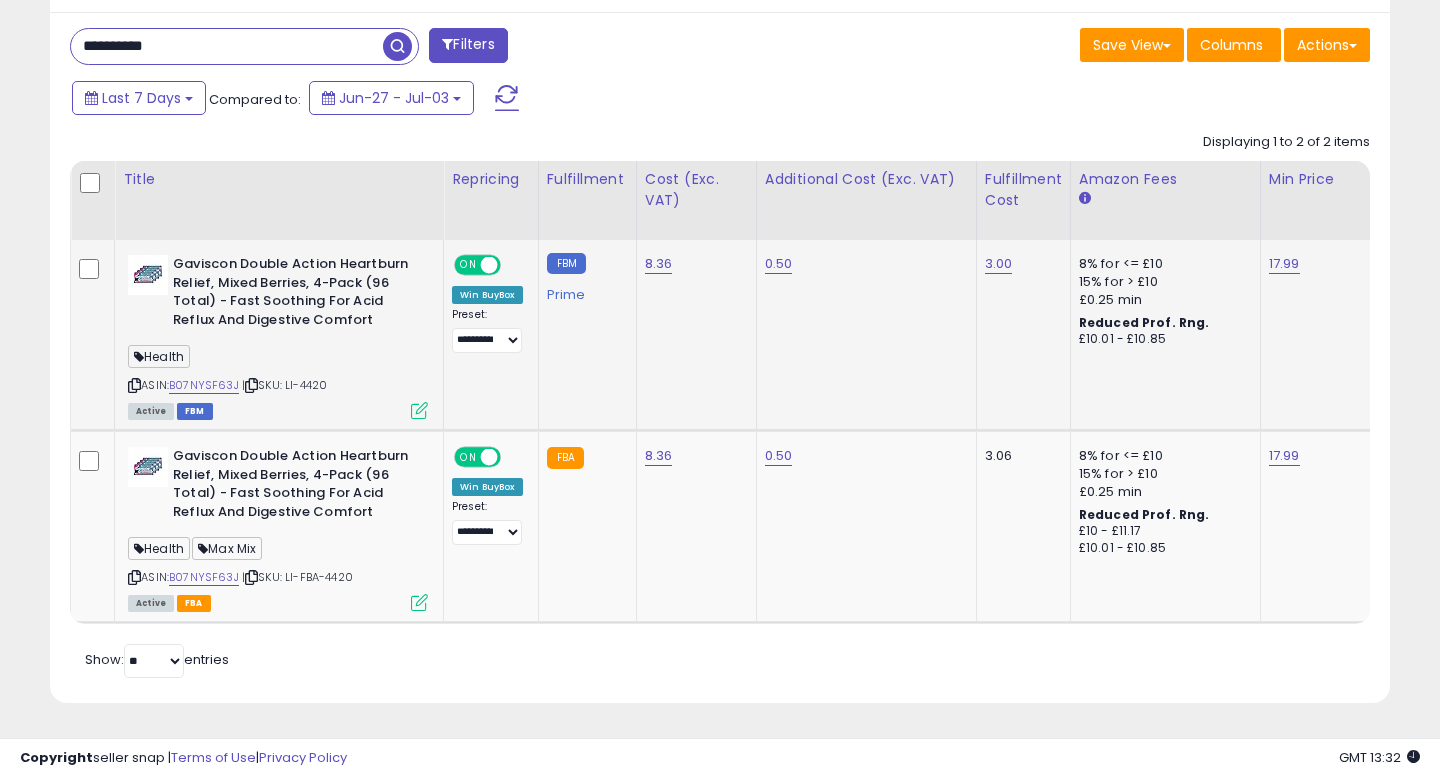 click on "ON   OFF" at bounding box center (479, 265) 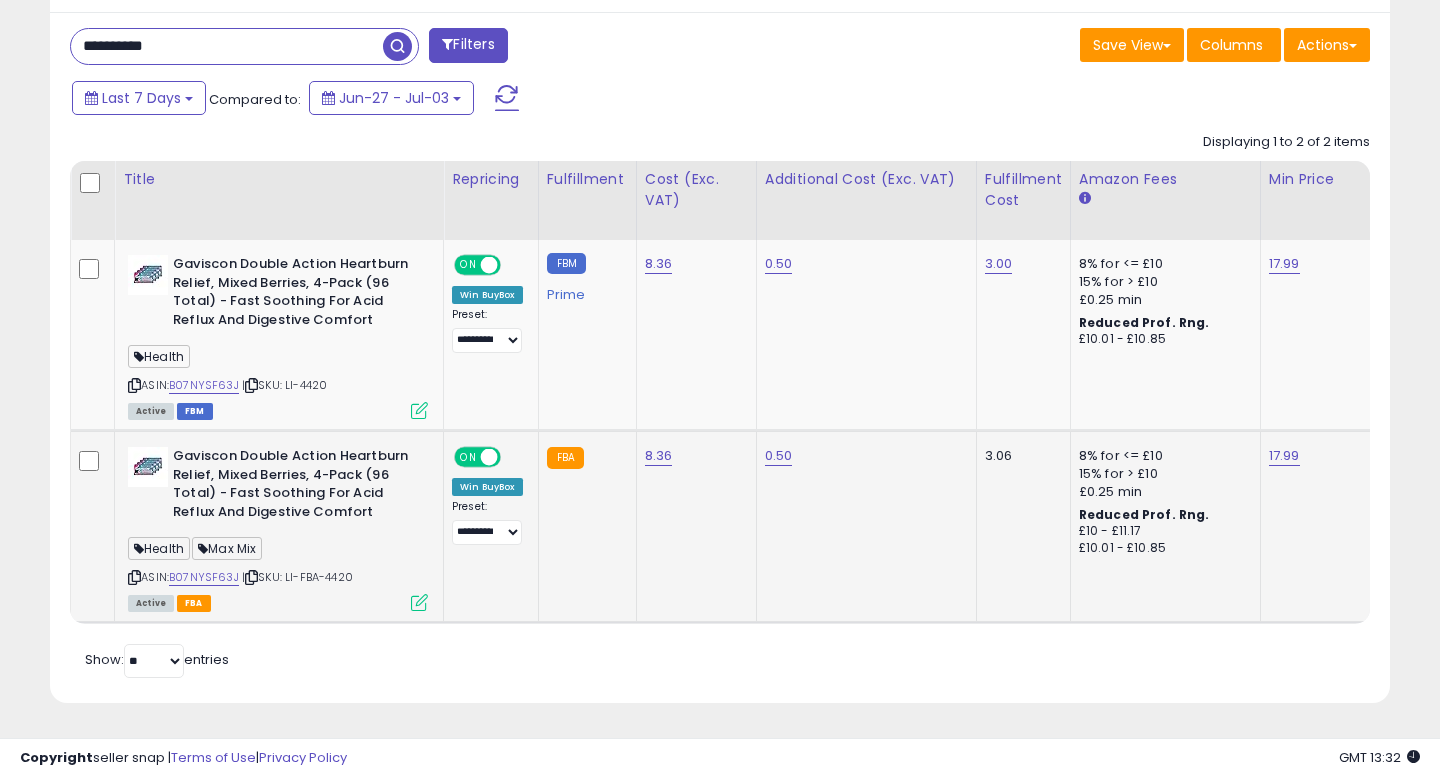 click on "ON" at bounding box center [468, 457] 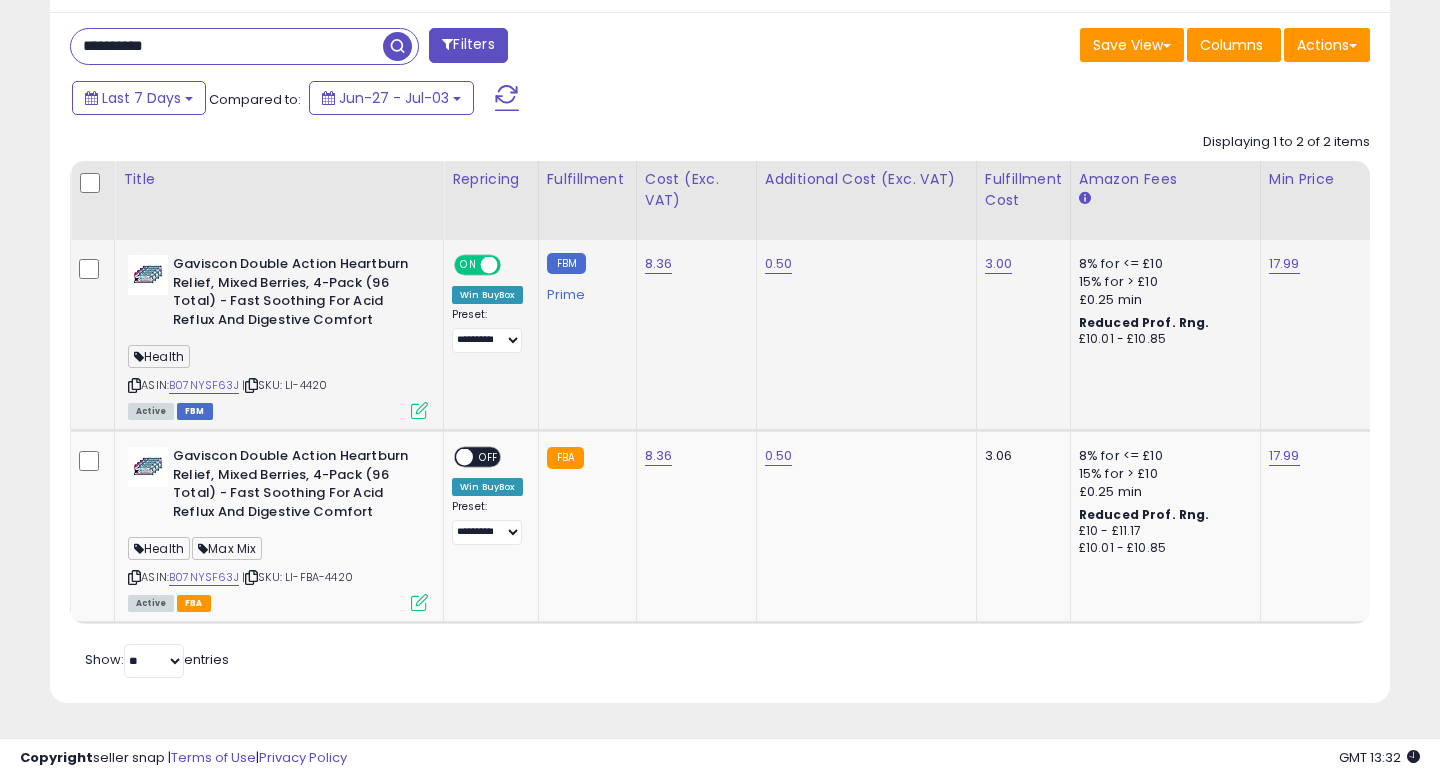 click on "ON   OFF" at bounding box center [479, 265] 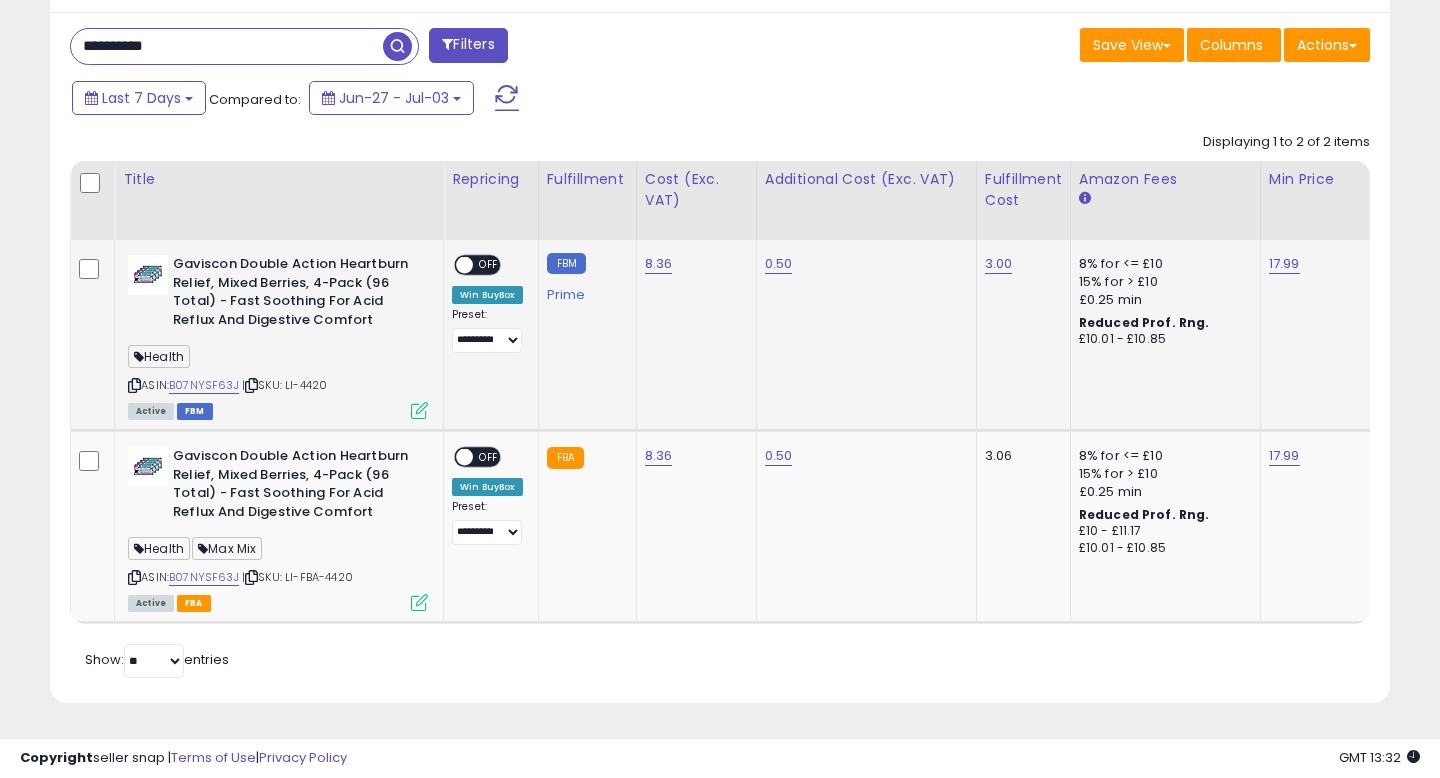 click at bounding box center [419, 410] 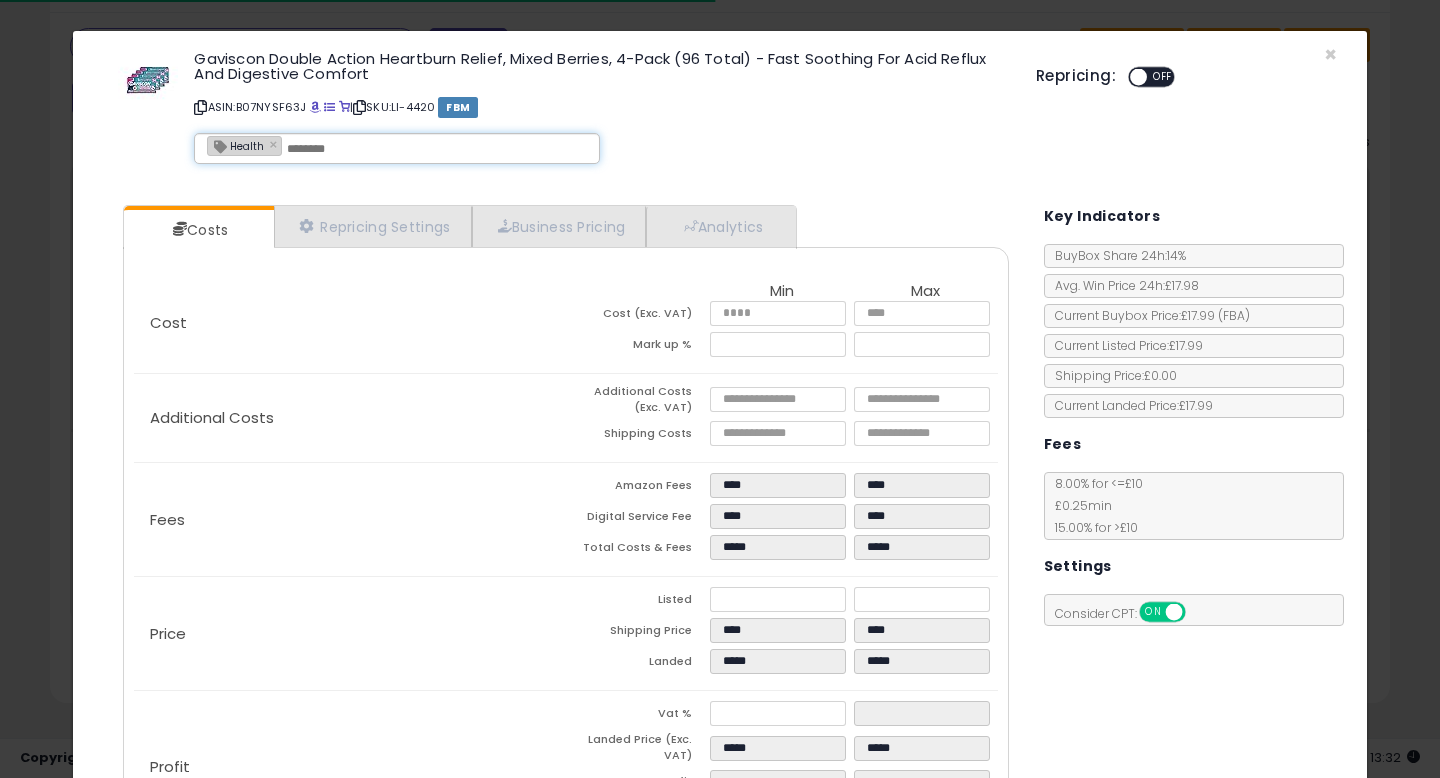 click at bounding box center [437, 149] 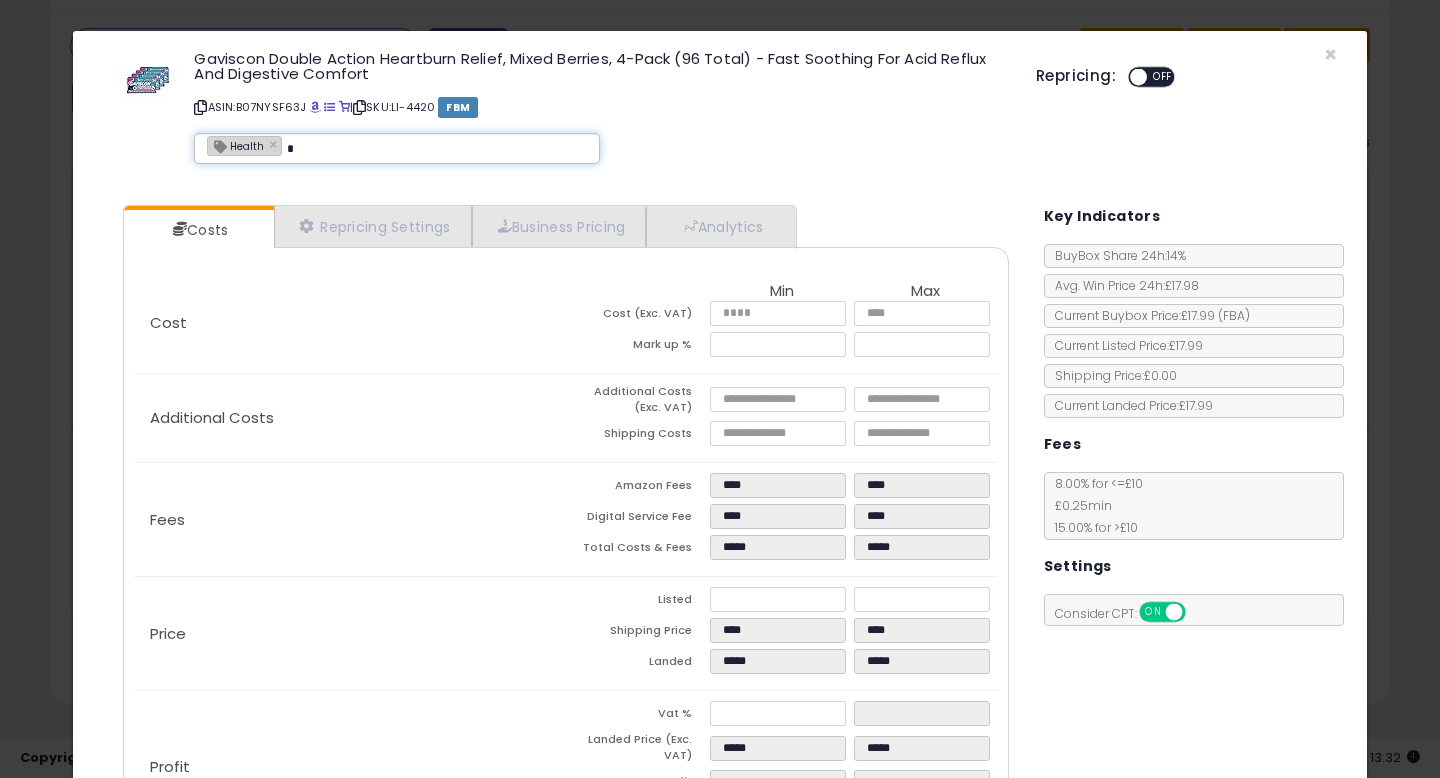 type on "**" 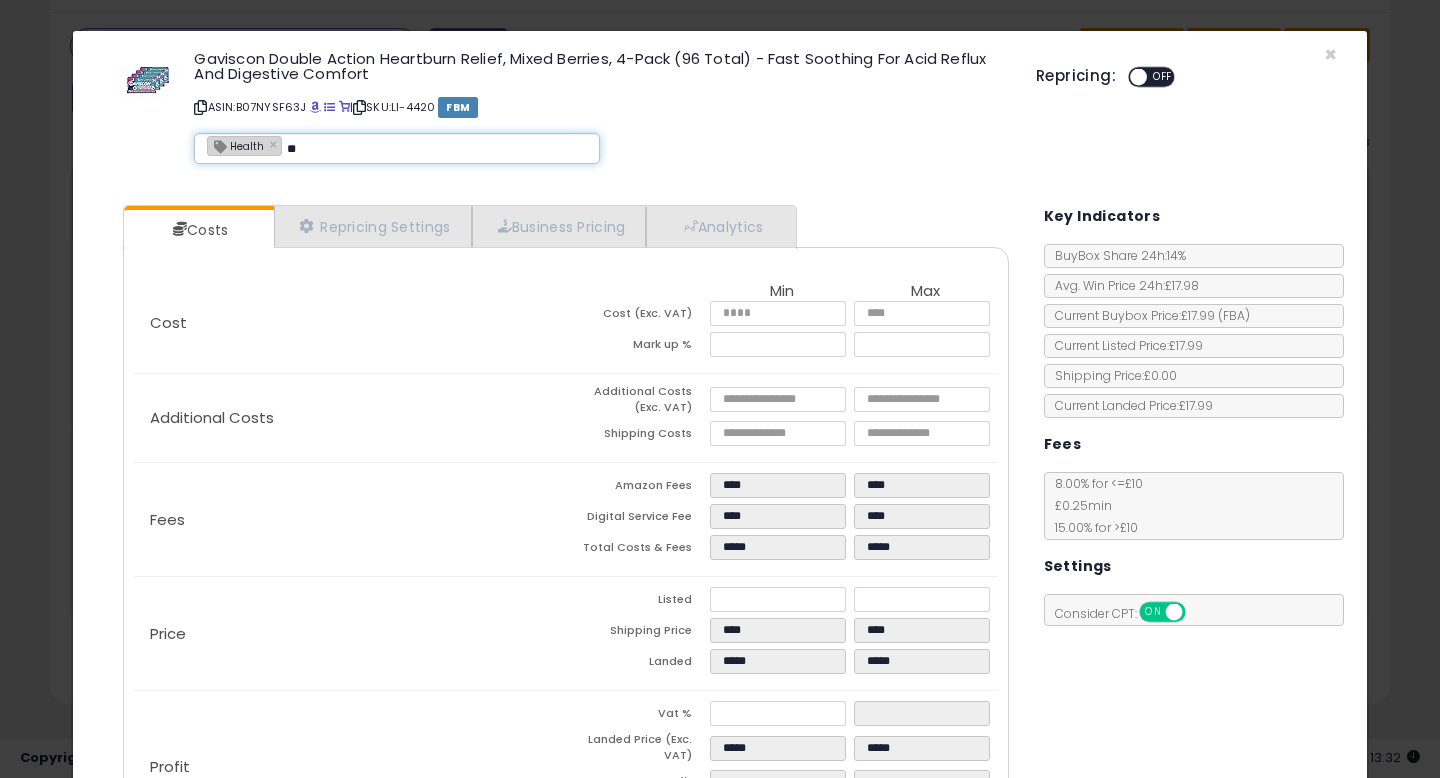 type on "**********" 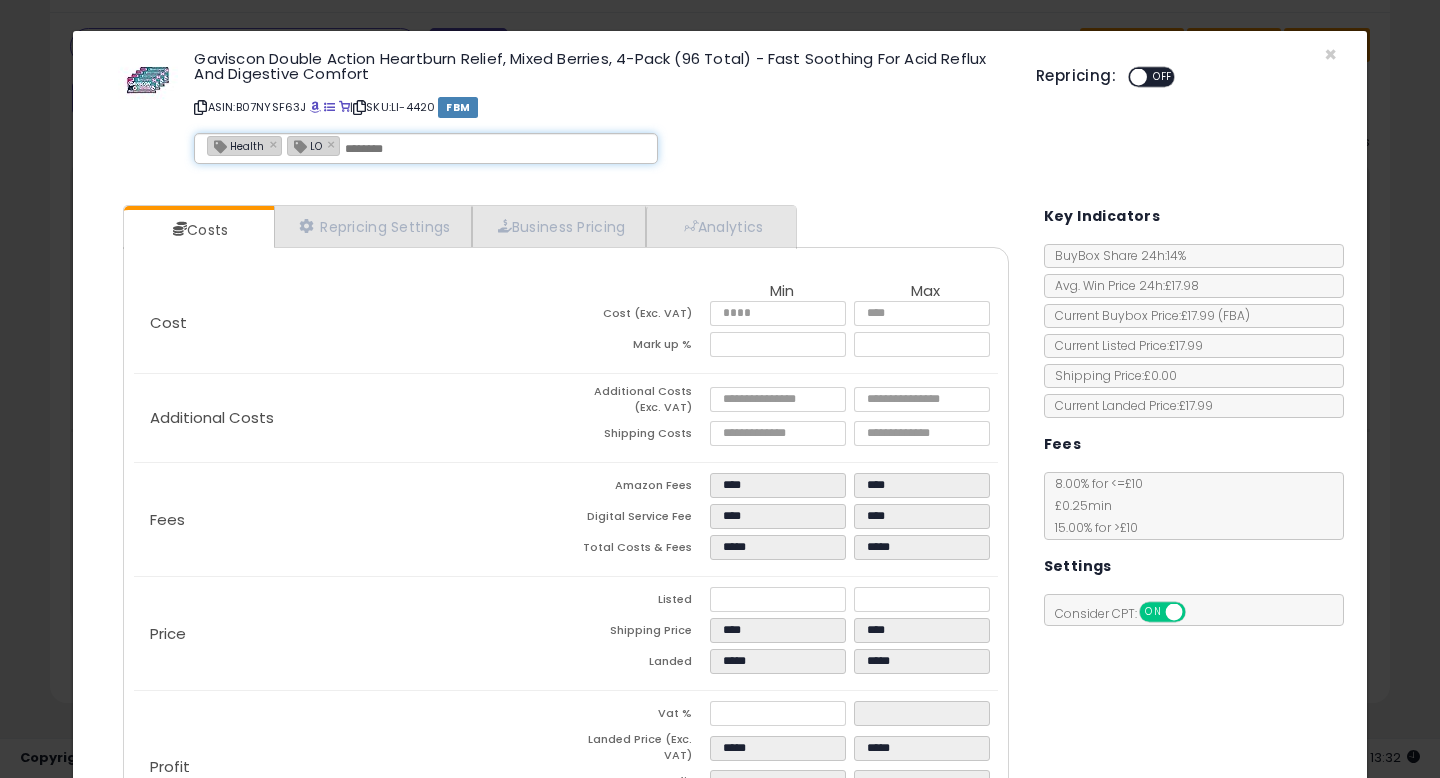 scroll, scrollTop: 169, scrollLeft: 0, axis: vertical 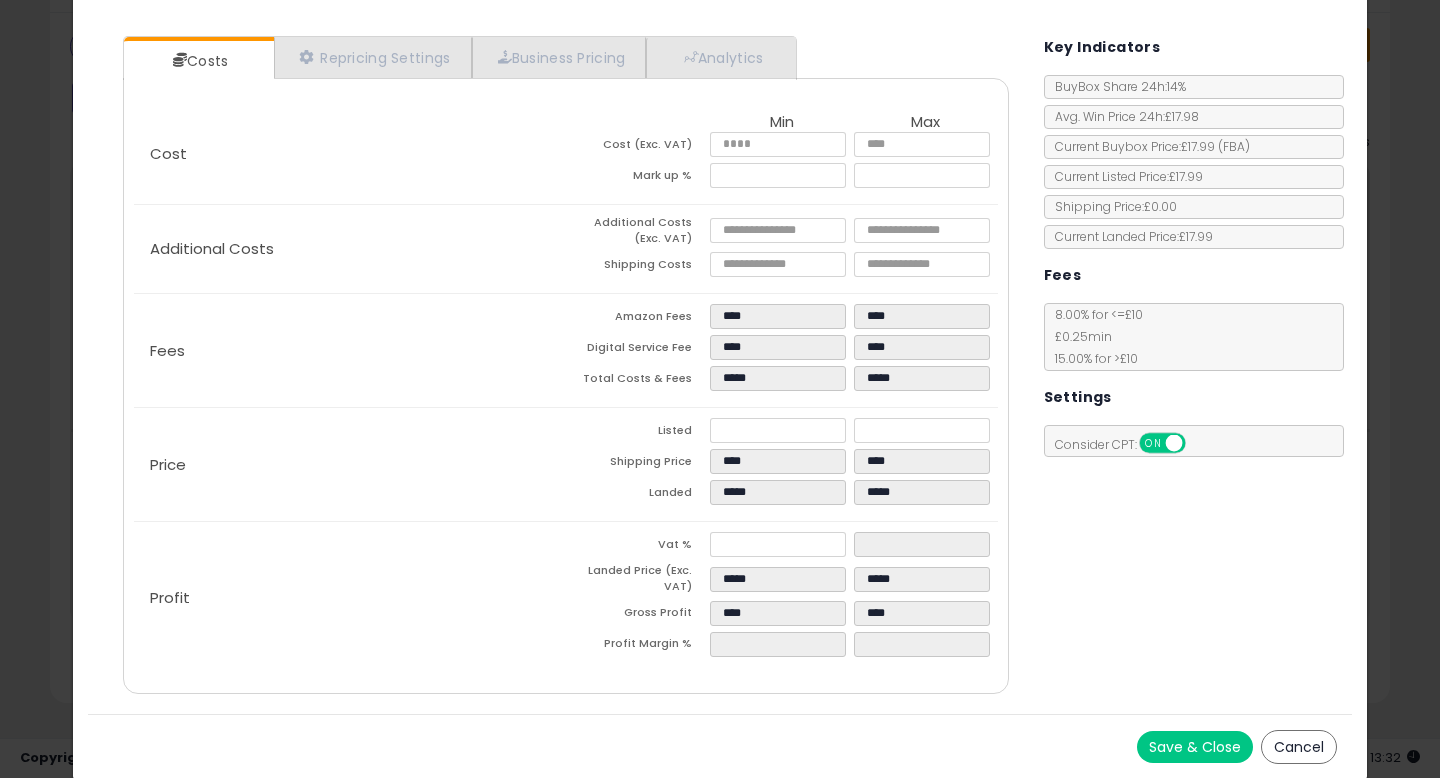 click on "Save & Close" at bounding box center (1195, 747) 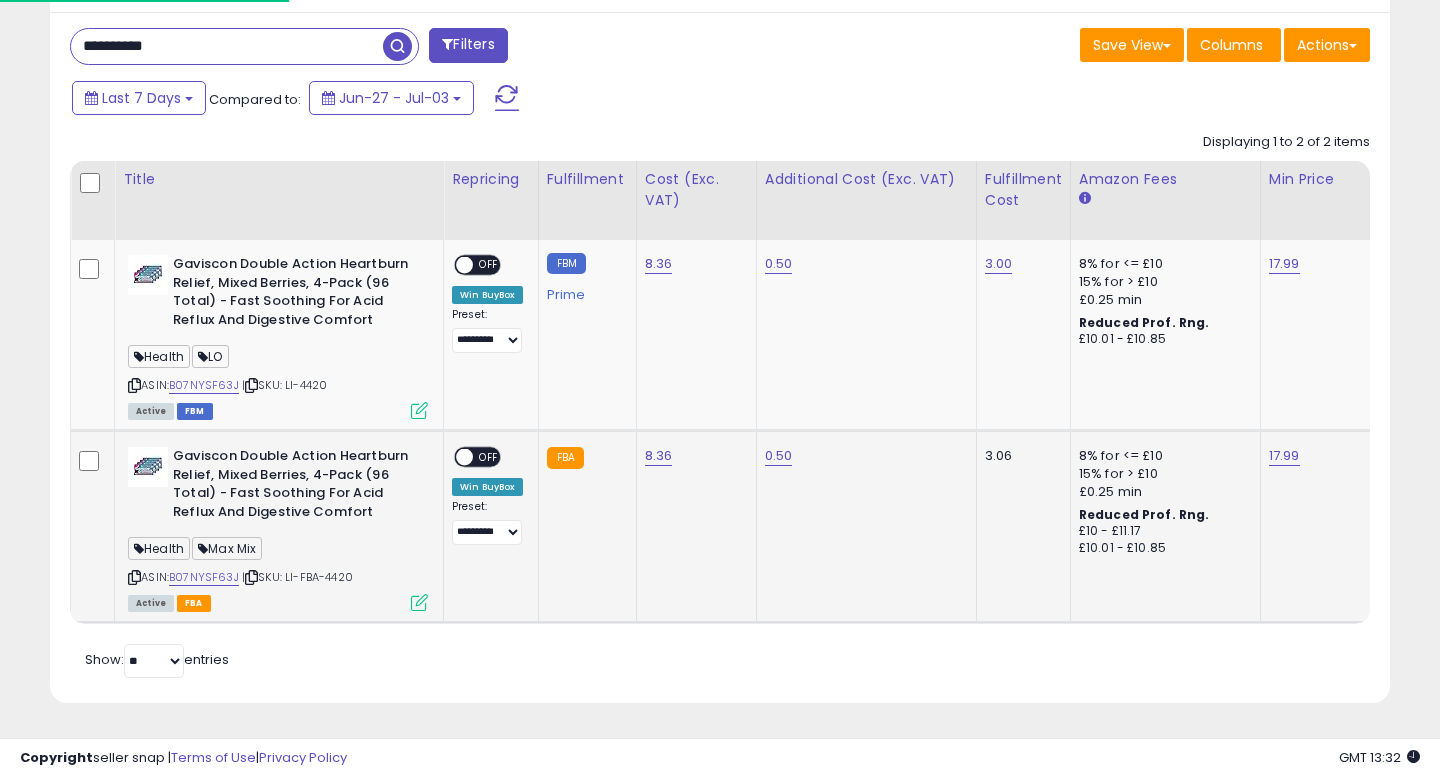 click at bounding box center (419, 602) 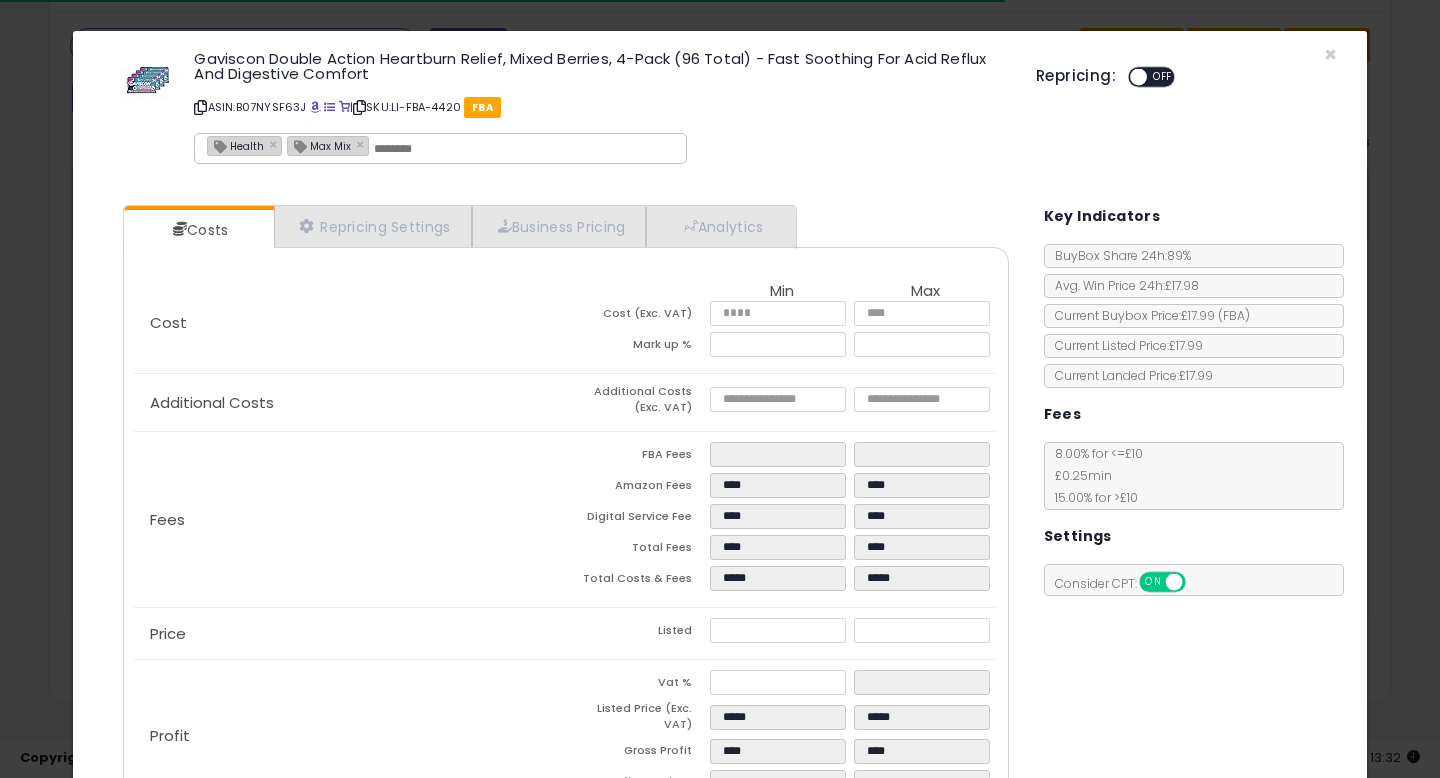 click at bounding box center [524, 149] 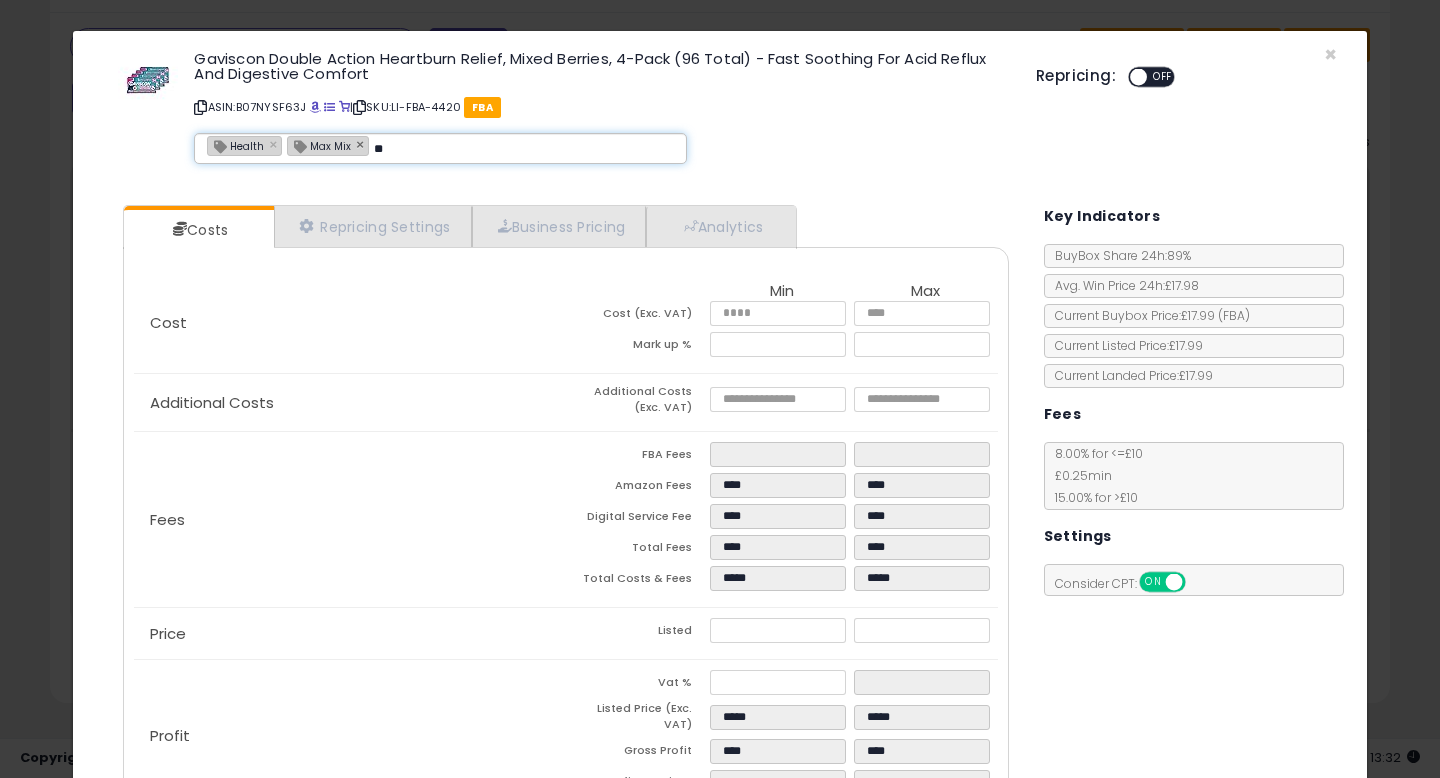type on "**" 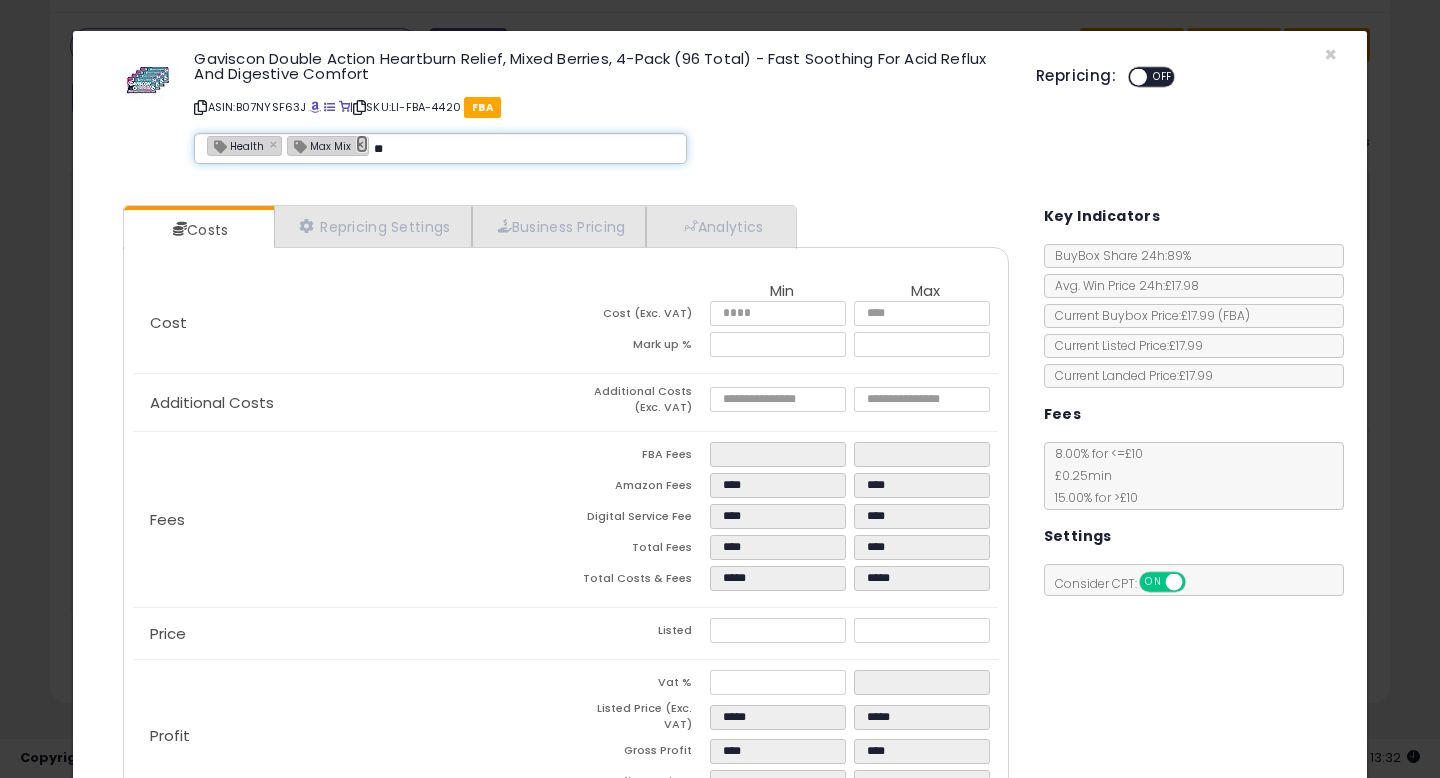 type on "**********" 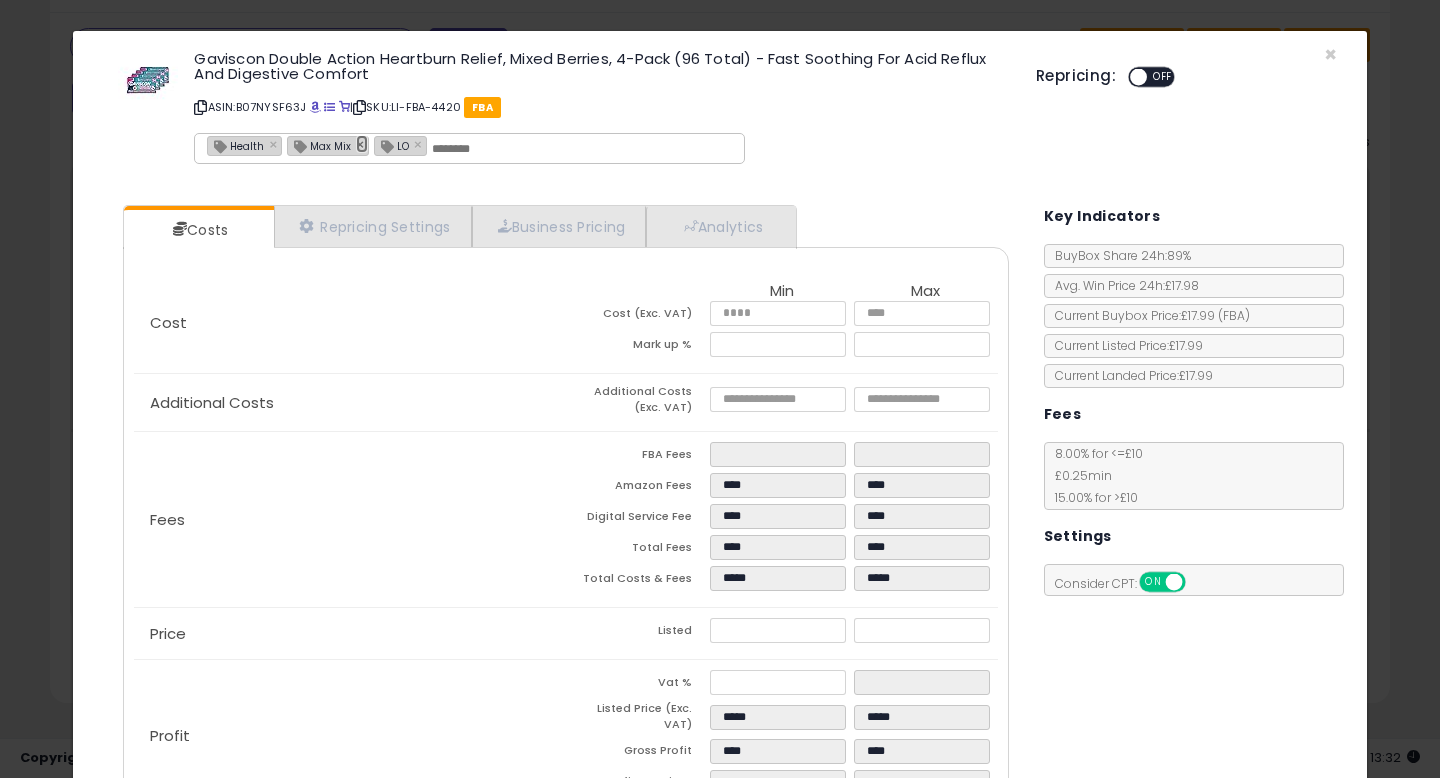 click on "×" at bounding box center [362, 144] 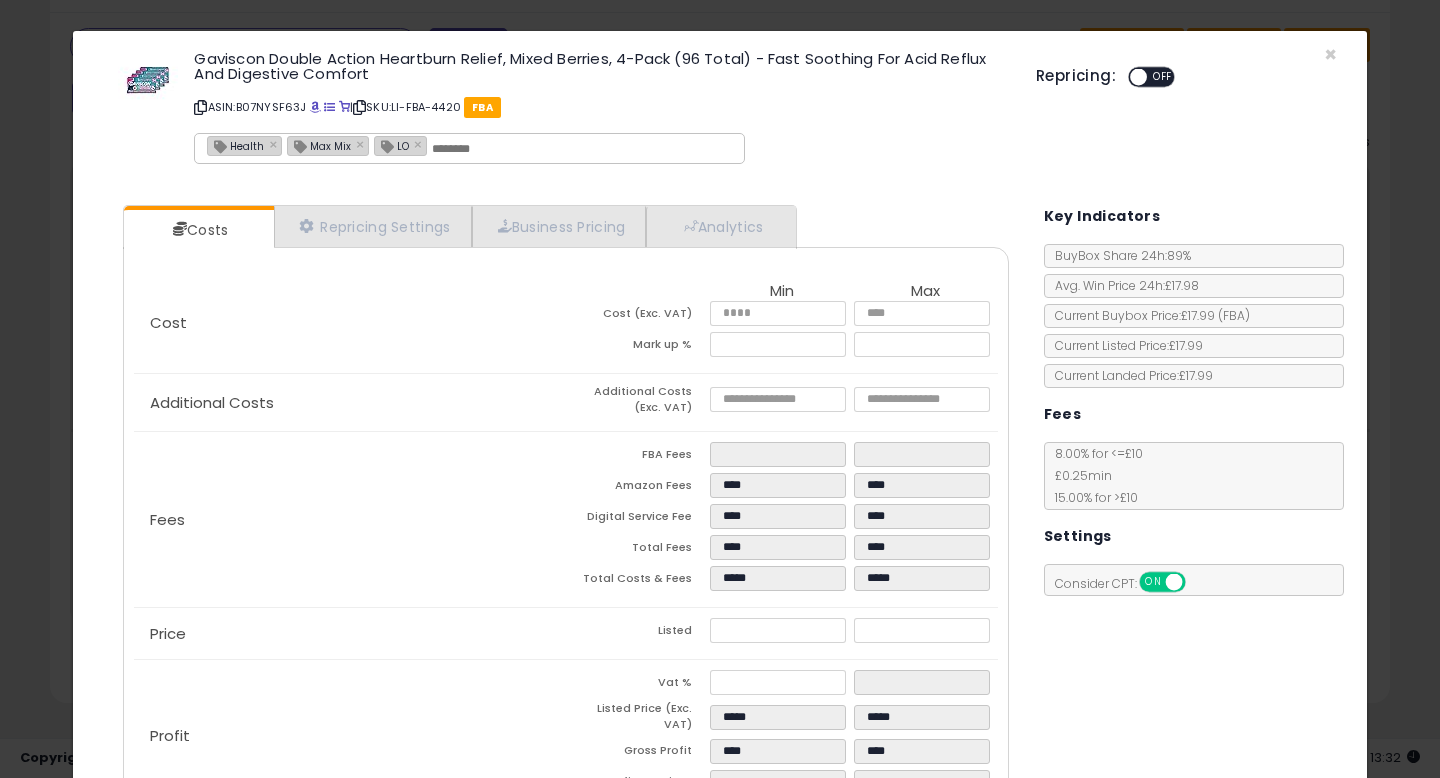 type on "**********" 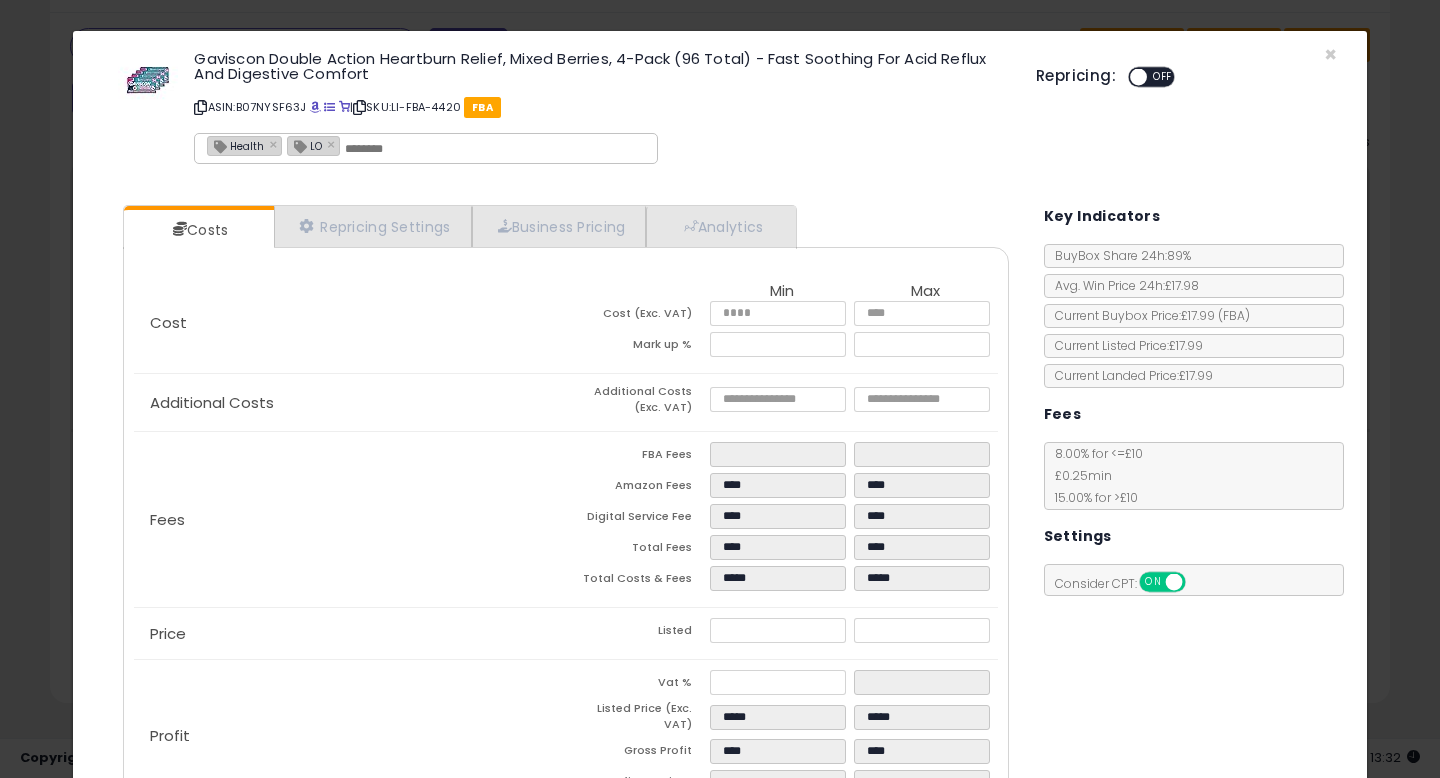 click on "**********" 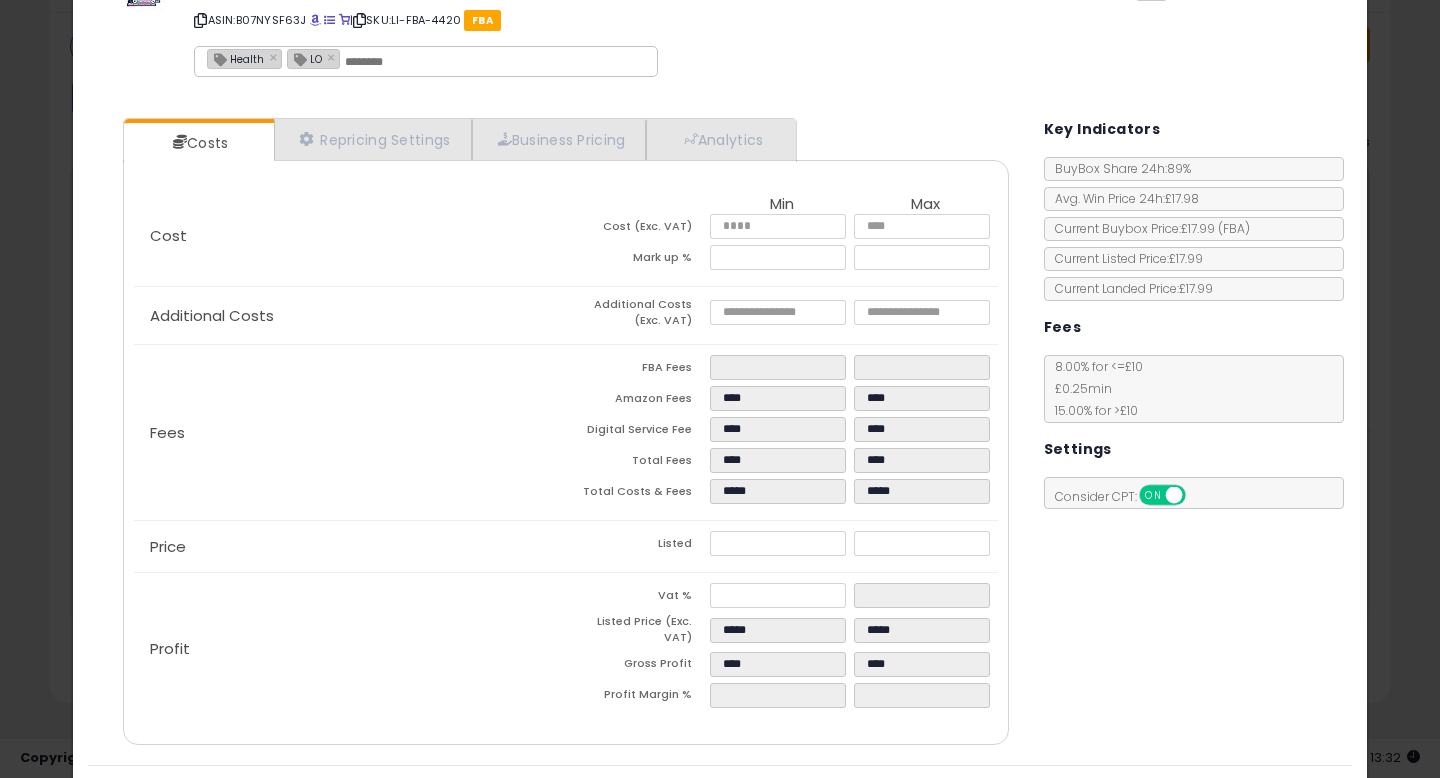 scroll, scrollTop: 131, scrollLeft: 0, axis: vertical 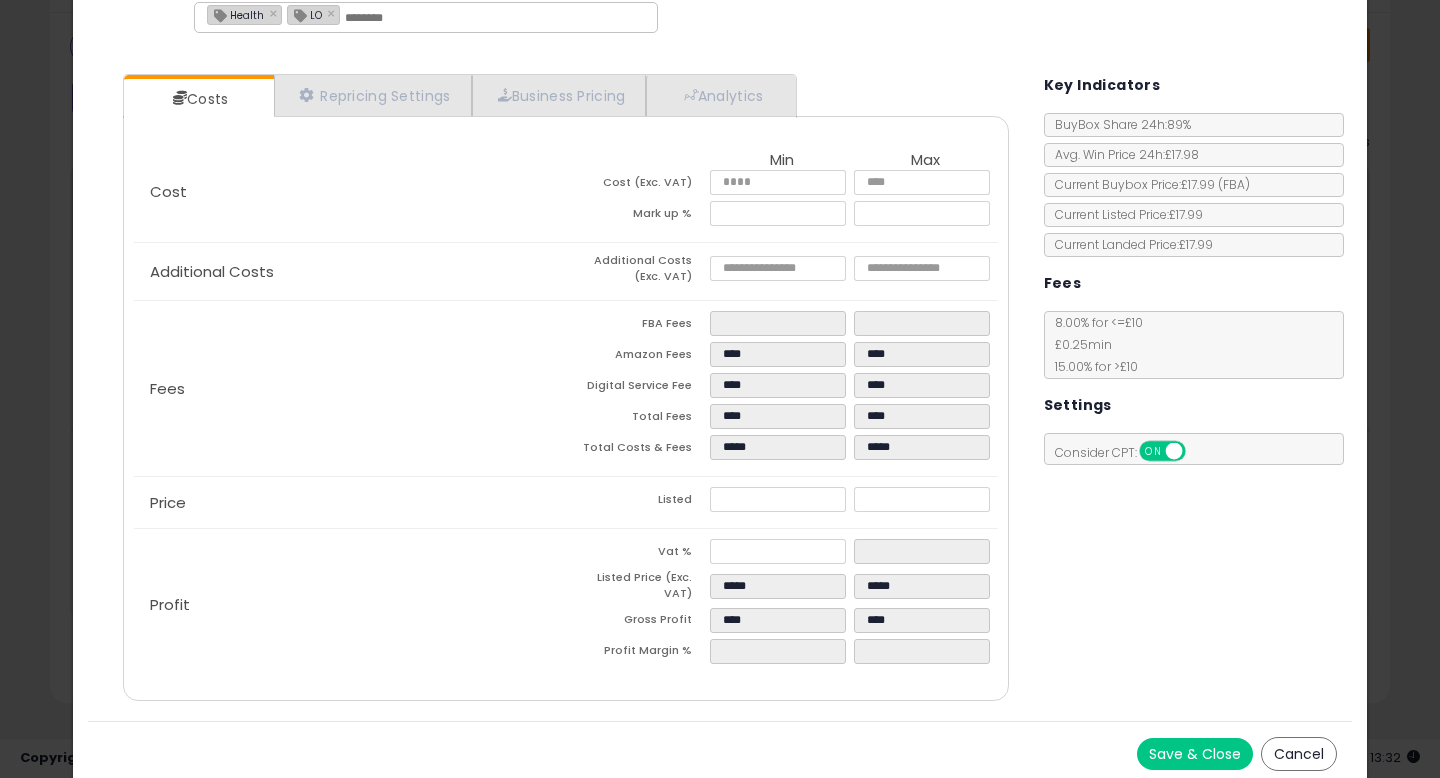 click on "Save & Close" at bounding box center (1195, 754) 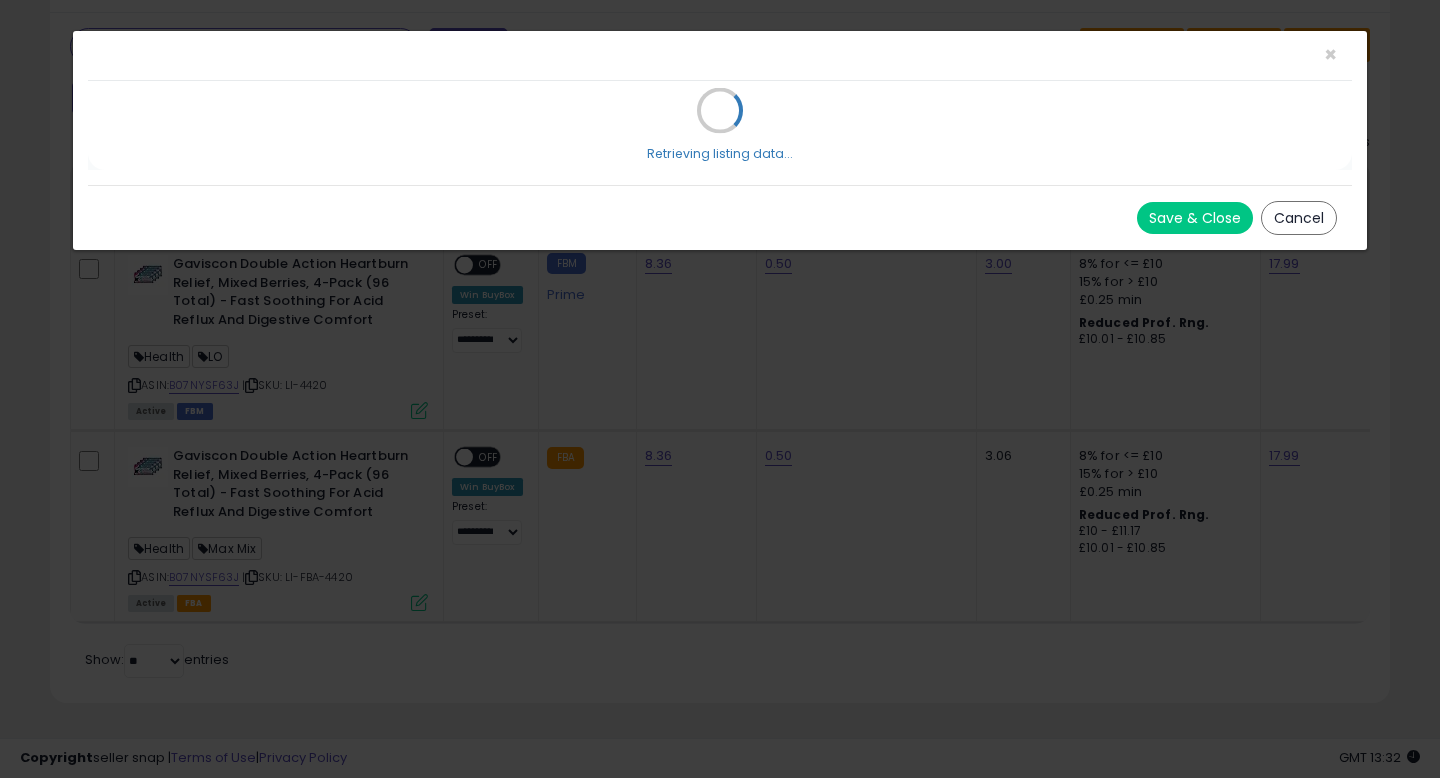 scroll, scrollTop: 0, scrollLeft: 0, axis: both 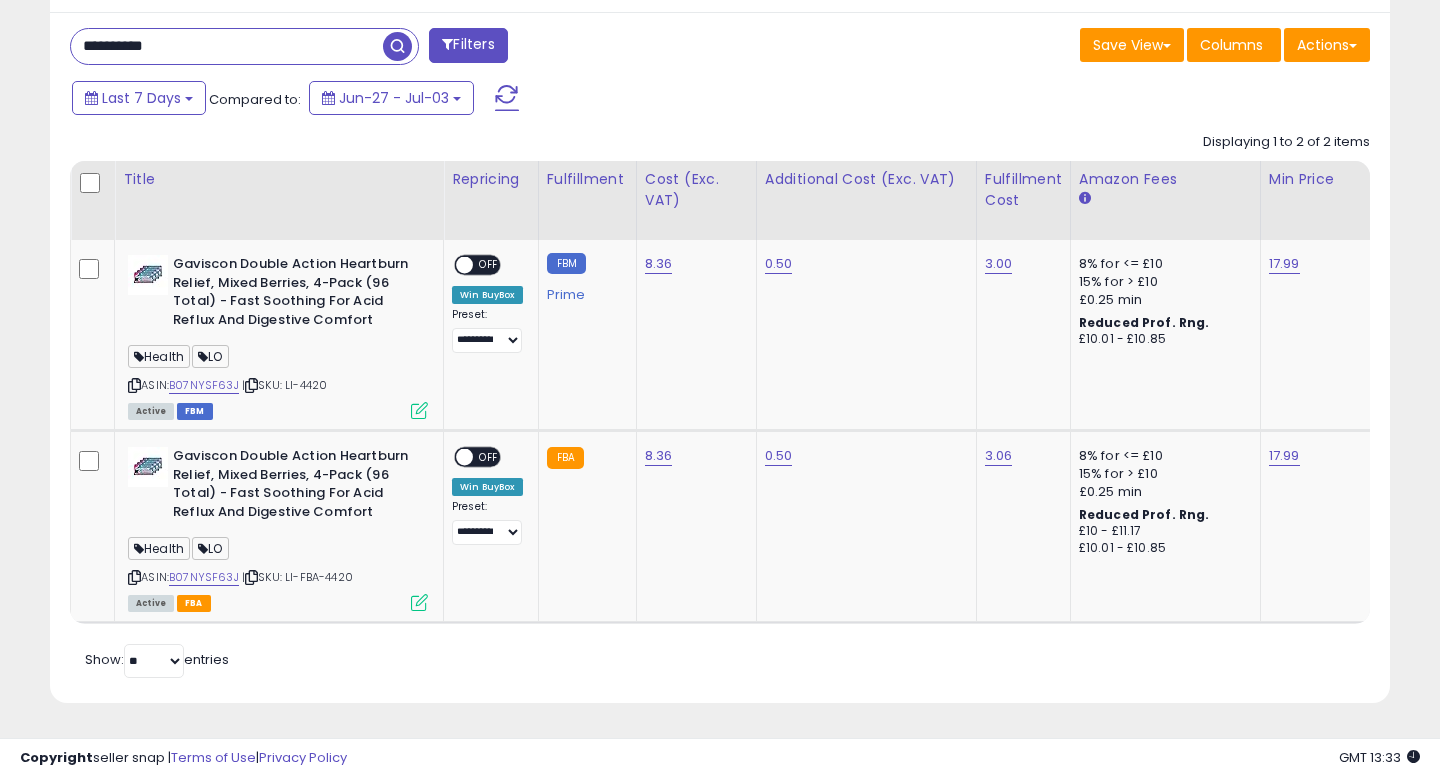 click on "**********" at bounding box center (227, 46) 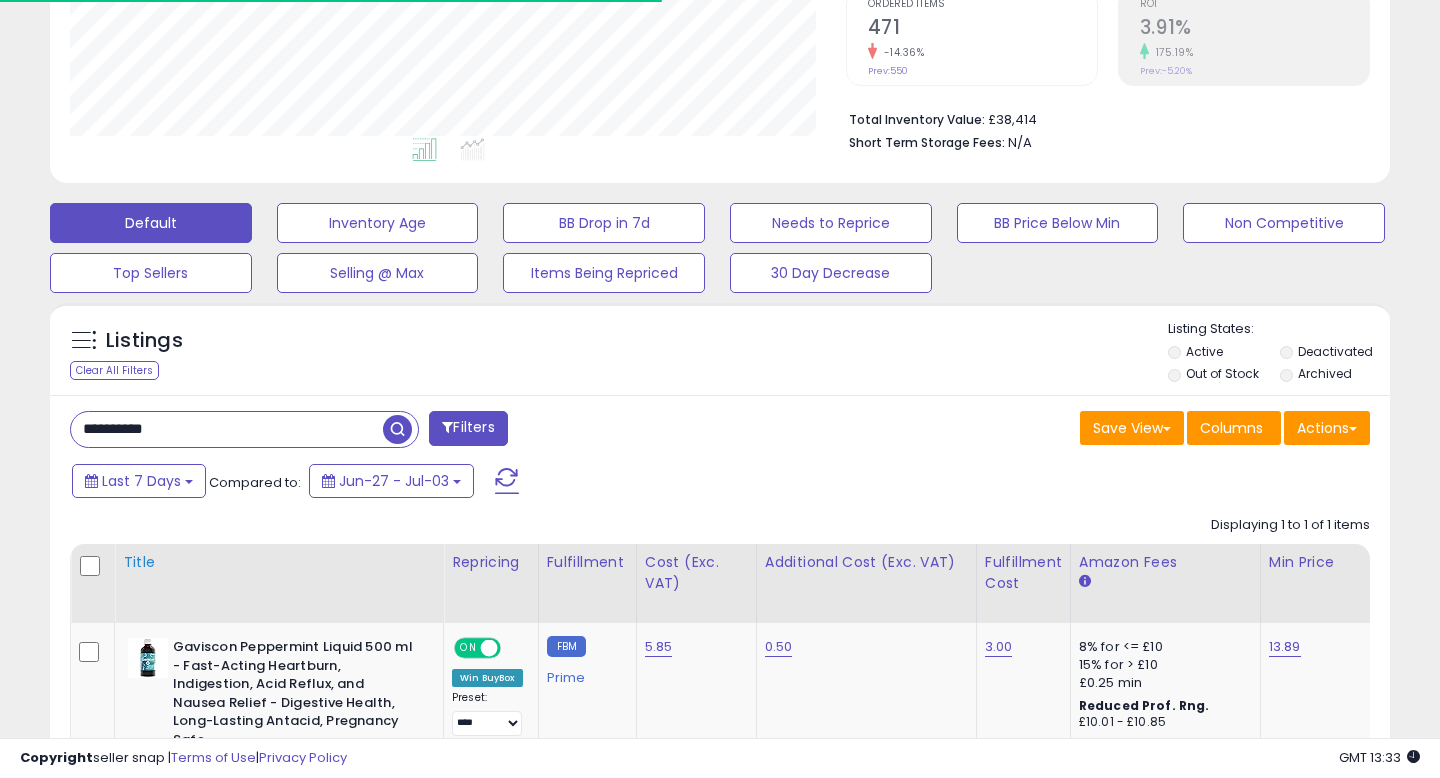 scroll, scrollTop: 655, scrollLeft: 0, axis: vertical 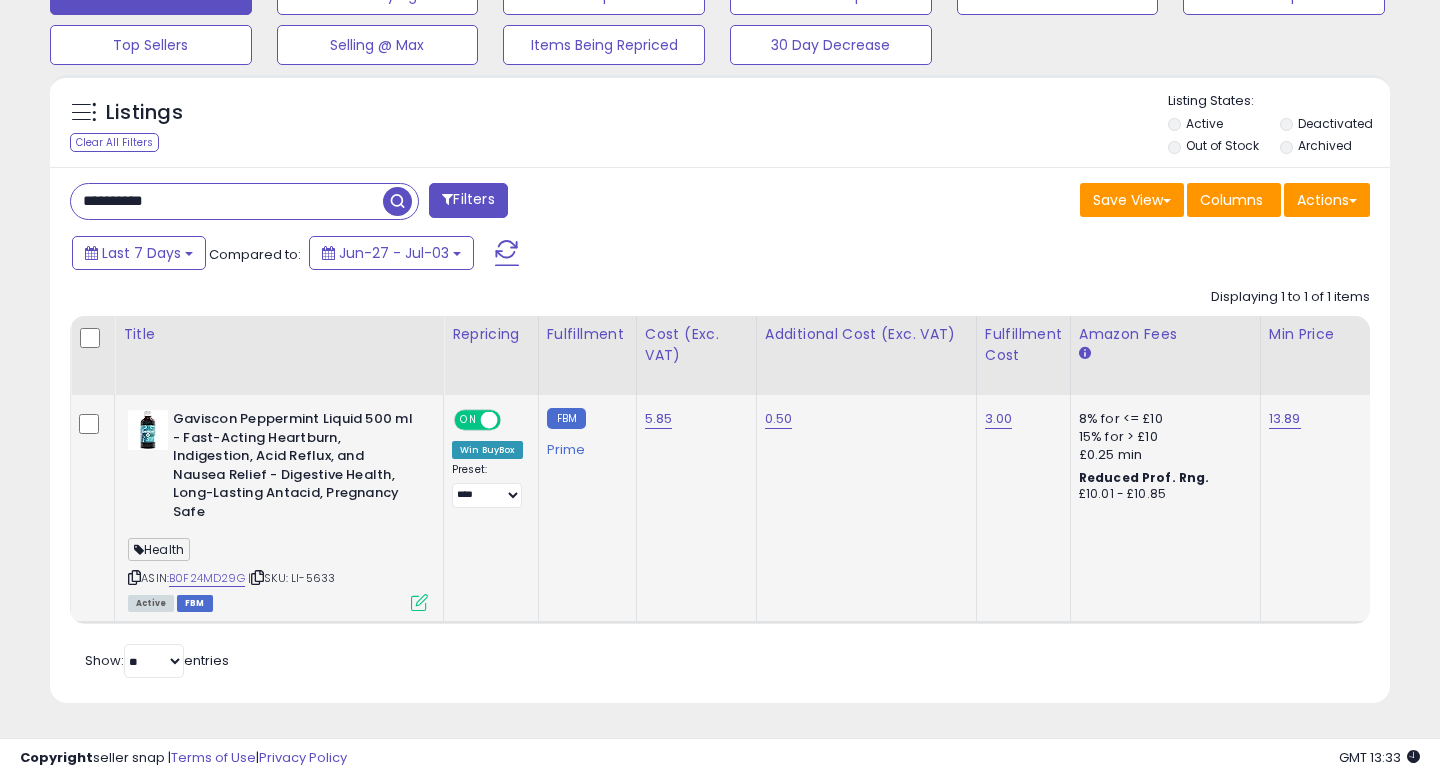 click at bounding box center (419, 602) 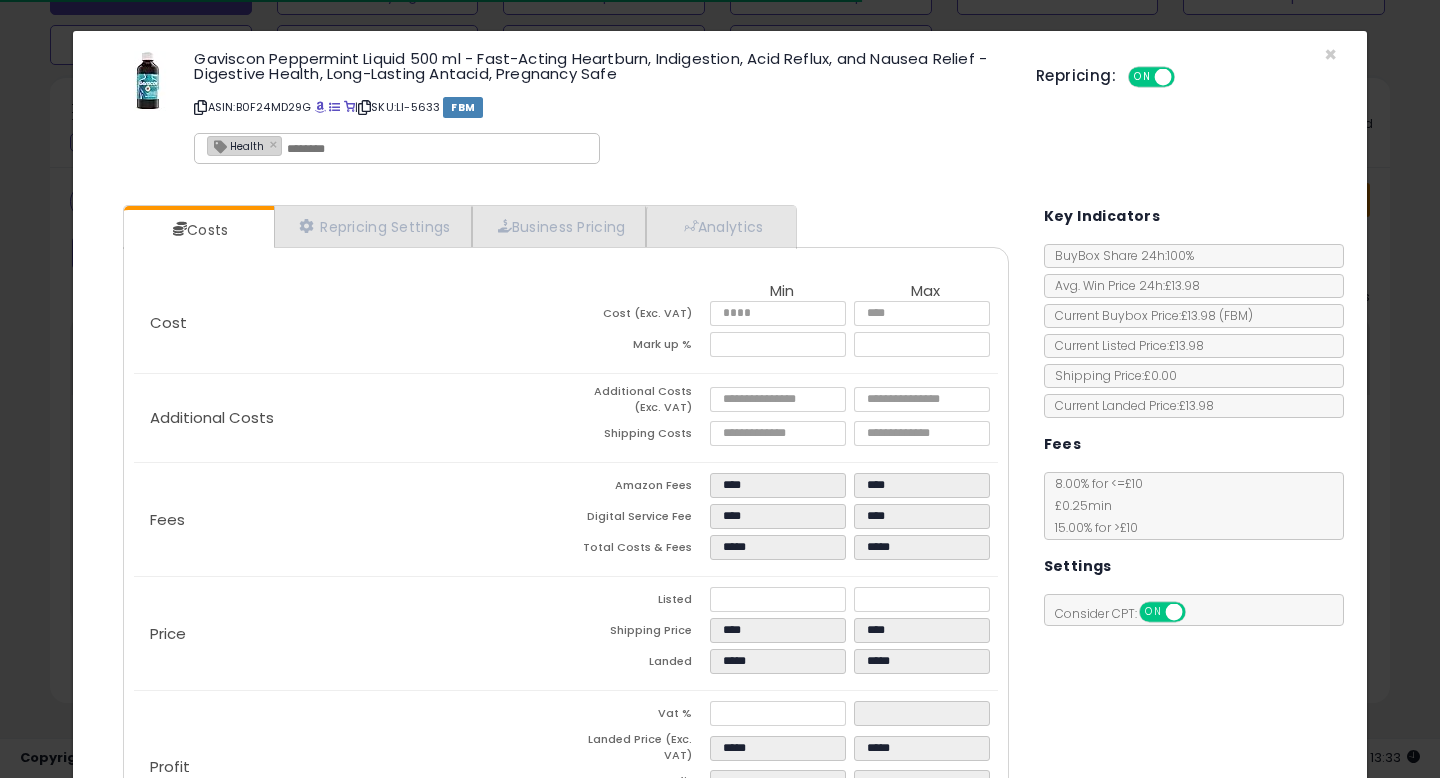 click at bounding box center [437, 149] 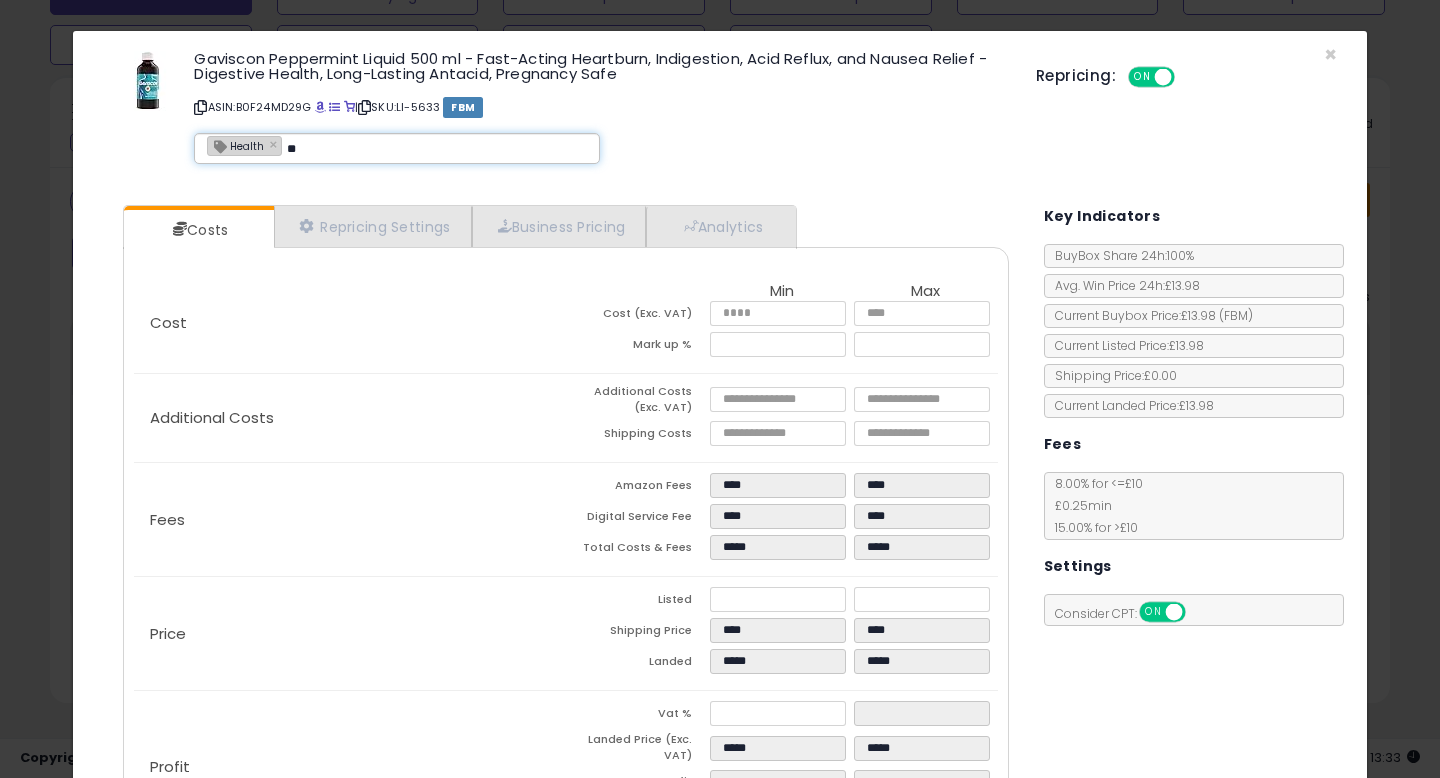 type on "**" 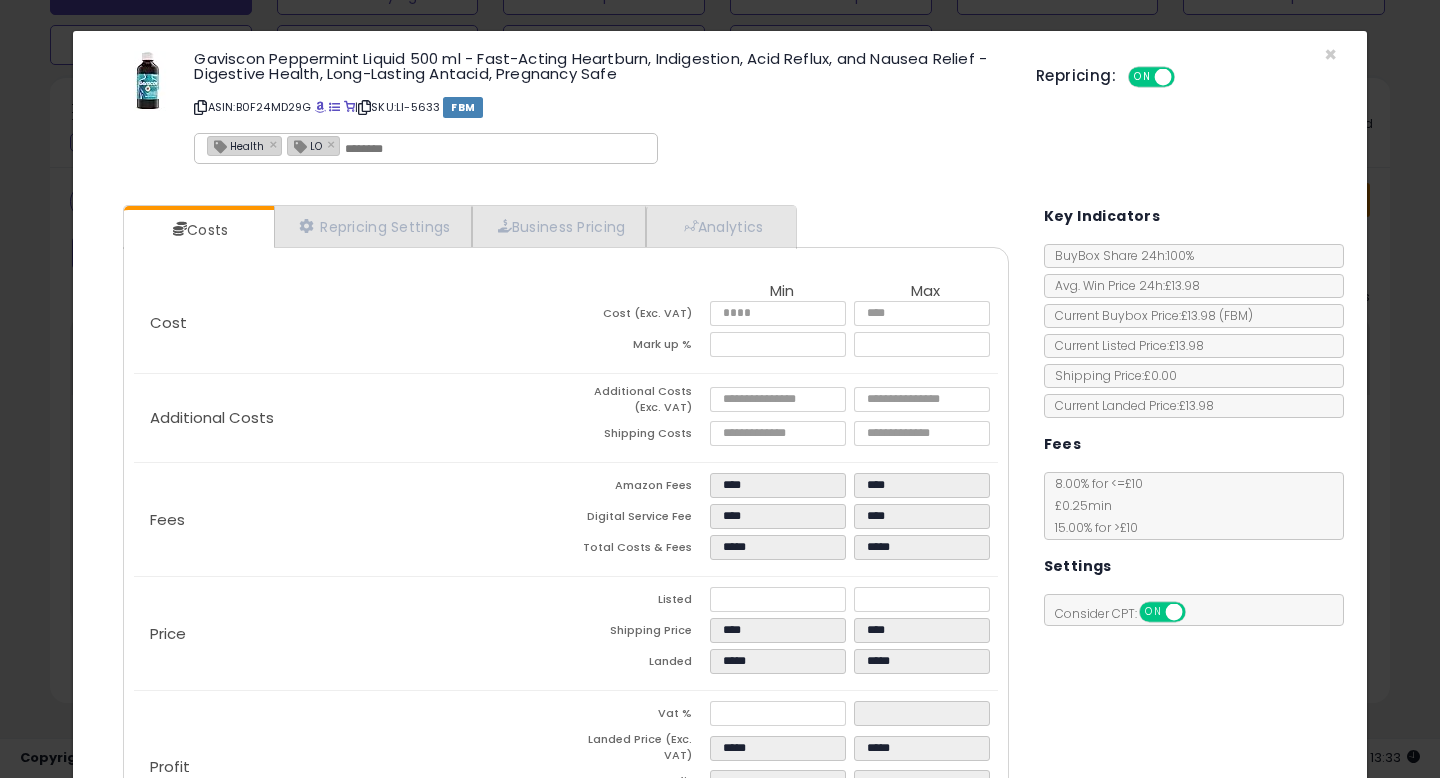 click on "**********" 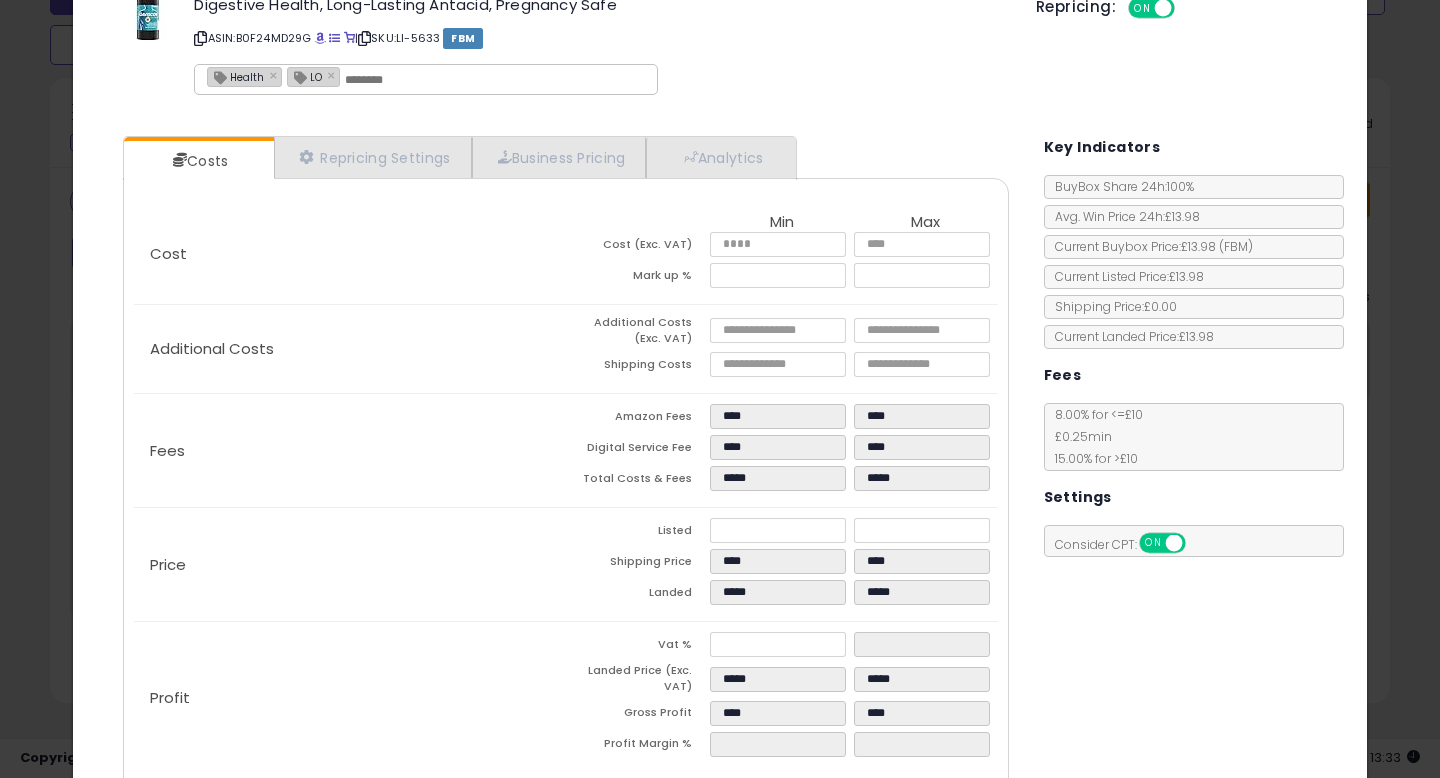 scroll, scrollTop: 5, scrollLeft: 0, axis: vertical 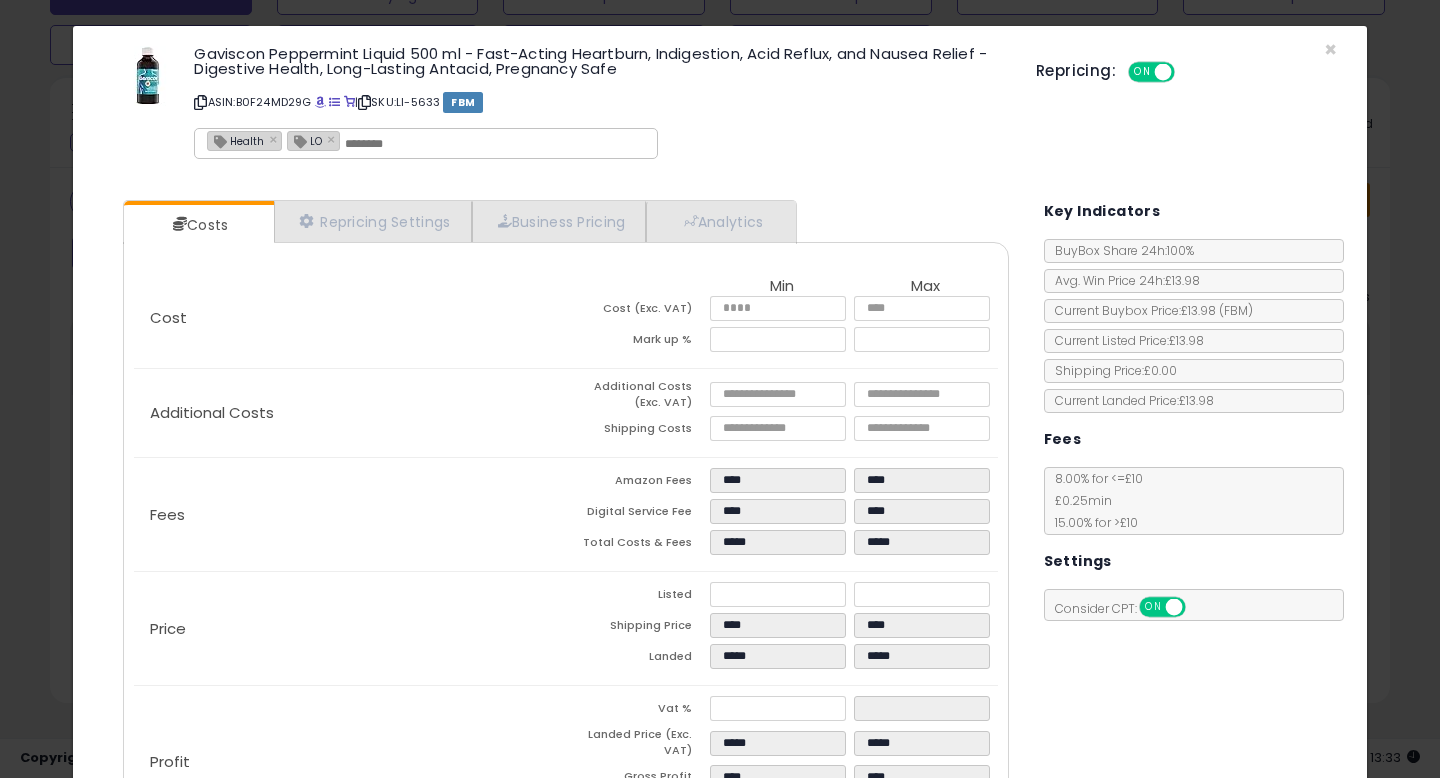 click on "ON" at bounding box center (1142, 72) 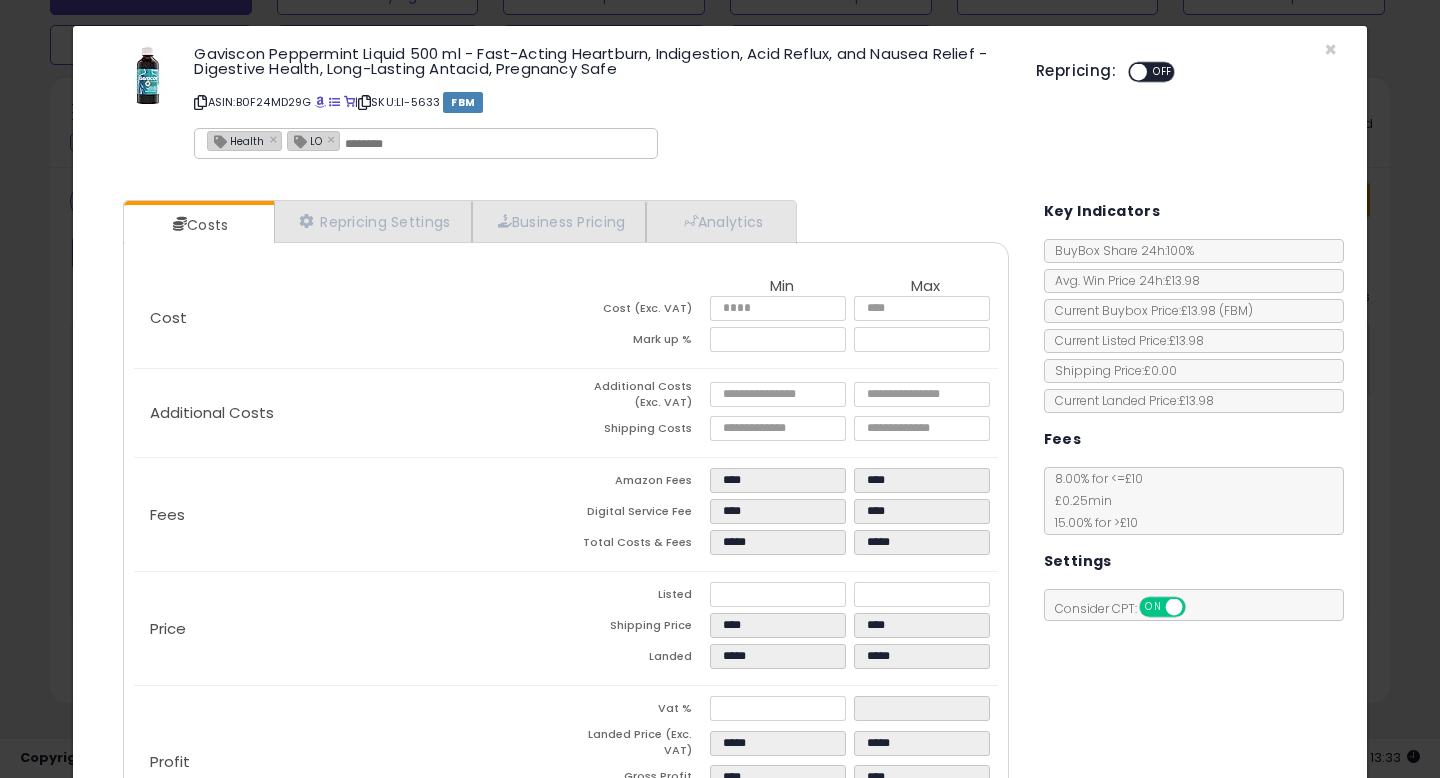 scroll, scrollTop: 169, scrollLeft: 0, axis: vertical 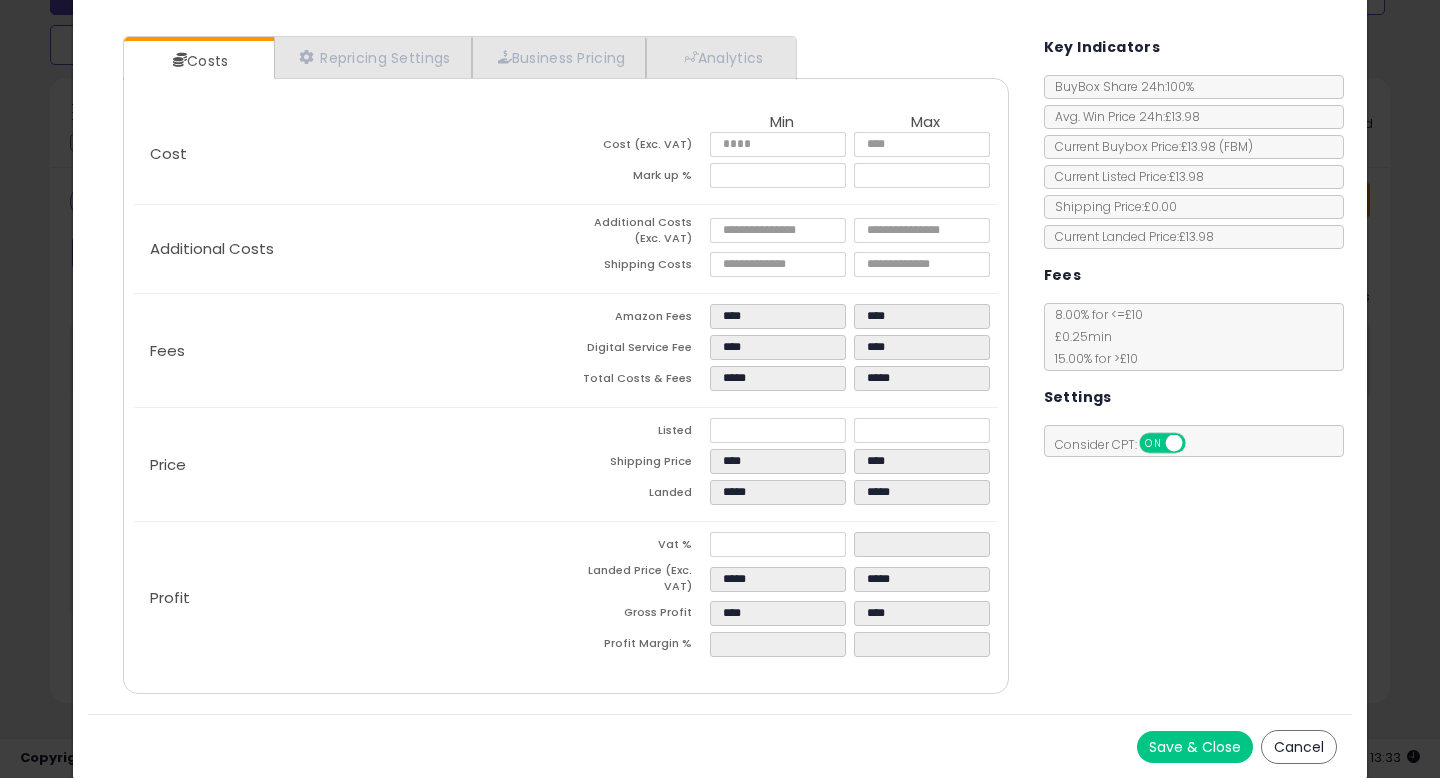 click on "Save & Close" at bounding box center [1195, 747] 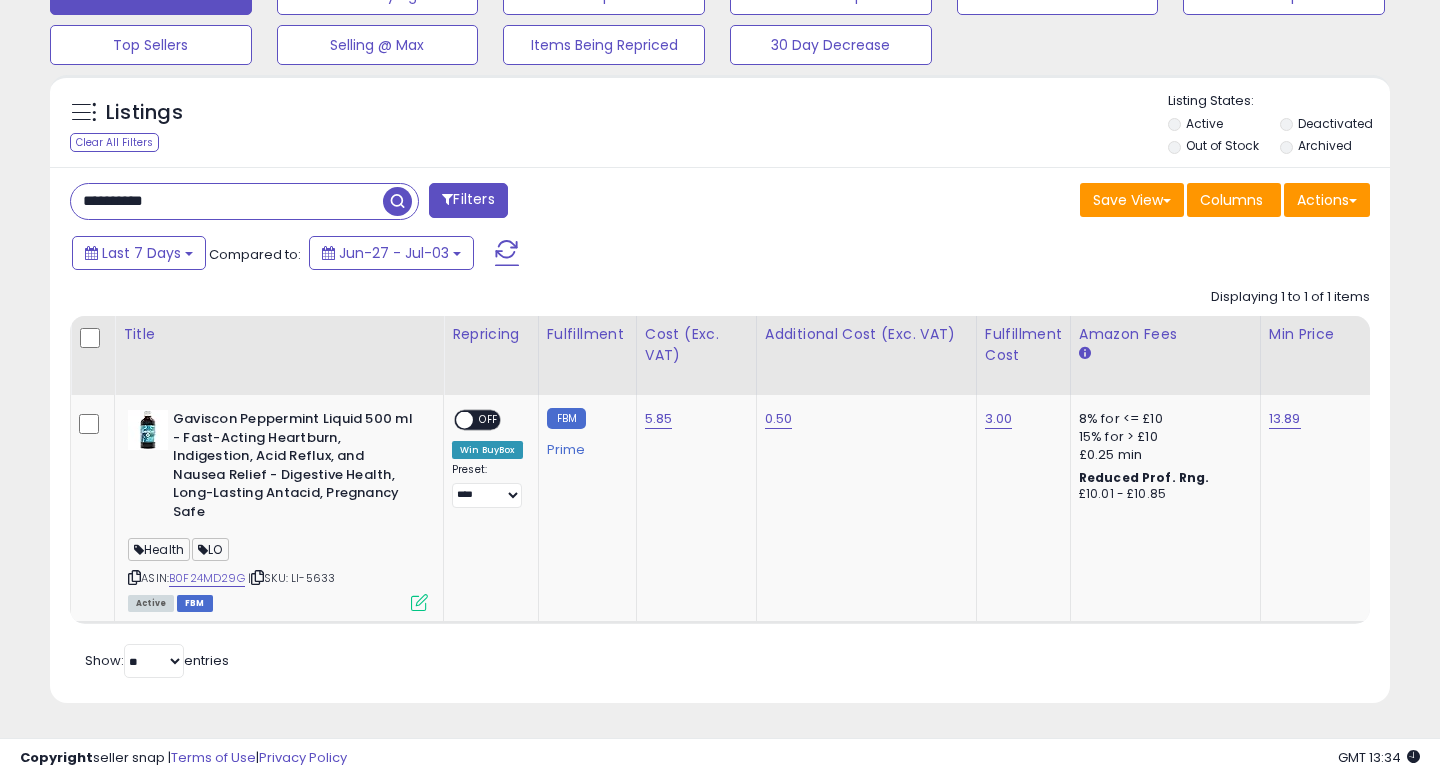 click on "**********" at bounding box center [227, 201] 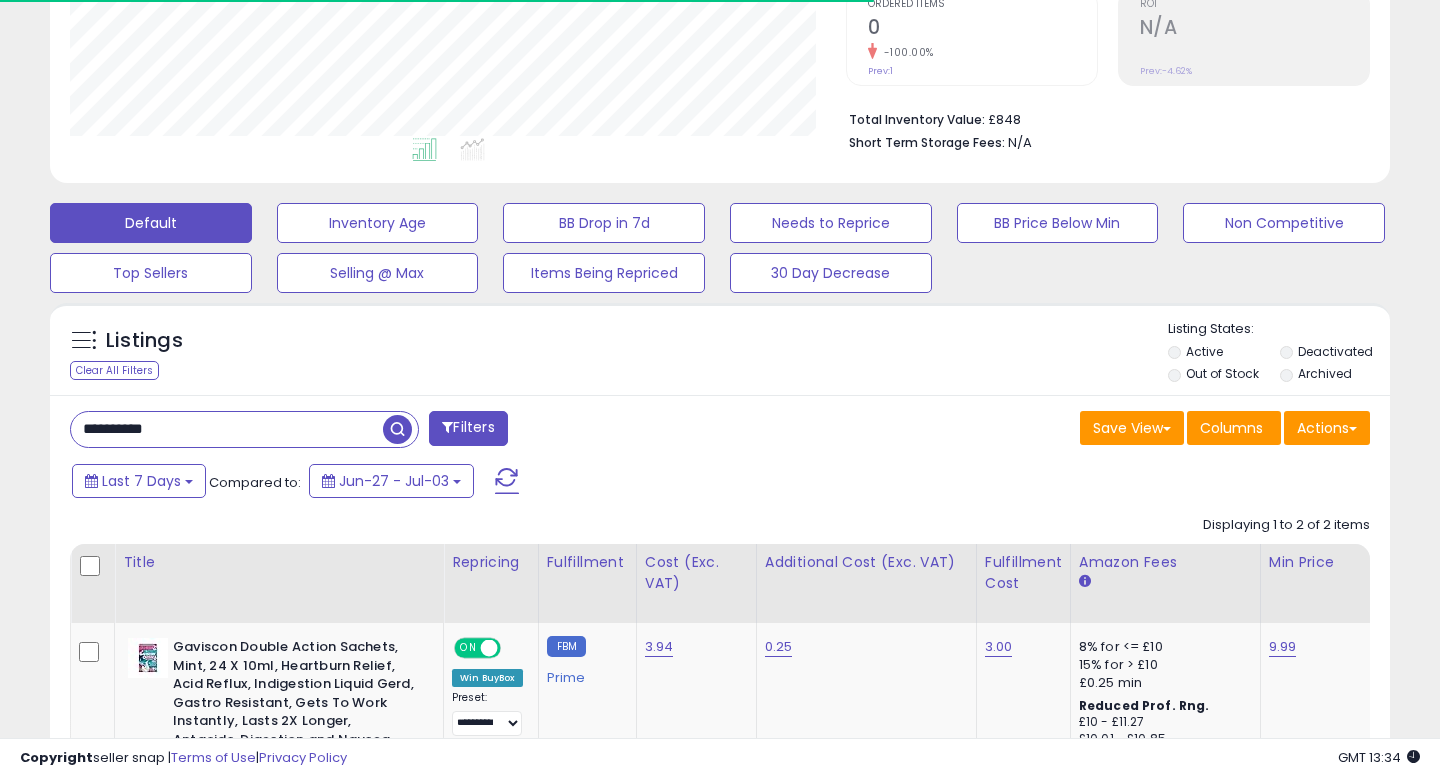 scroll, scrollTop: 655, scrollLeft: 0, axis: vertical 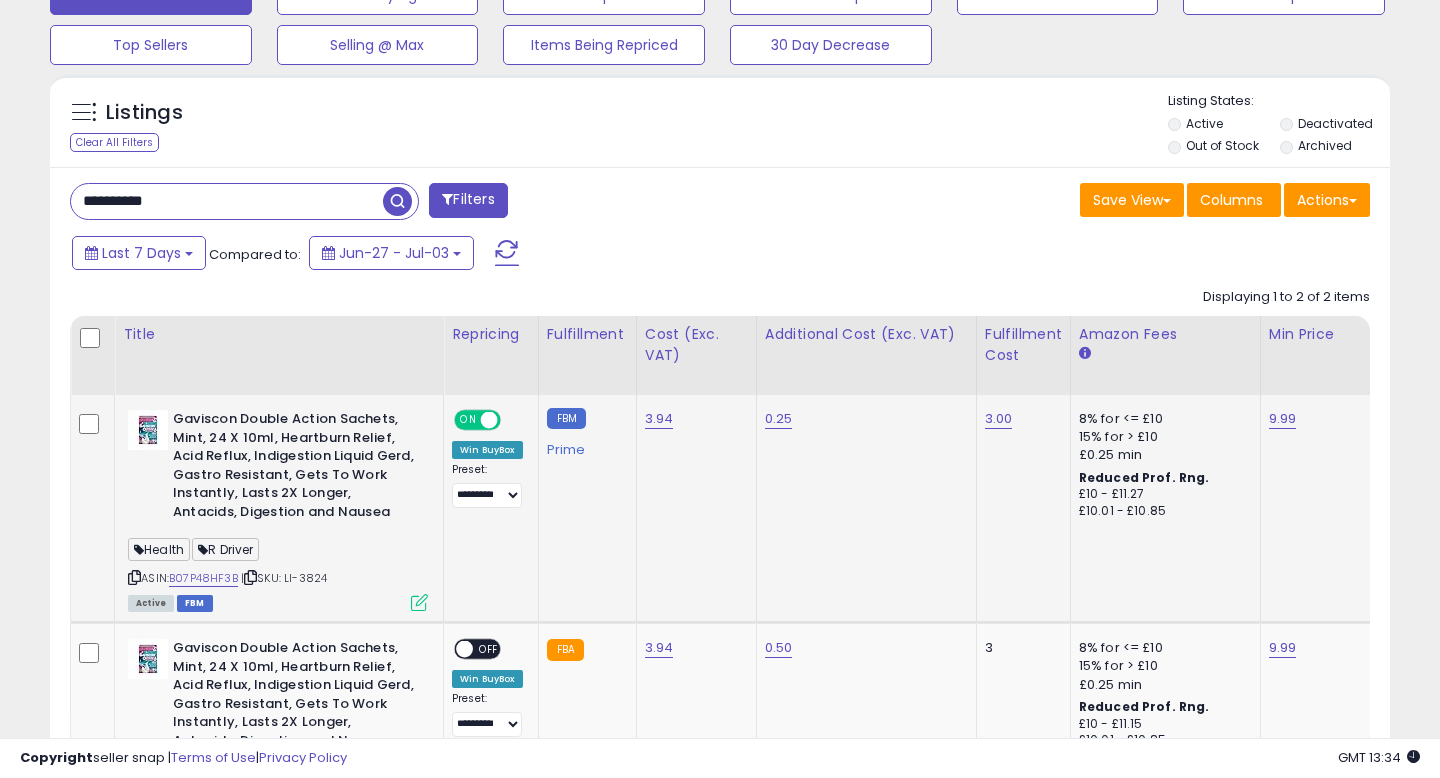 click on "ON   OFF" at bounding box center (477, 420) 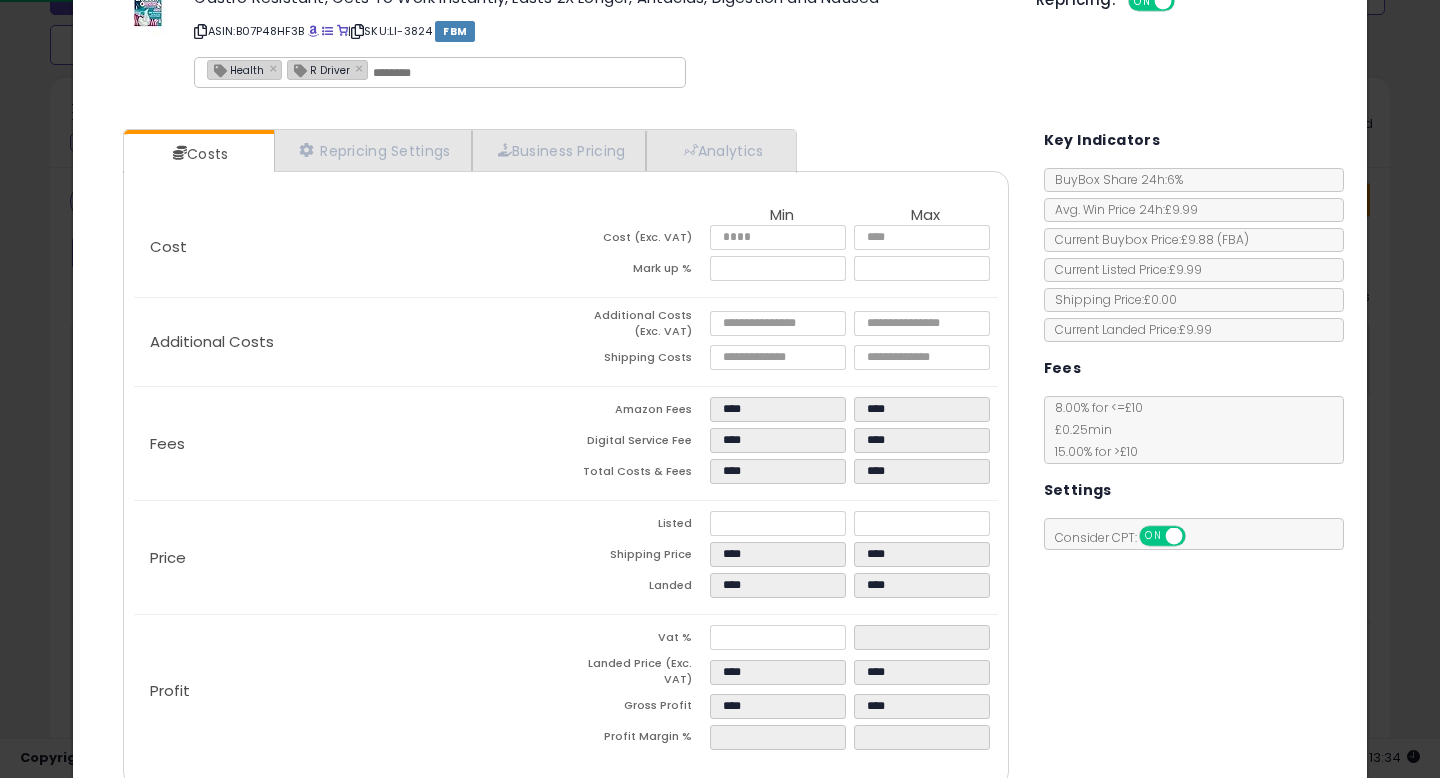 scroll, scrollTop: 38, scrollLeft: 0, axis: vertical 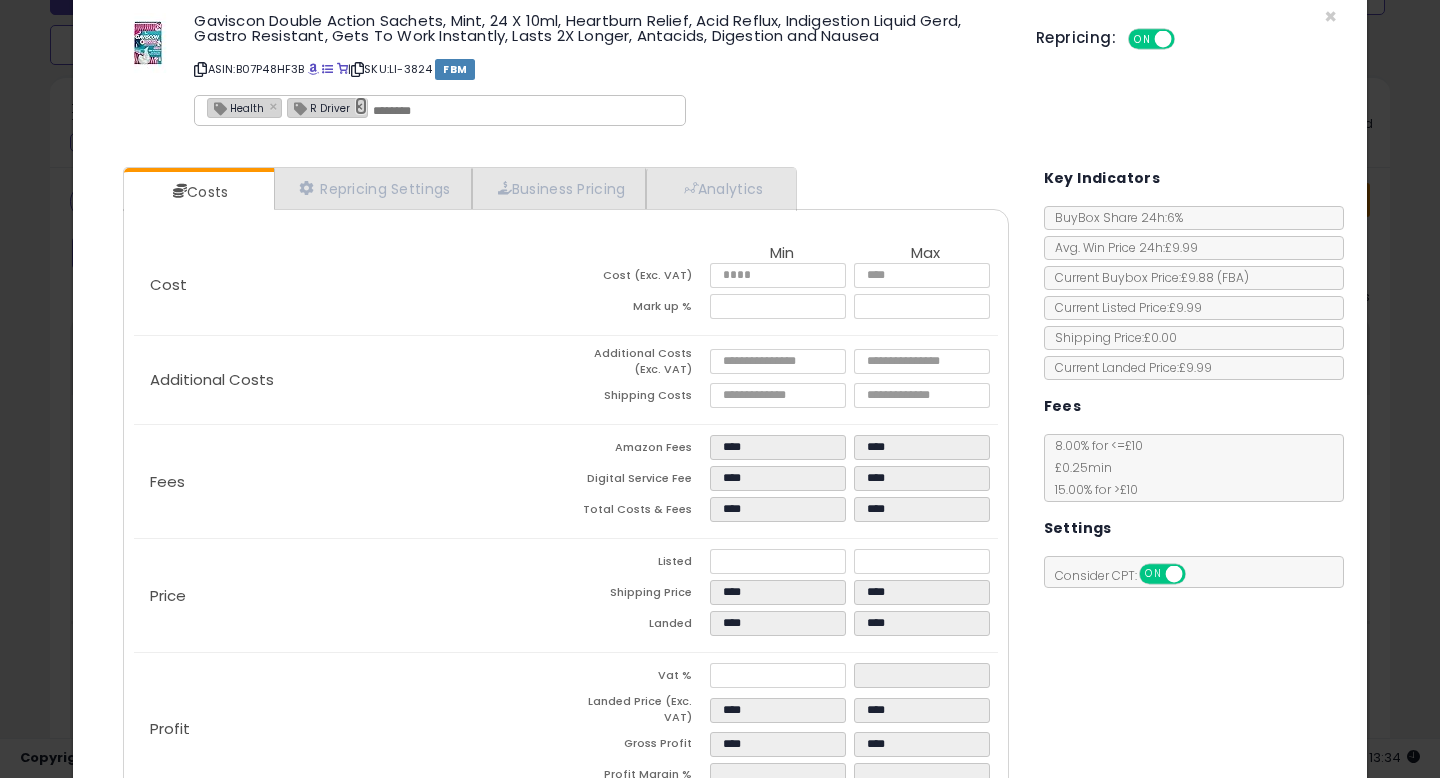 click on "×" at bounding box center [361, 106] 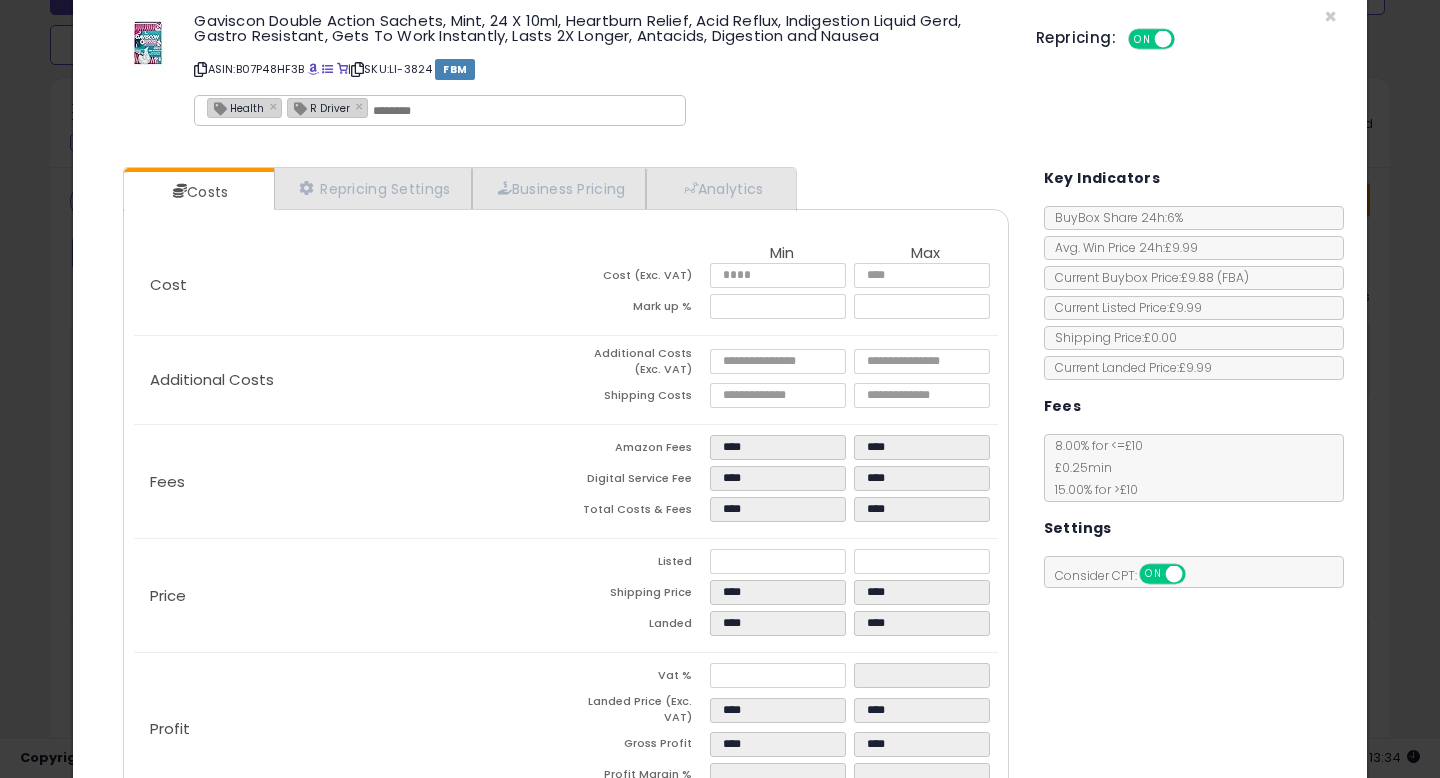 type on "******" 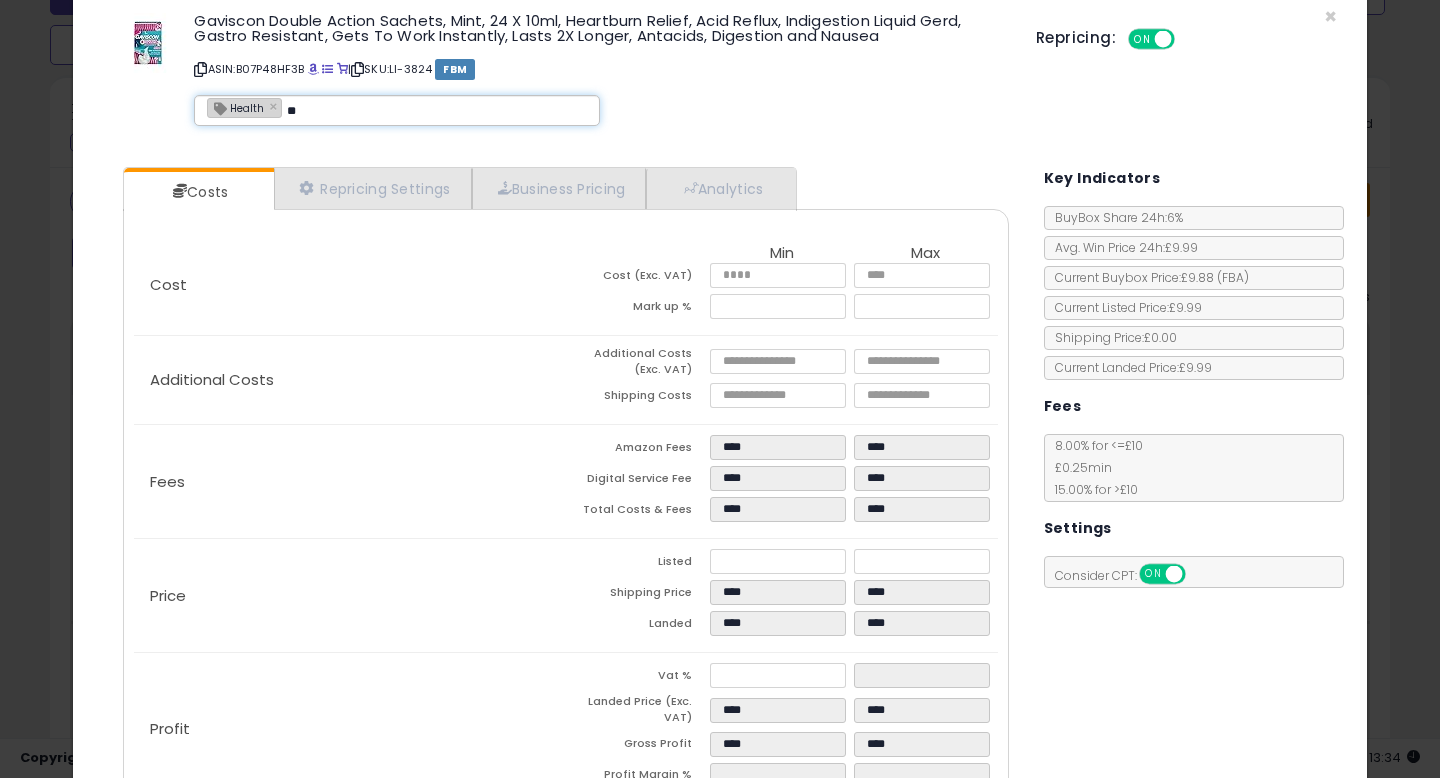 type on "**" 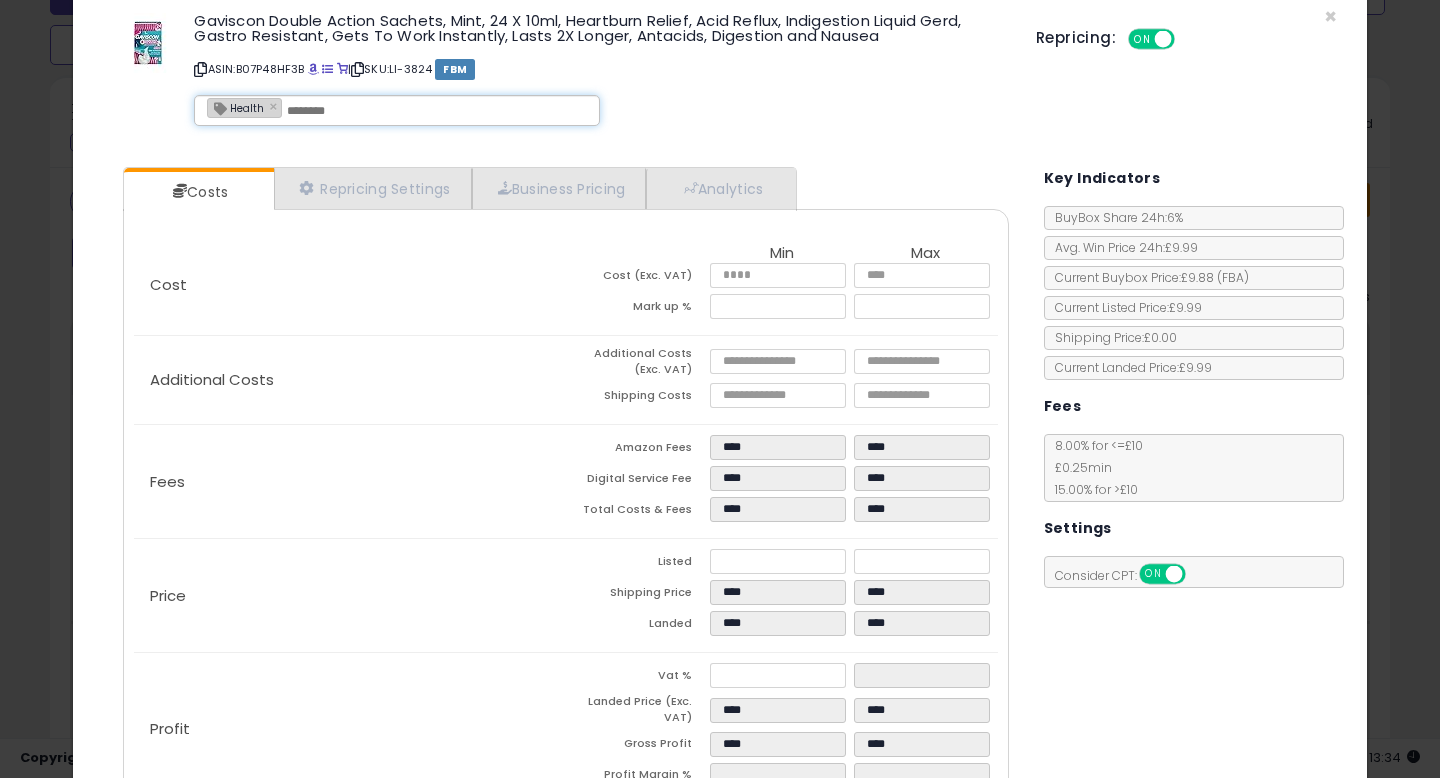 click on "Costs
Repricing Settings
Business Pricing
Analytics
Cost" at bounding box center (566, 498) 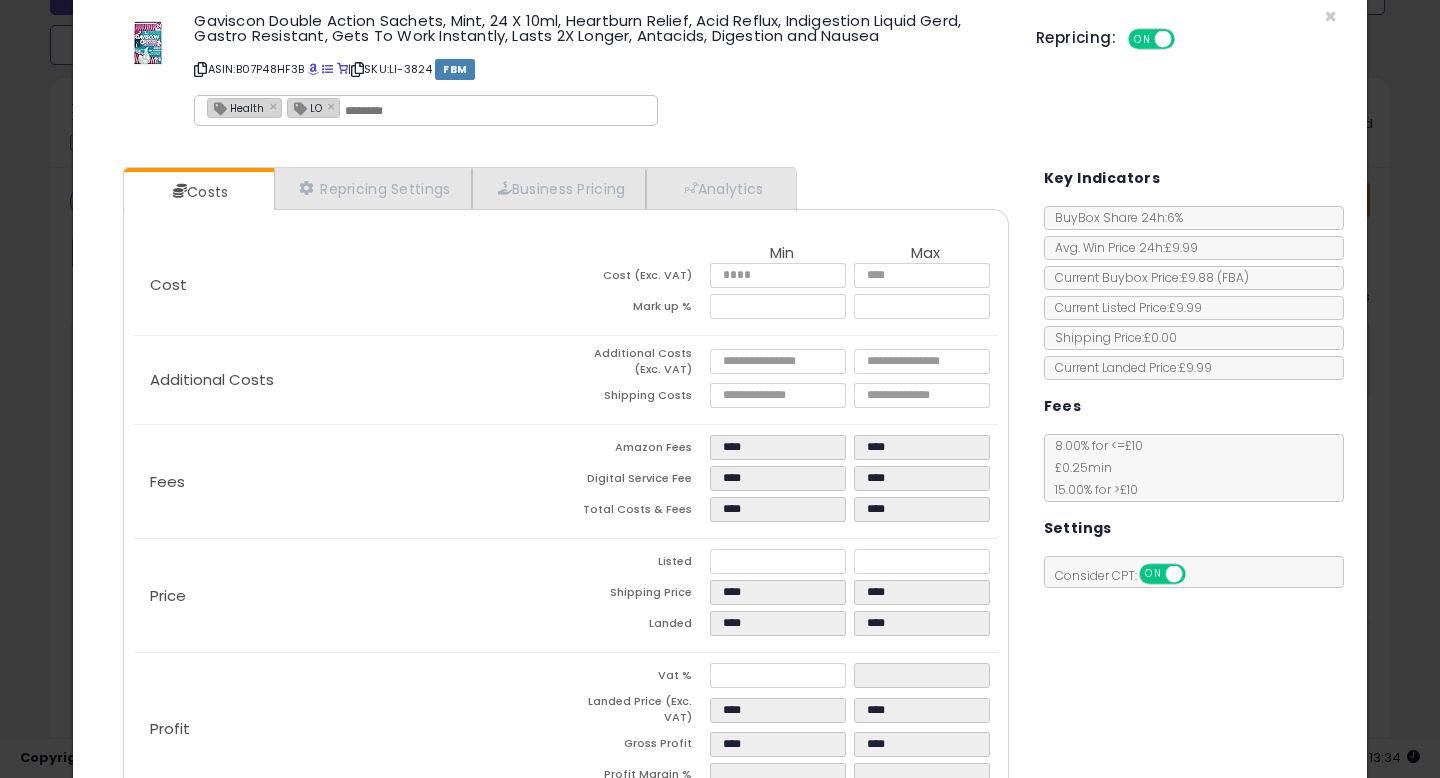 click on "ON" at bounding box center [1142, 39] 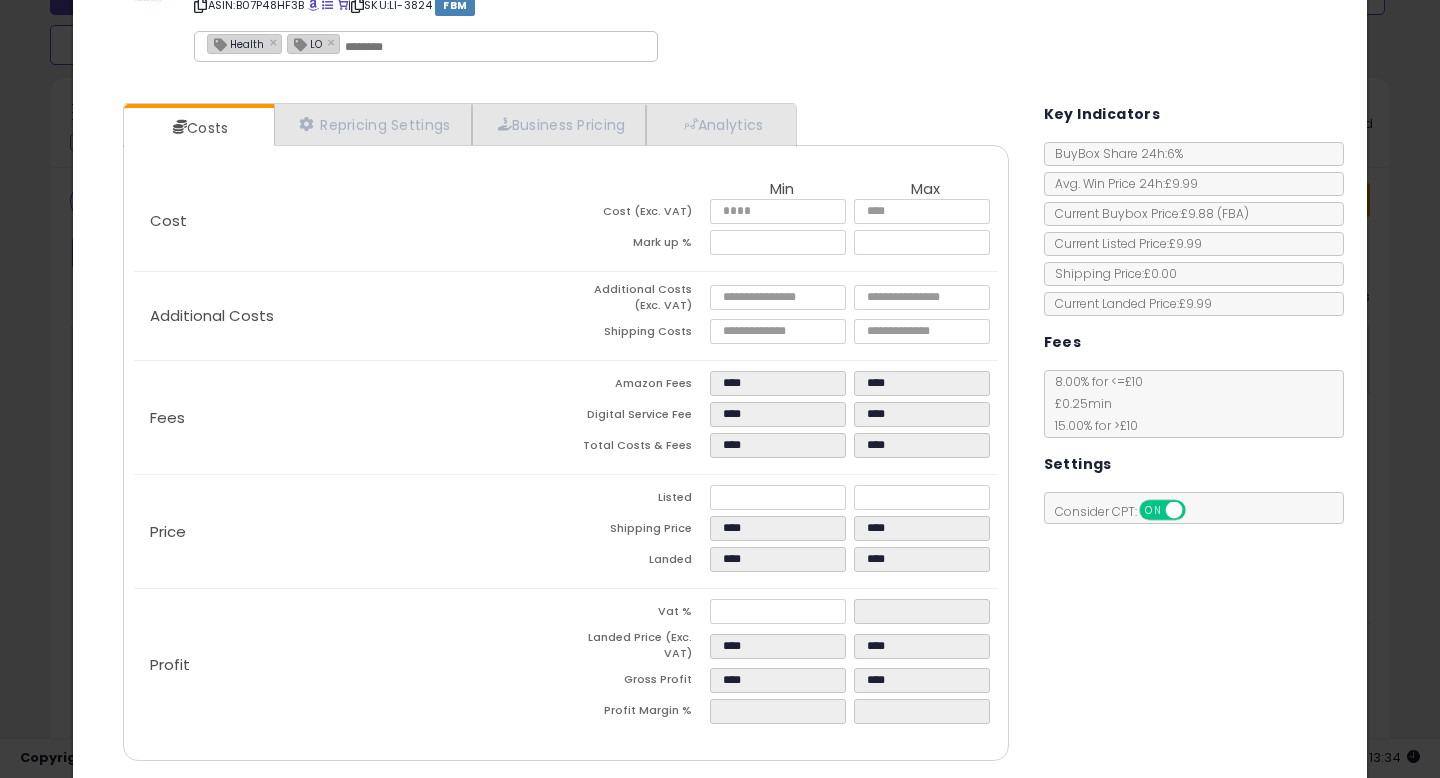 scroll, scrollTop: 169, scrollLeft: 0, axis: vertical 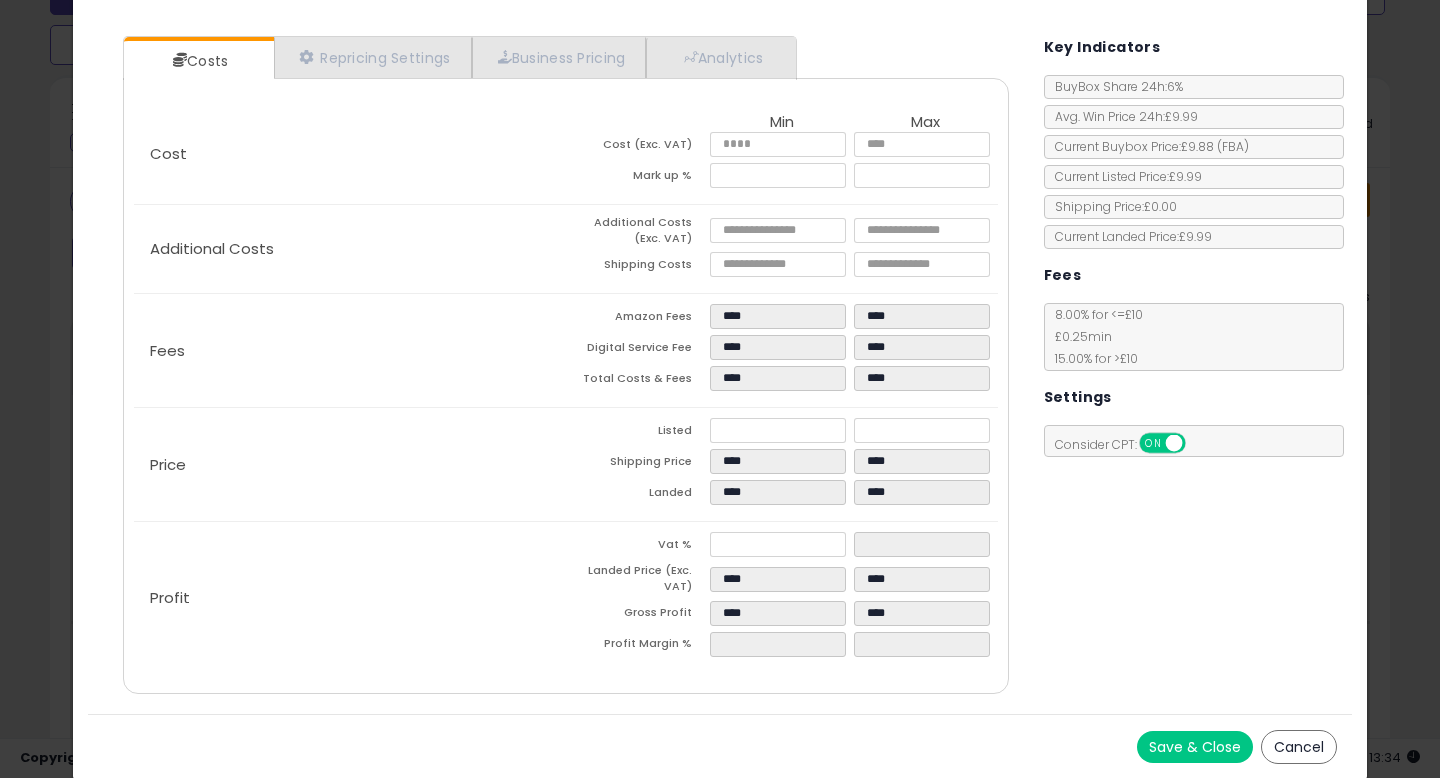 click on "Save & Close" at bounding box center [1195, 747] 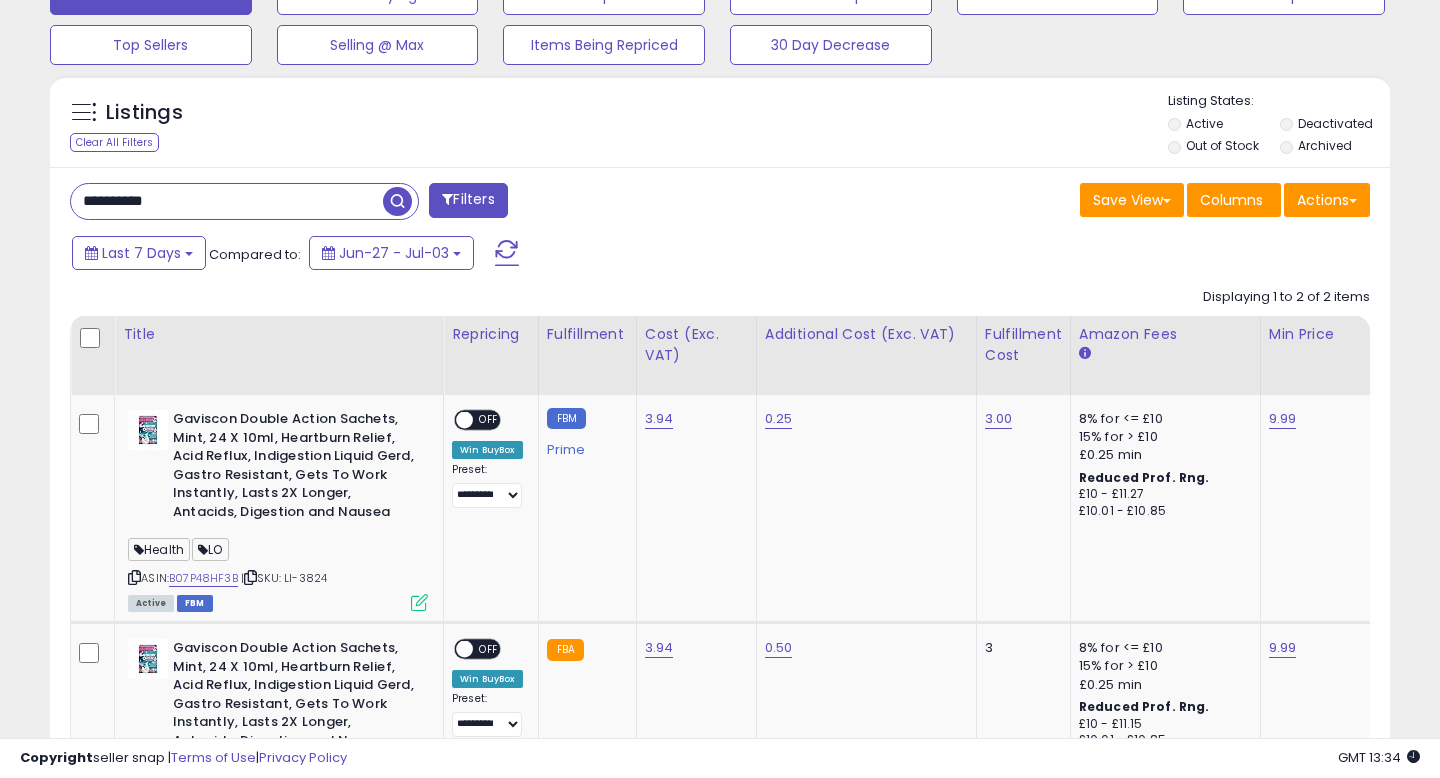 scroll, scrollTop: 0, scrollLeft: 0, axis: both 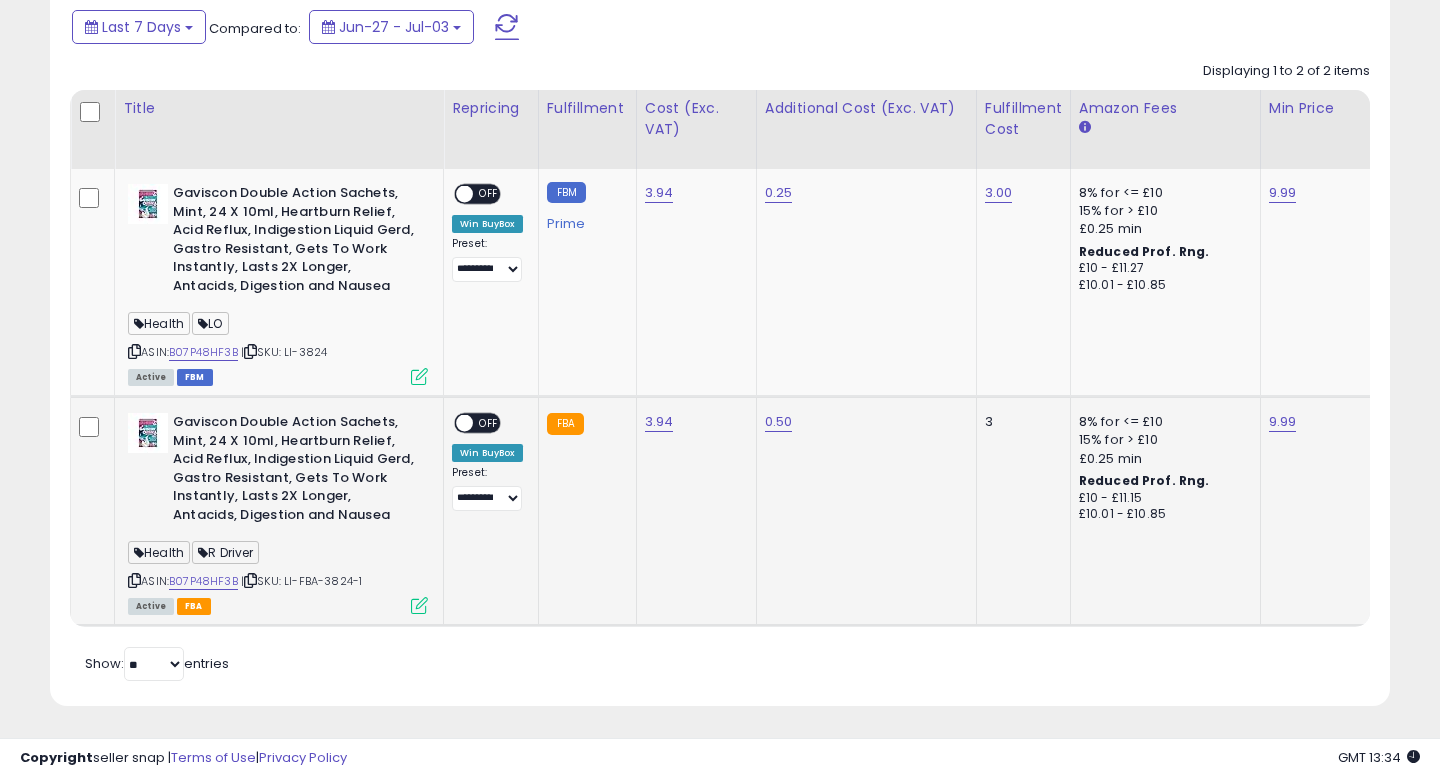 click on "Gaviscon Double Action Sachets, Mint, 24 X 10ml, Heartburn Relief, Acid Reflux, Indigestion Liquid Gerd, Gastro Resistant, Gets To Work Instantly, Lasts 2X Longer, Antacids, Digestion and Nausea  Health  R Driver  ASIN:  [ASIN]    |   SKU: [SKU] Active FBA" 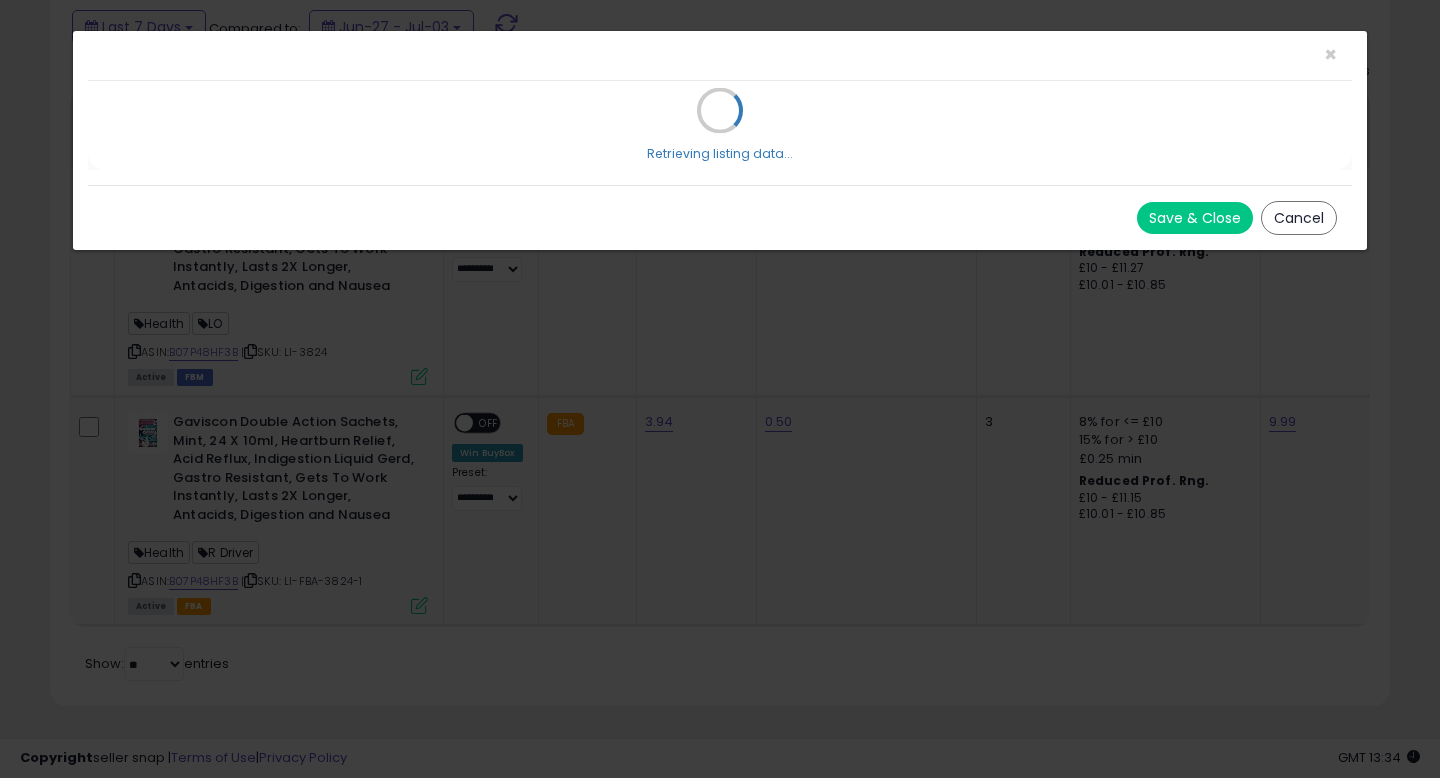 scroll, scrollTop: 0, scrollLeft: 0, axis: both 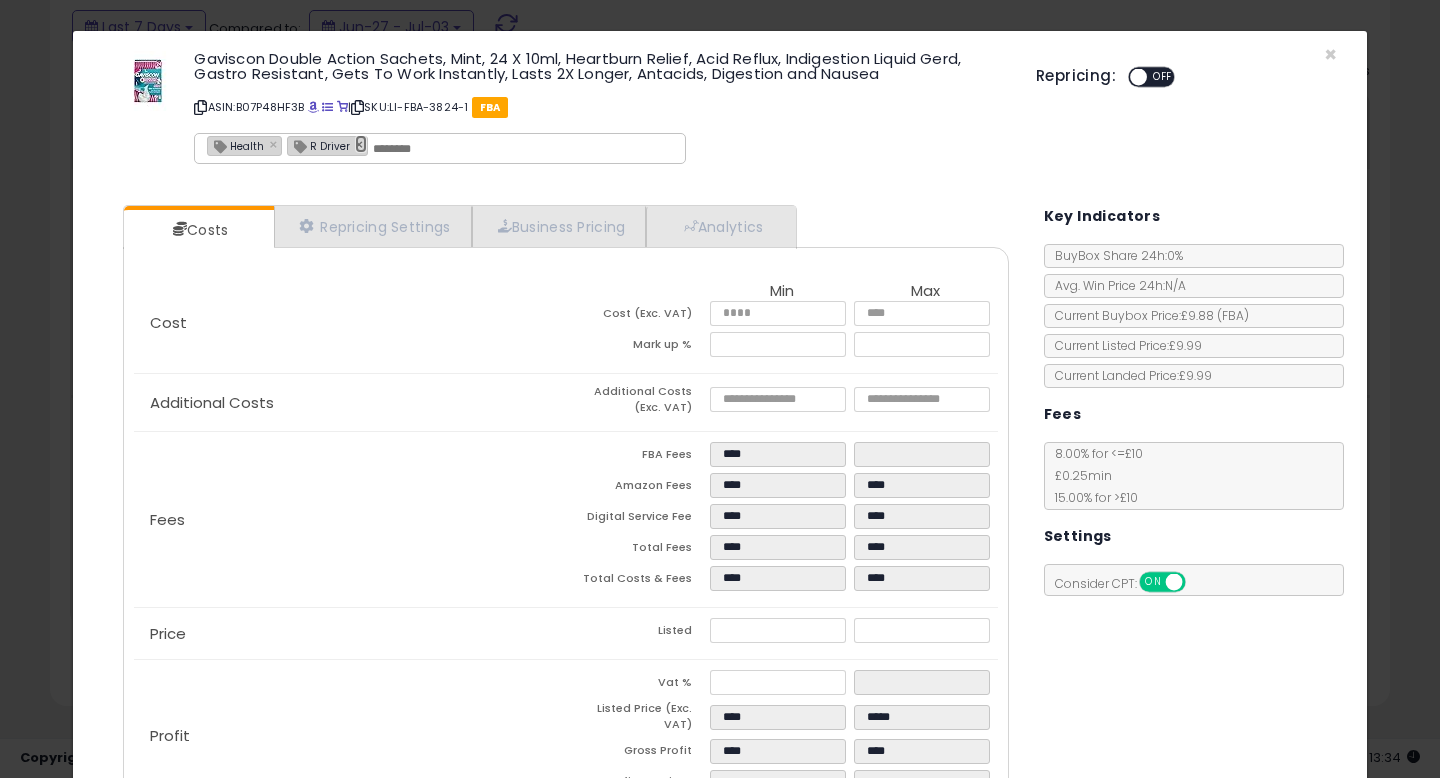 click on "×" at bounding box center [361, 144] 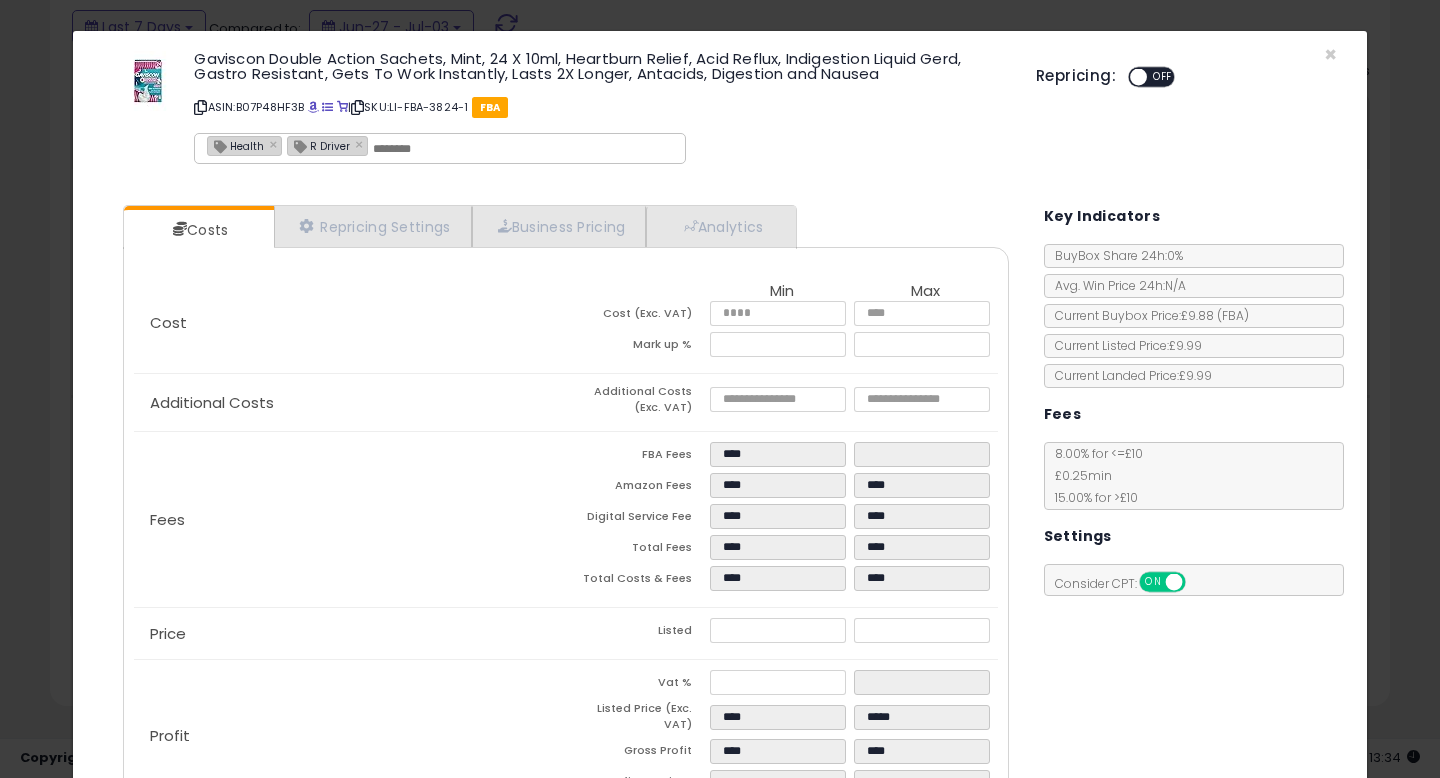 type on "******" 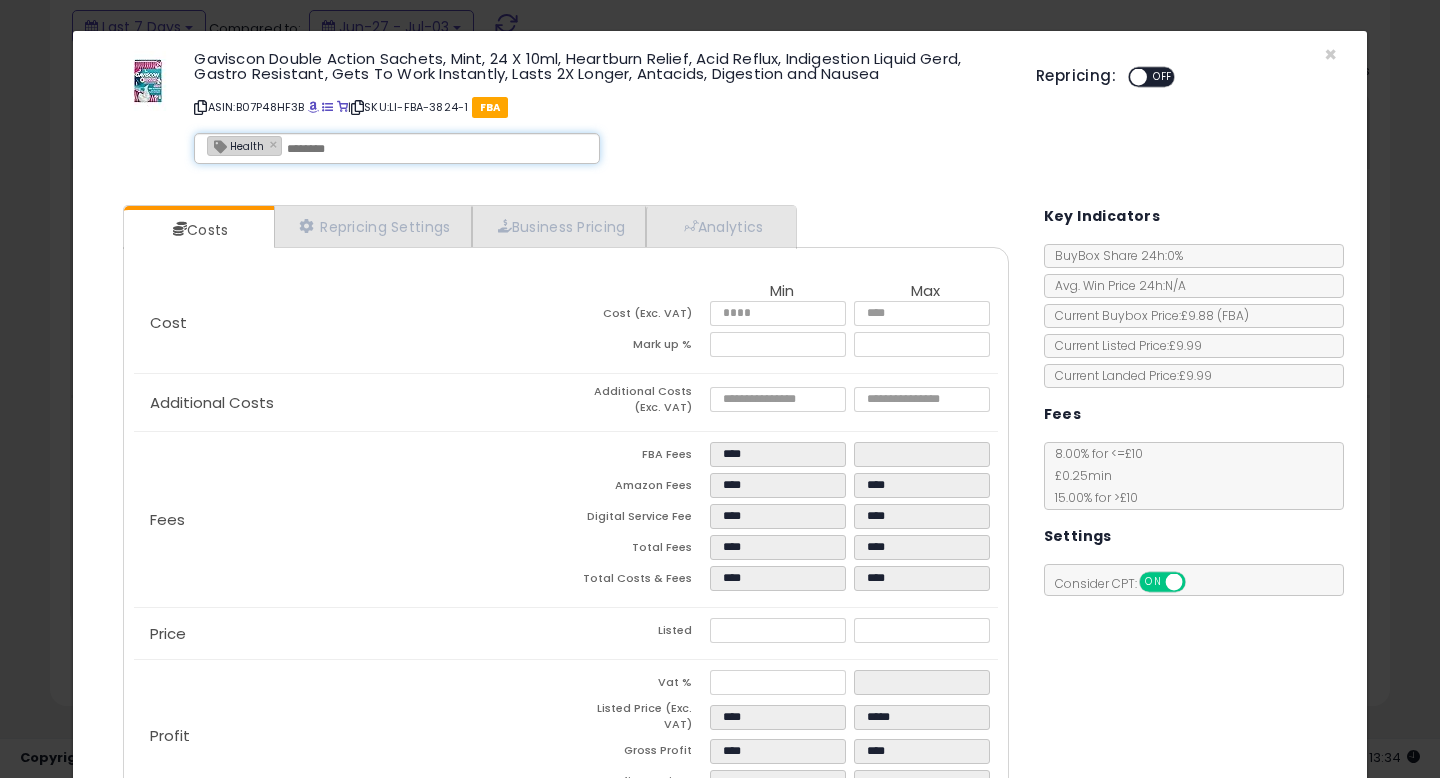 click at bounding box center (437, 149) 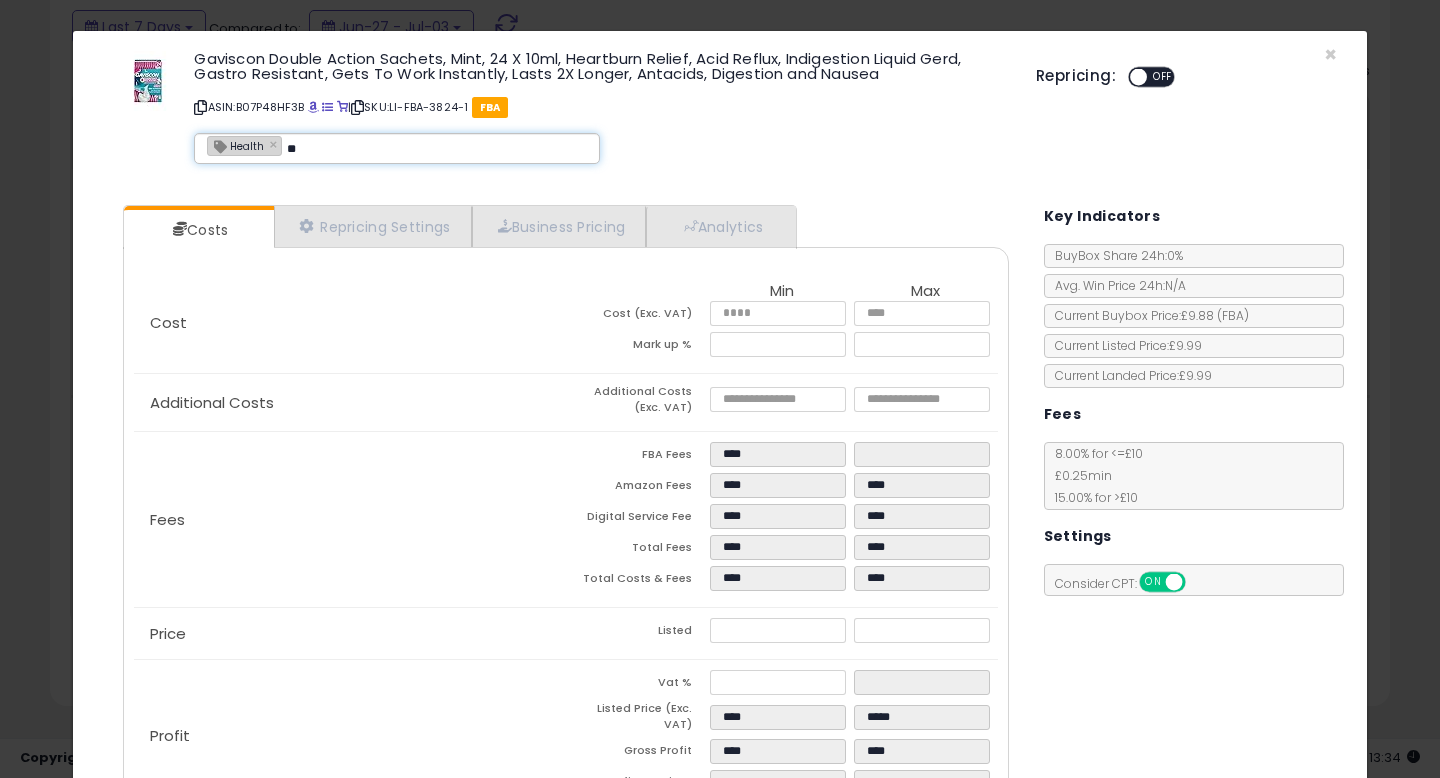 type on "**" 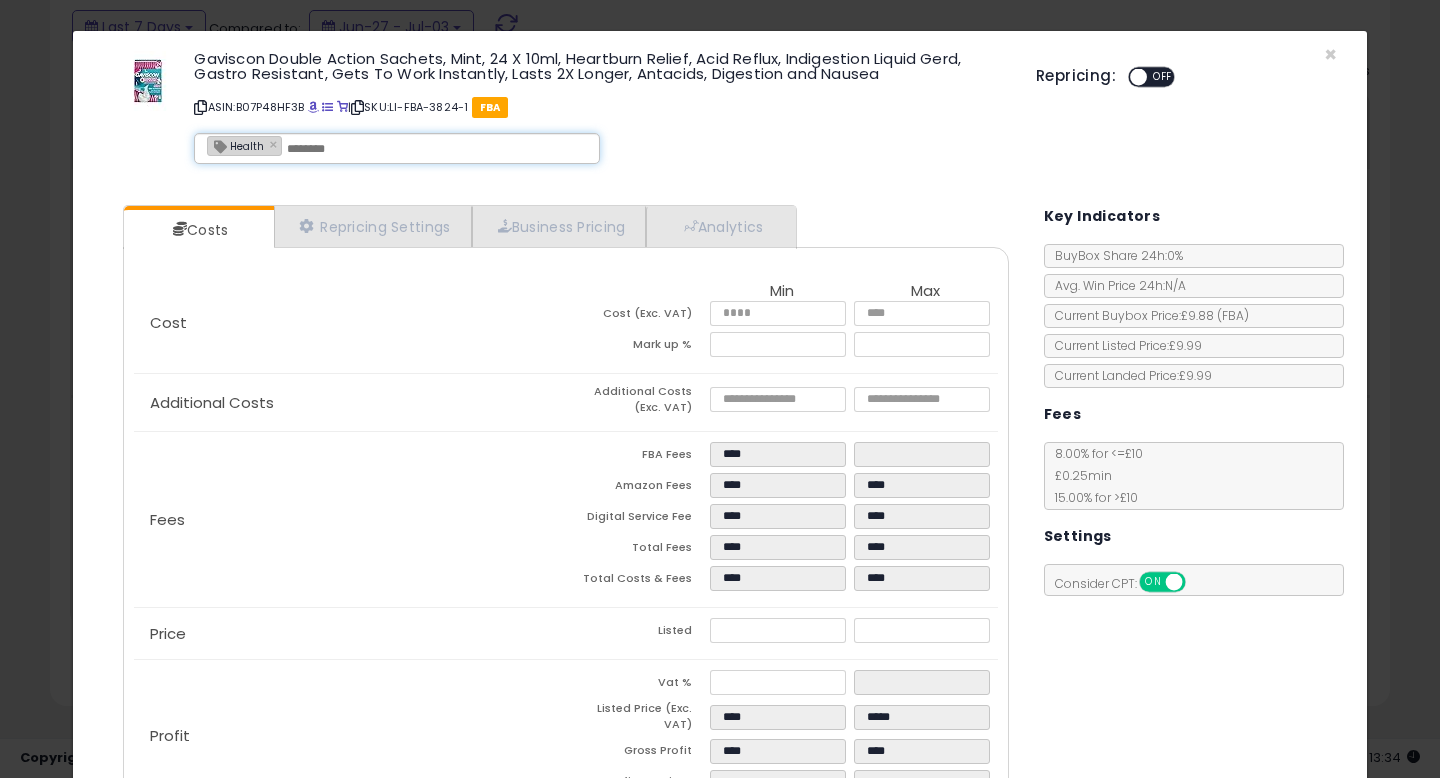 click on "**********" 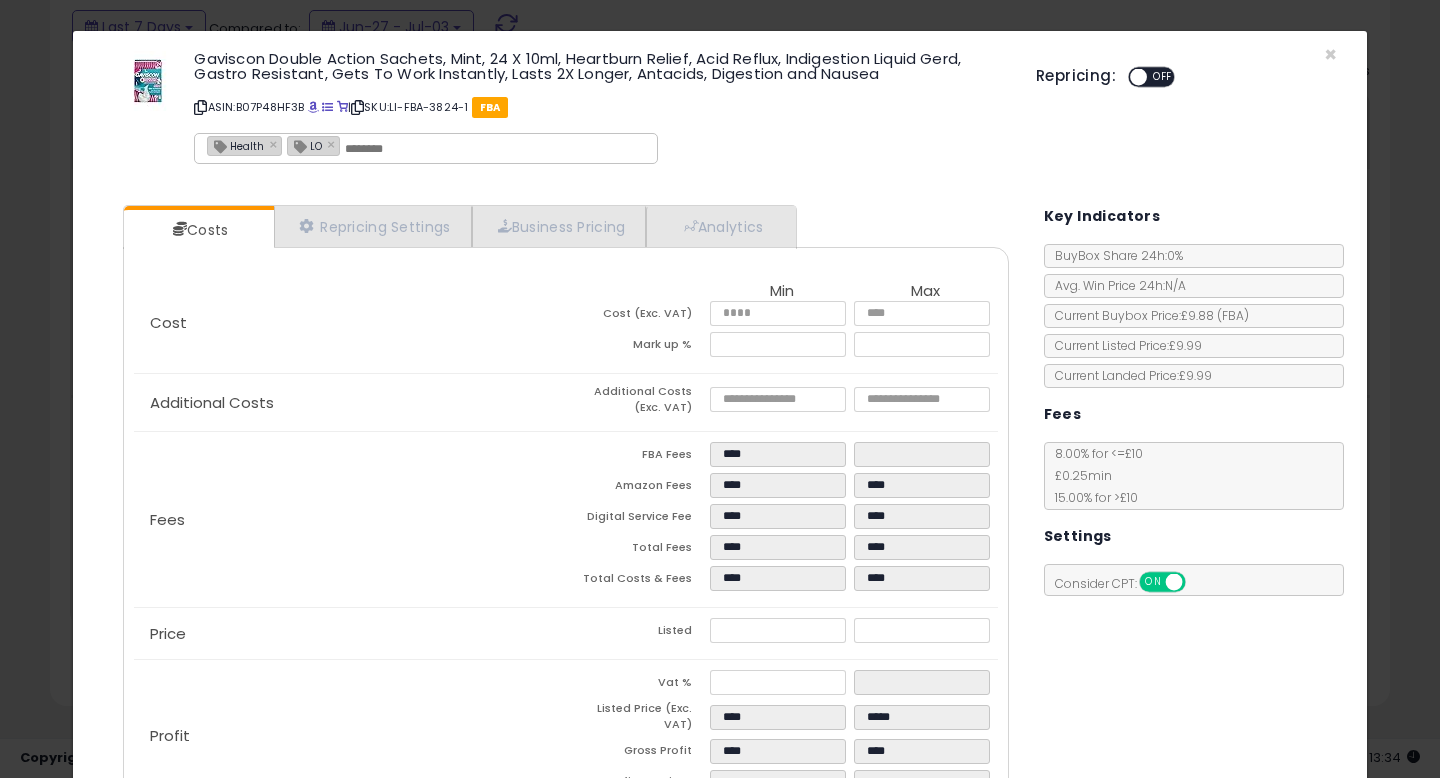 scroll, scrollTop: 131, scrollLeft: 0, axis: vertical 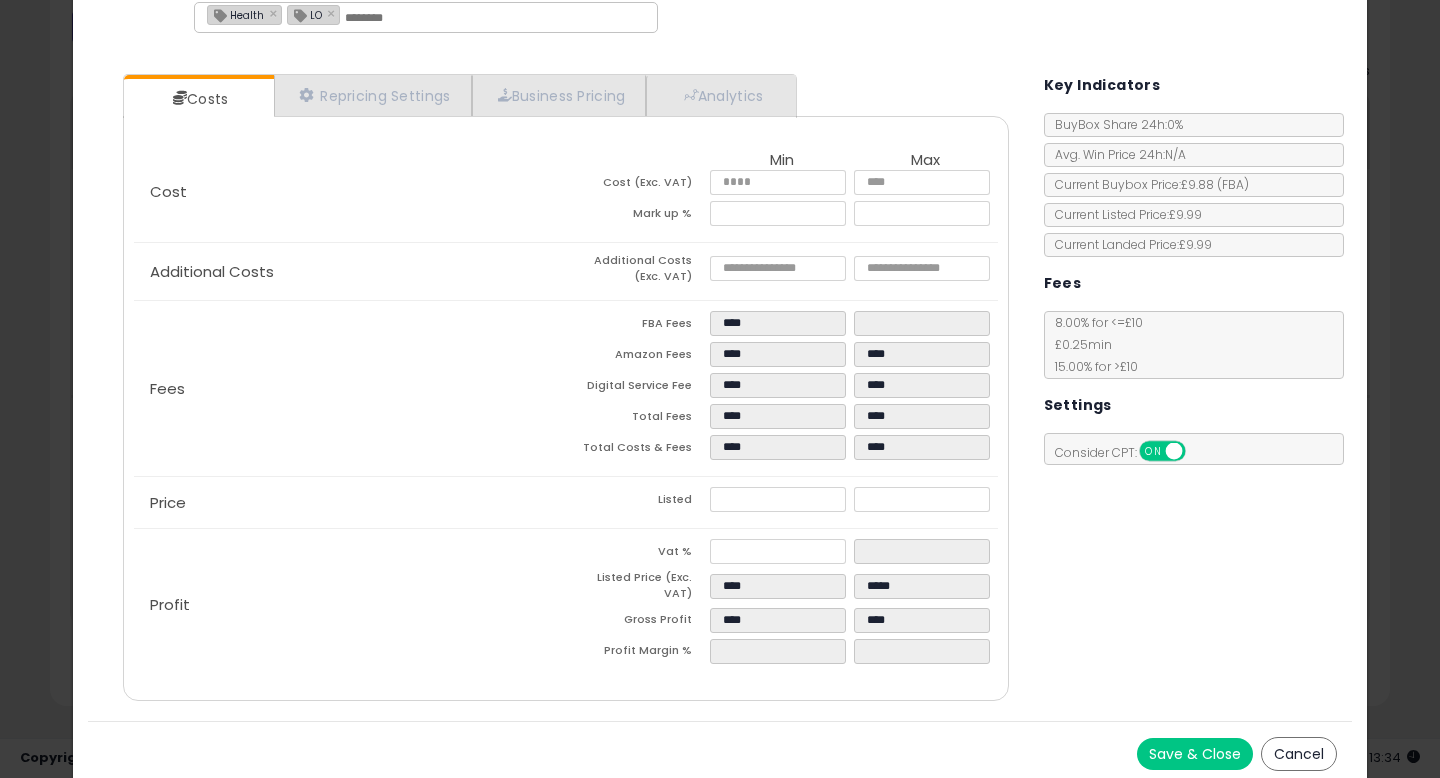 click on "Save & Close" at bounding box center (1195, 754) 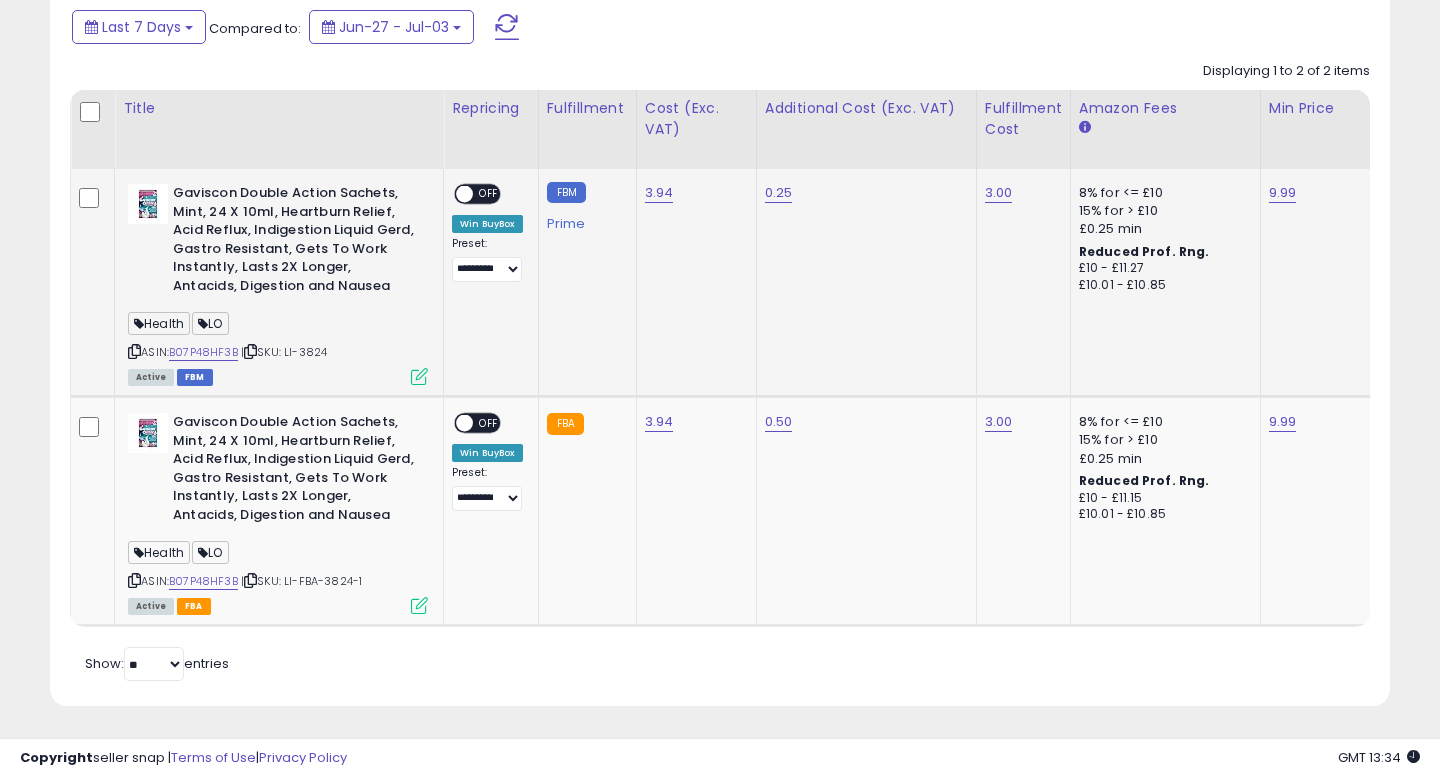click at bounding box center [134, 351] 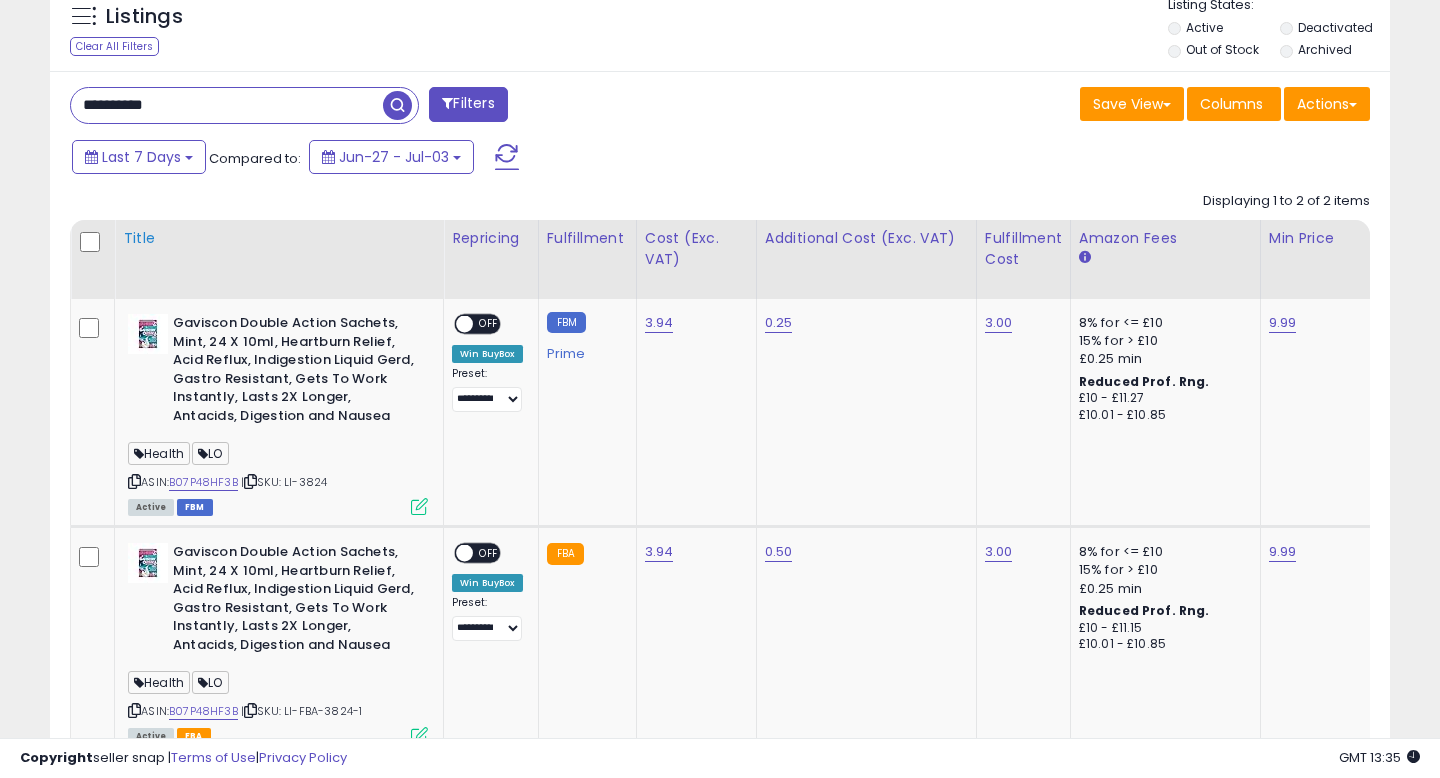 scroll, scrollTop: 716, scrollLeft: 0, axis: vertical 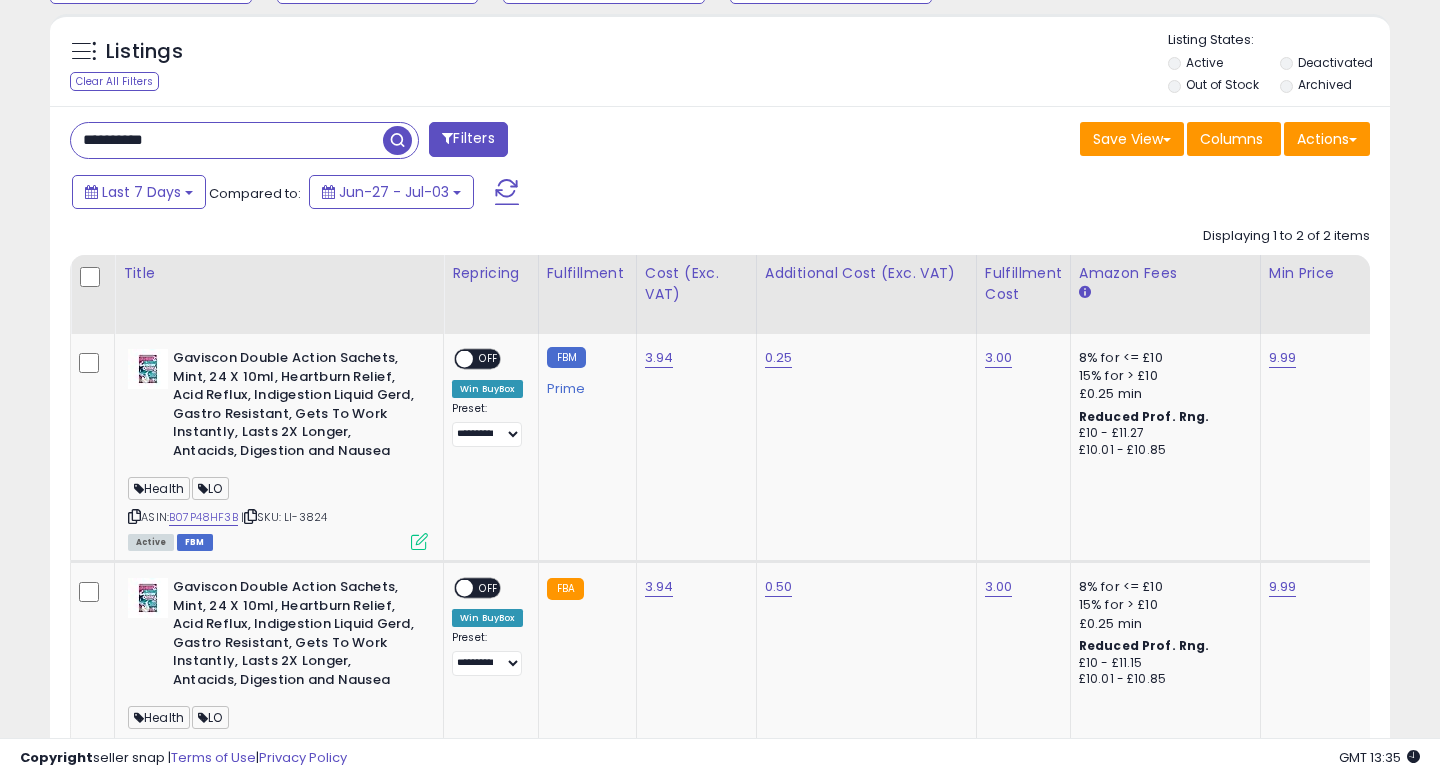 click on "**********" at bounding box center [227, 140] 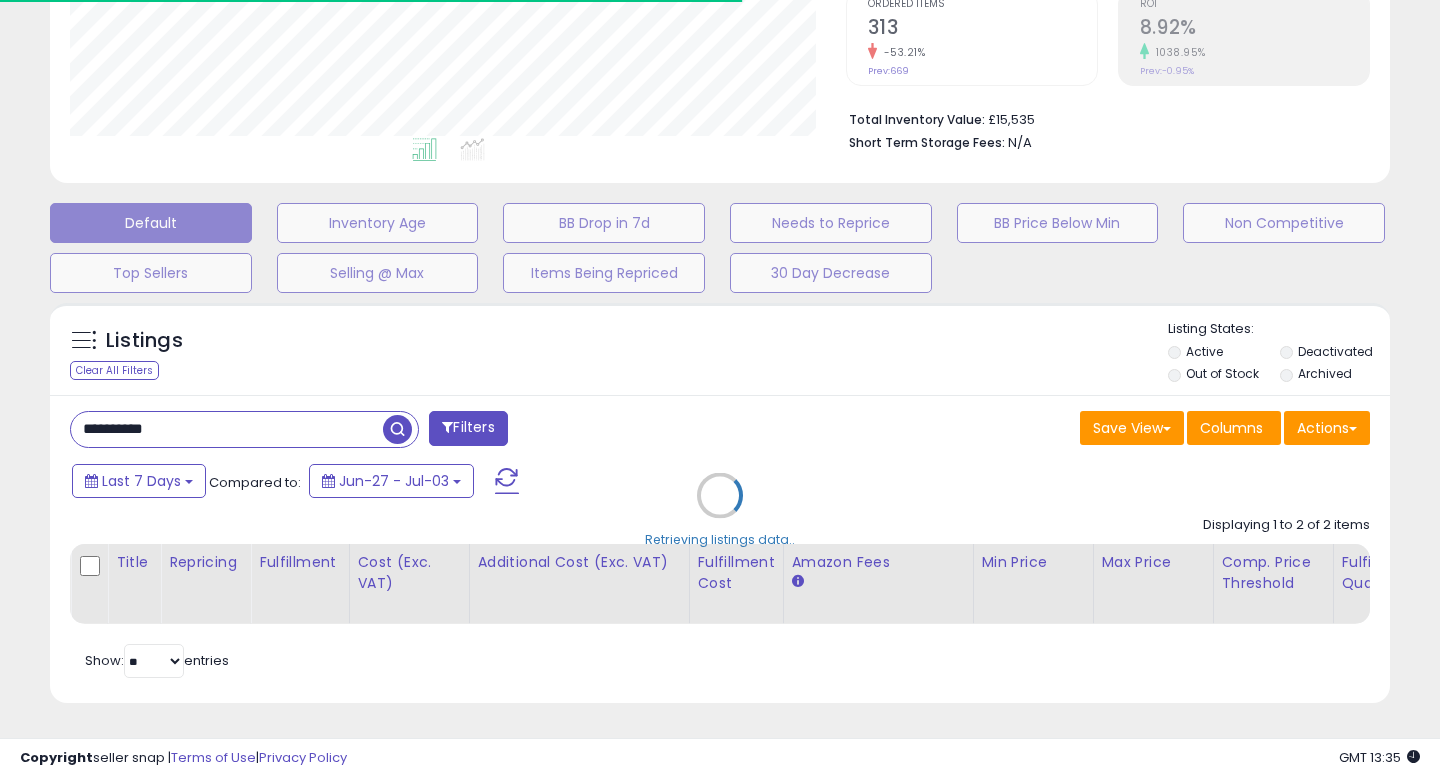 scroll, scrollTop: 637, scrollLeft: 0, axis: vertical 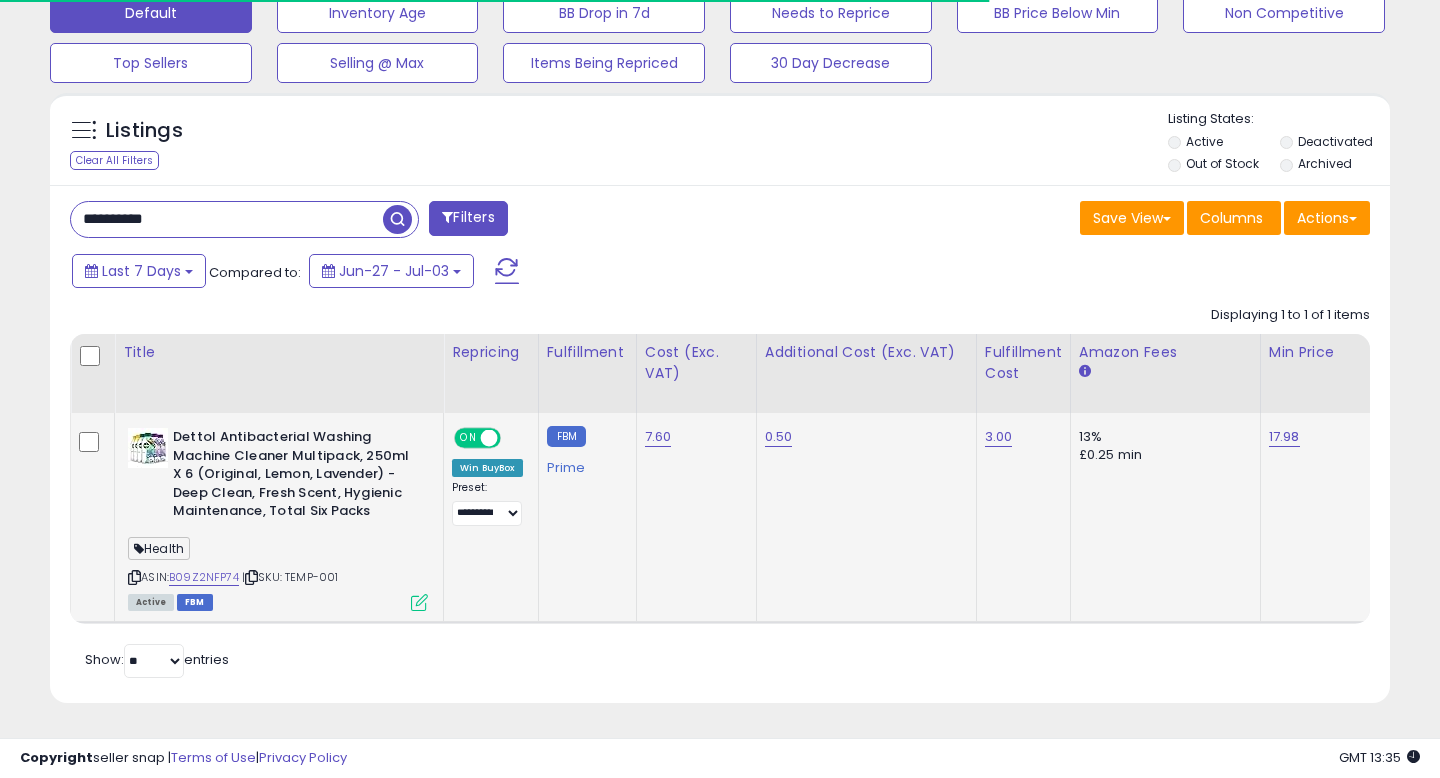 click on "ON" at bounding box center (468, 438) 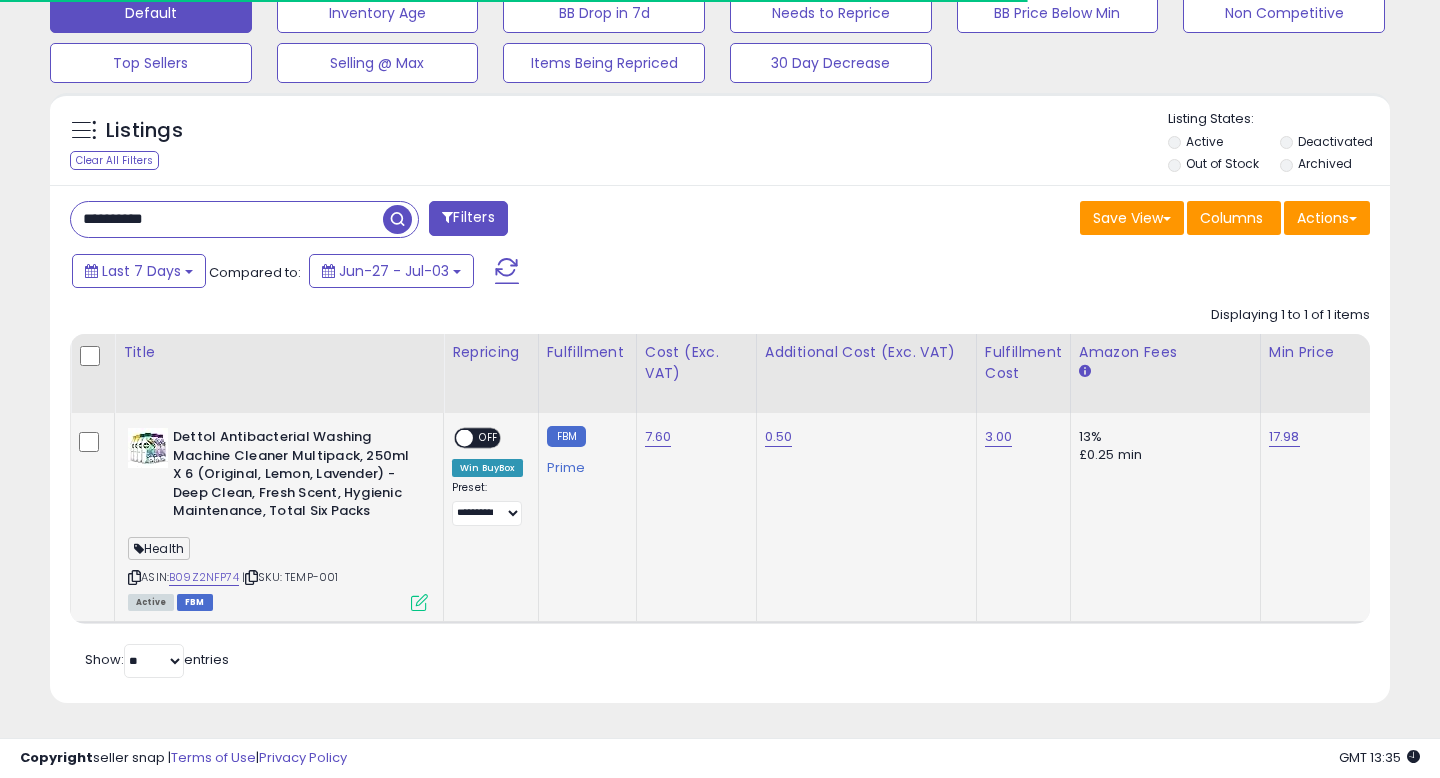 scroll, scrollTop: 999590, scrollLeft: 999224, axis: both 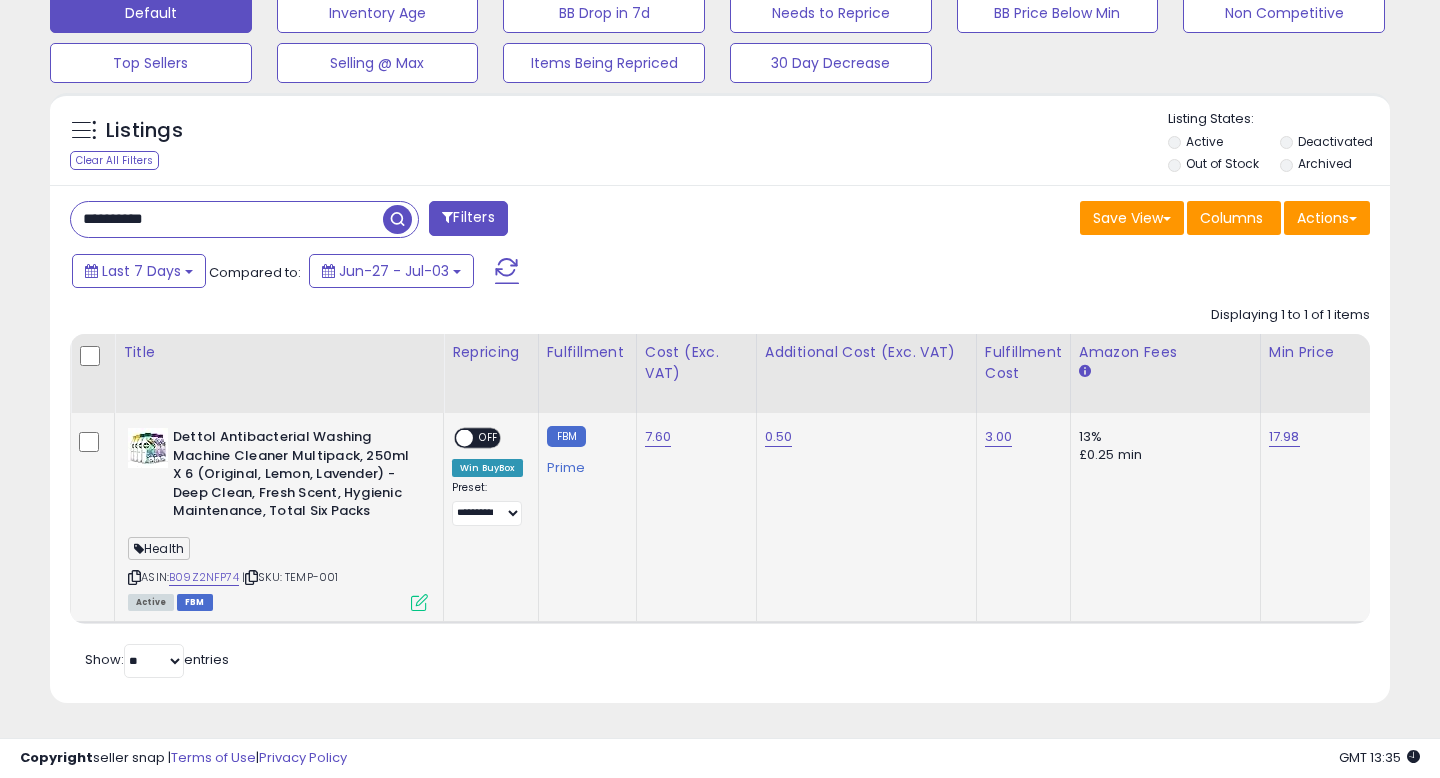 click on "Dettol Antibacterial Washing Machine Cleaner Multipack, 250ml X 6 (Original, Lemon, Lavender) - Deep Clean, Fresh Scent, Hygienic Maintenance, Total Six Packs  Health  ASIN:  [ASIN]    |   SKU: [SKU] Active FBM" 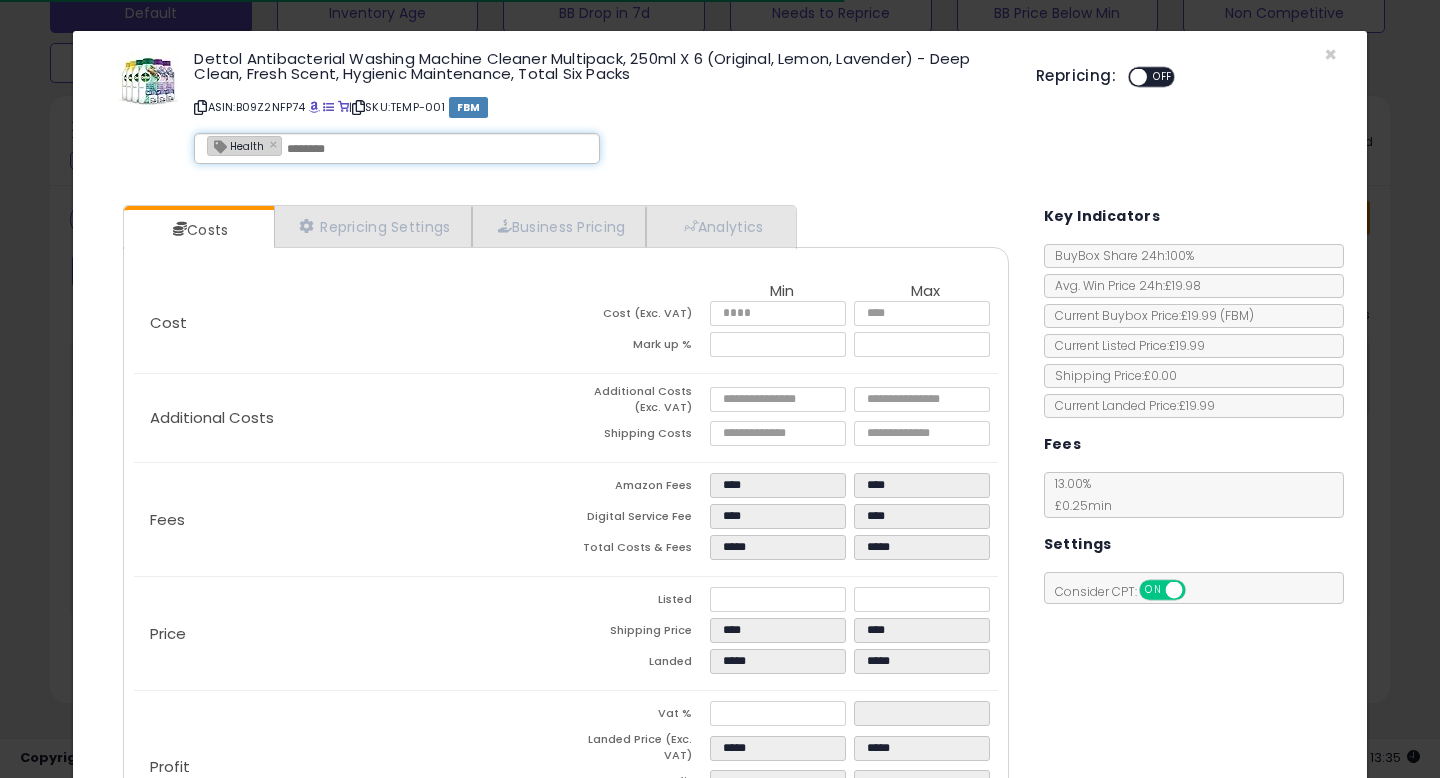 click at bounding box center (437, 149) 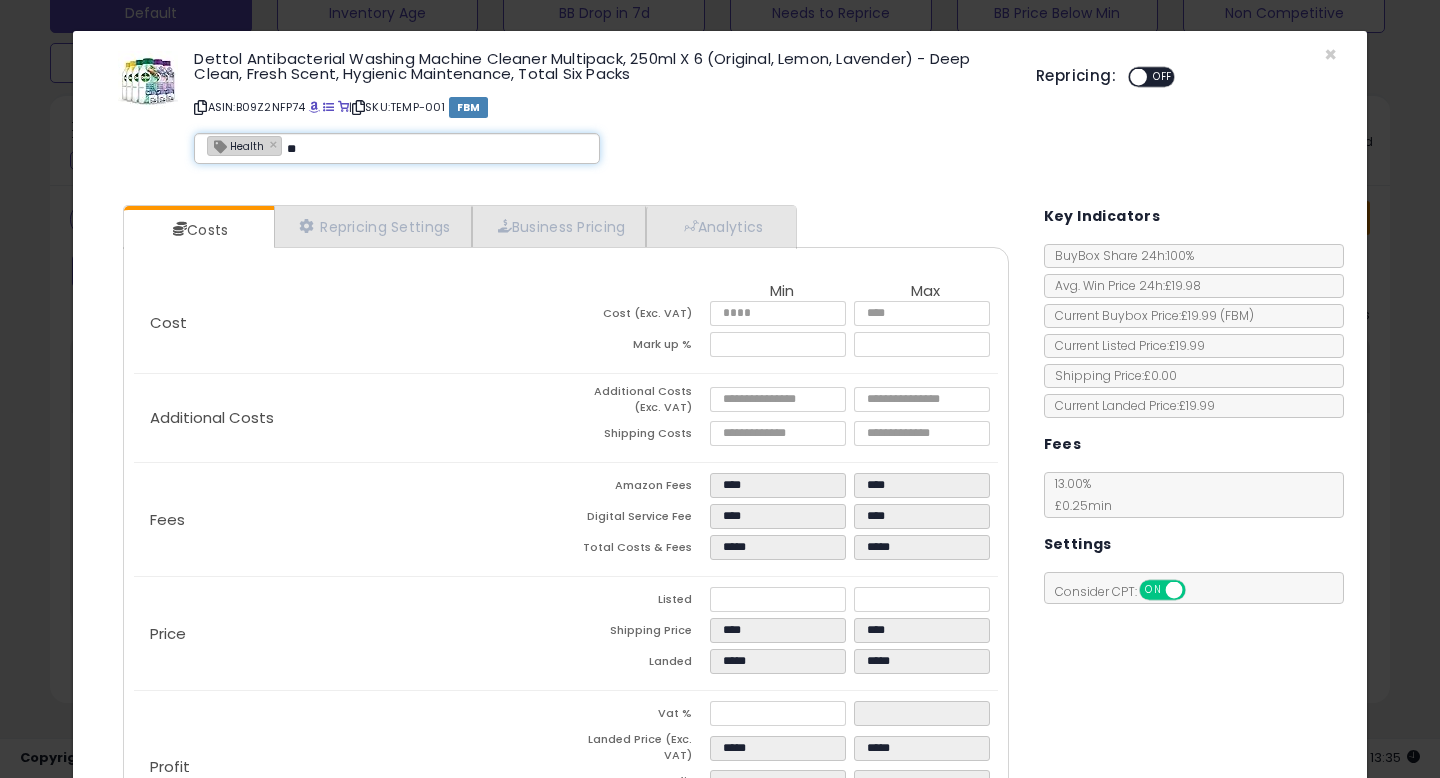 type on "**" 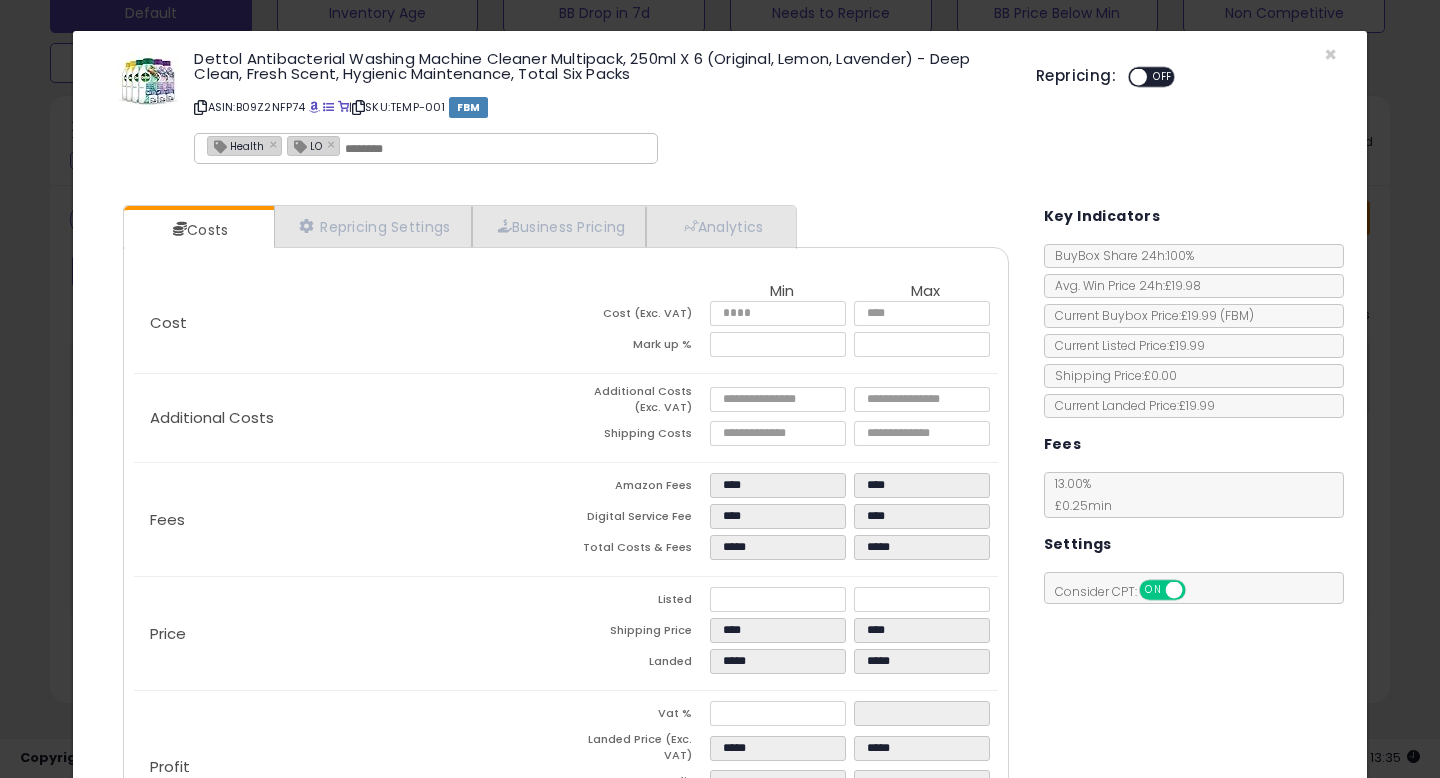 click on "Cost
Min
Max
Cost (Exc. VAT)
****
****
Mark up %
*****
*****" at bounding box center (566, 323) 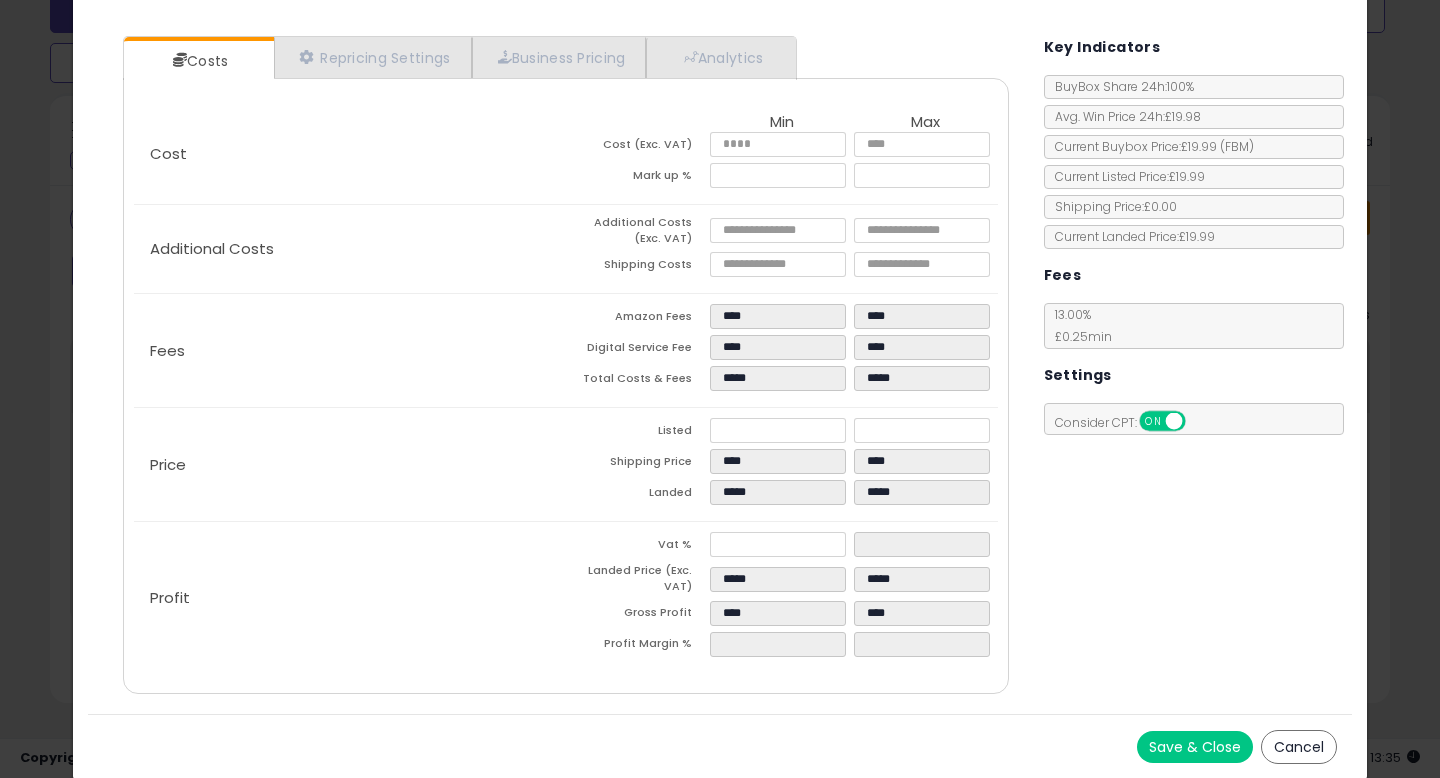 click on "Save & Close" at bounding box center (1195, 747) 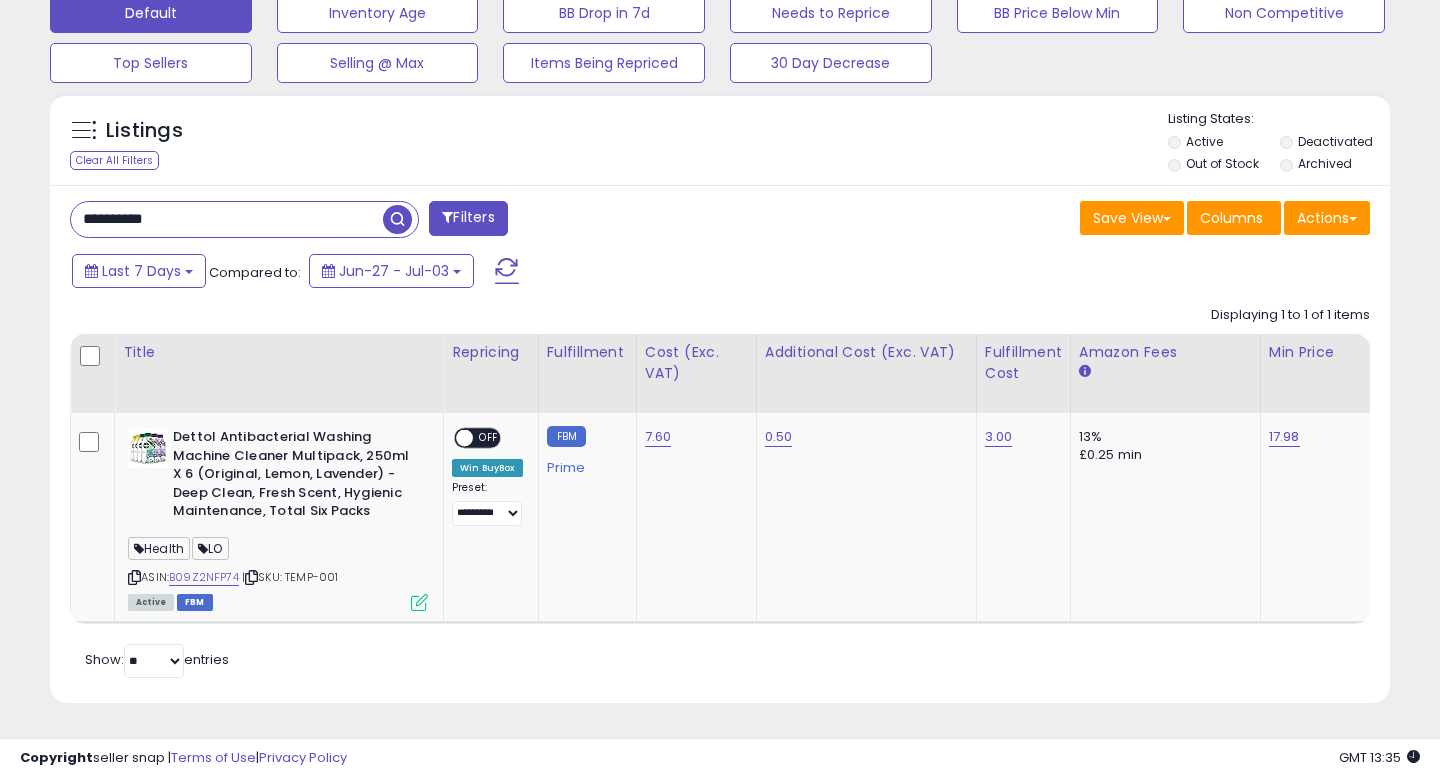 click on "**********" at bounding box center [227, 219] 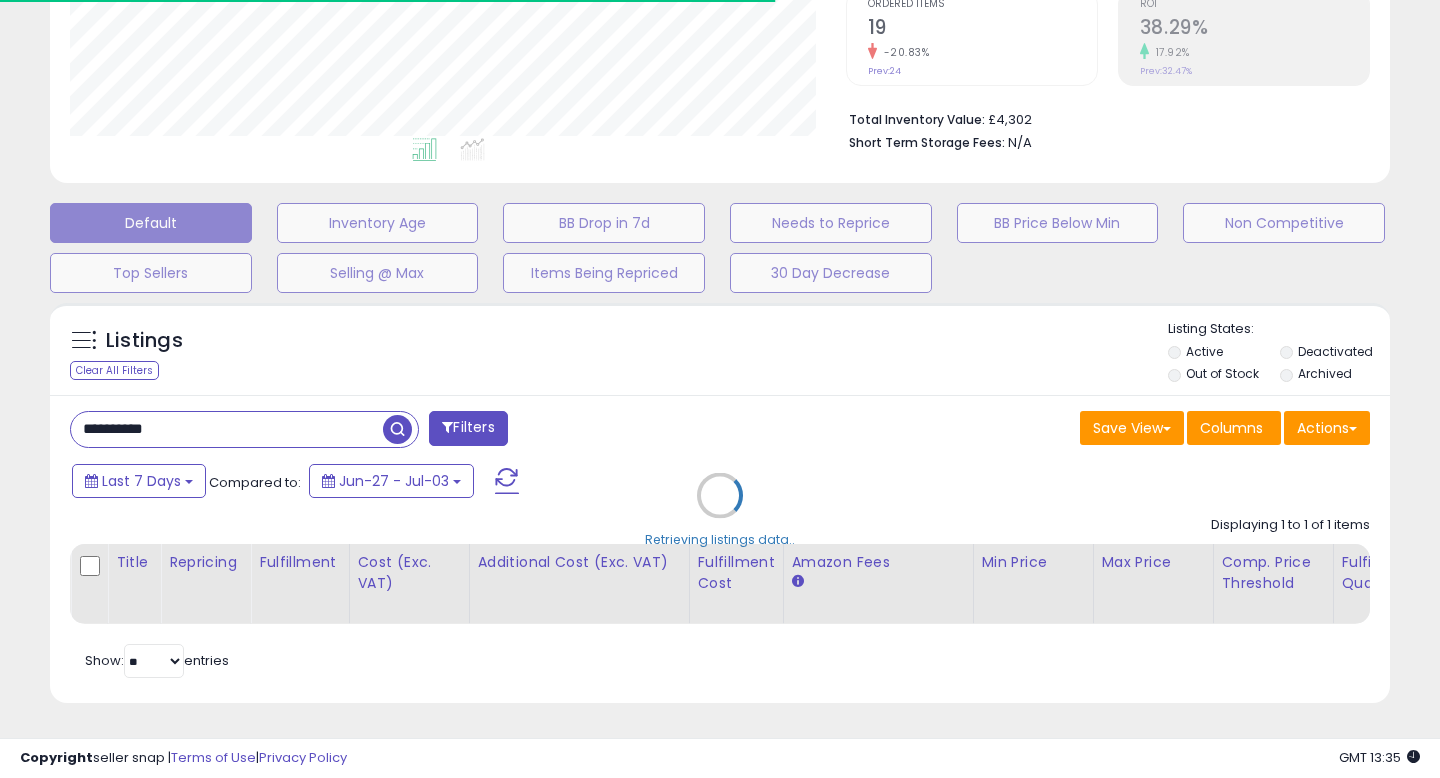 scroll, scrollTop: 637, scrollLeft: 0, axis: vertical 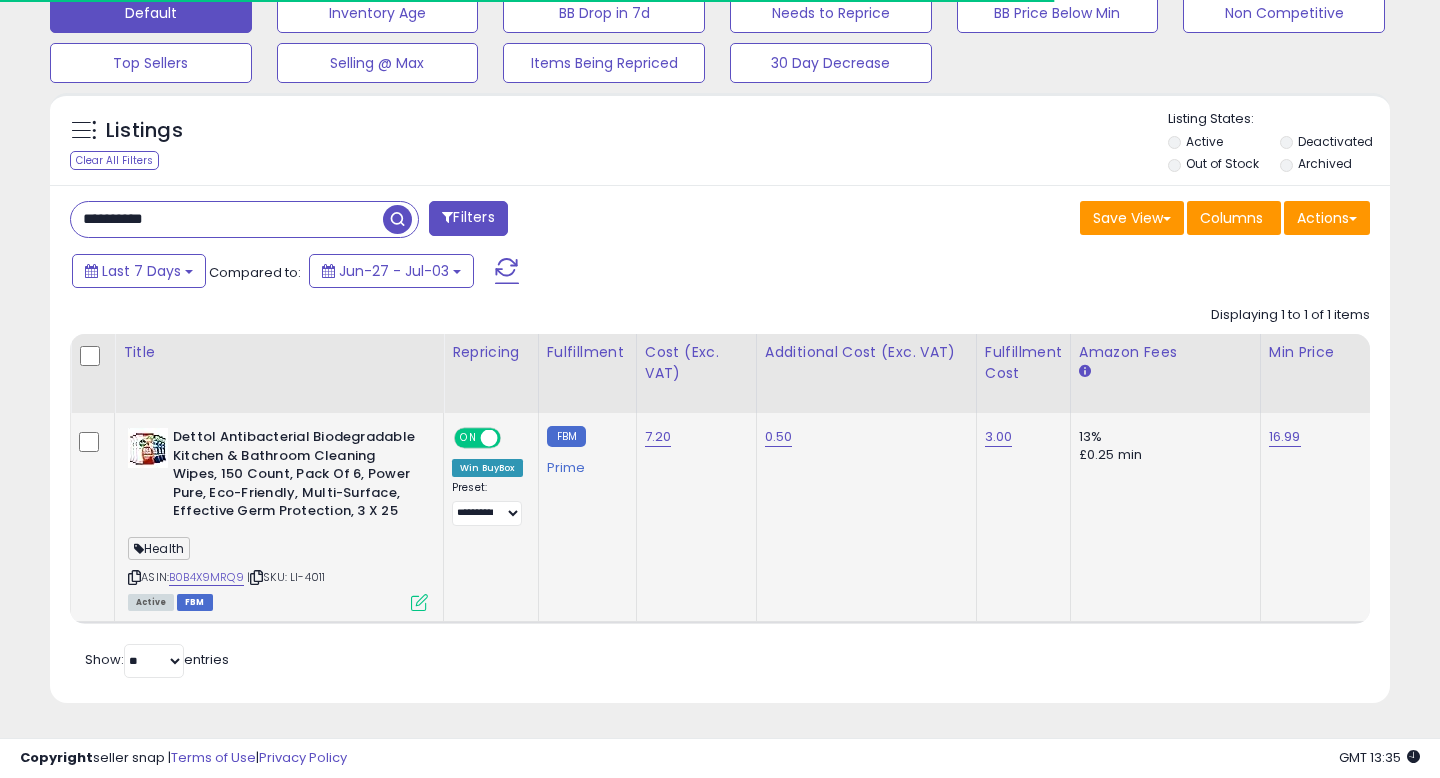click on "ON" at bounding box center [468, 438] 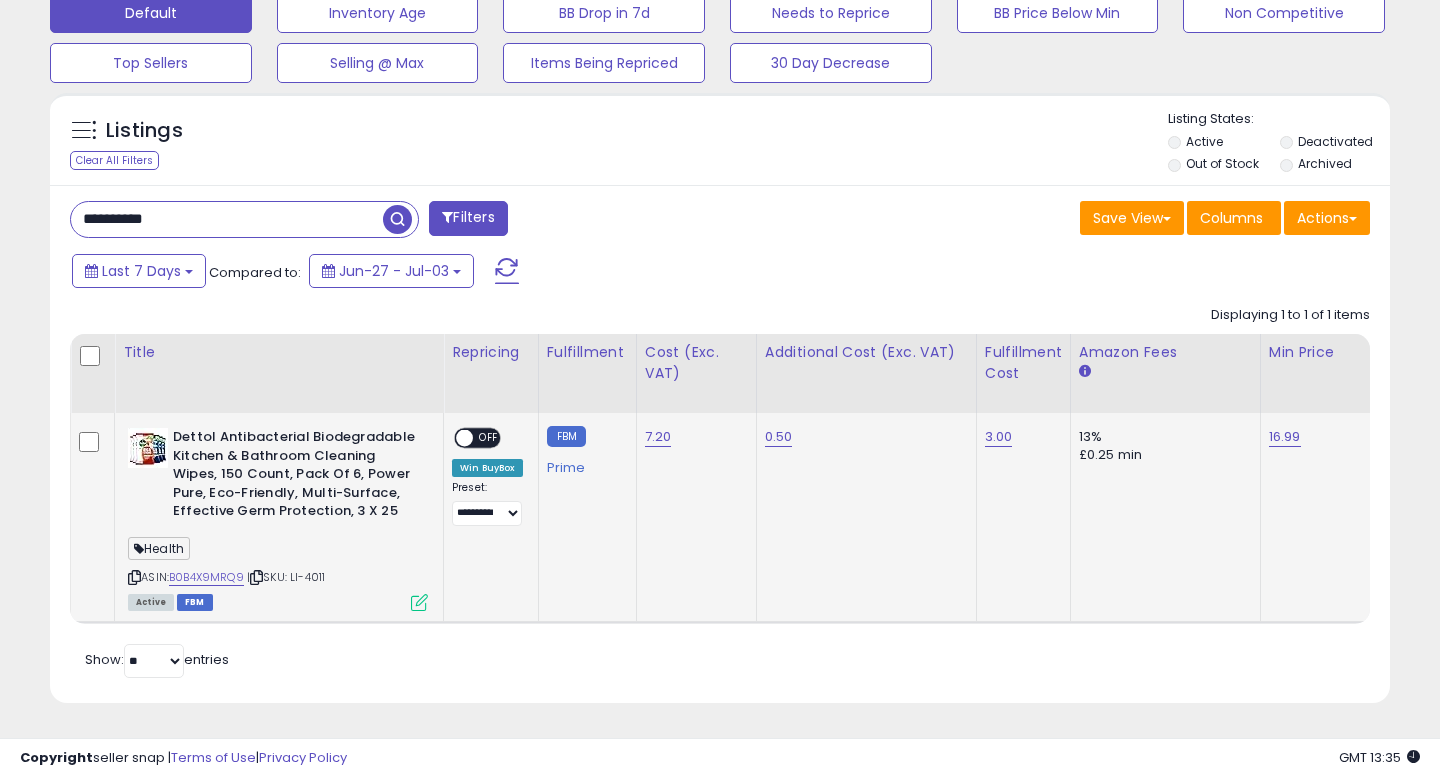 scroll, scrollTop: 999590, scrollLeft: 999224, axis: both 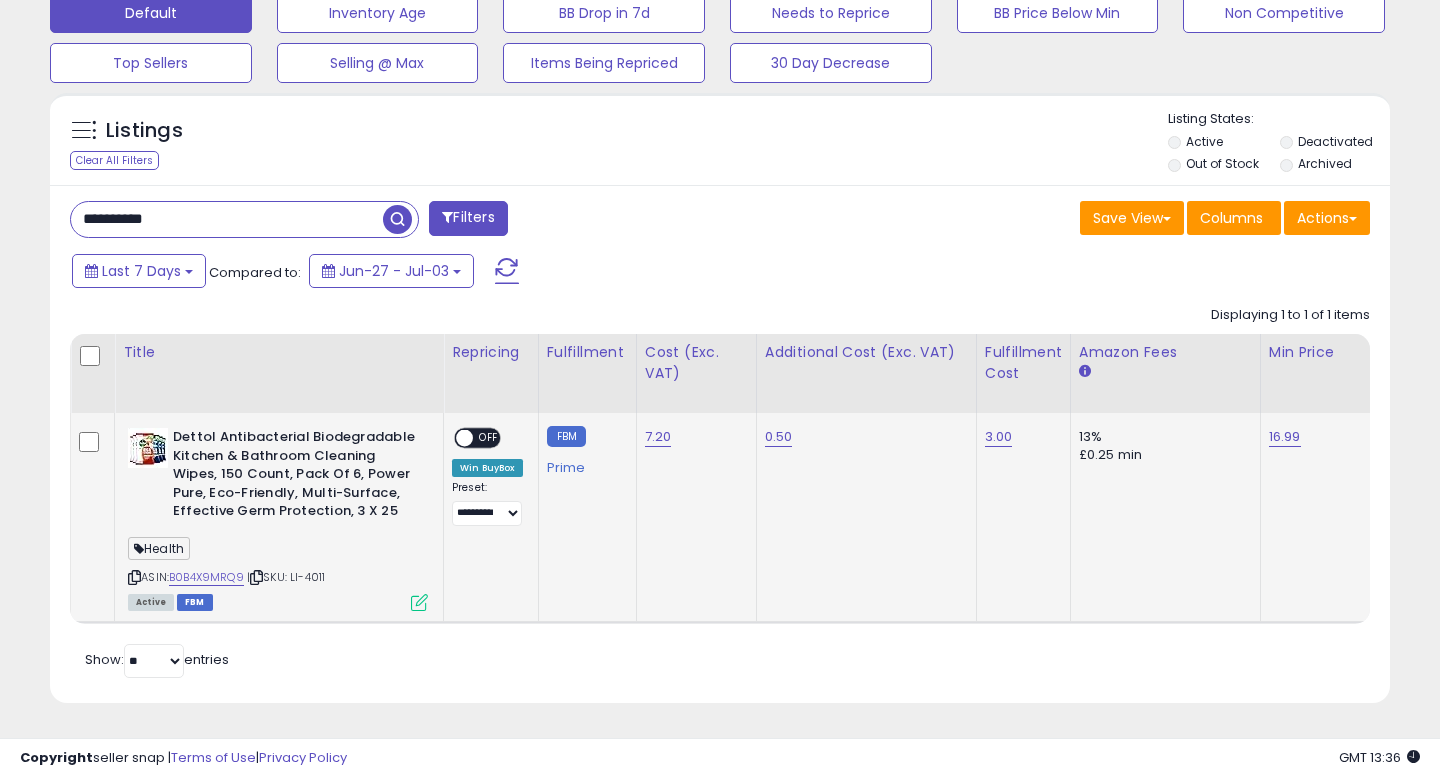 click at bounding box center (419, 602) 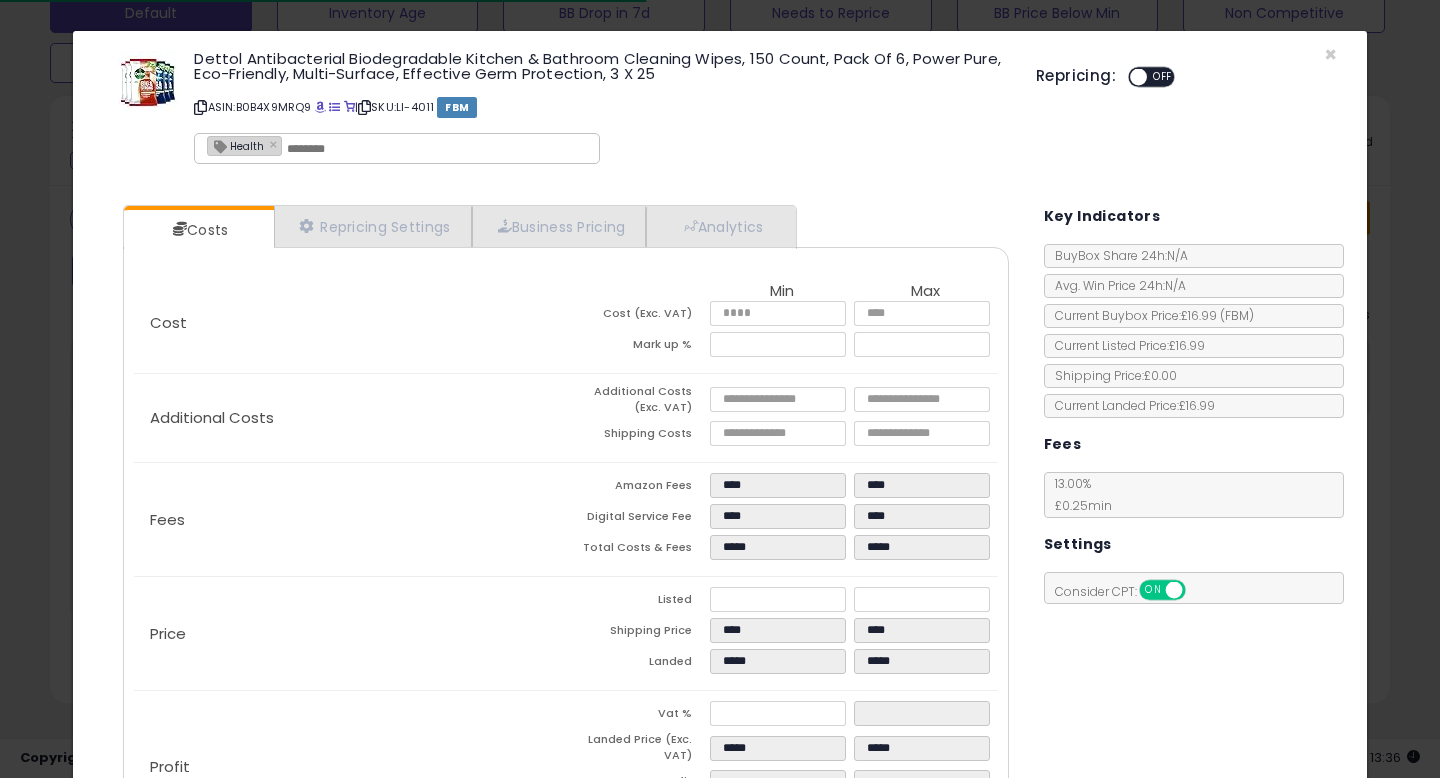 click at bounding box center (437, 149) 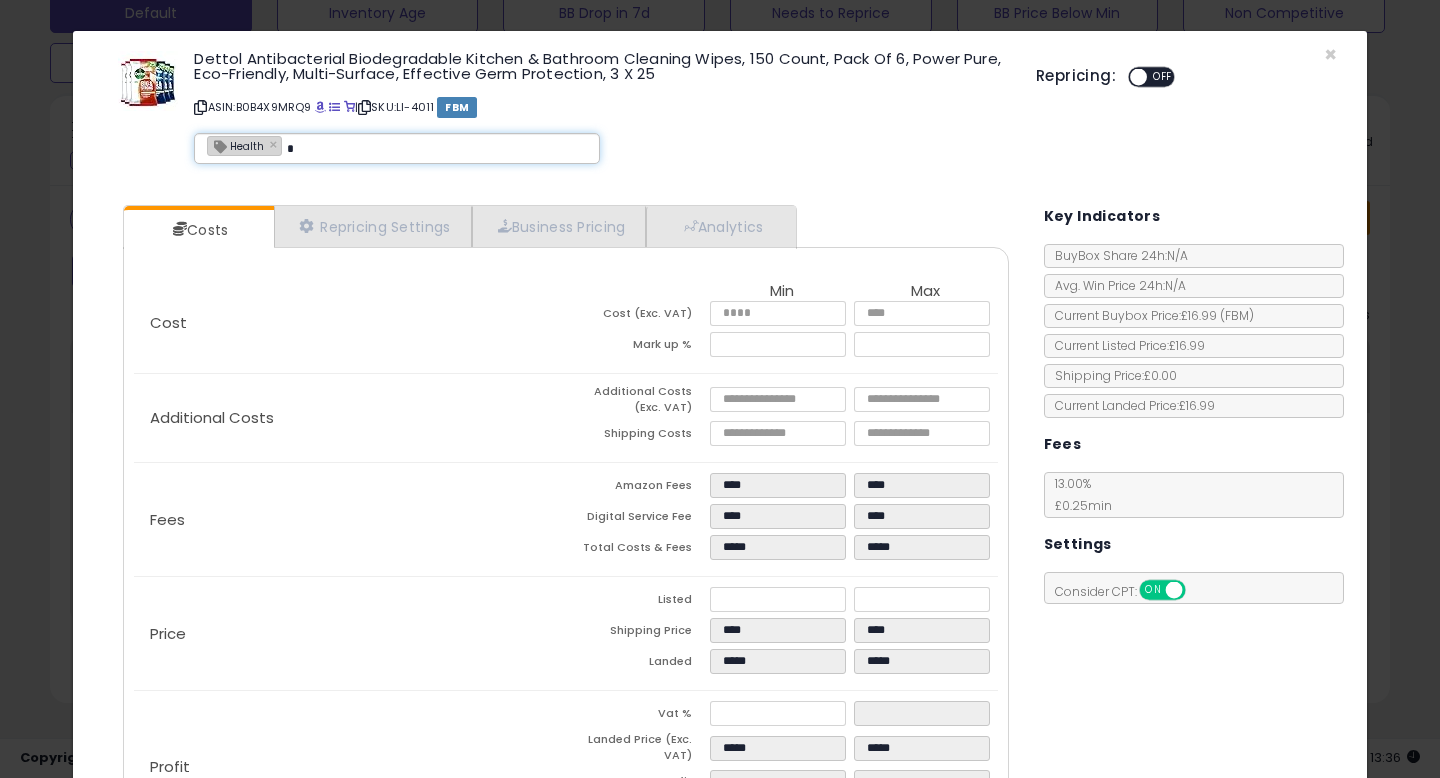 type on "**" 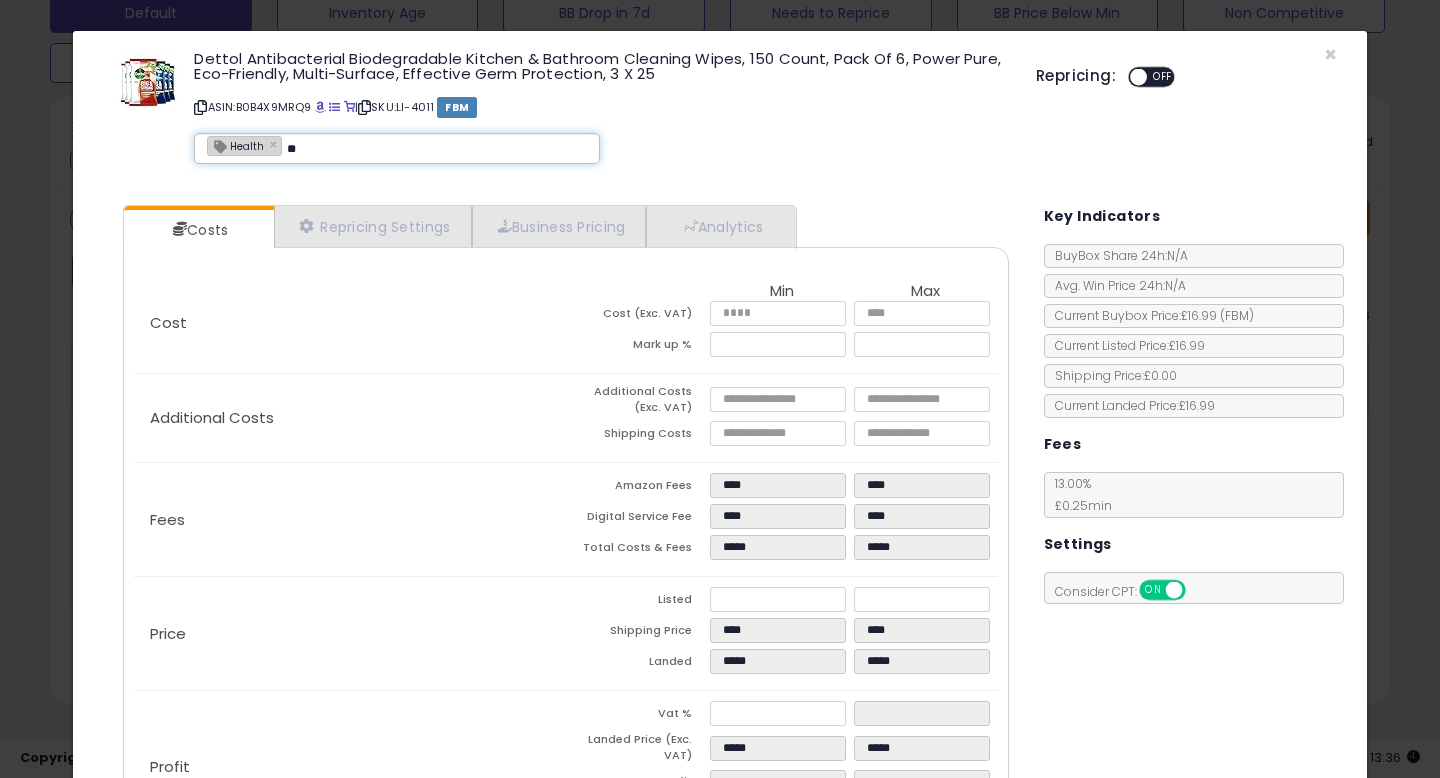 type on "**********" 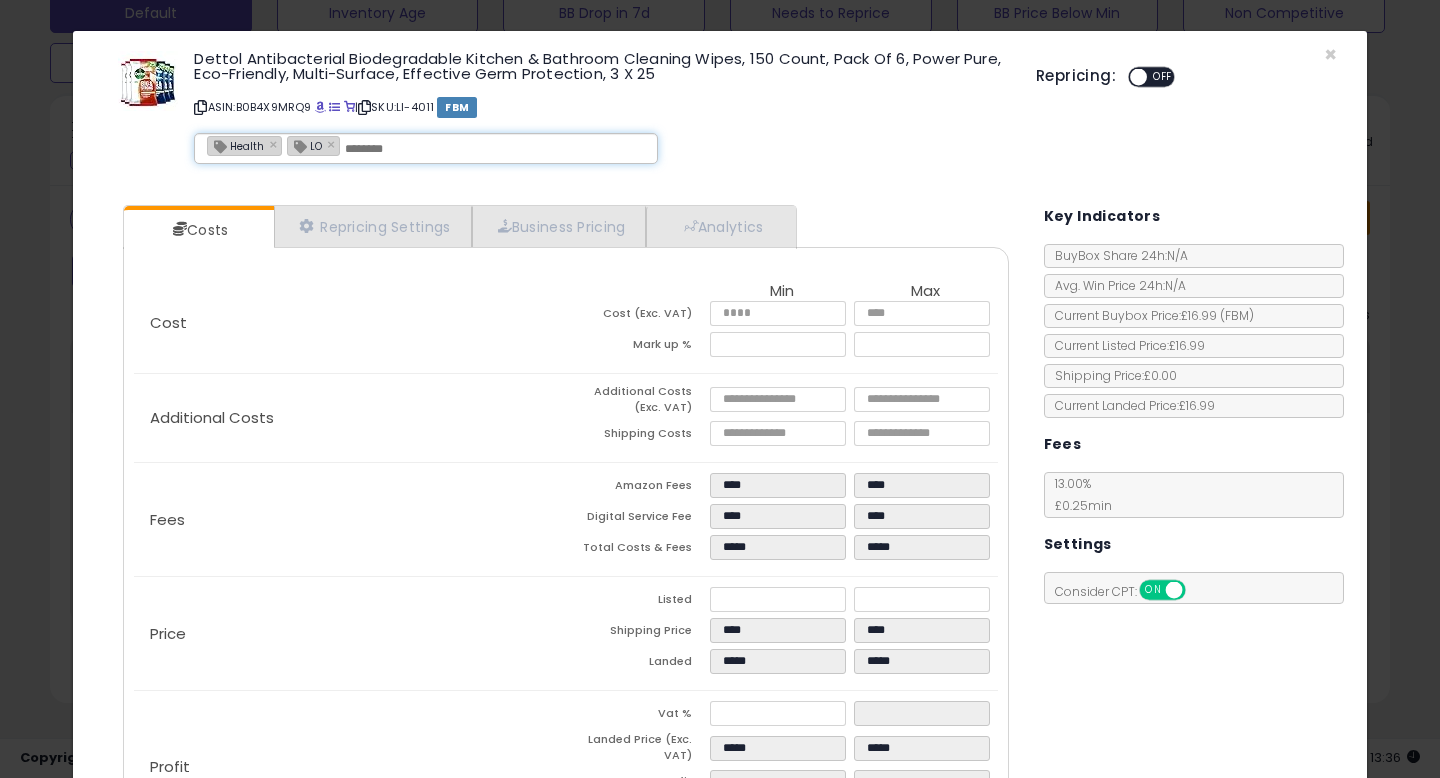 scroll, scrollTop: 169, scrollLeft: 0, axis: vertical 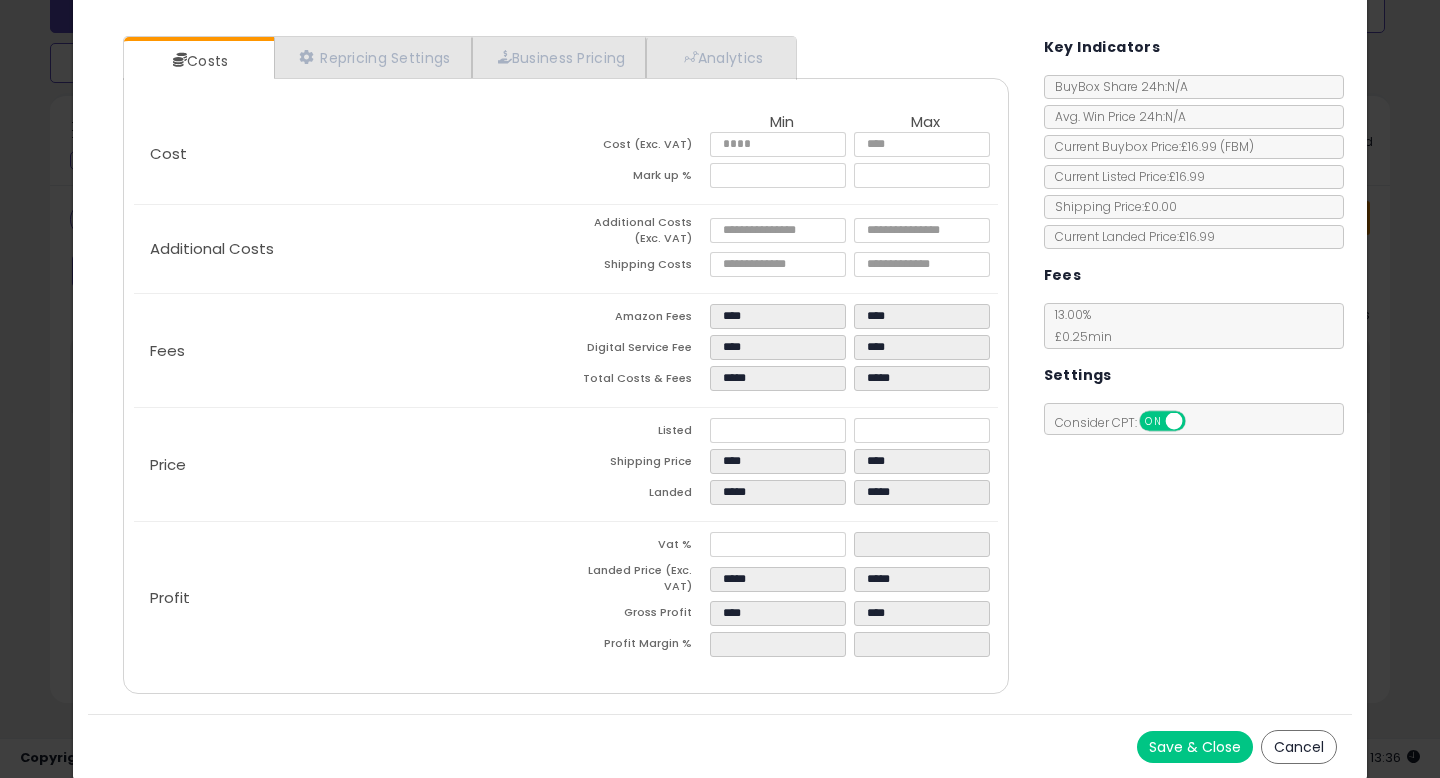click on "Save & Close" at bounding box center (1195, 747) 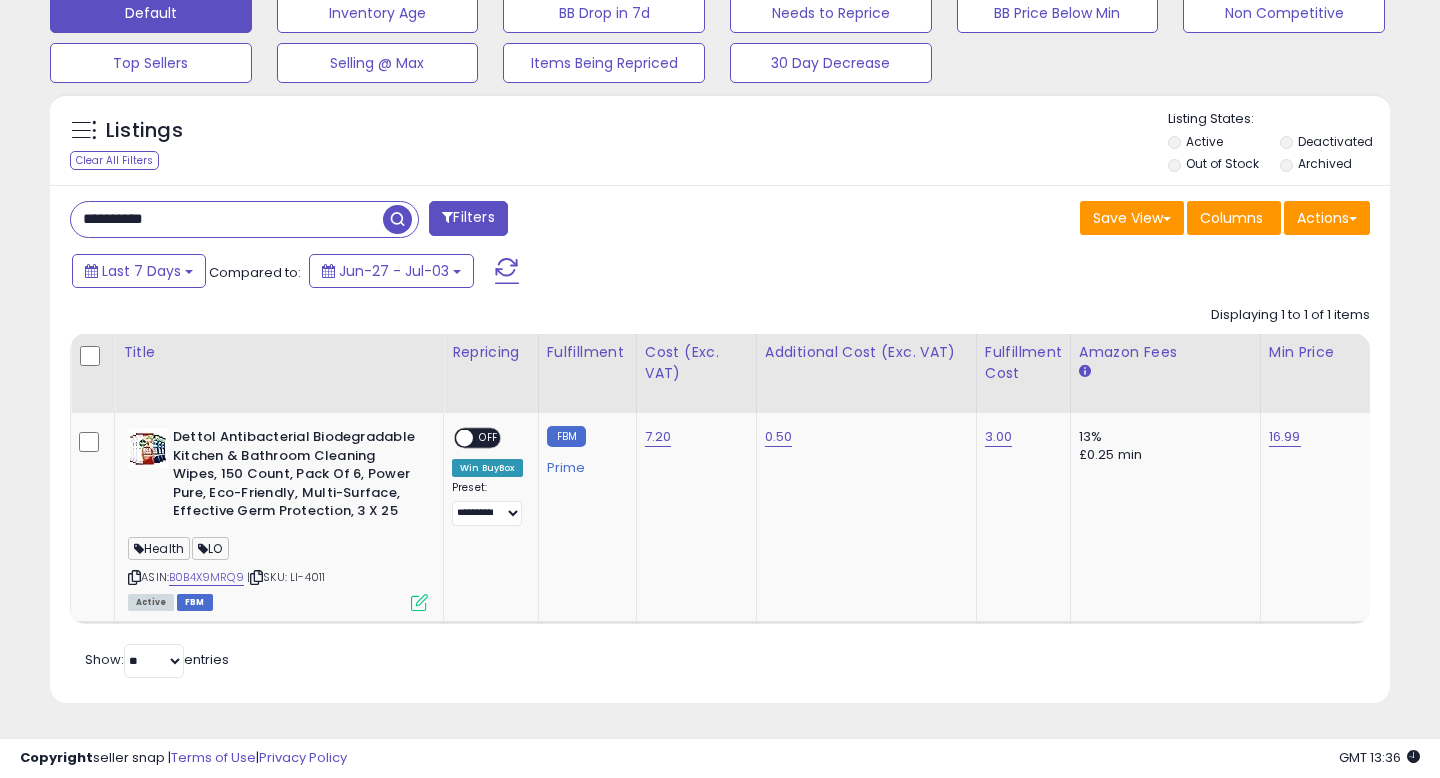 click on "**********" at bounding box center (227, 219) 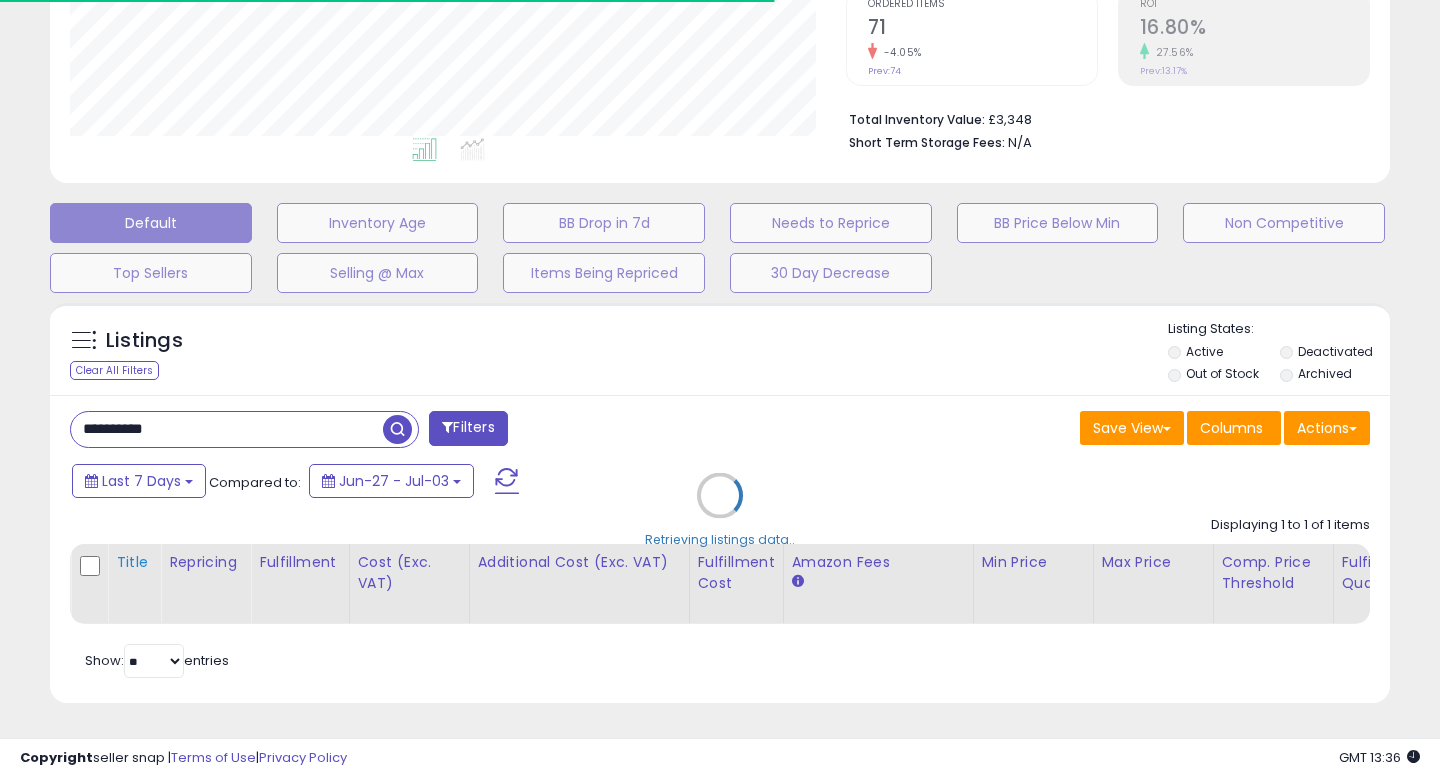 scroll, scrollTop: 605, scrollLeft: 0, axis: vertical 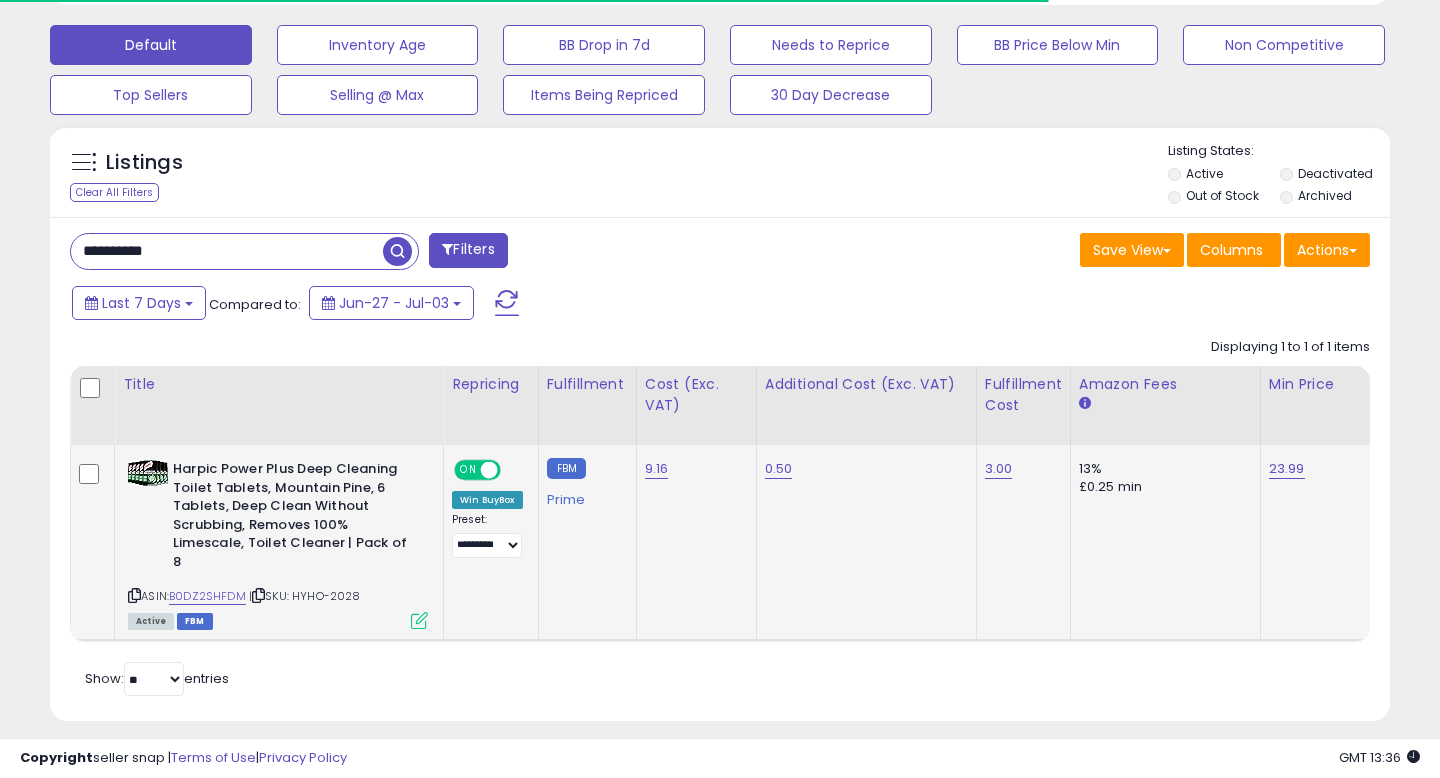 click at bounding box center (419, 620) 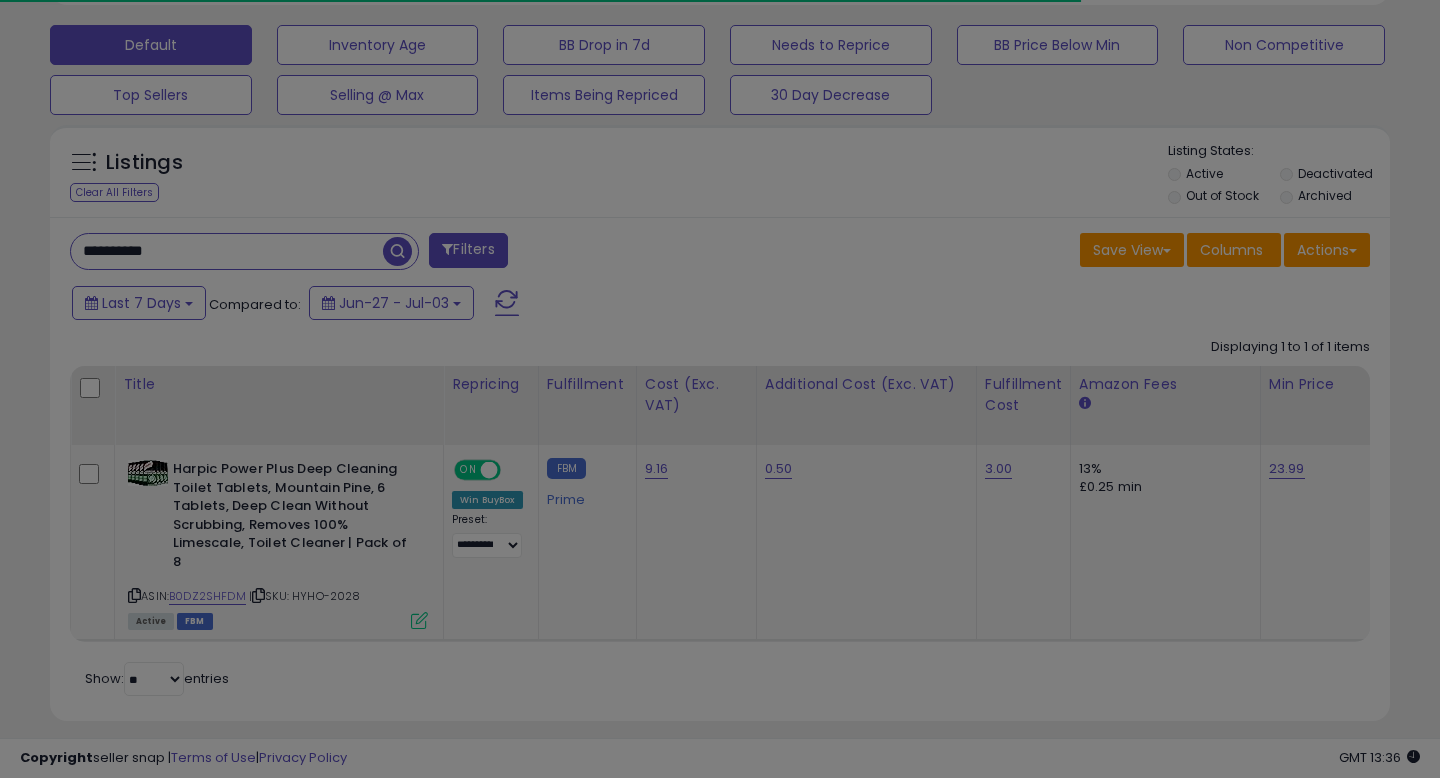 scroll, scrollTop: 999590, scrollLeft: 999224, axis: both 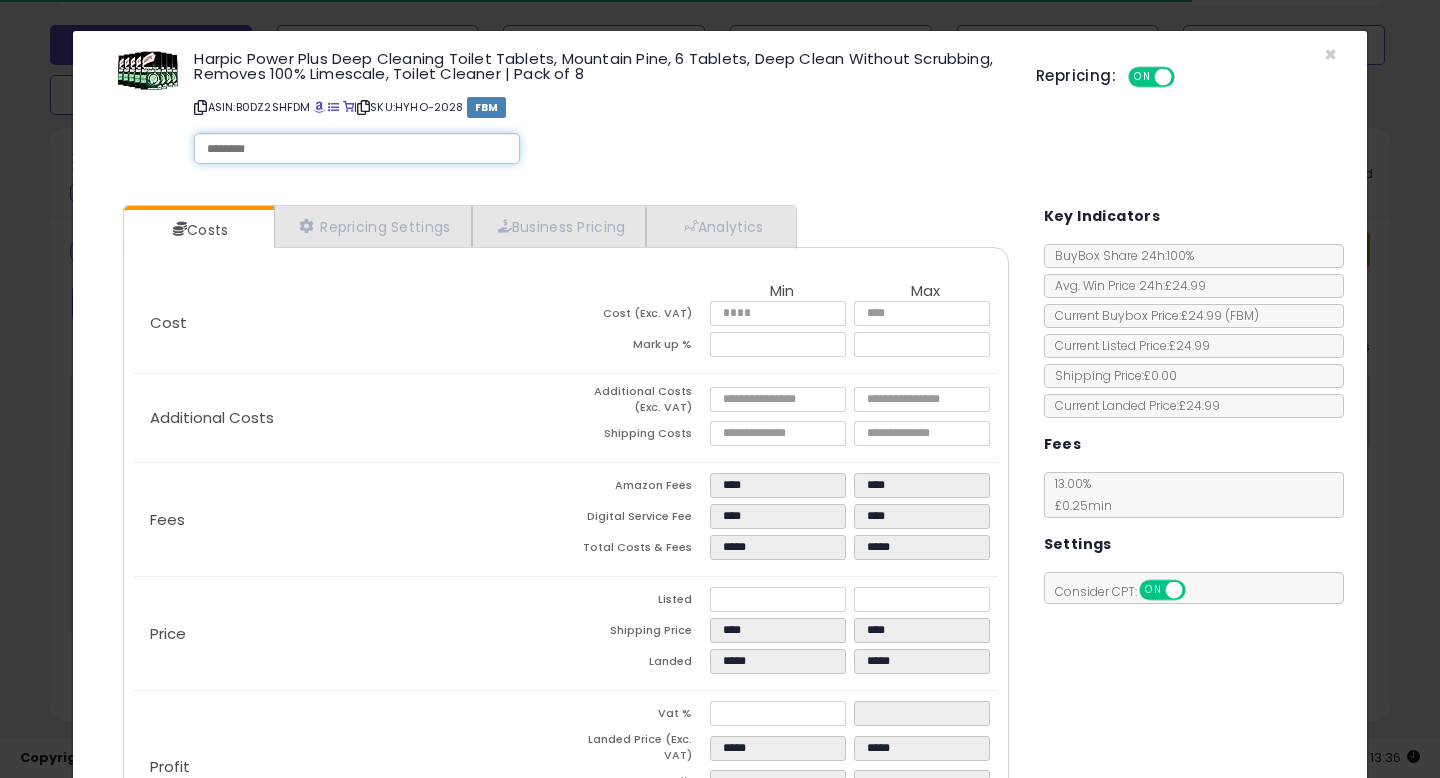 click at bounding box center (357, 149) 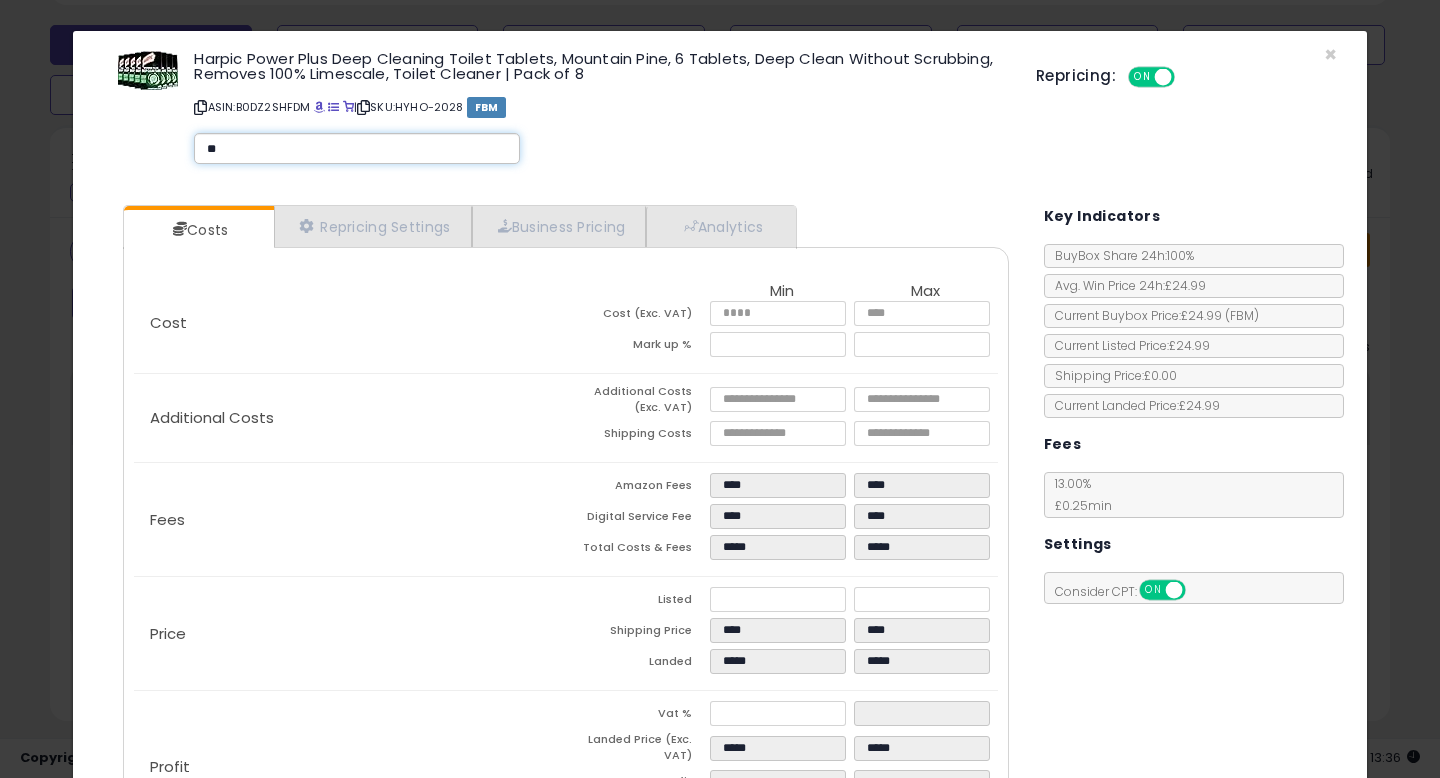 type on "*" 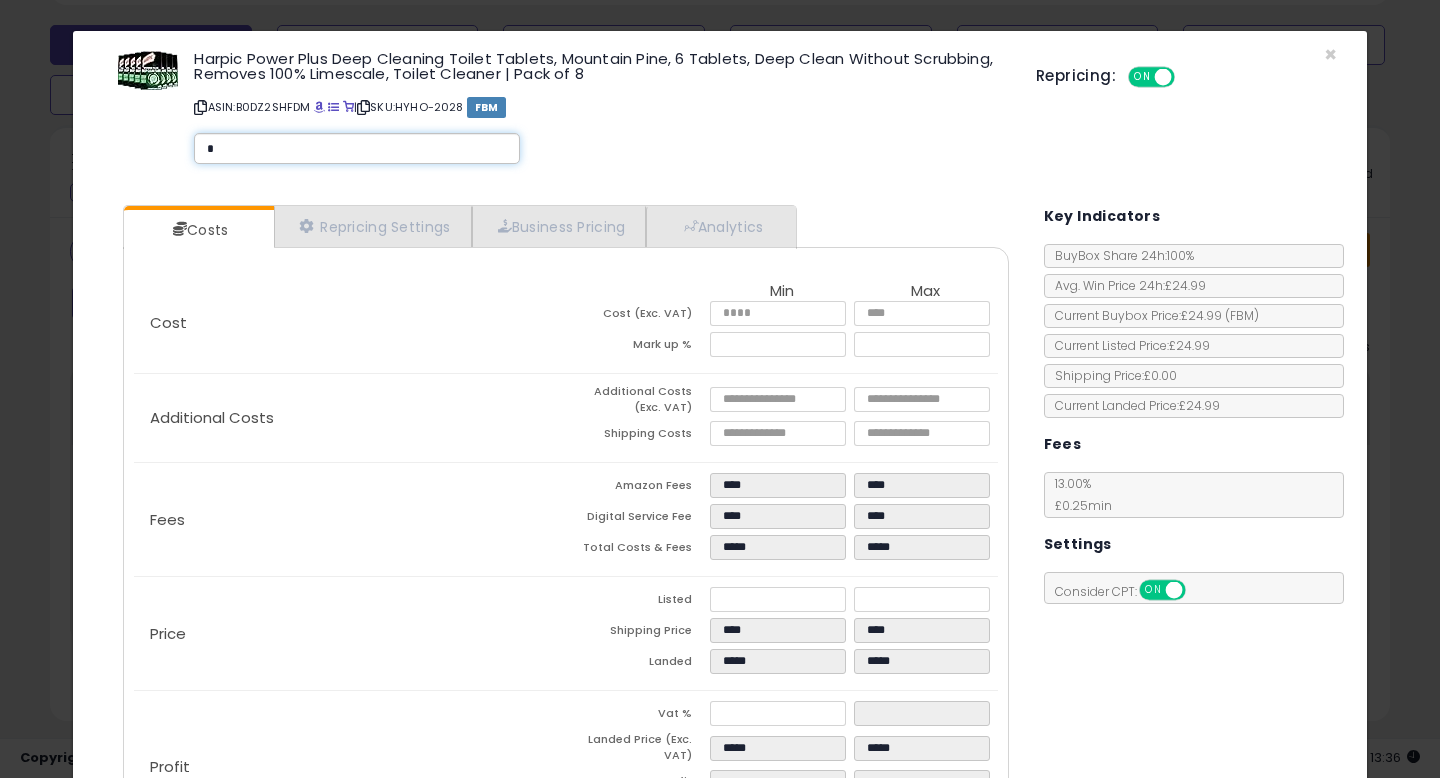 type on "**" 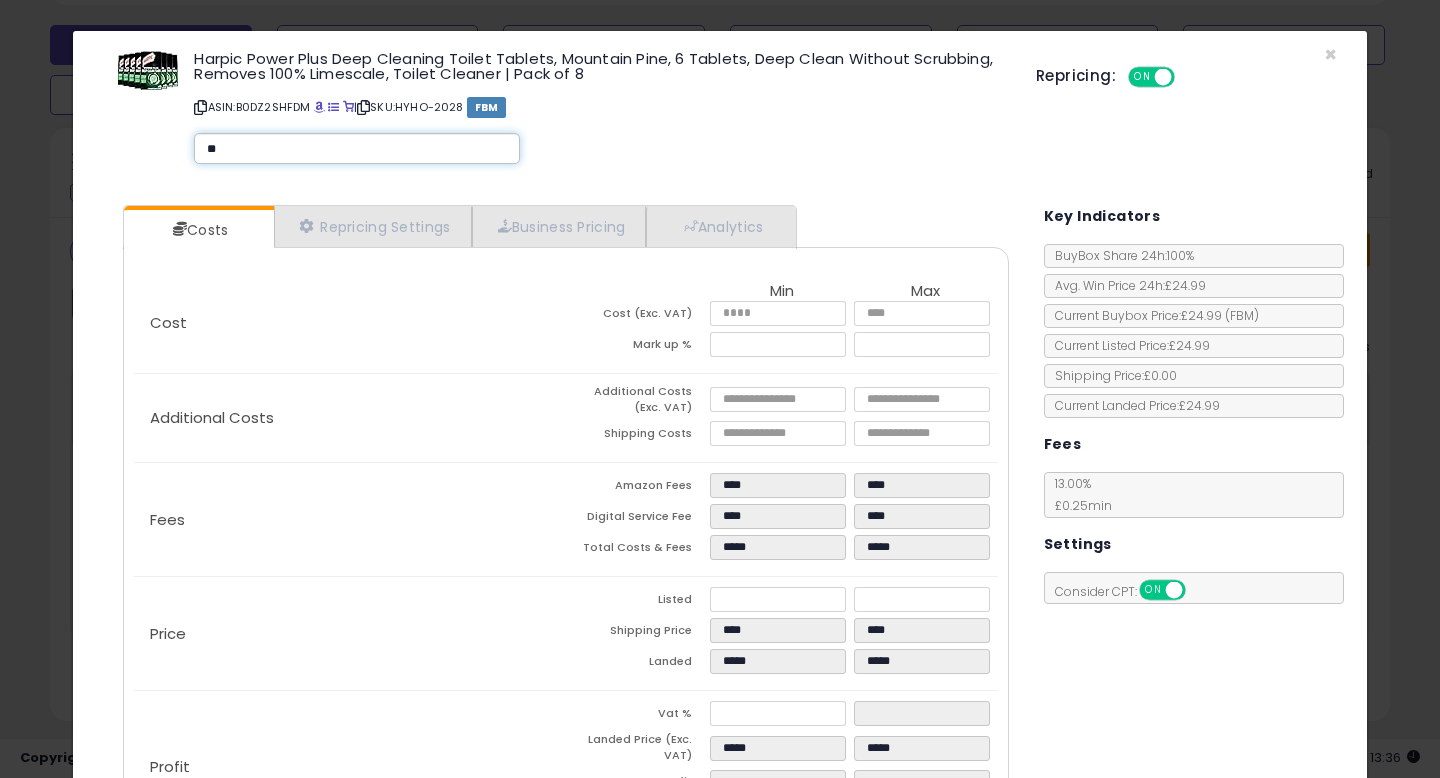type on "**" 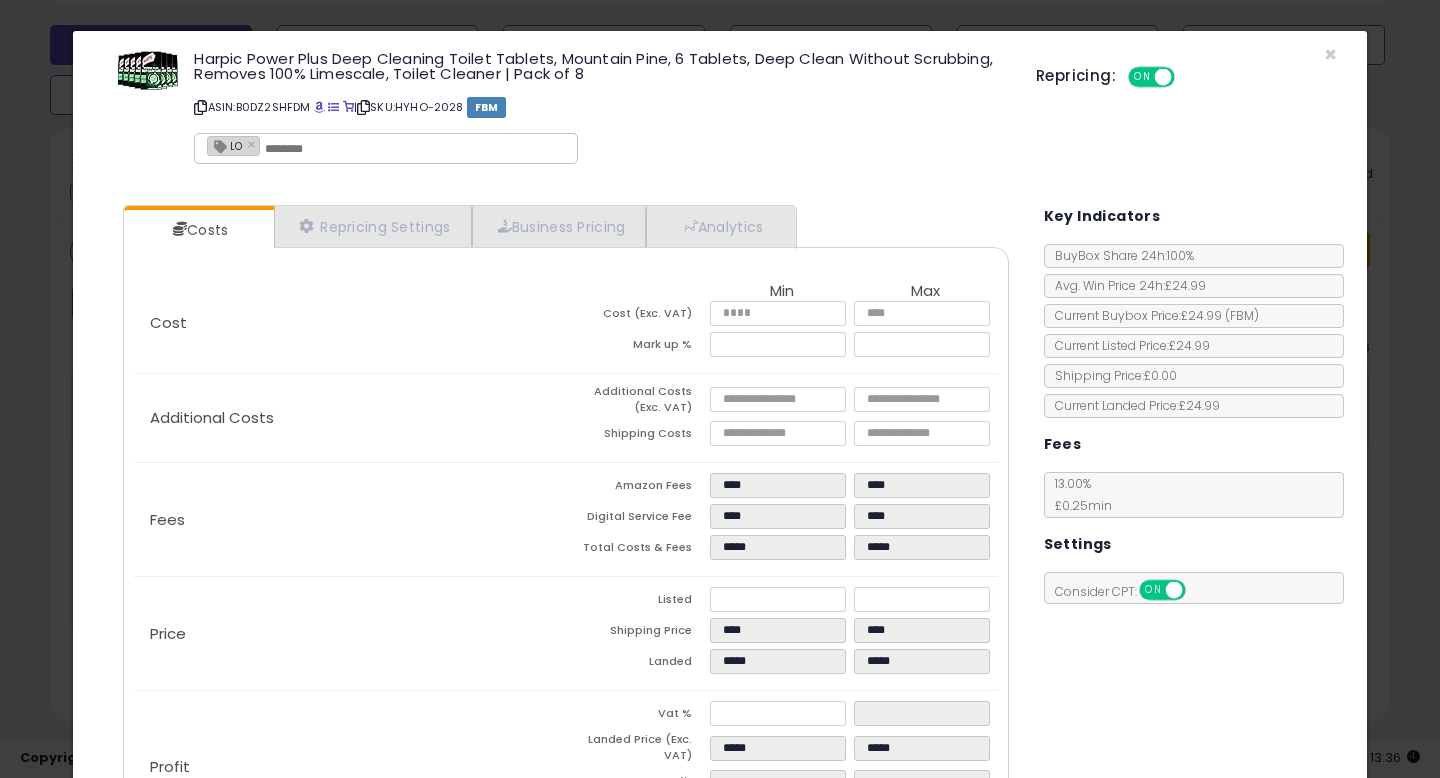 click on "Harpic Power Plus Deep Cleaning Toilet Tablets, Mountain Pine, 6 Tablets, Deep Clean Without Scrubbing, Removes 100% Limescale, Toilet Cleaner | Pack of 8
ASIN:  [ASIN]
|
SKU:  [SKU]
FBM
** LO ×
Repricing:
ON   OFF" at bounding box center (720, 110) 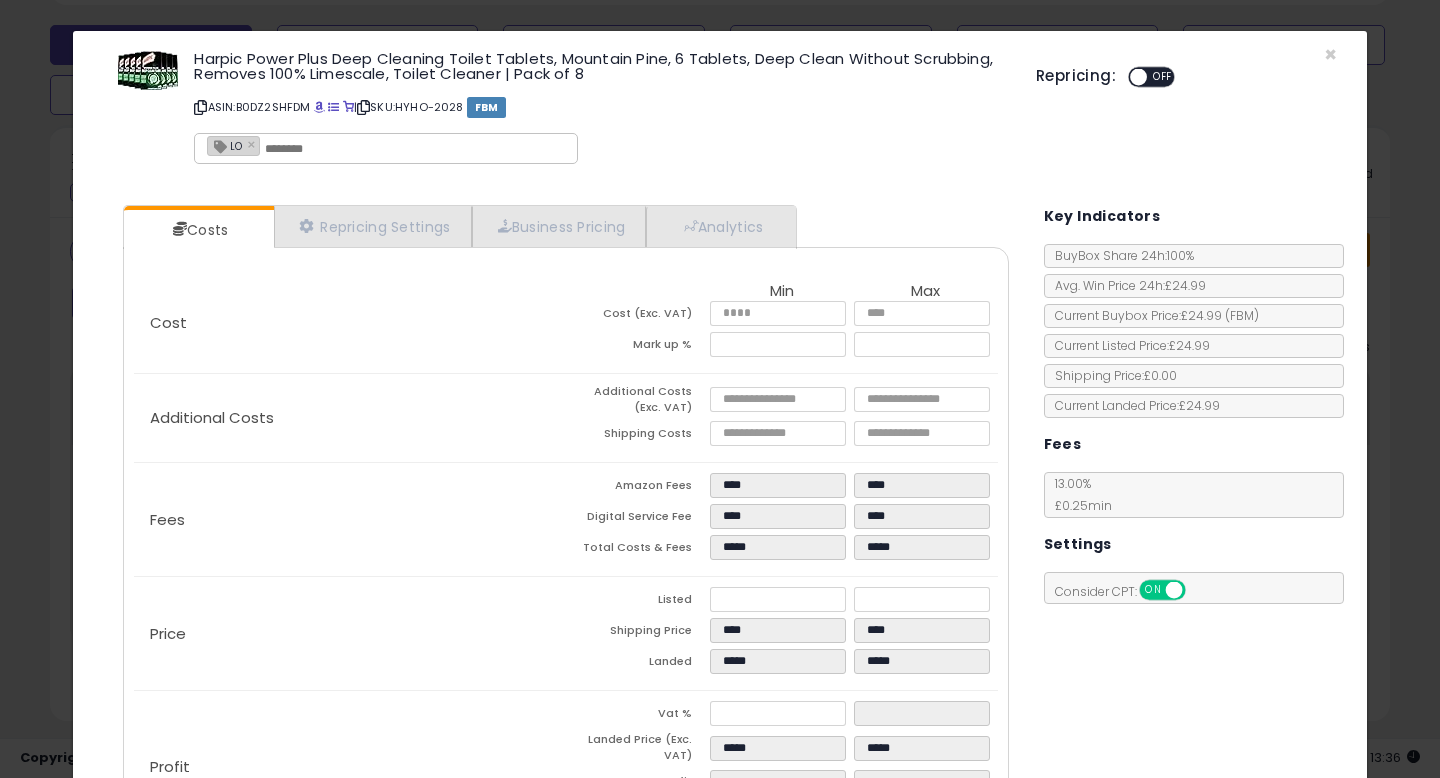 scroll, scrollTop: 169, scrollLeft: 0, axis: vertical 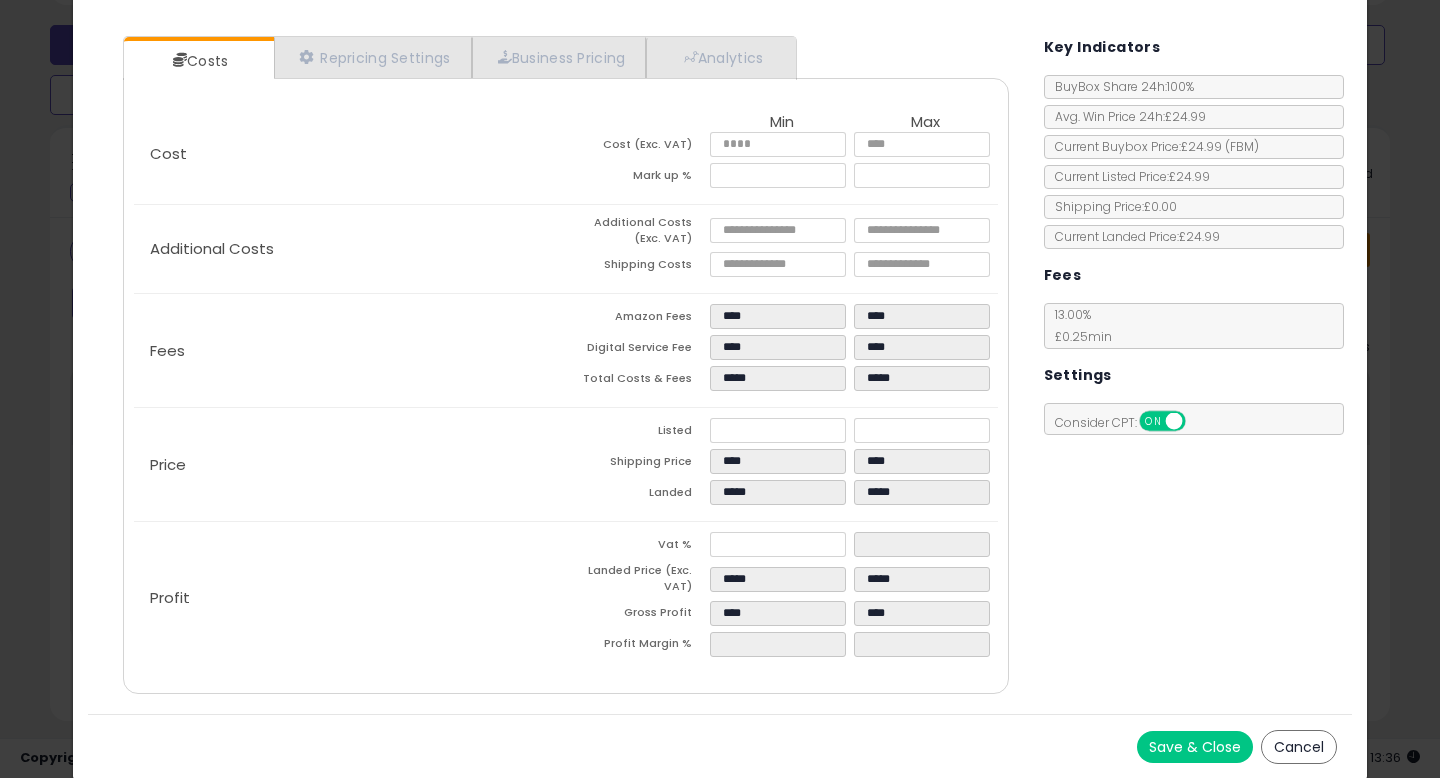 click on "Save & Close" at bounding box center [1195, 747] 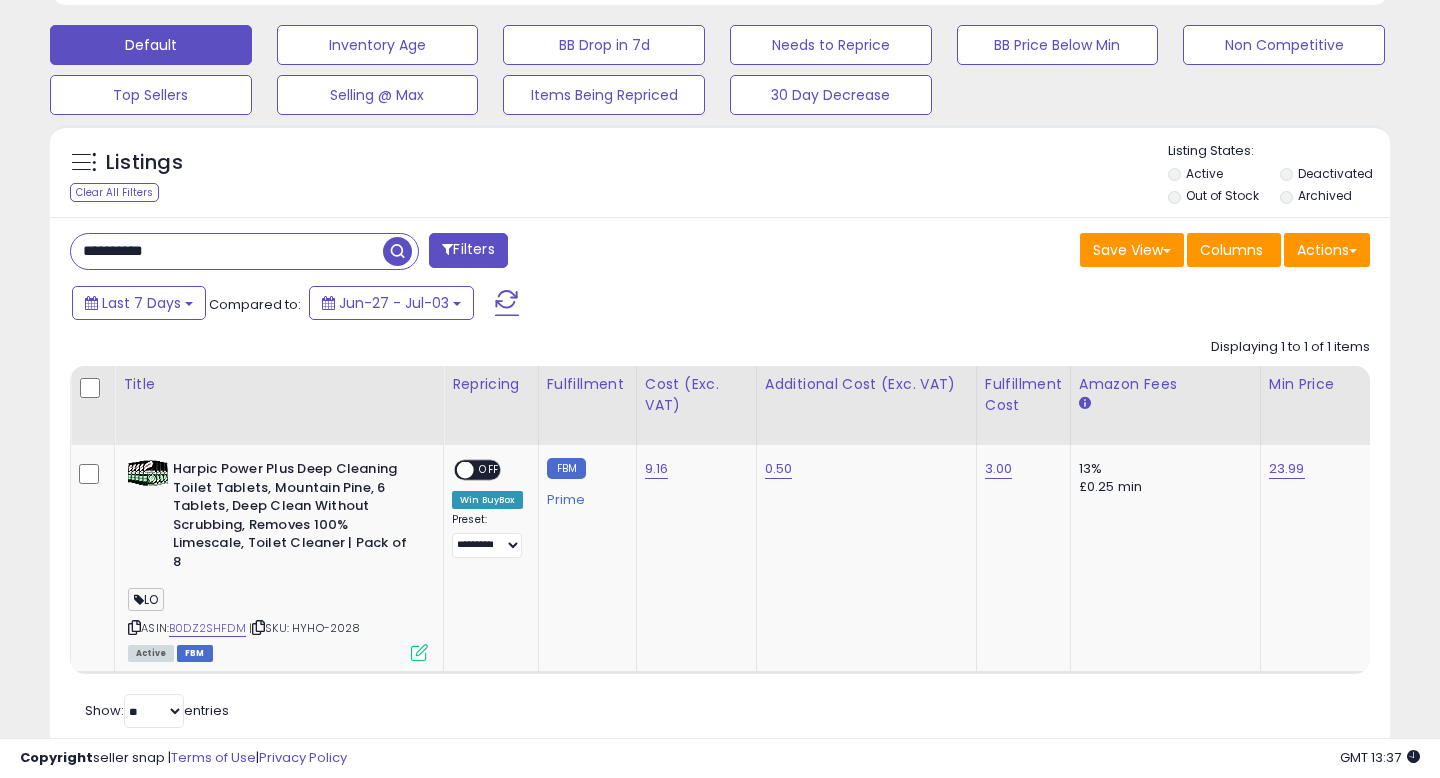 click on "**********" at bounding box center [227, 251] 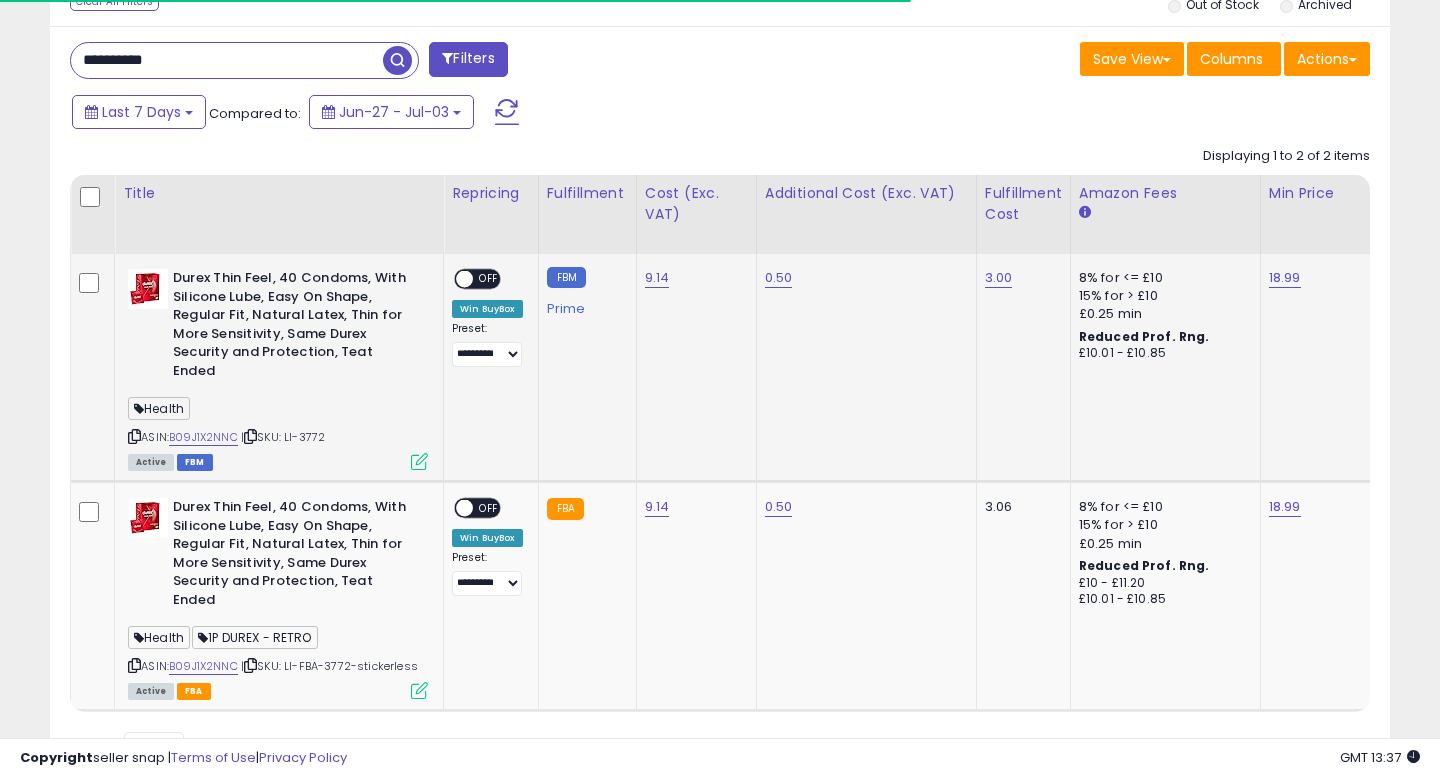 scroll, scrollTop: 815, scrollLeft: 0, axis: vertical 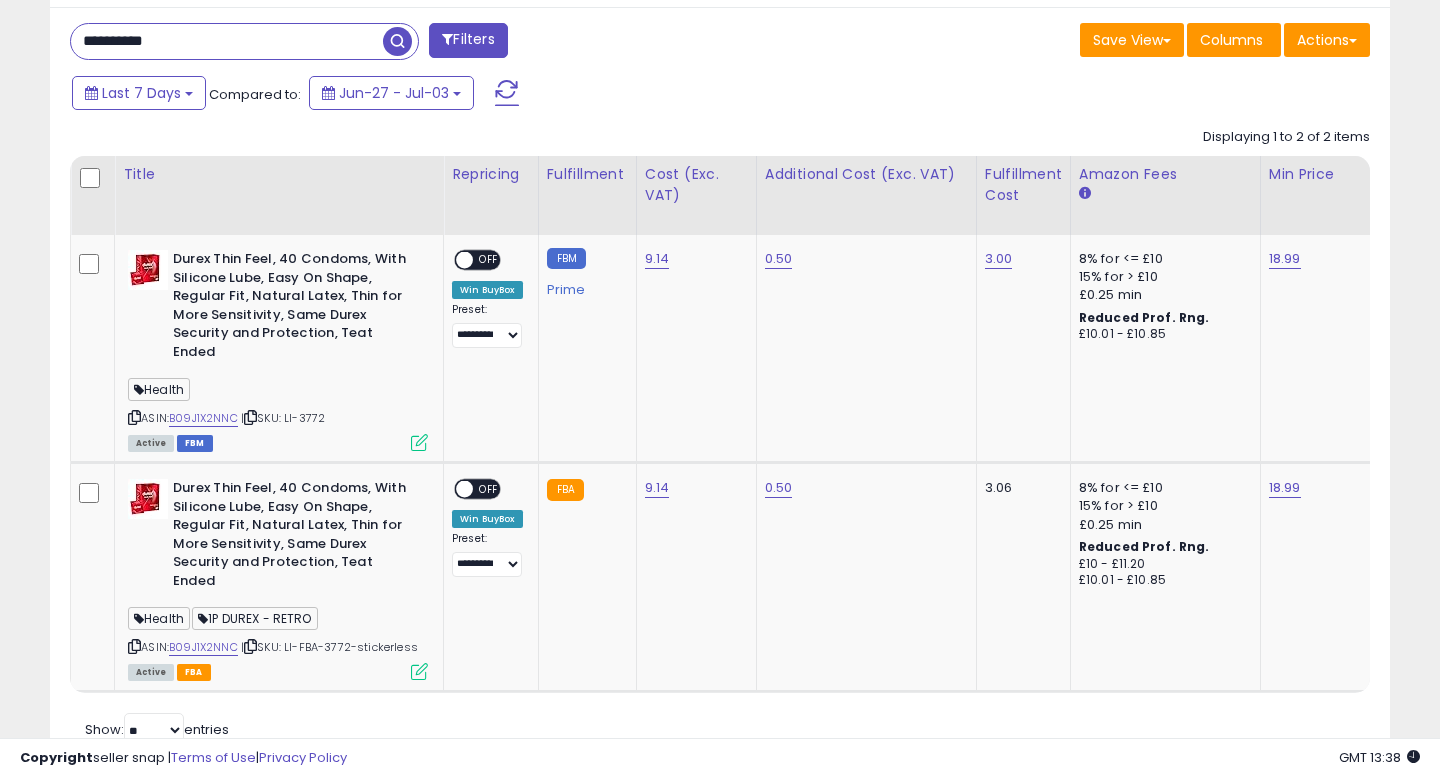 click on "**********" at bounding box center [720, 390] 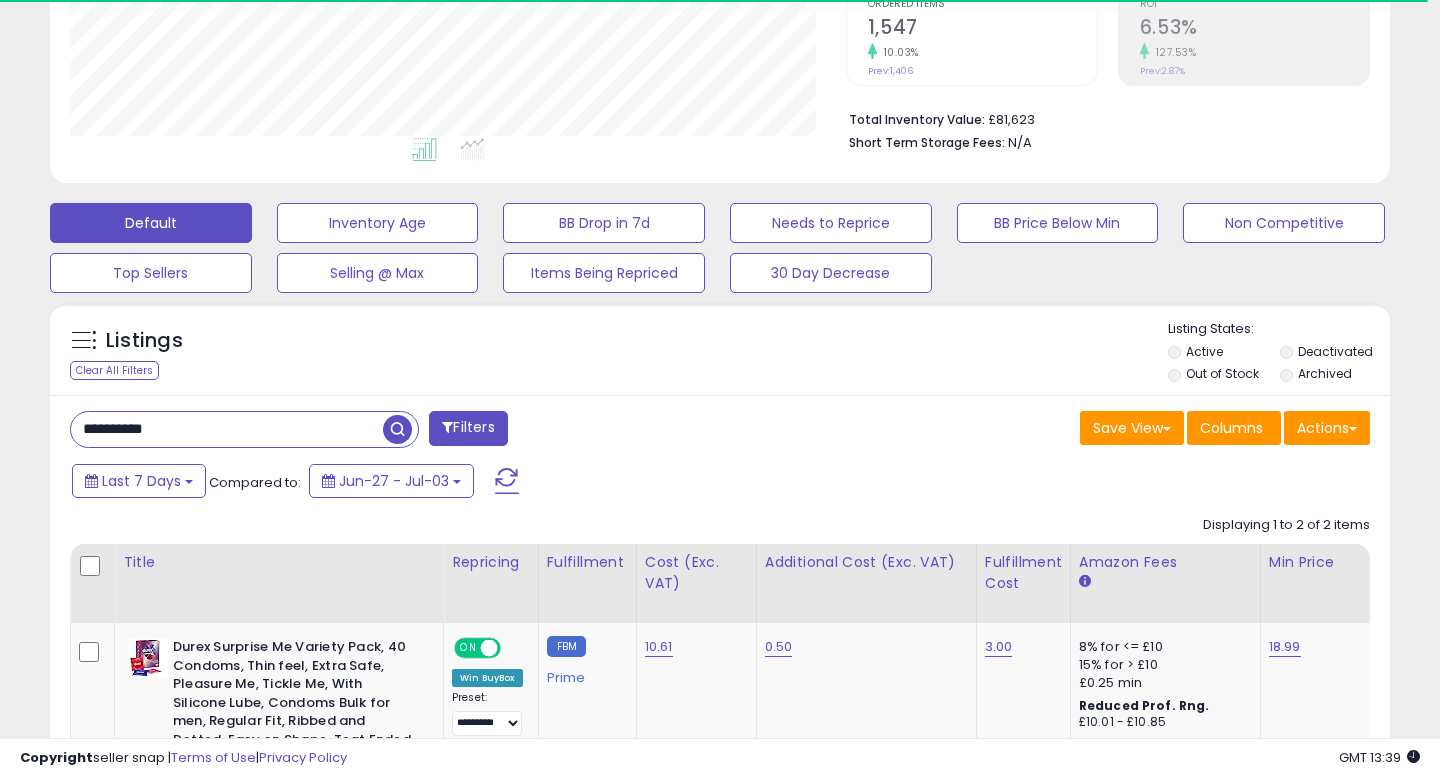 scroll, scrollTop: 815, scrollLeft: 0, axis: vertical 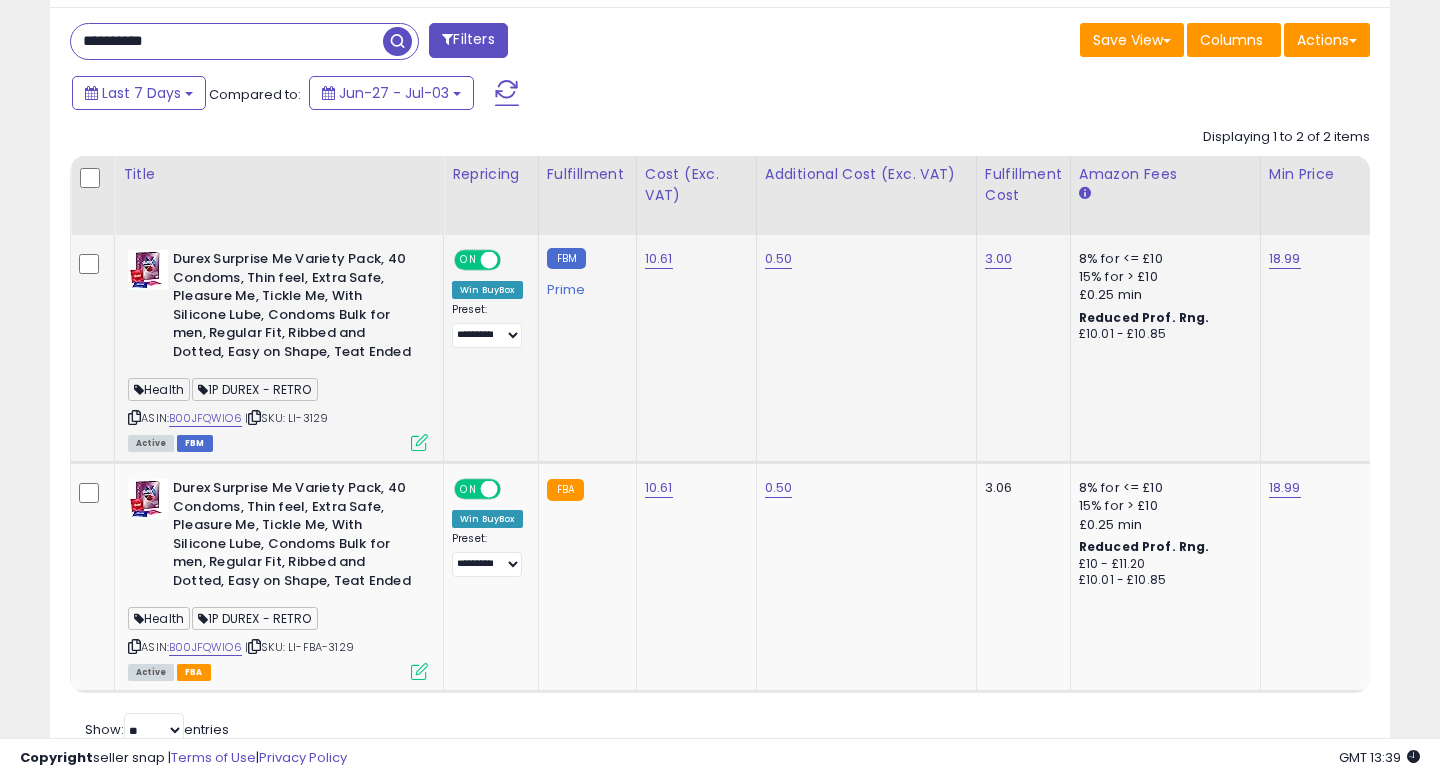 click on "**********" 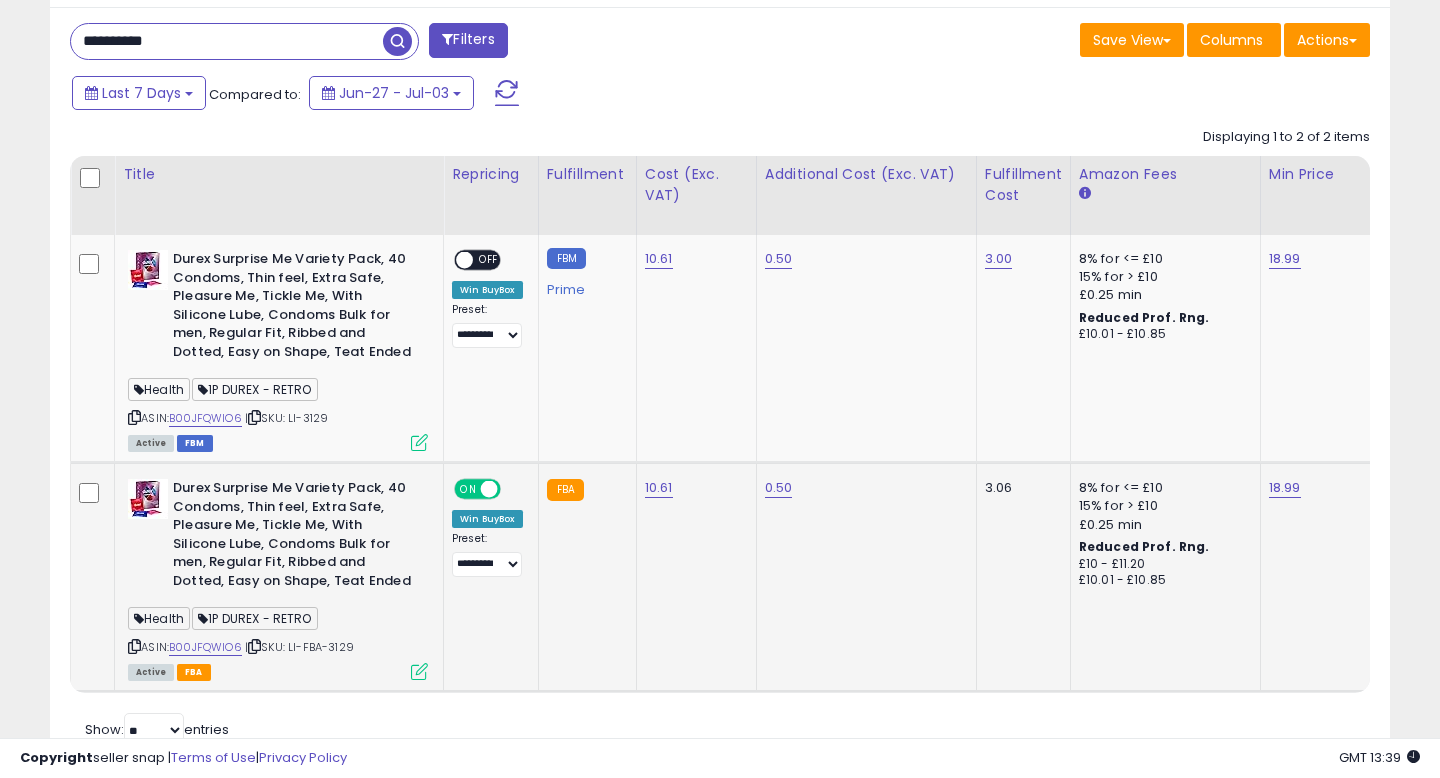 click on "ON" at bounding box center [468, 489] 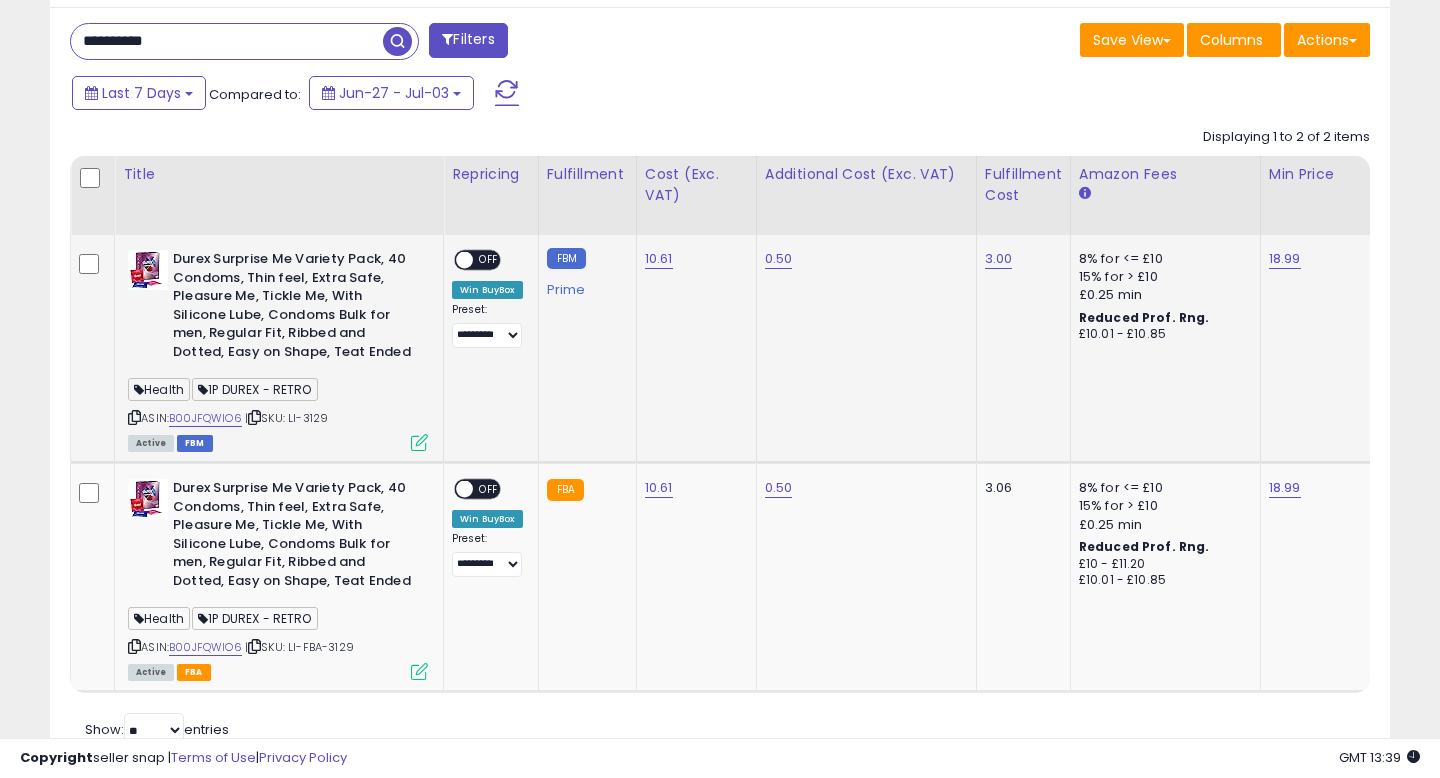 click at bounding box center (419, 442) 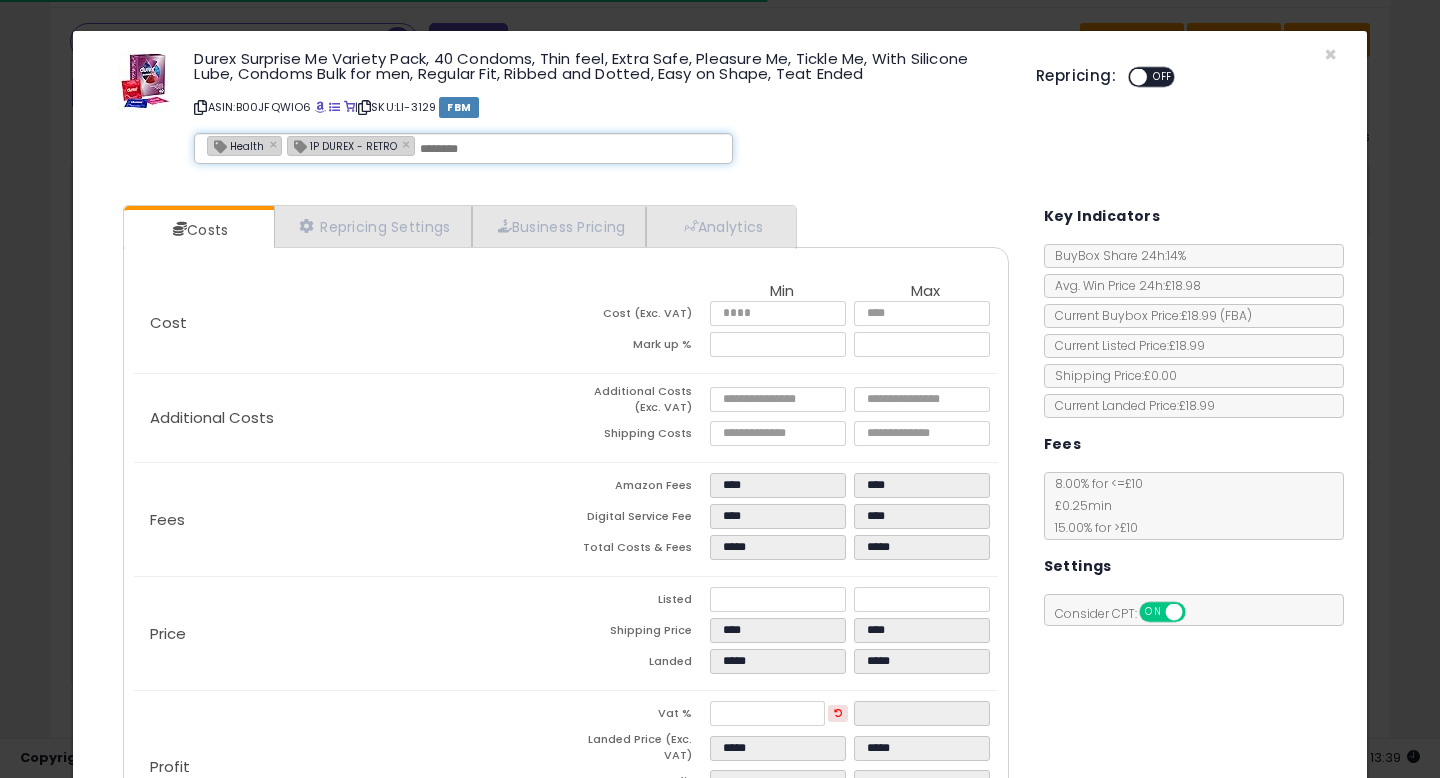 click at bounding box center (570, 149) 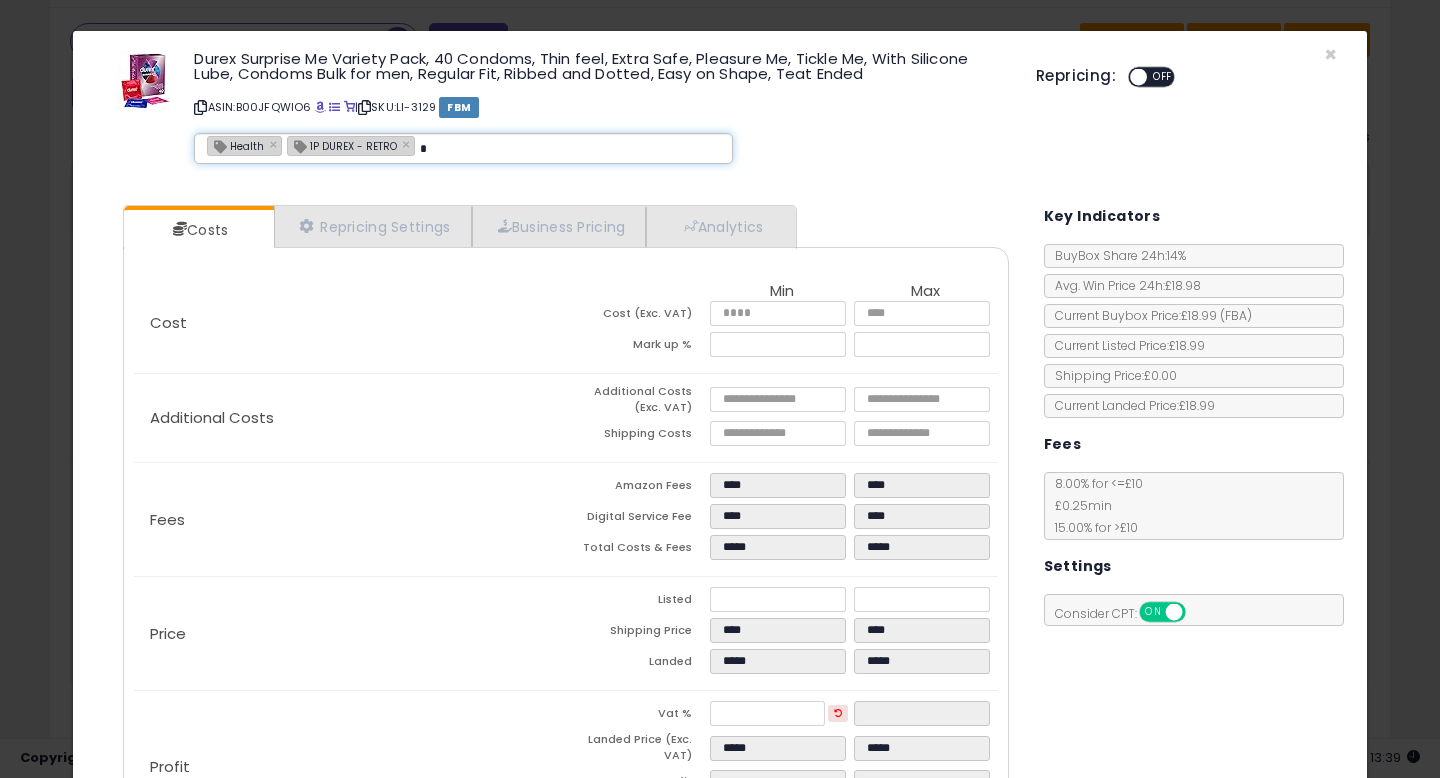 type on "**" 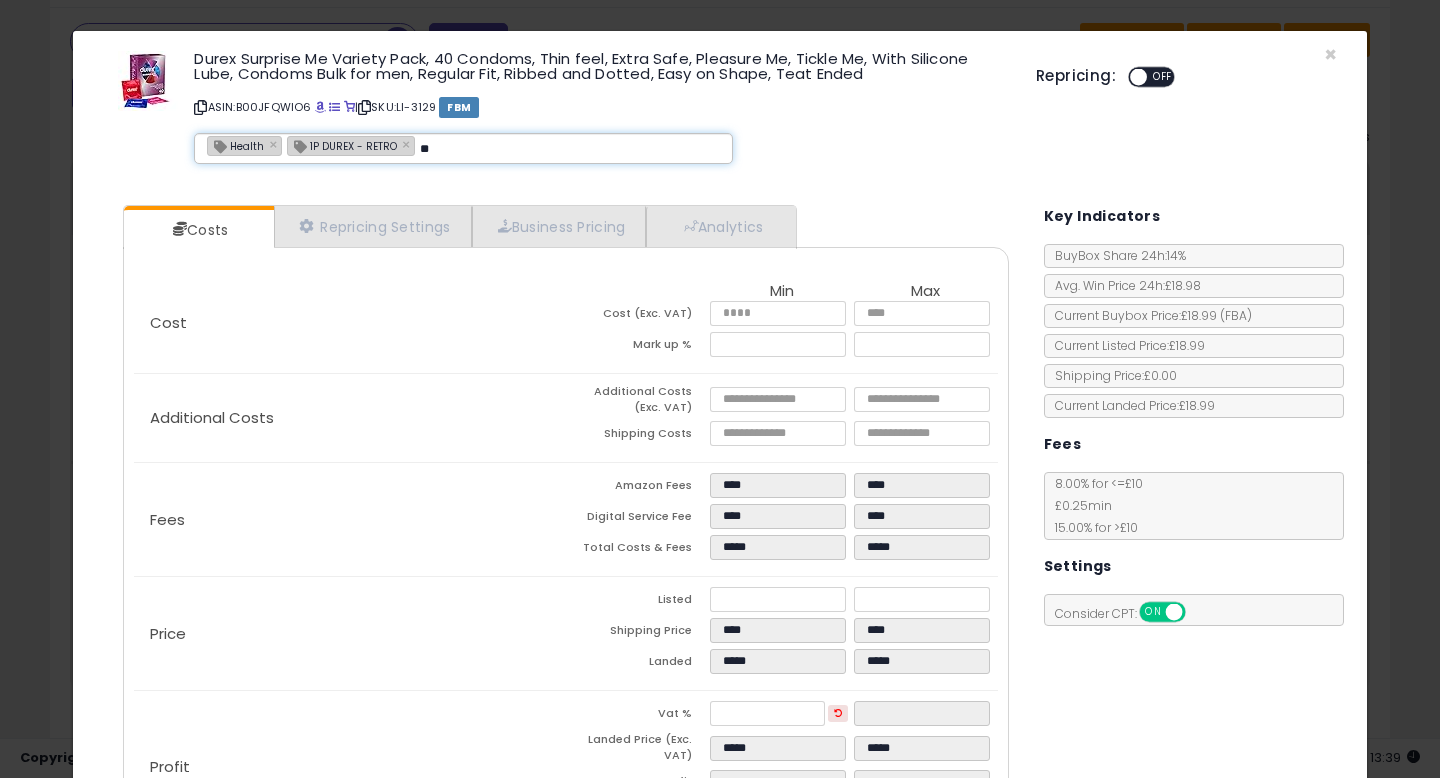type on "**********" 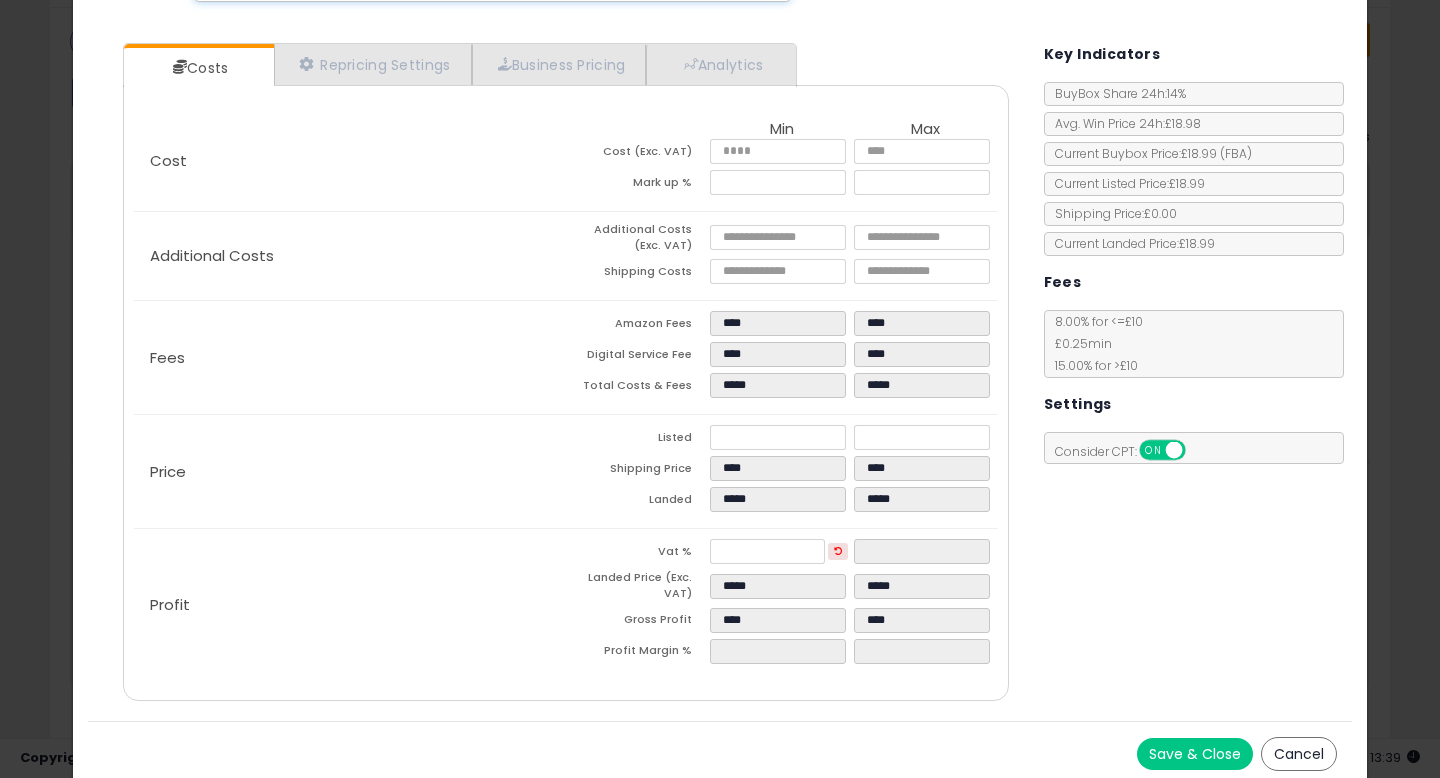 scroll, scrollTop: 169, scrollLeft: 0, axis: vertical 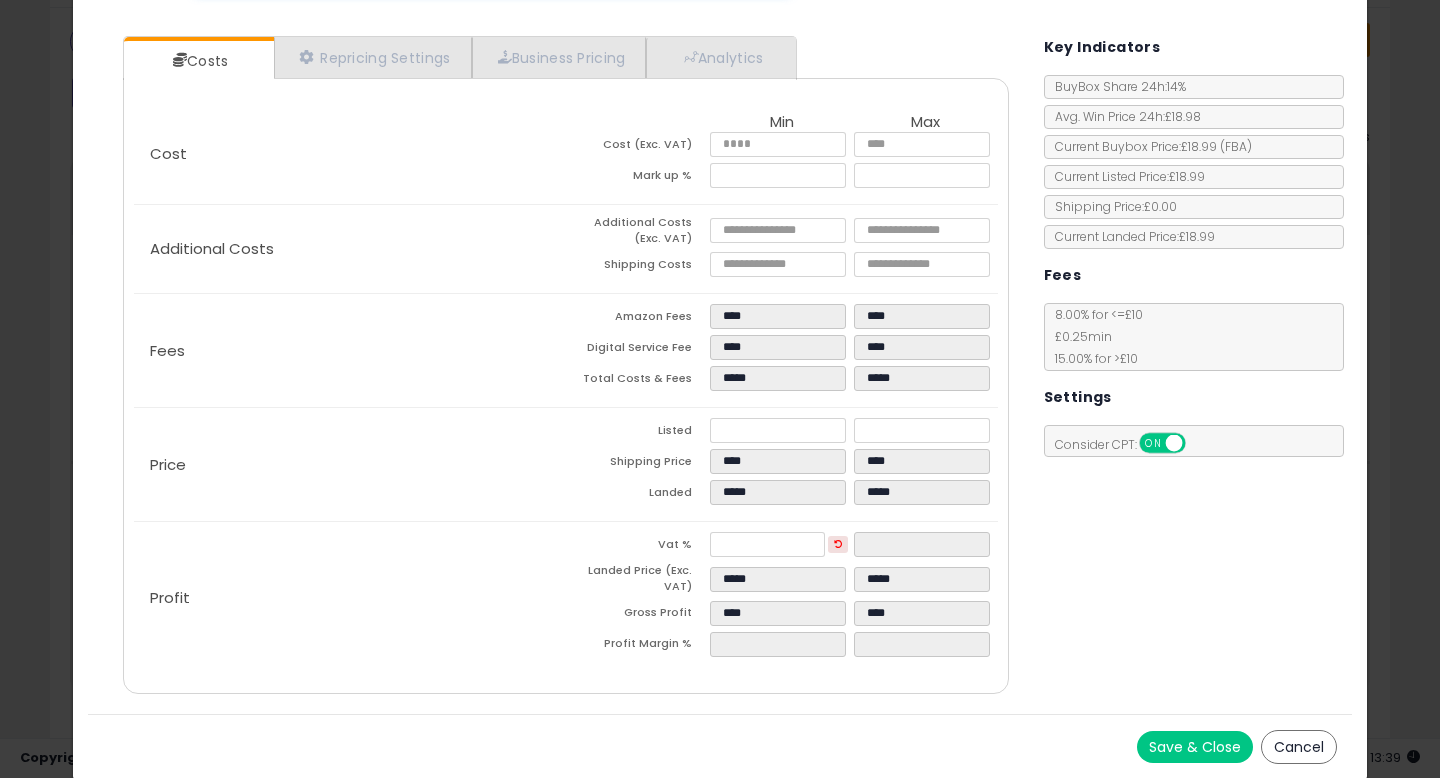 click on "Save & Close" at bounding box center [1195, 747] 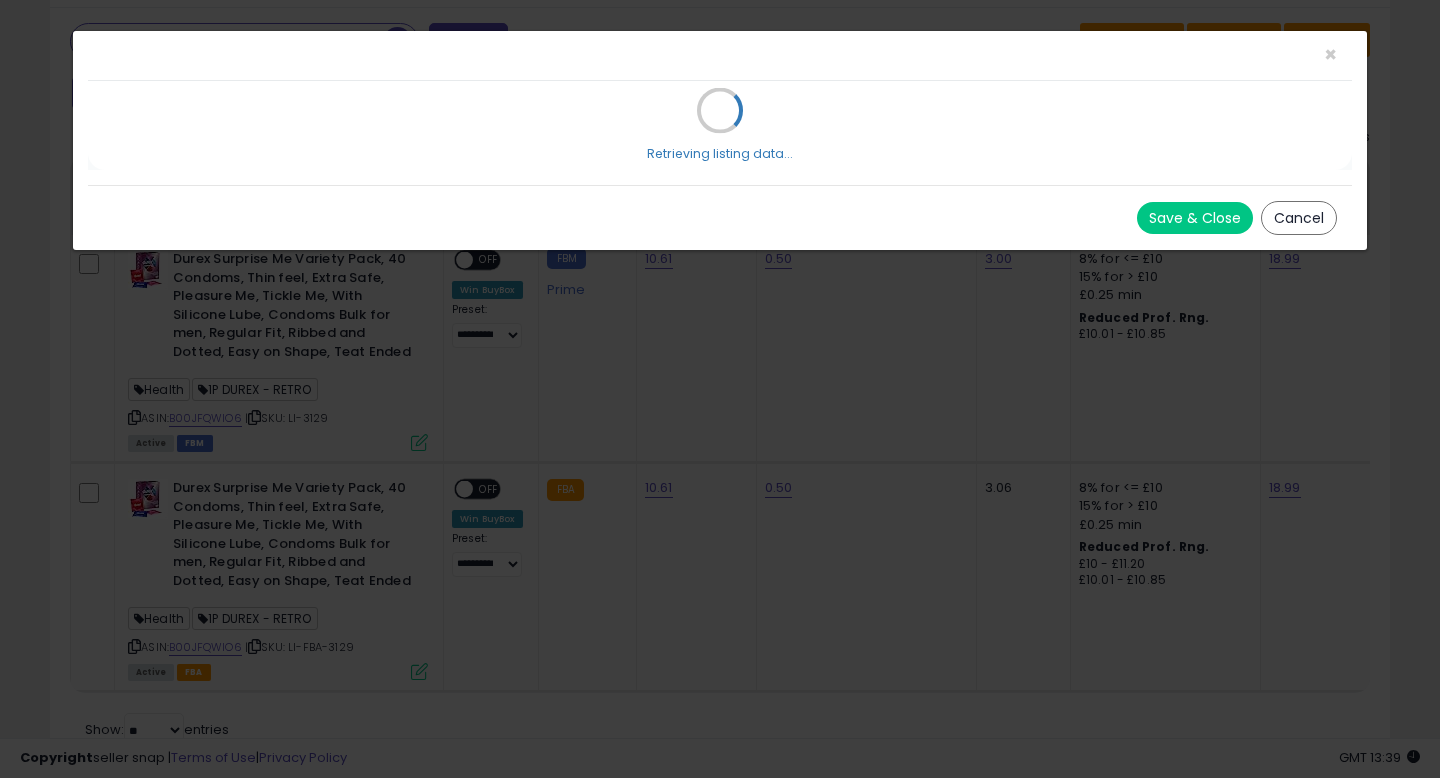 scroll, scrollTop: 0, scrollLeft: 0, axis: both 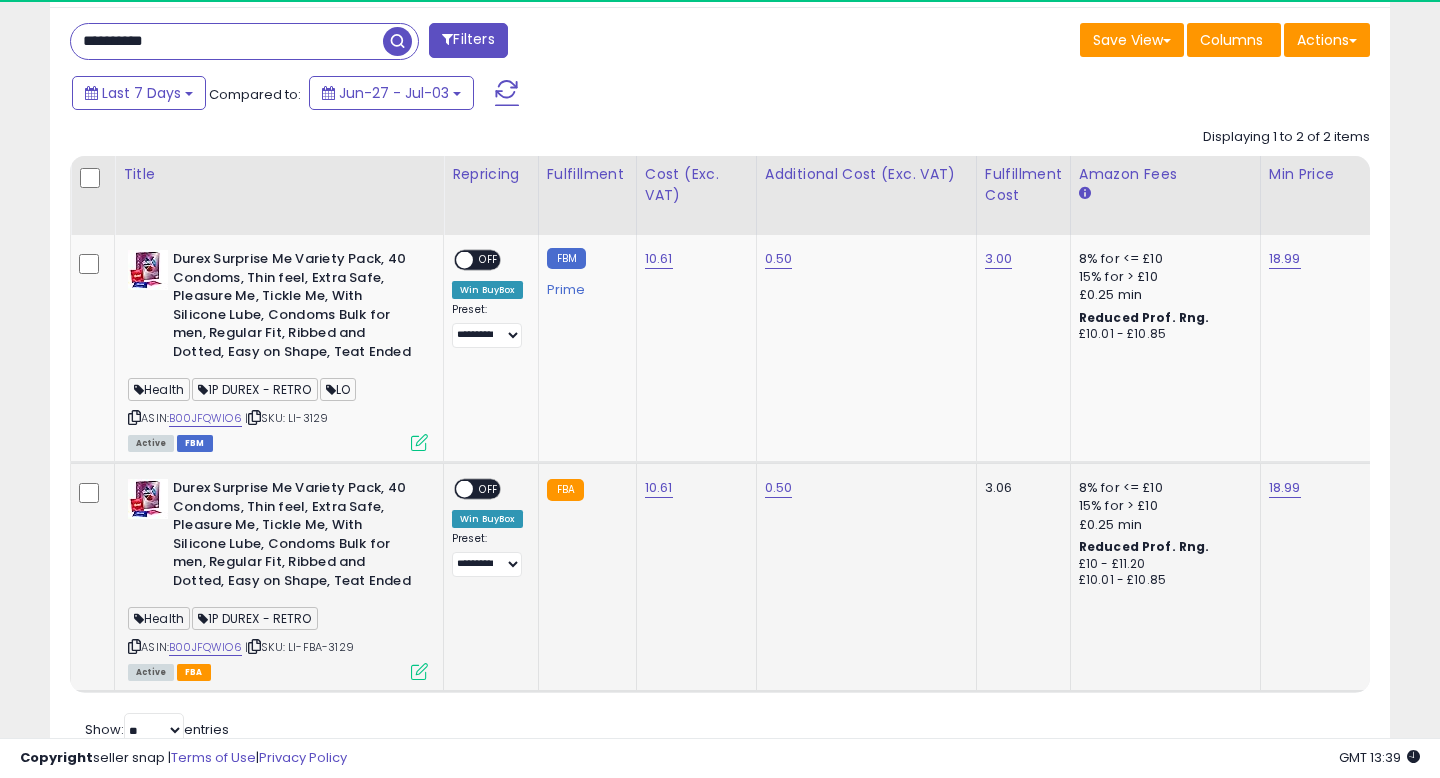click at bounding box center [419, 671] 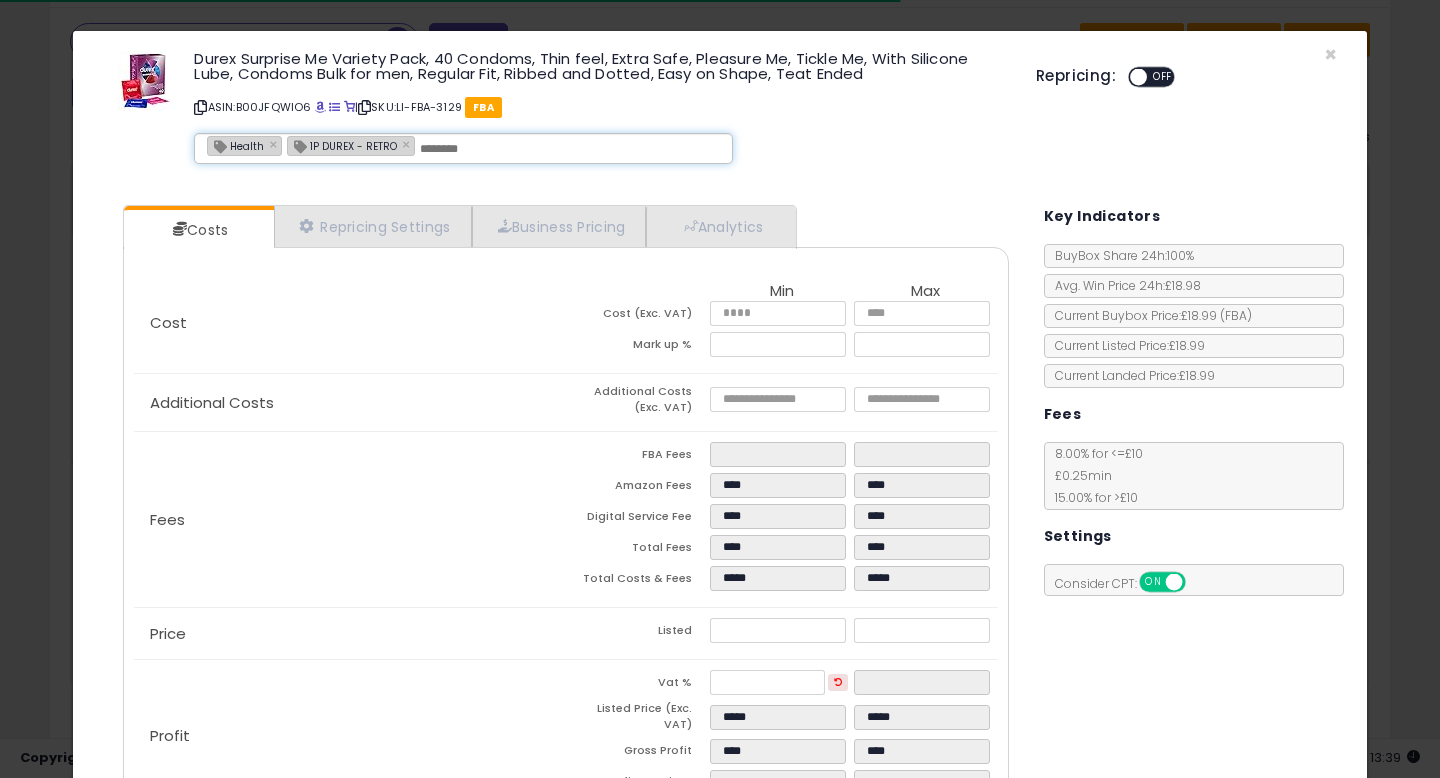 click at bounding box center (570, 149) 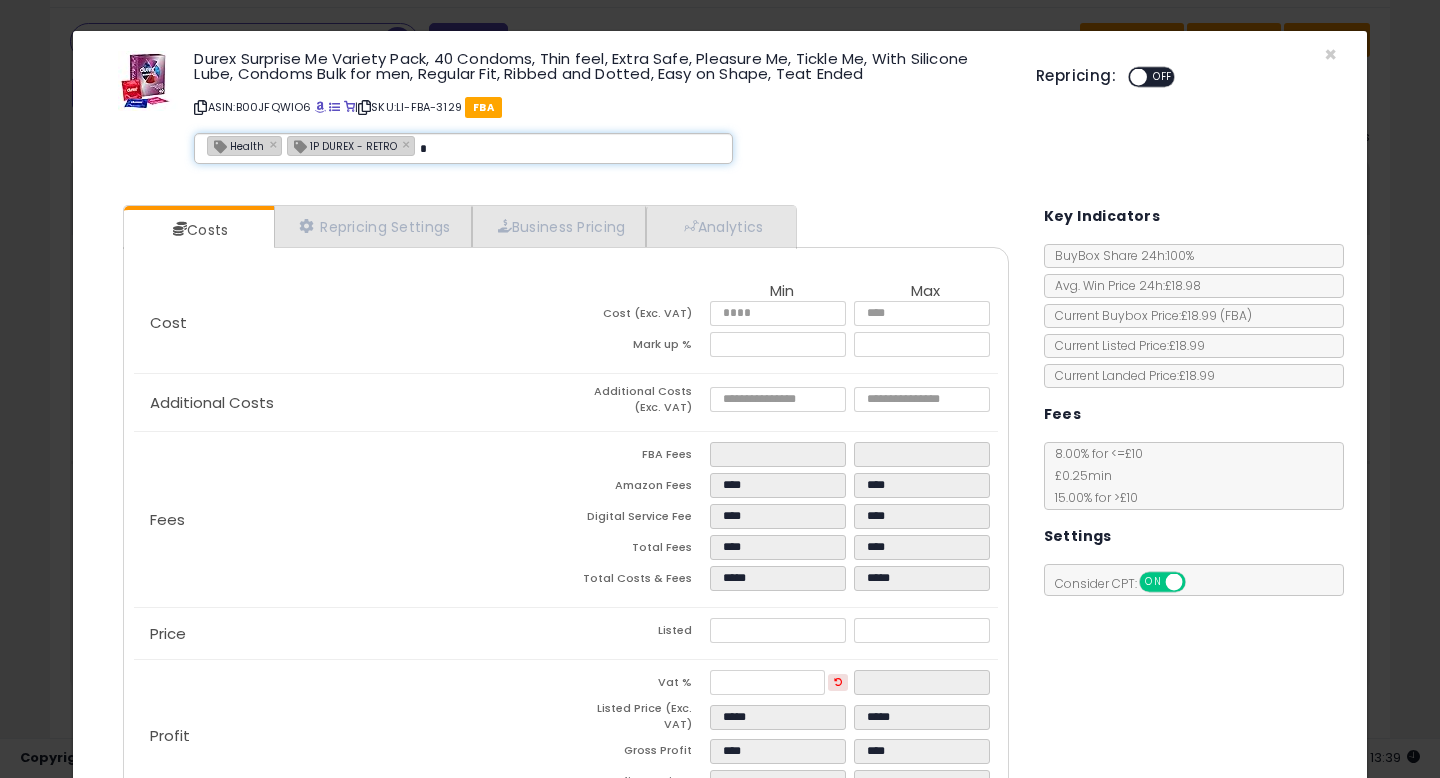 type on "**" 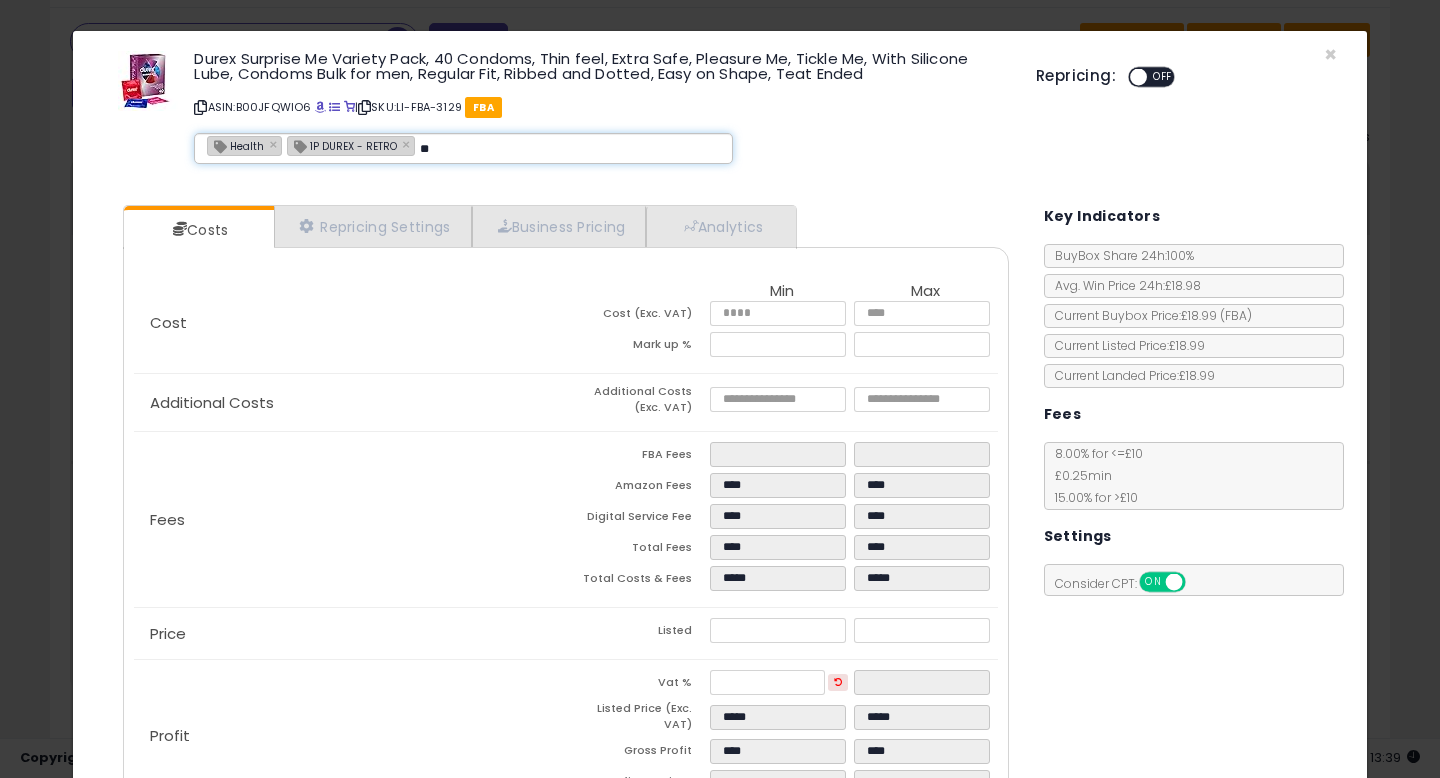 type on "**********" 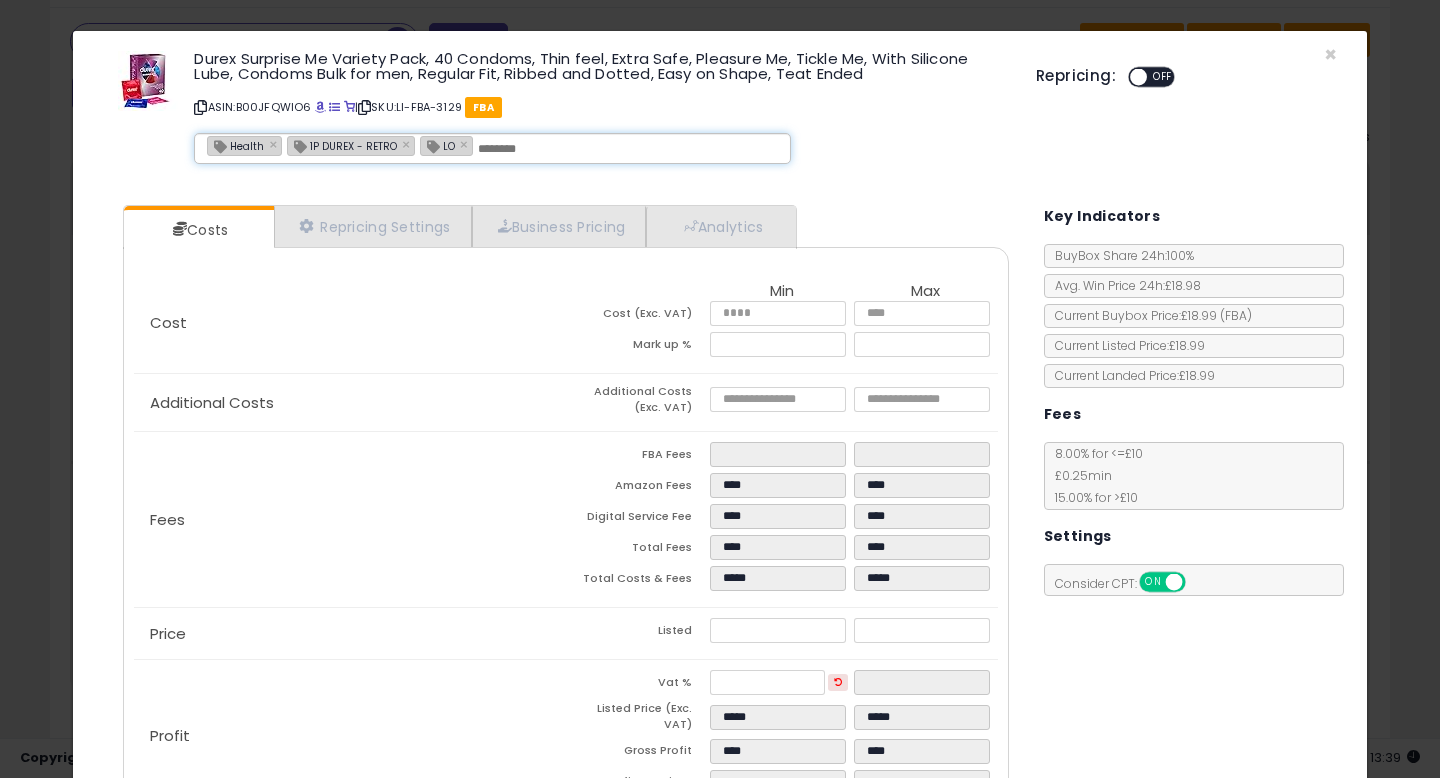 scroll, scrollTop: 131, scrollLeft: 0, axis: vertical 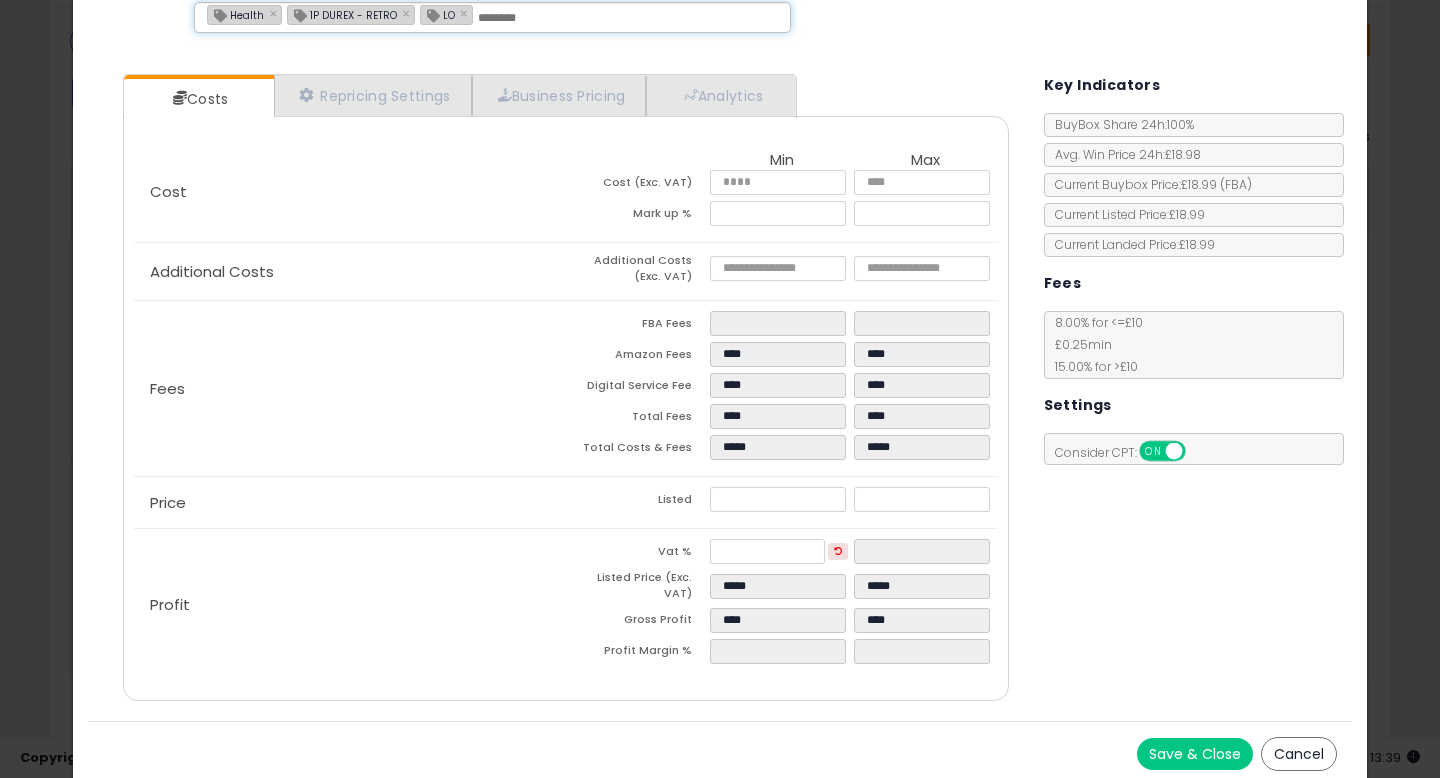 click on "Save & Close" at bounding box center (1195, 754) 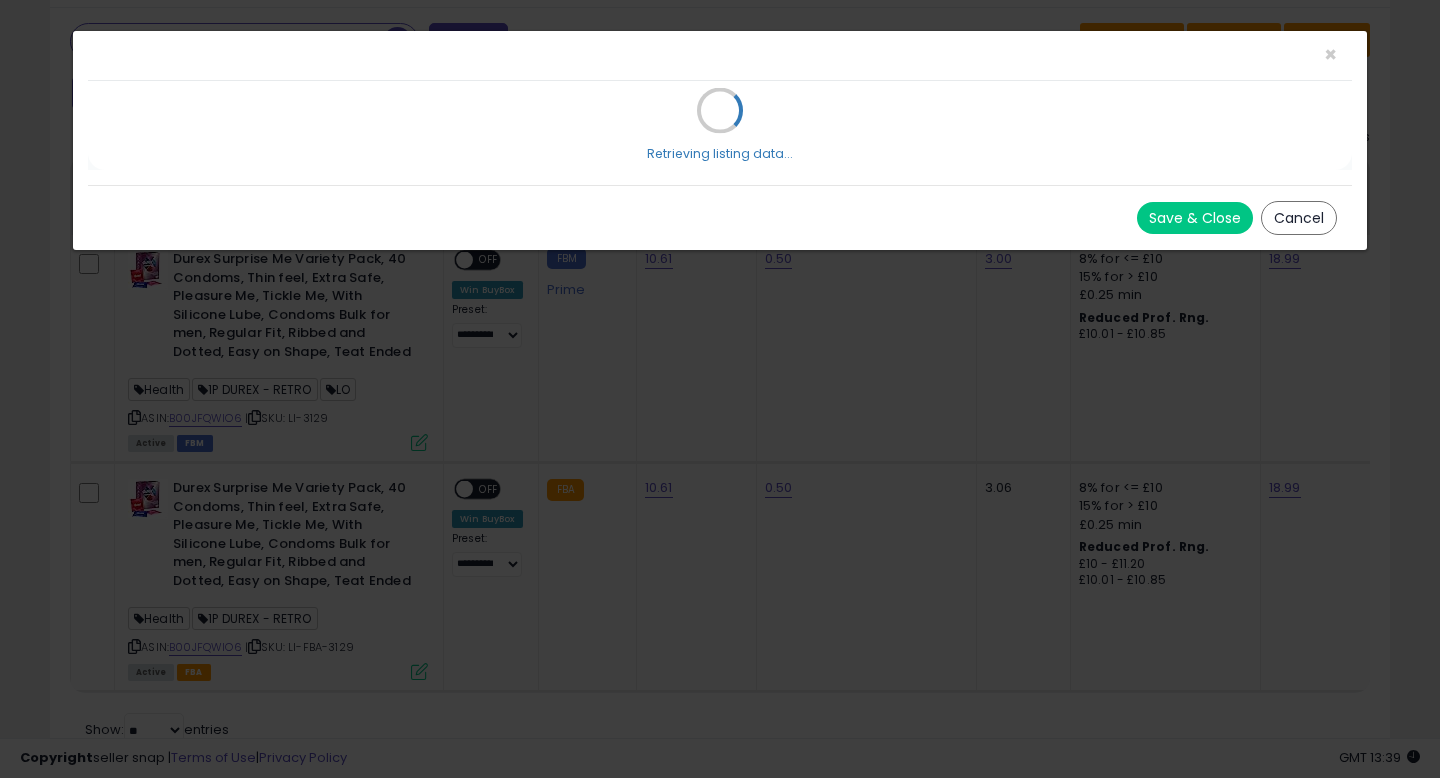 scroll, scrollTop: 0, scrollLeft: 0, axis: both 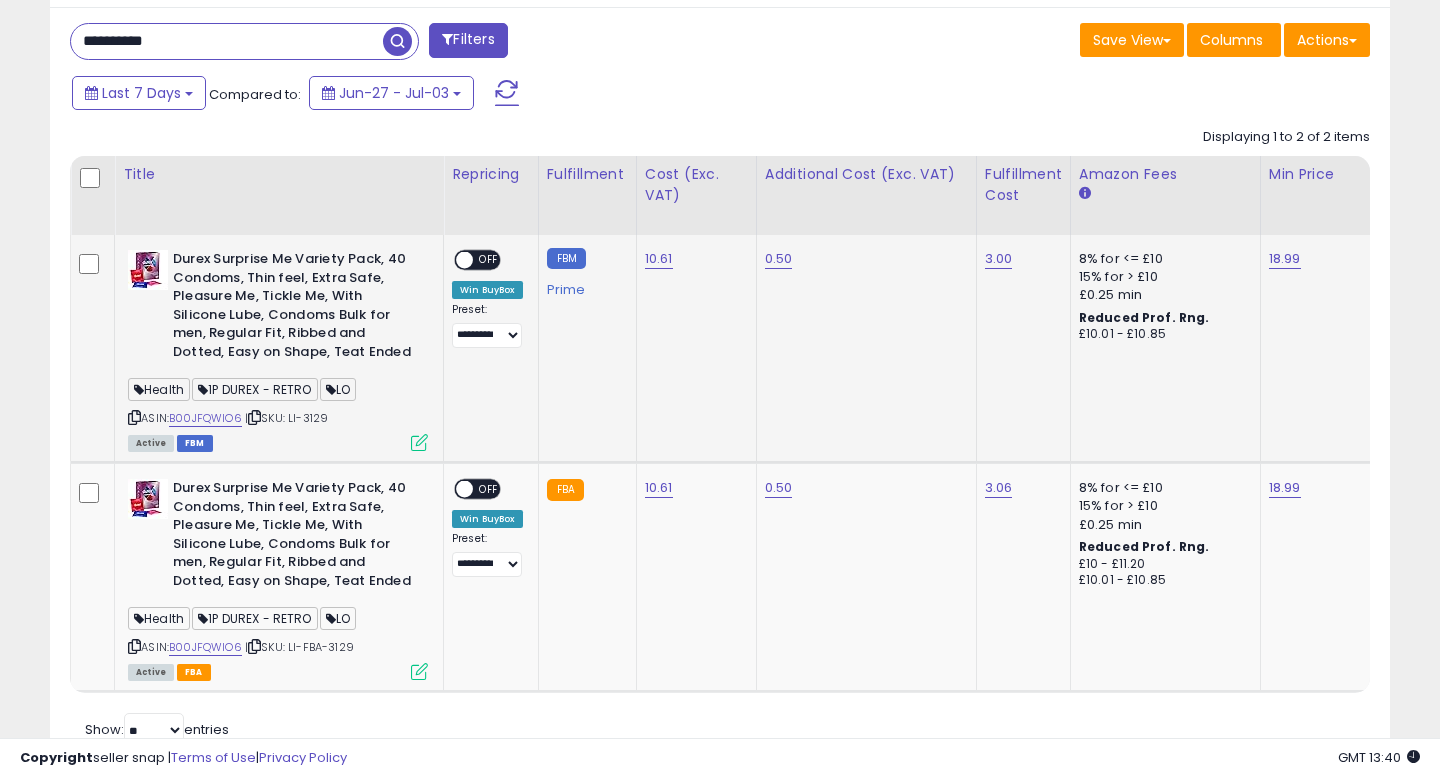 click at bounding box center (134, 417) 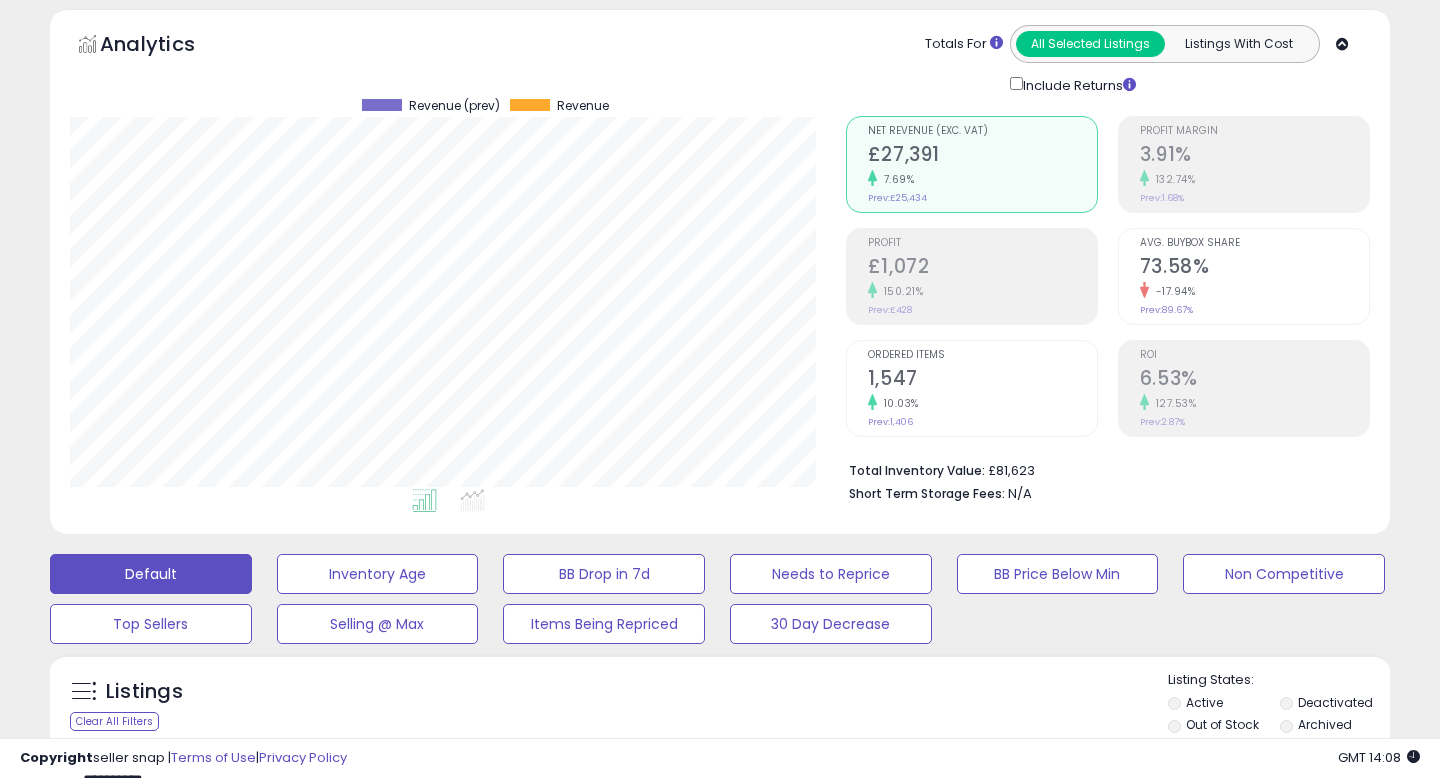 scroll, scrollTop: 123, scrollLeft: 0, axis: vertical 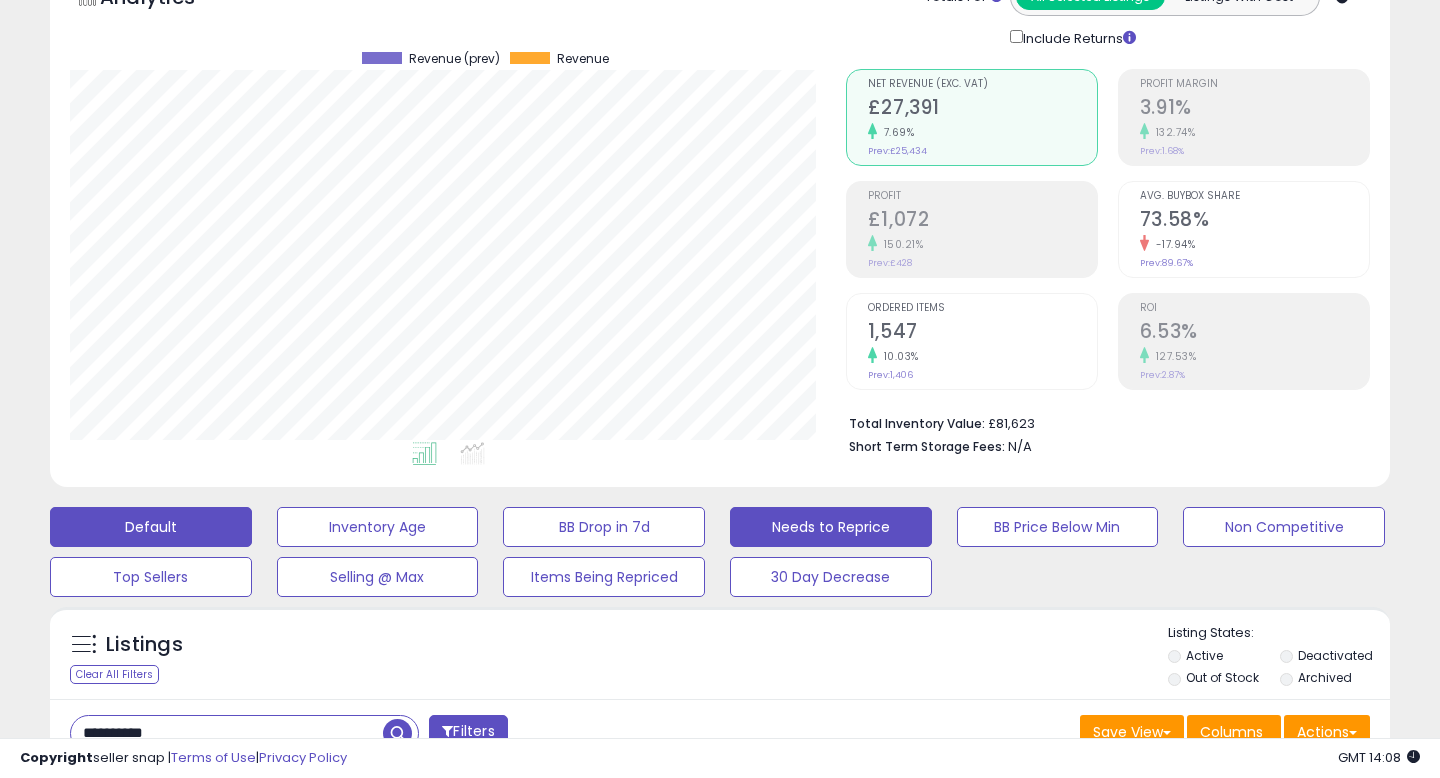 click on "Needs to Reprice" at bounding box center [378, 527] 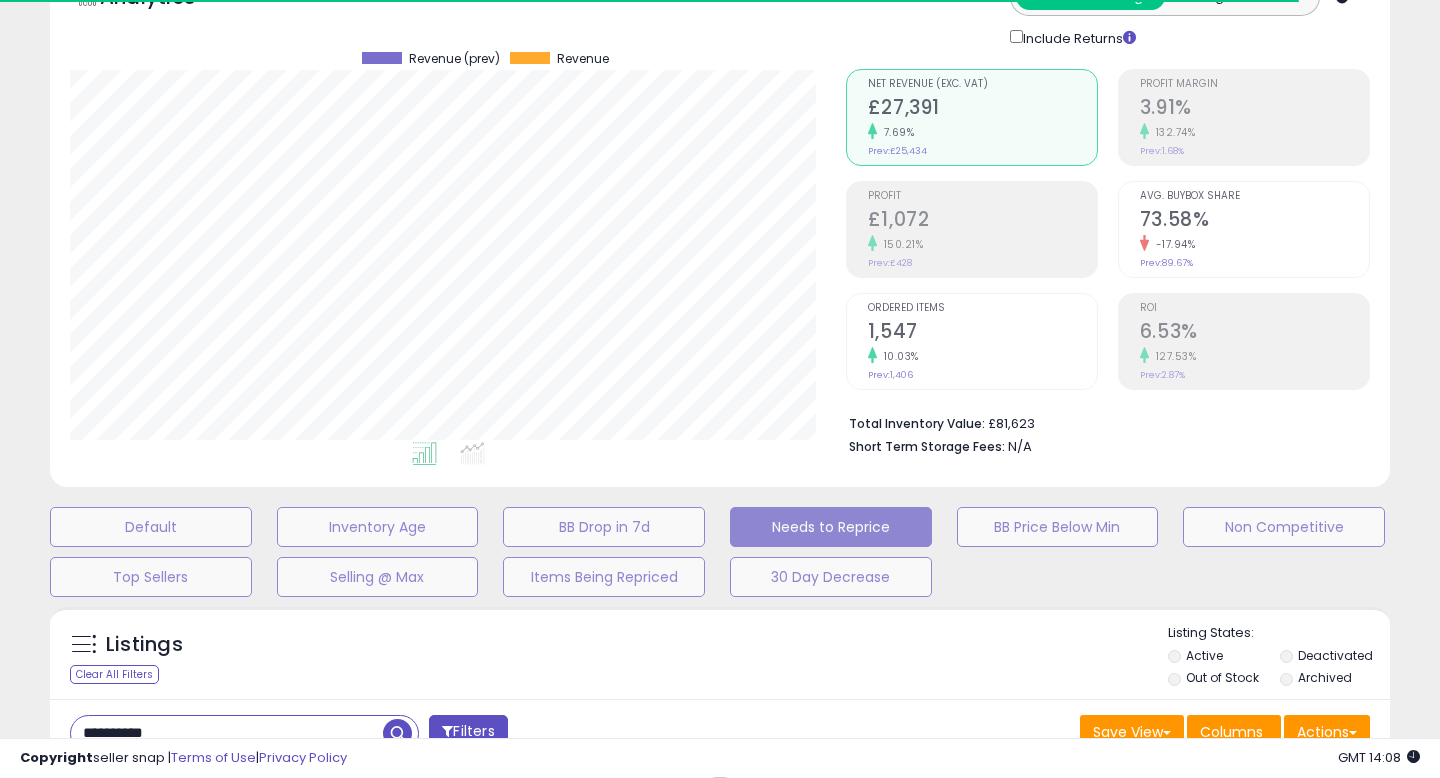 type 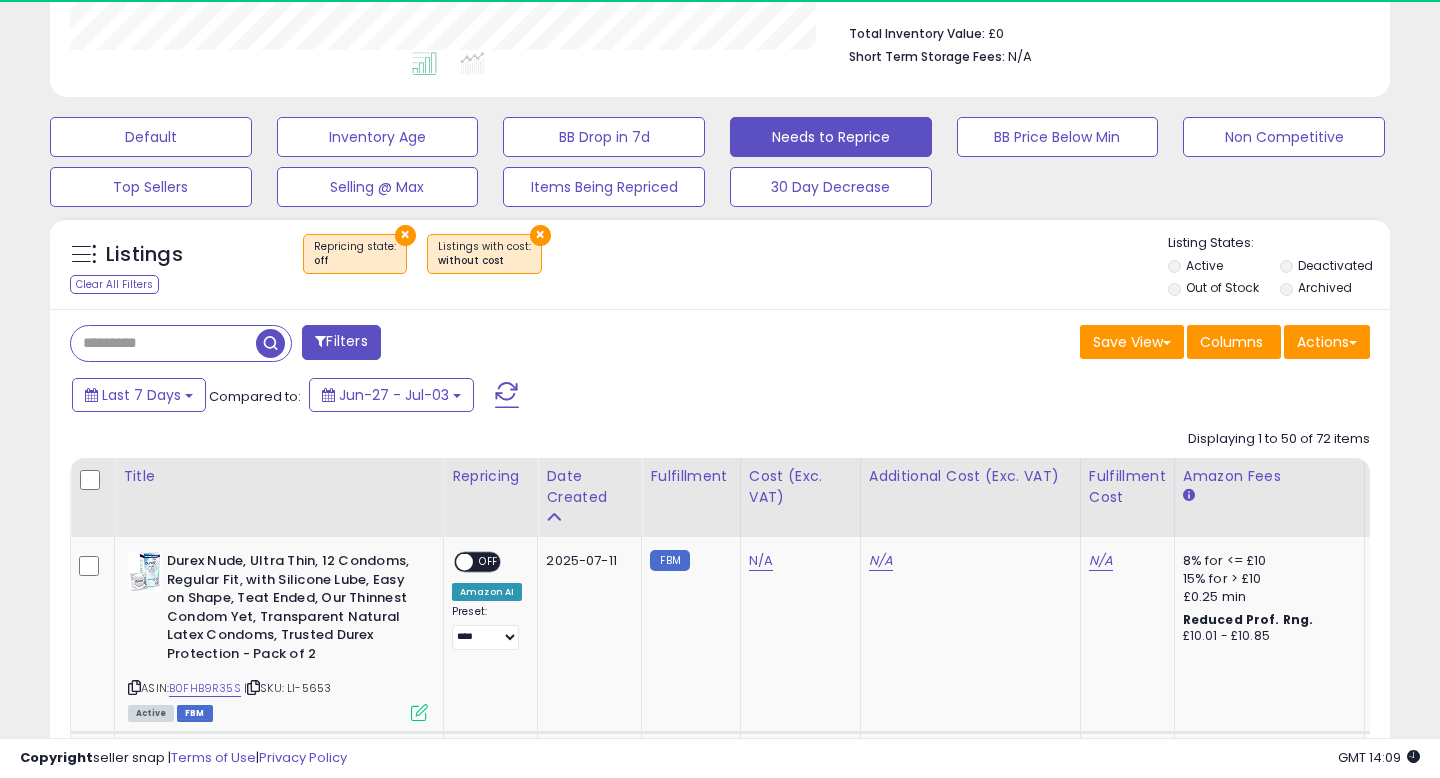 scroll, scrollTop: 634, scrollLeft: 0, axis: vertical 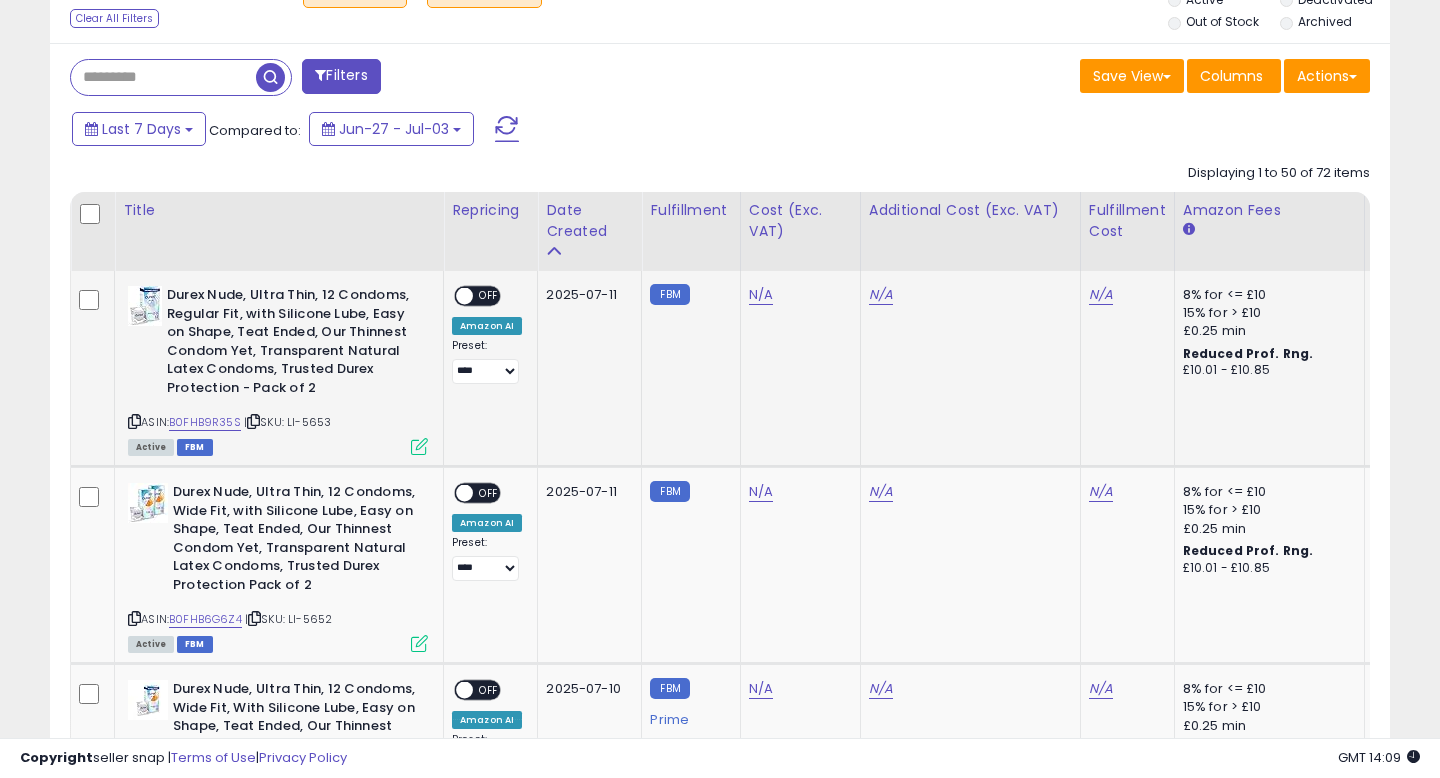click at bounding box center (419, 446) 